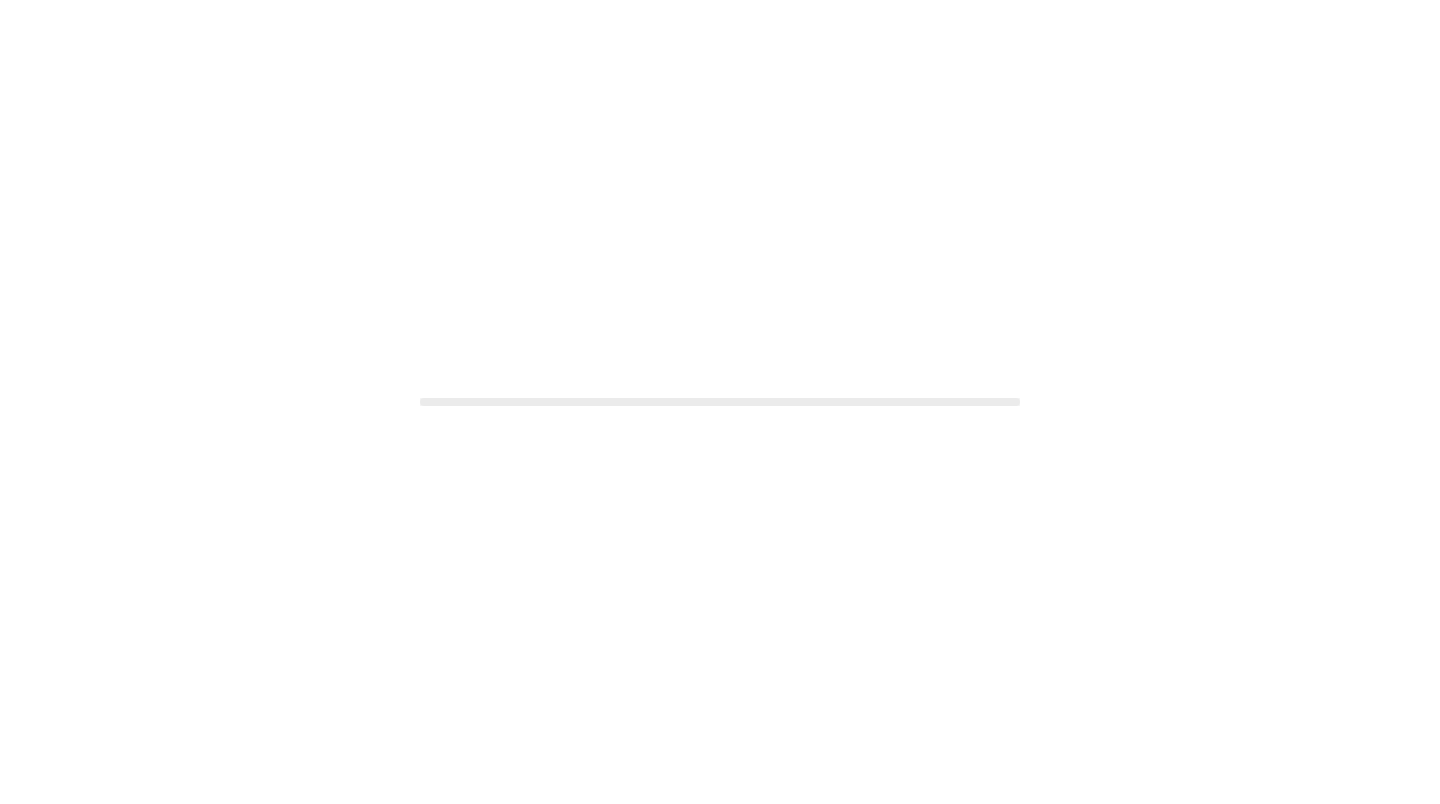 scroll, scrollTop: 0, scrollLeft: 0, axis: both 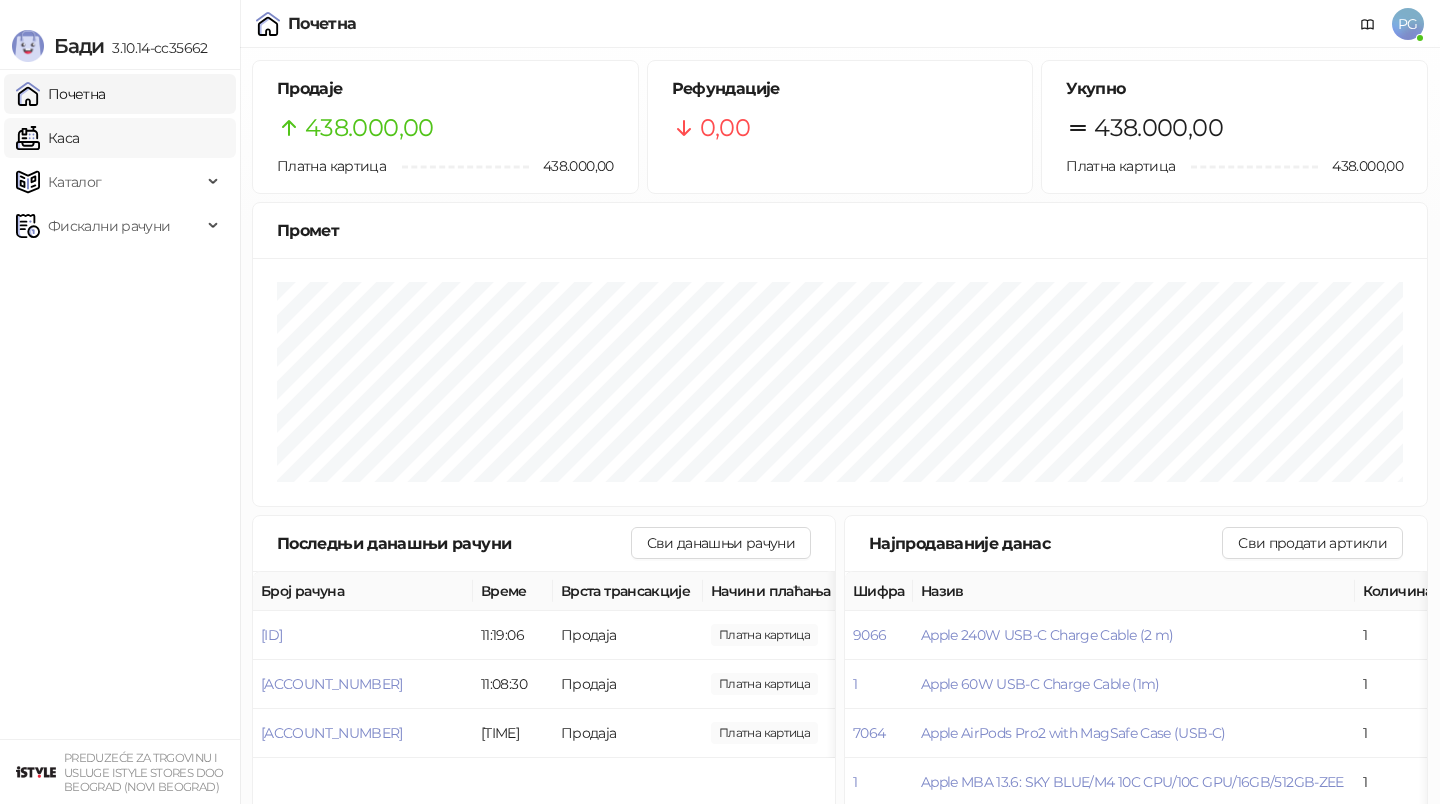 click on "Каса" at bounding box center (47, 138) 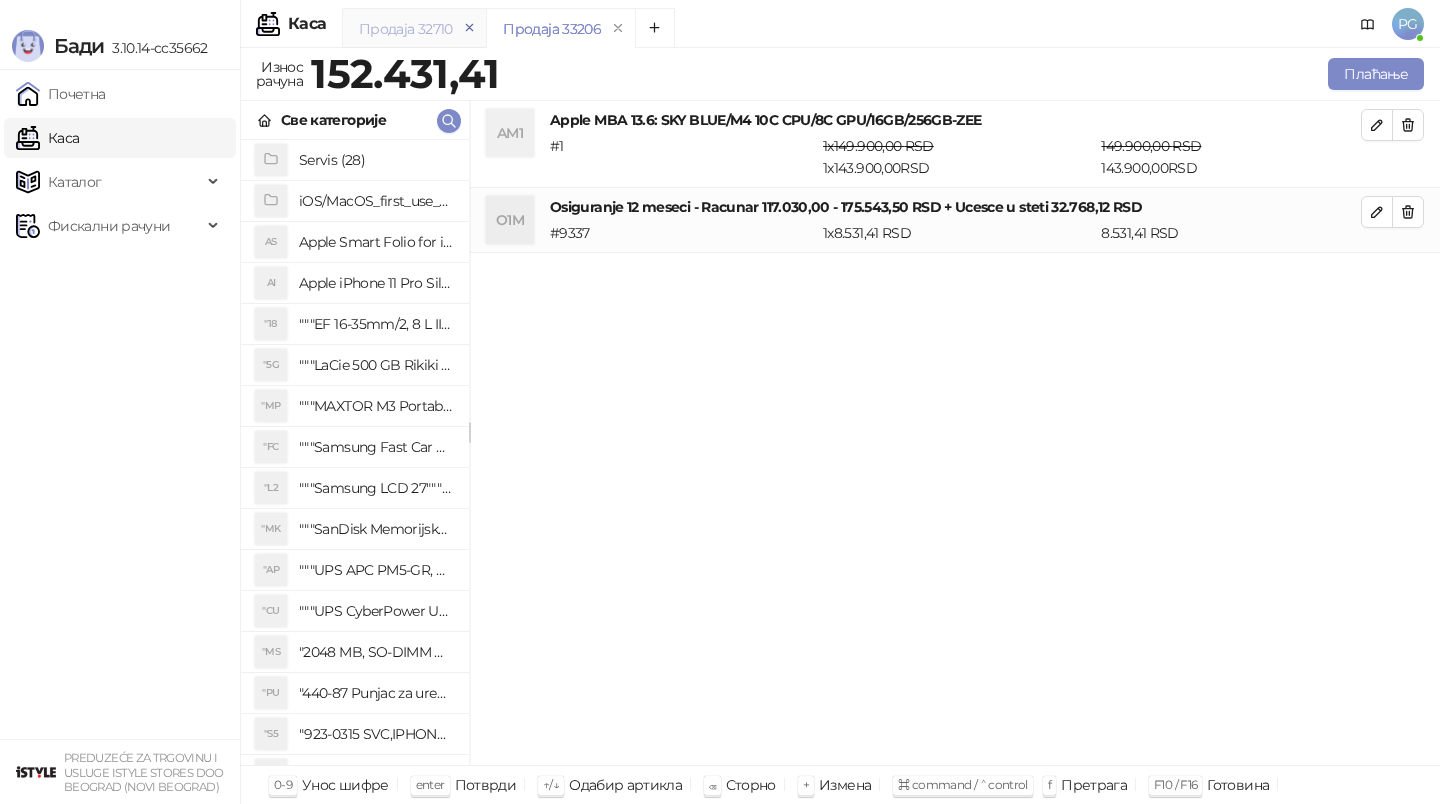 click 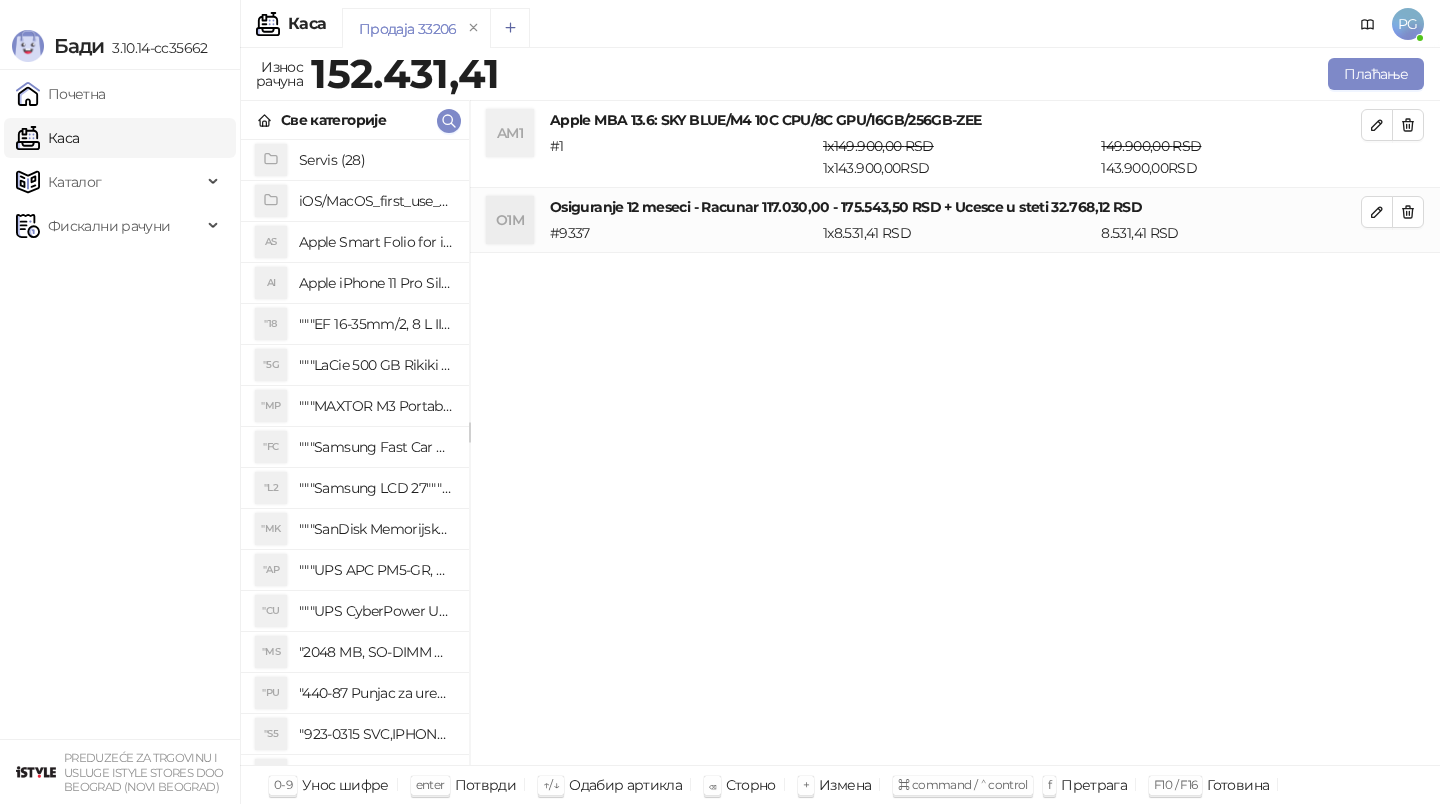 click at bounding box center [510, 28] 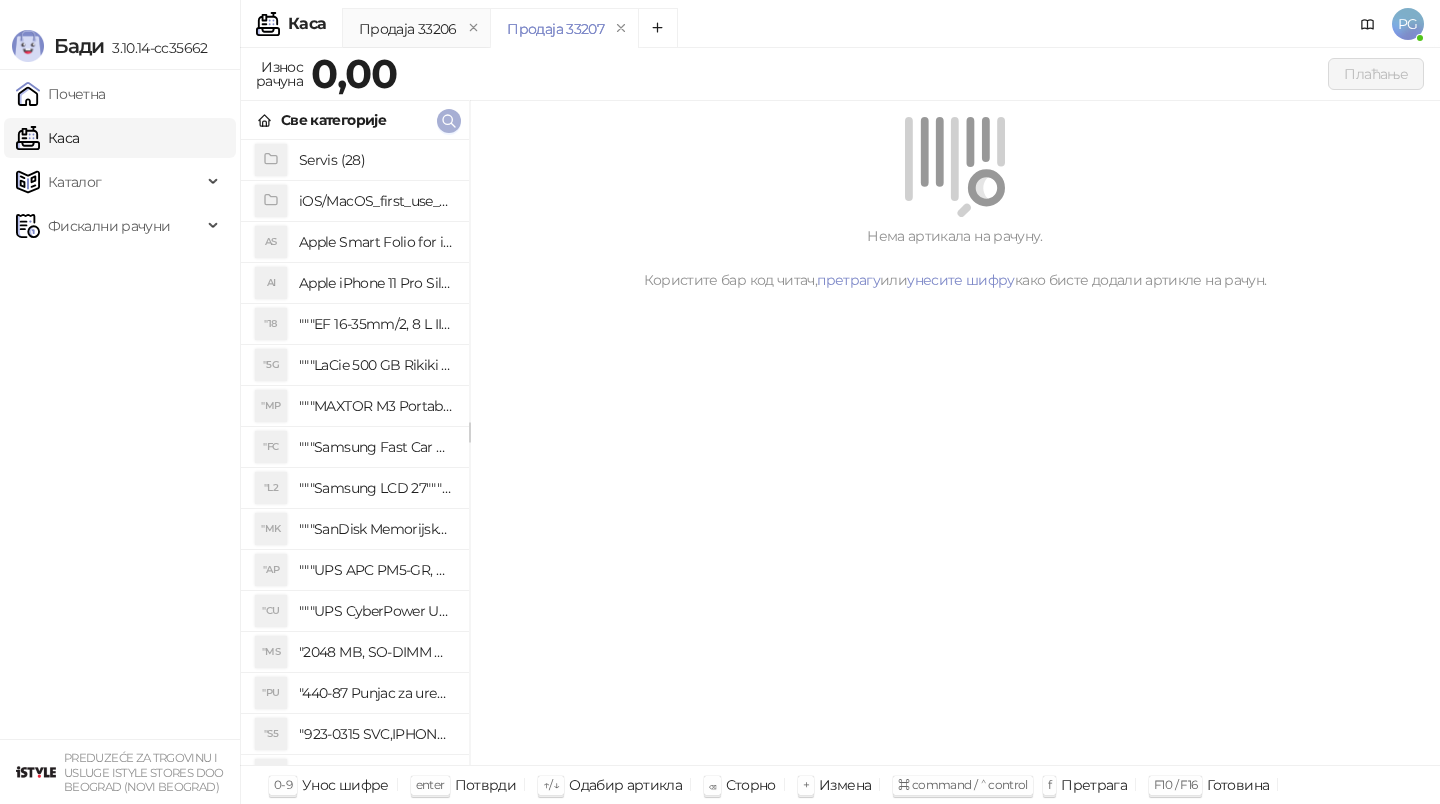 click 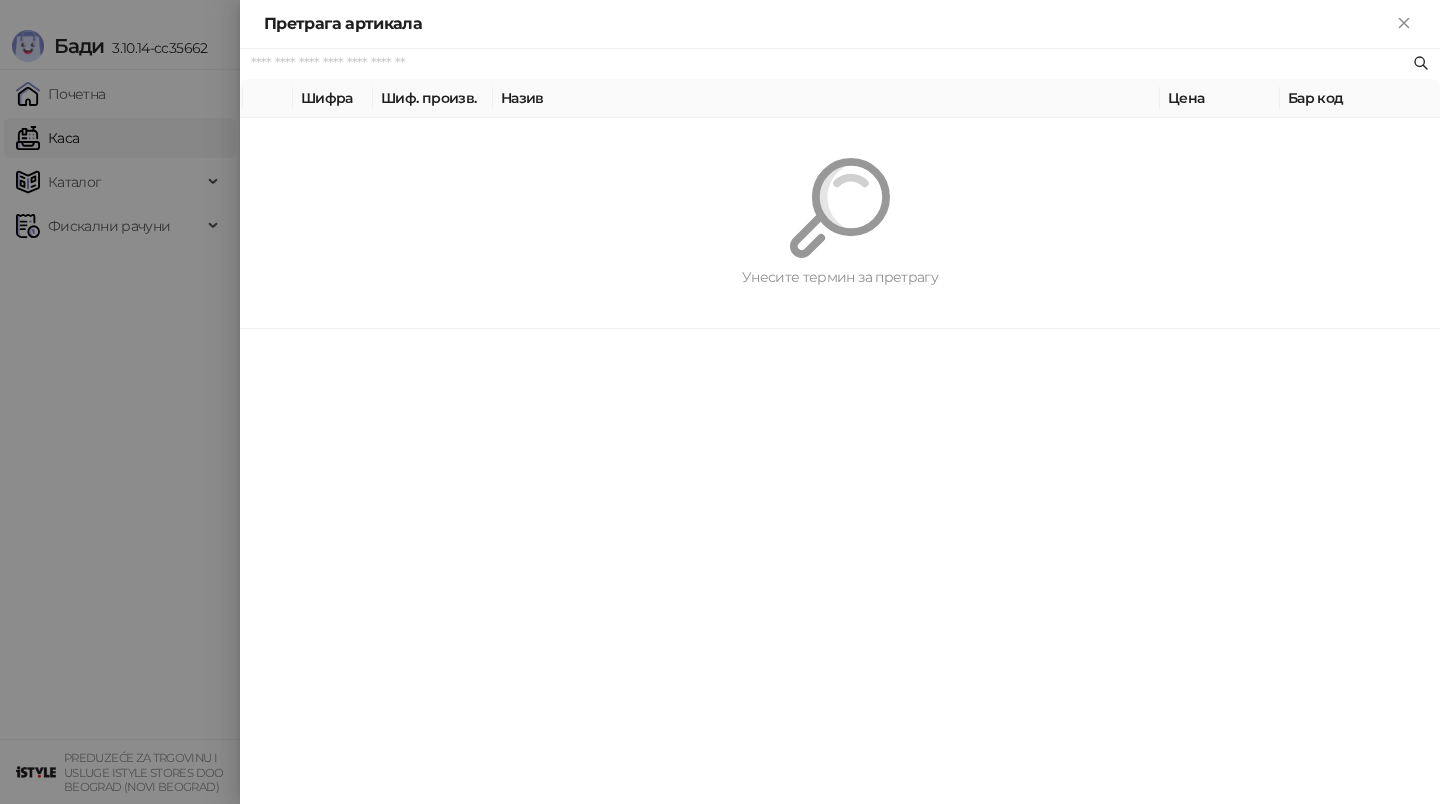 paste on "*********" 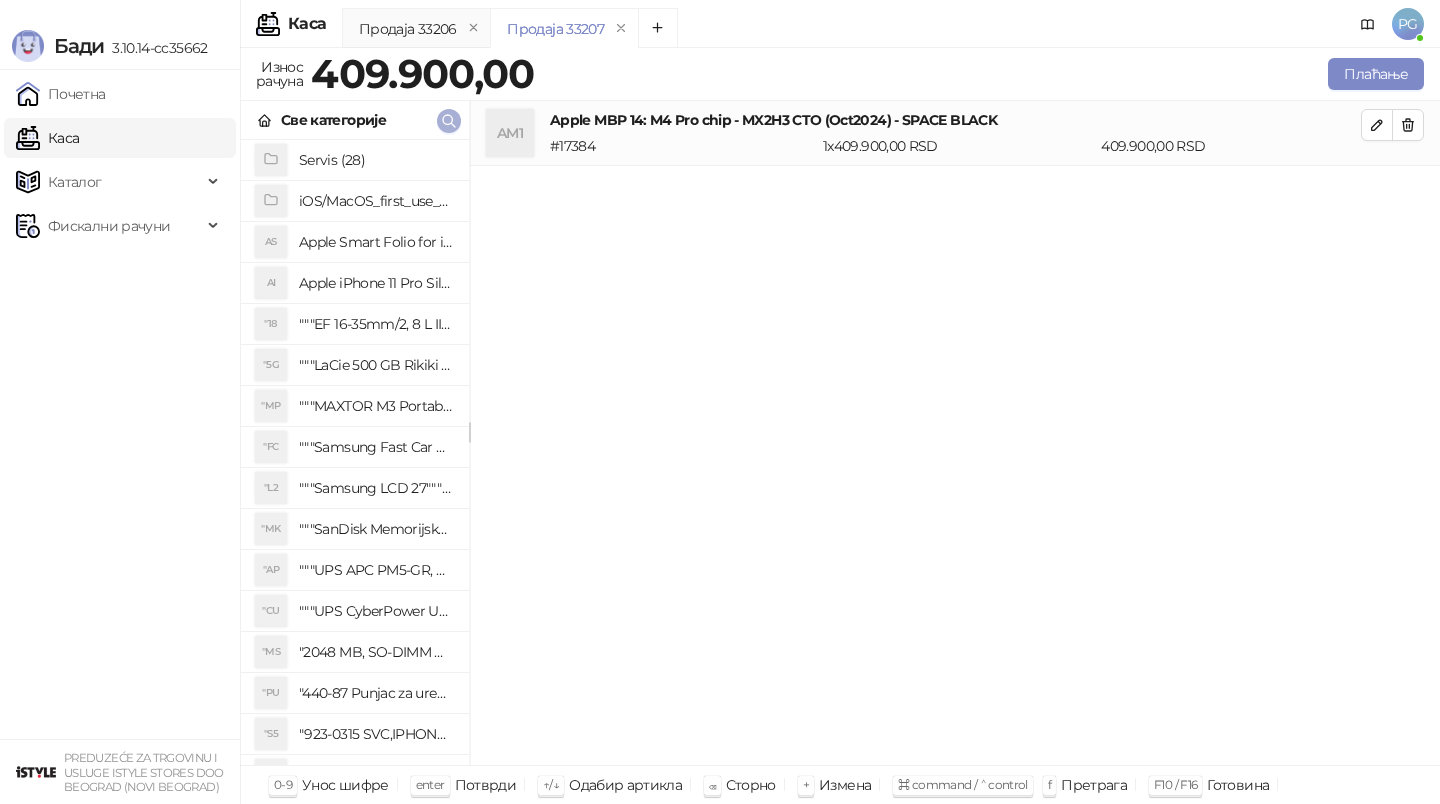 click 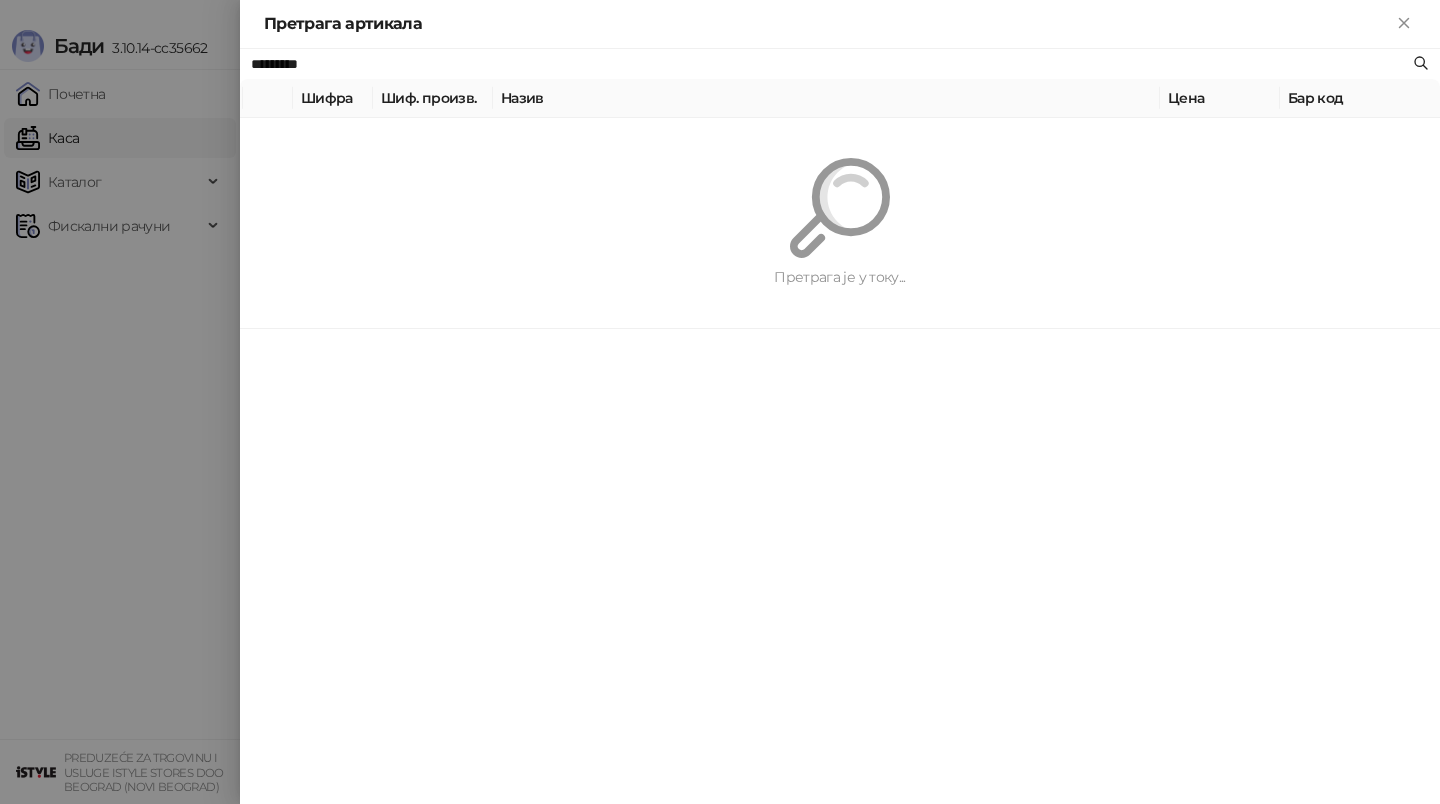 paste on "**********" 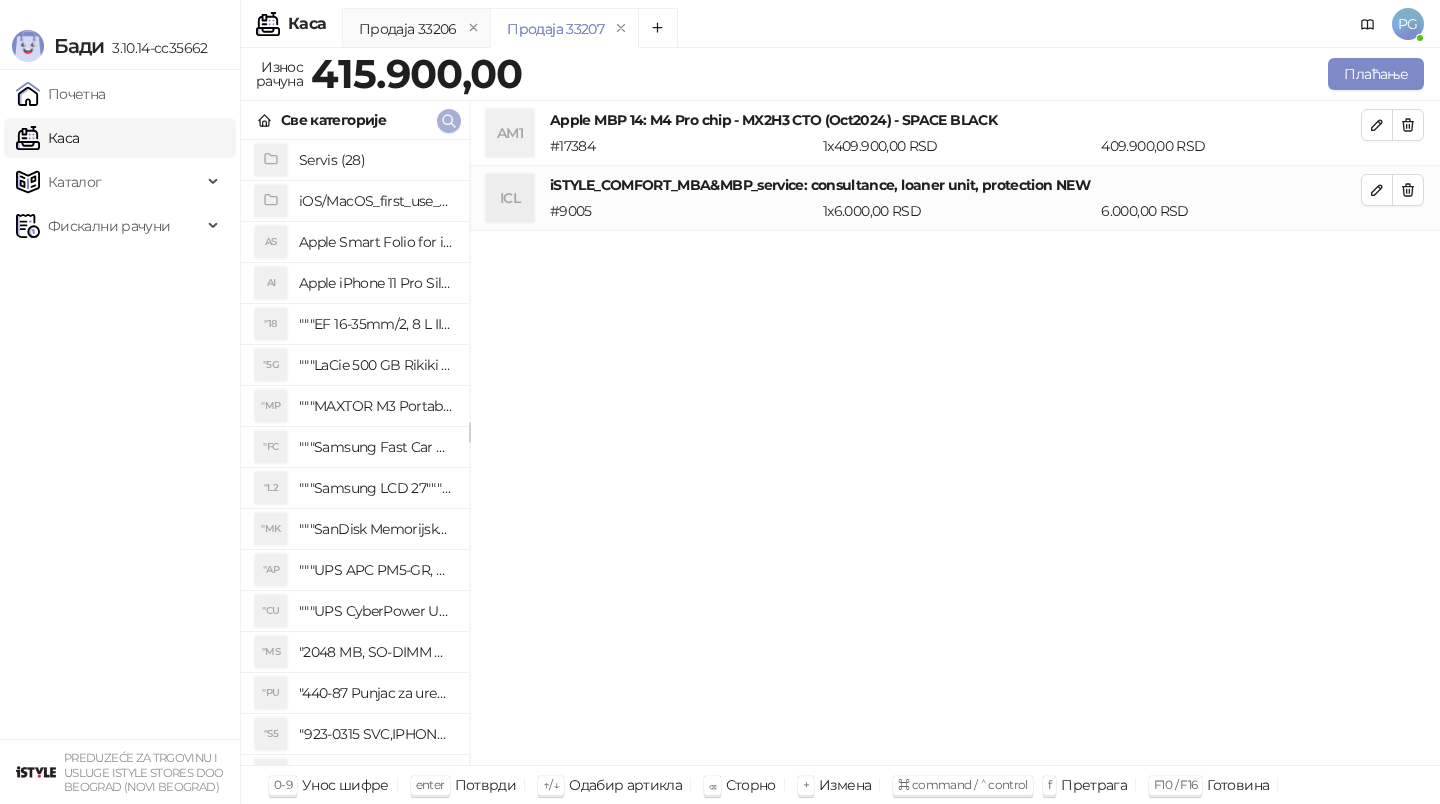 click 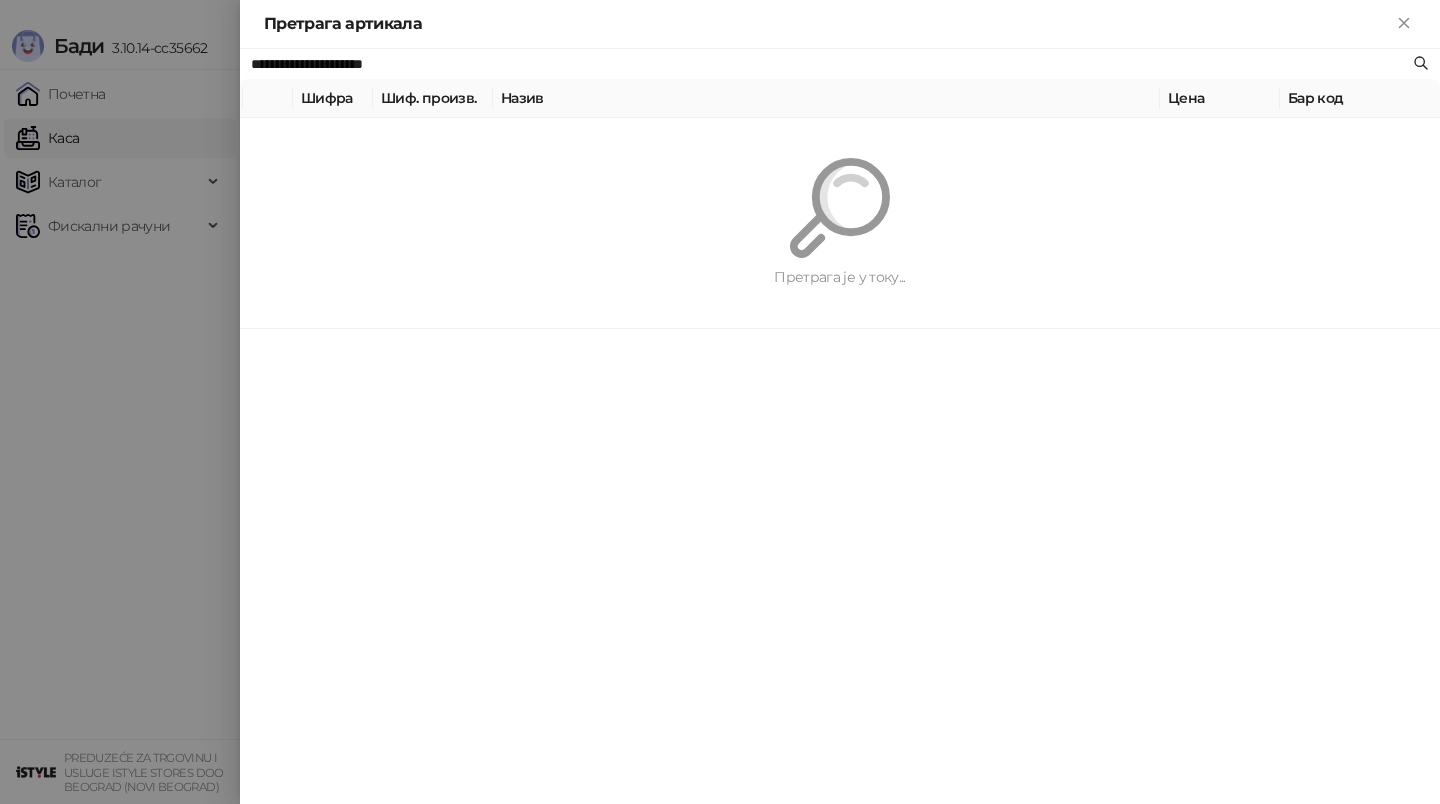 paste 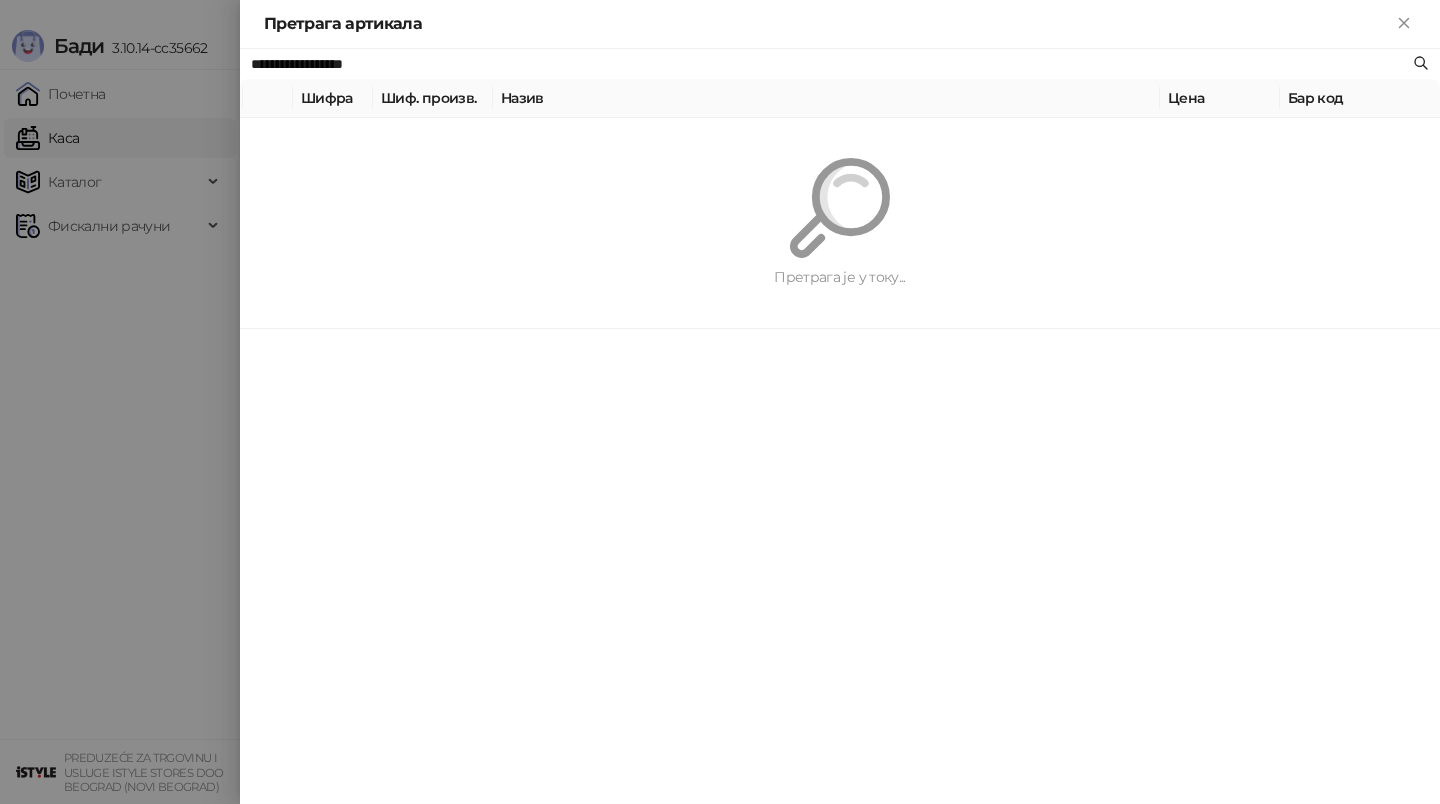 type on "**********" 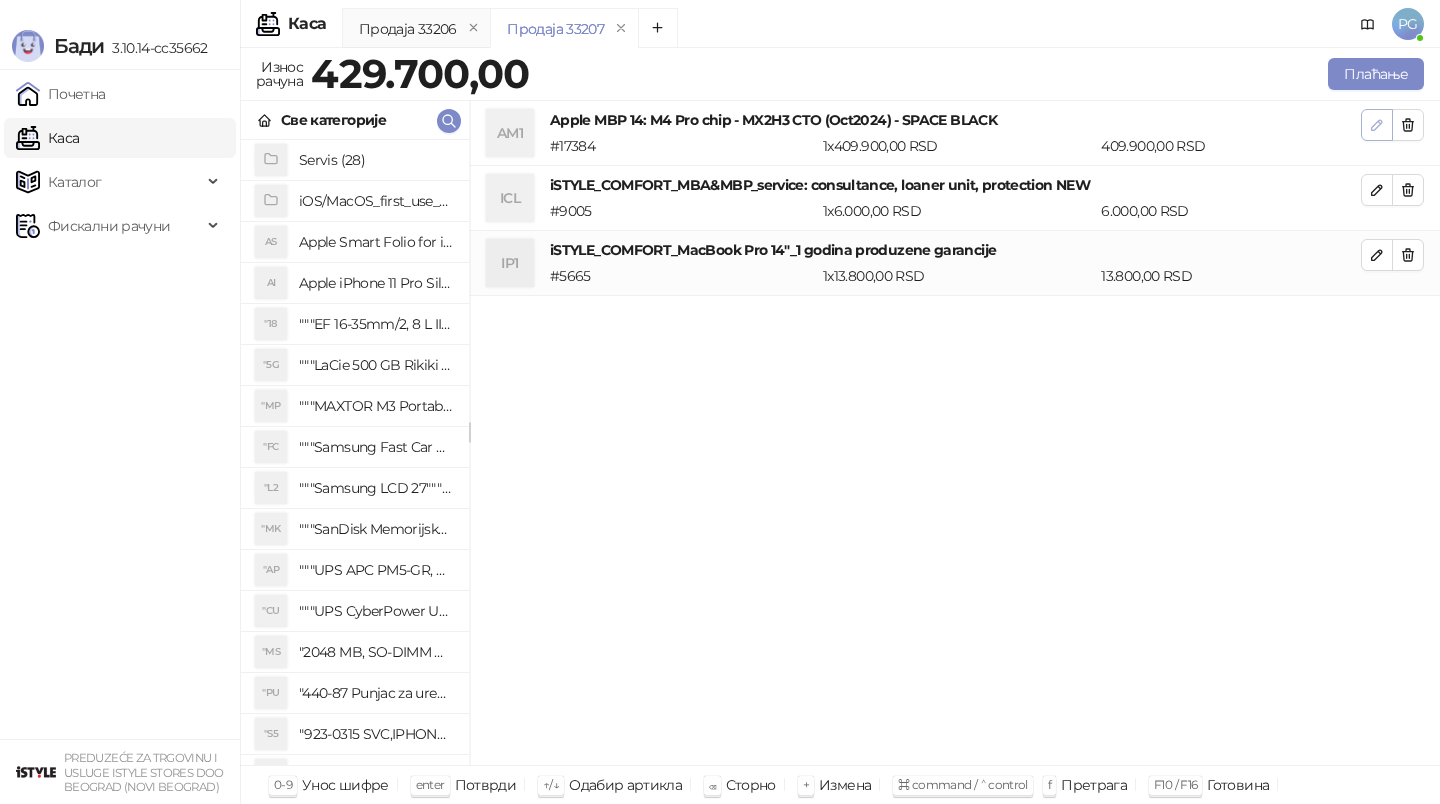 click 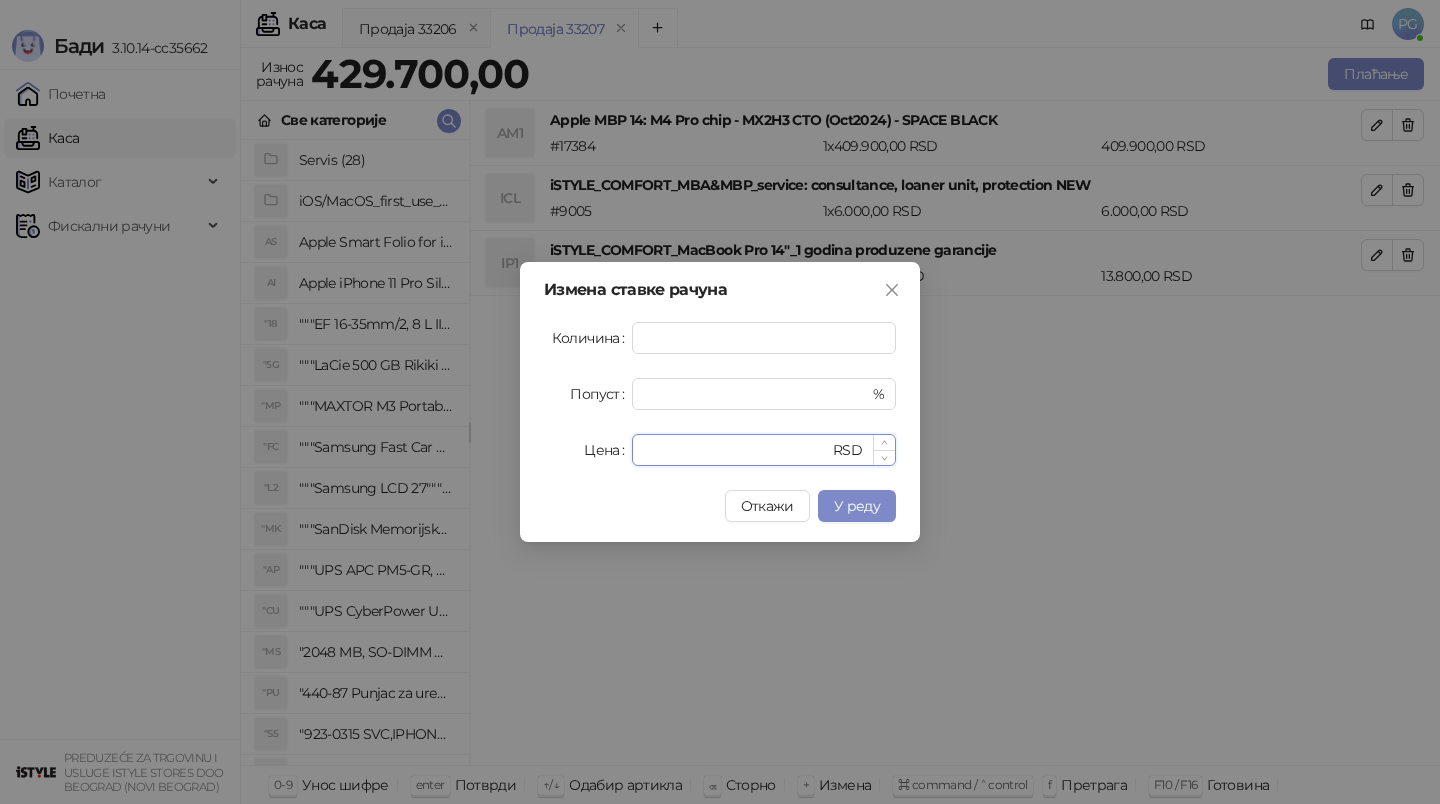 click on "******" at bounding box center [736, 450] 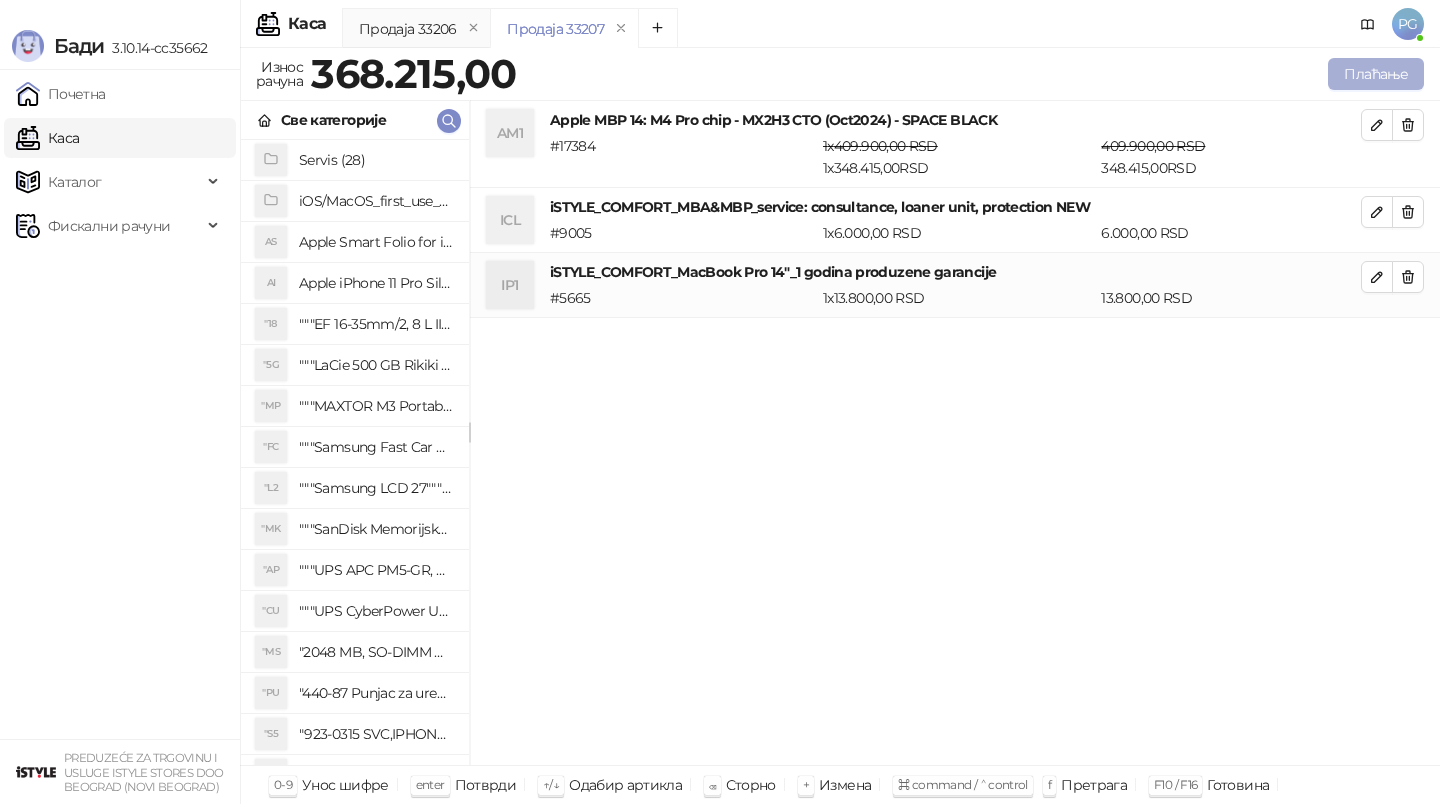 click on "Плаћање" at bounding box center (1376, 74) 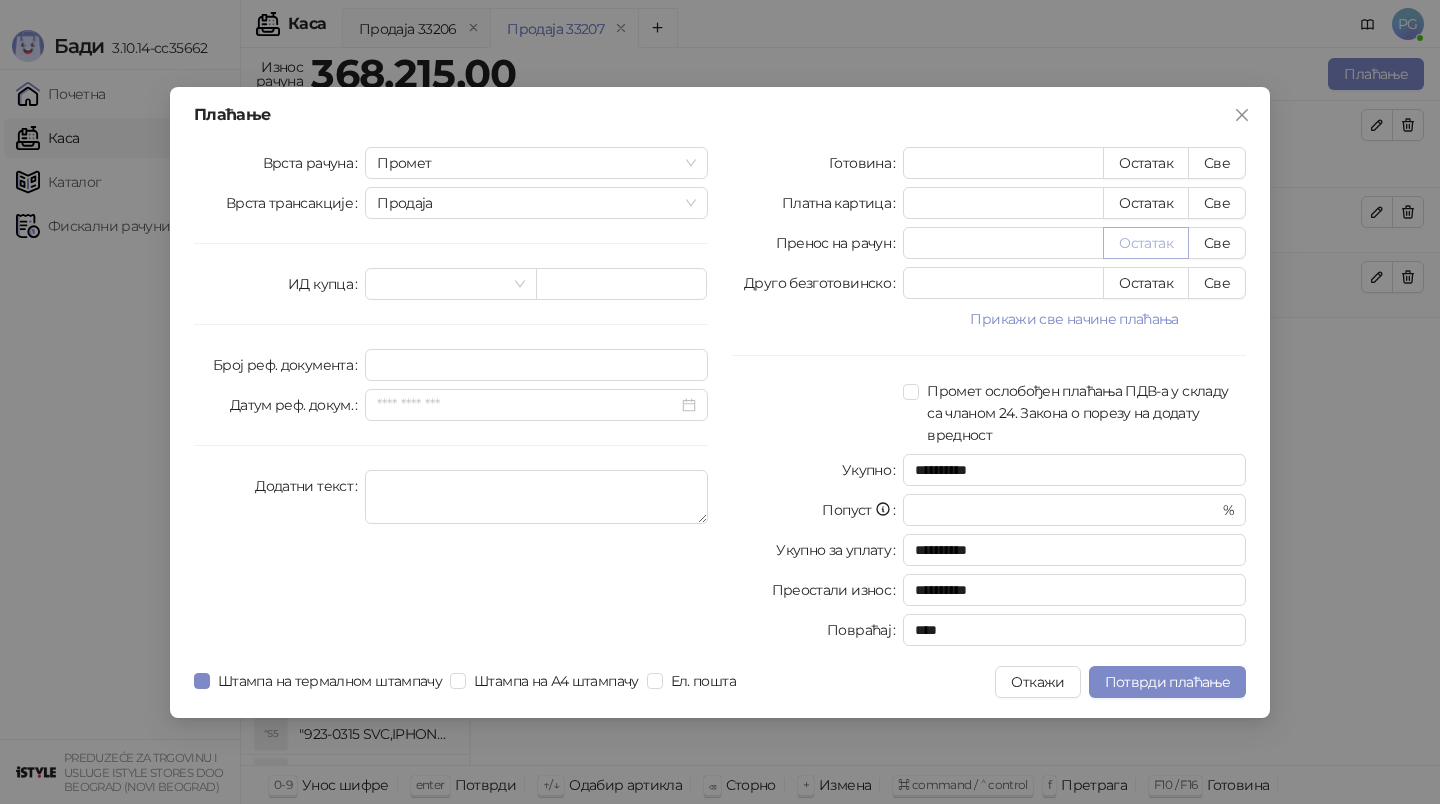 click on "Остатак" at bounding box center (1146, 243) 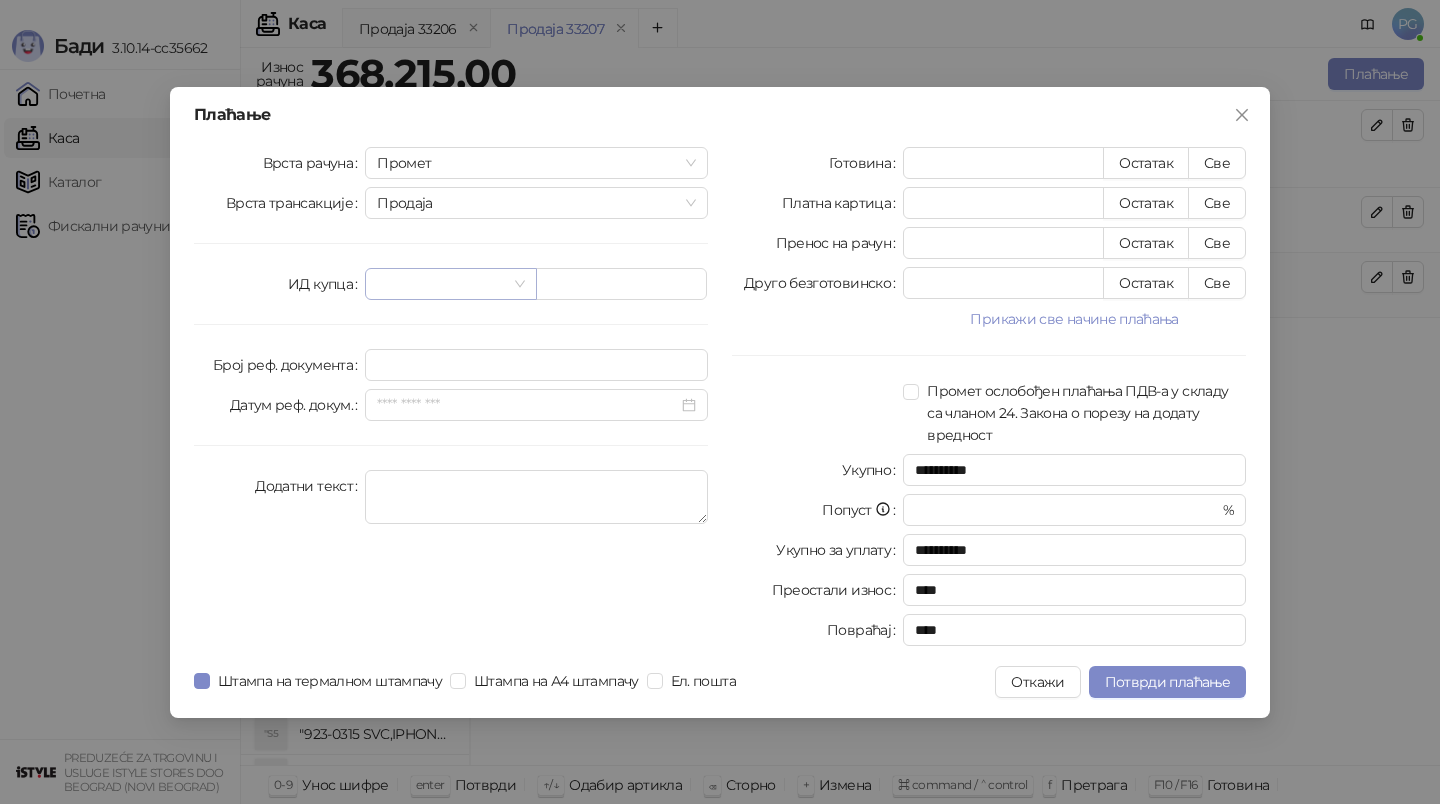 click at bounding box center [441, 284] 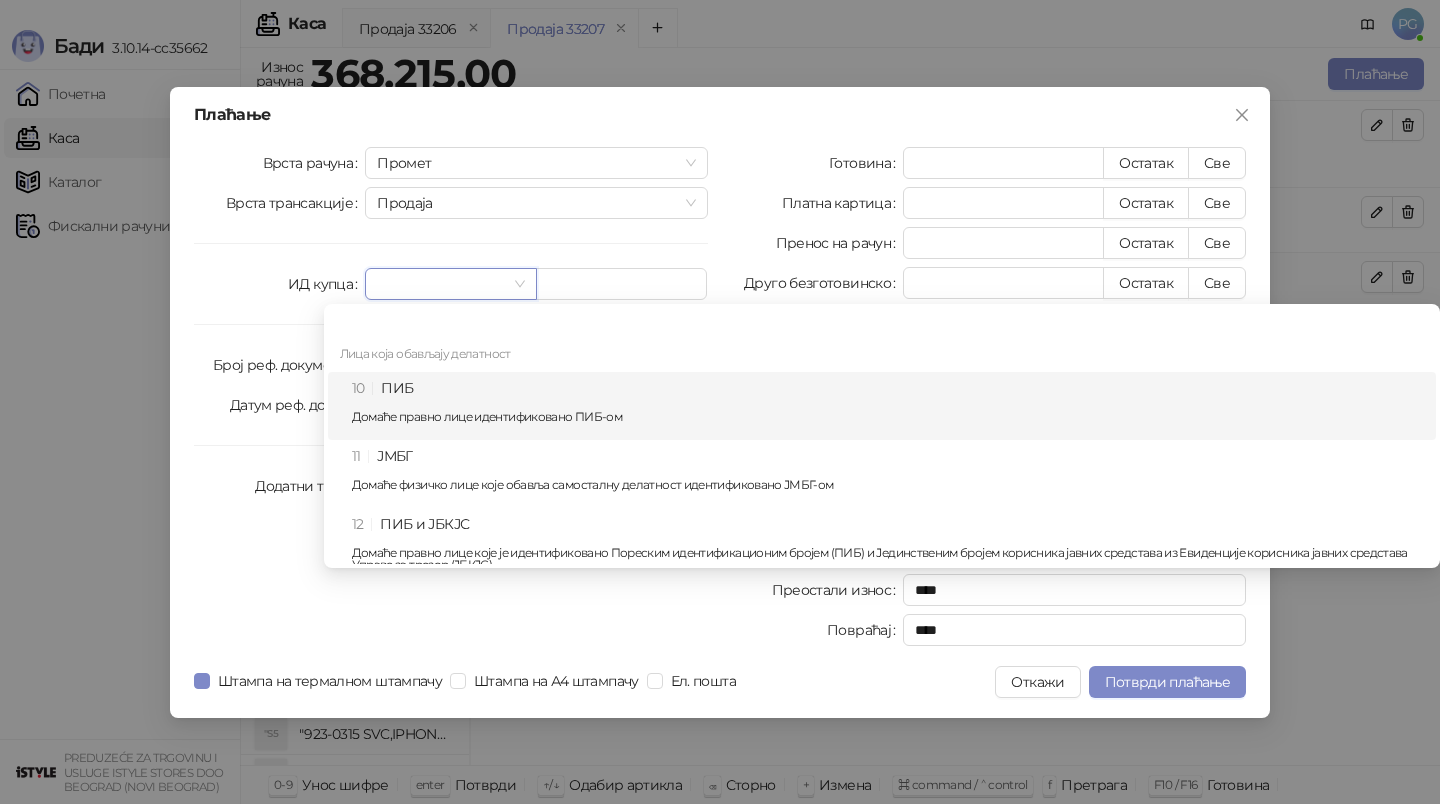 click on "10 ПИБ Домаће правно лице идентификовано ПИБ-ом" at bounding box center (888, 406) 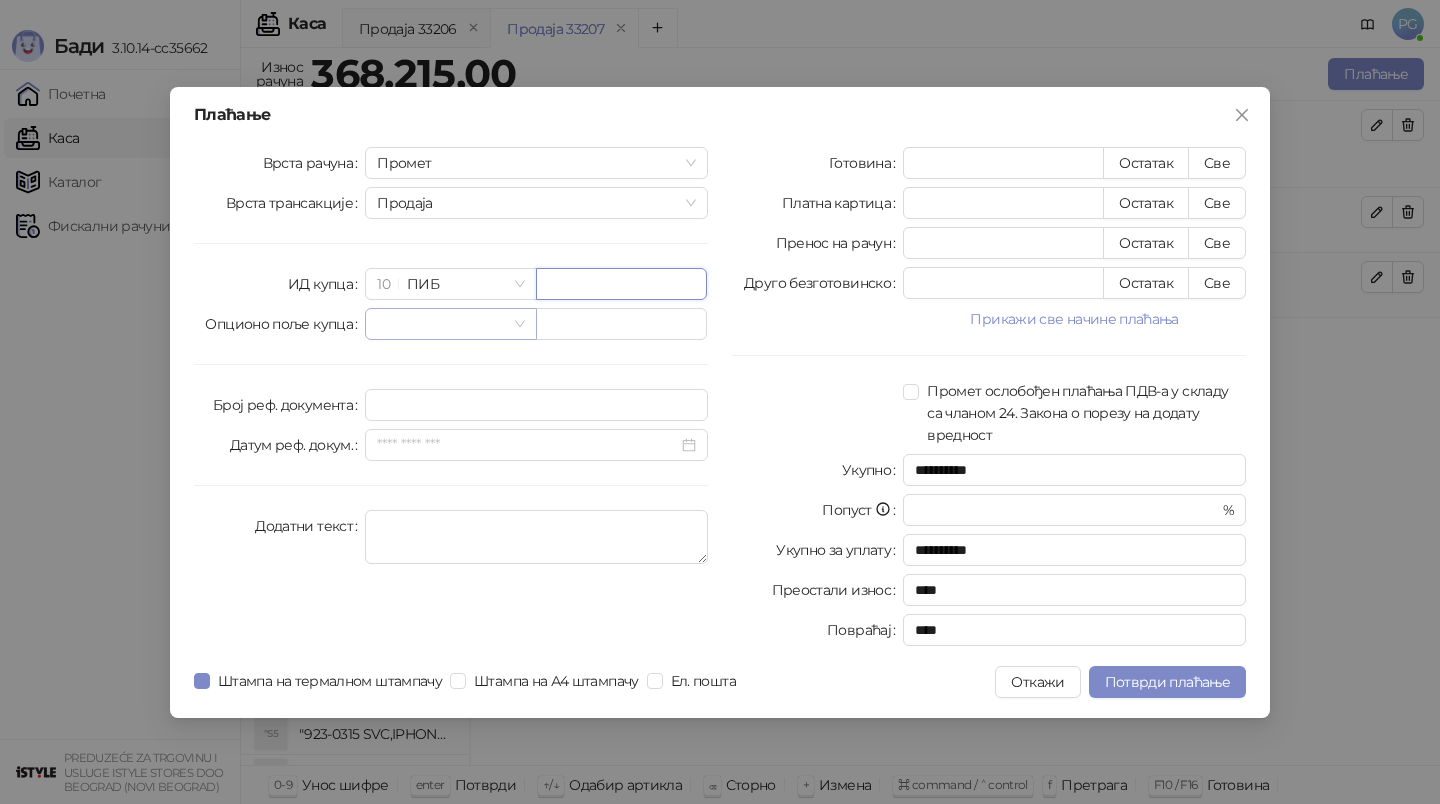 paste on "*********" 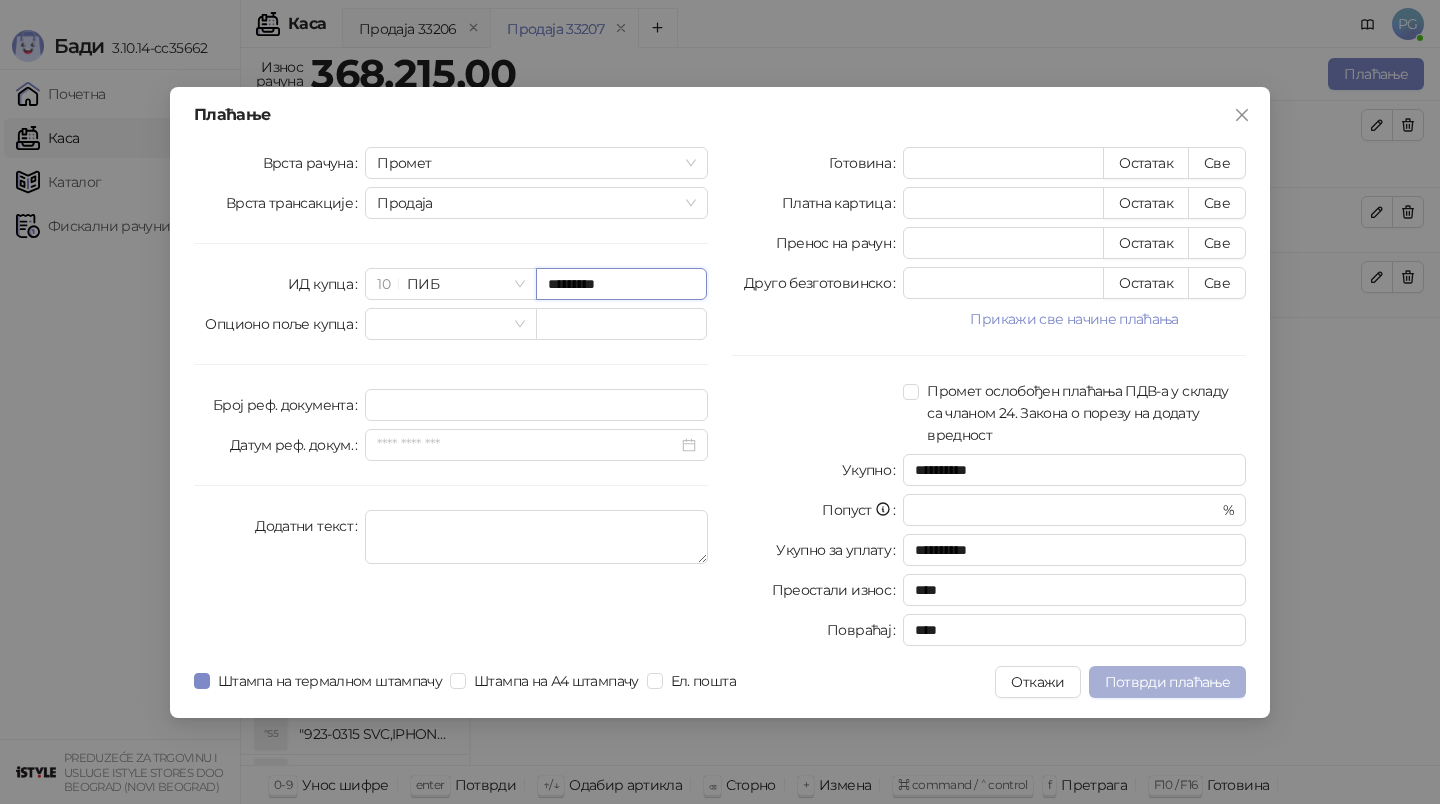 type on "*********" 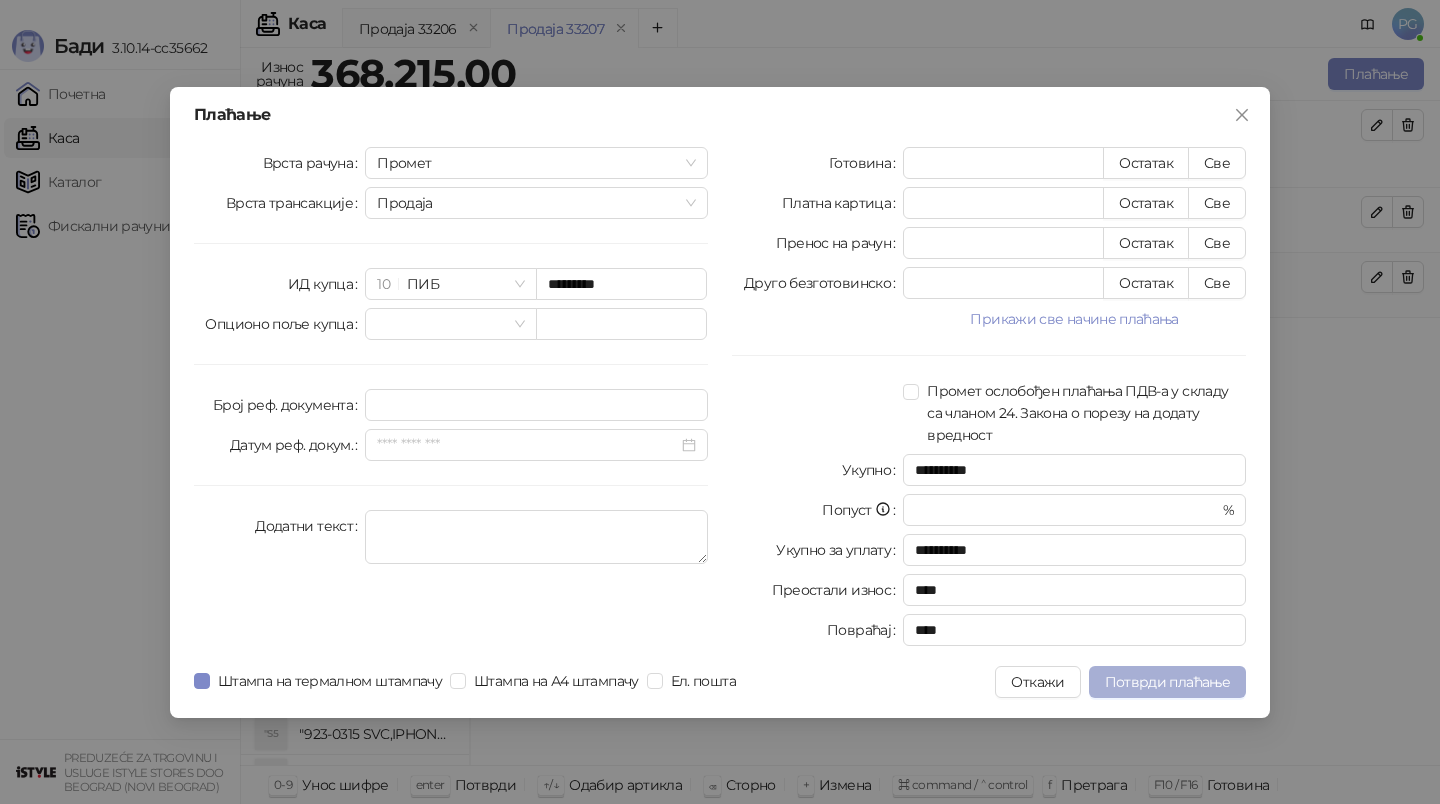 click on "Потврди плаћање" at bounding box center [1167, 682] 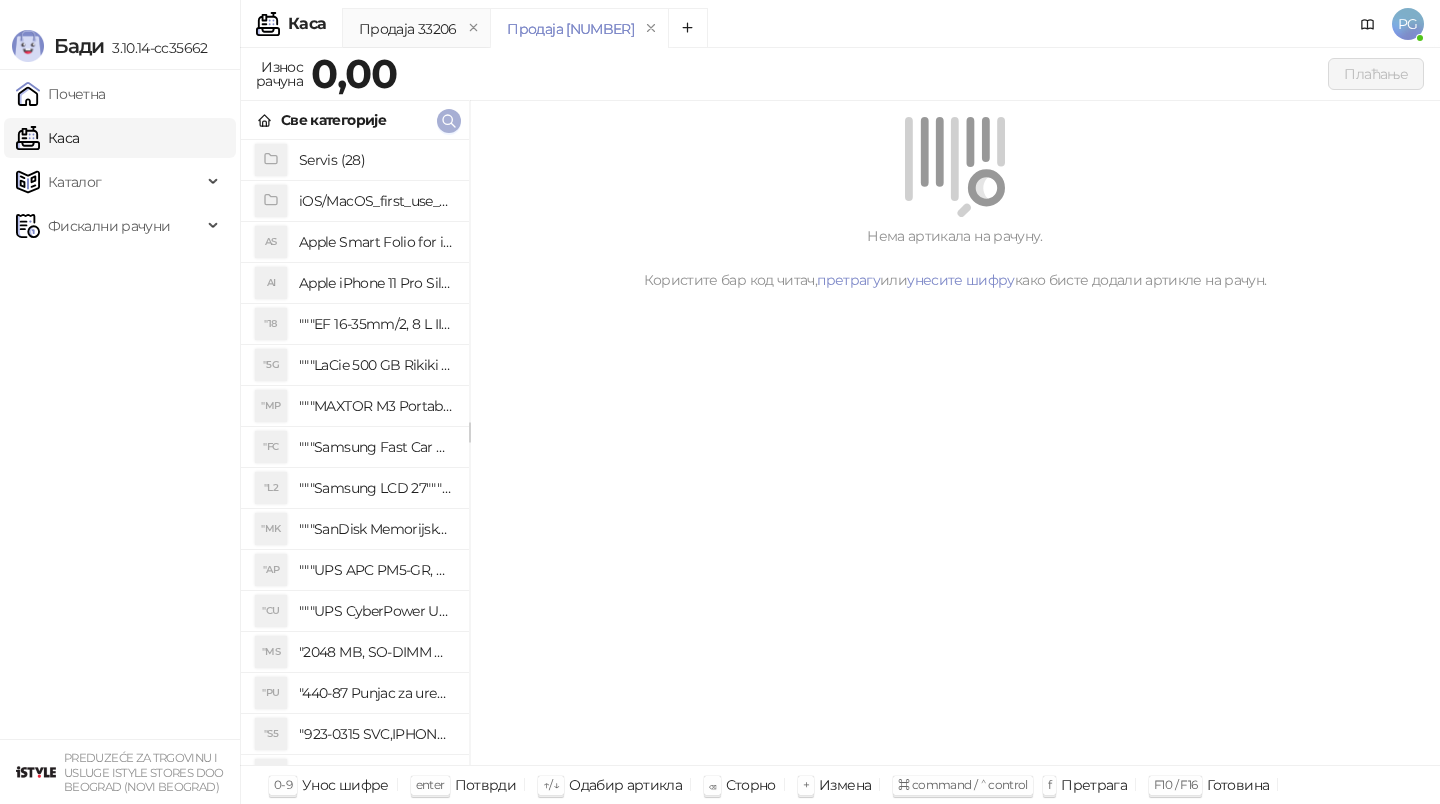 click at bounding box center (449, 120) 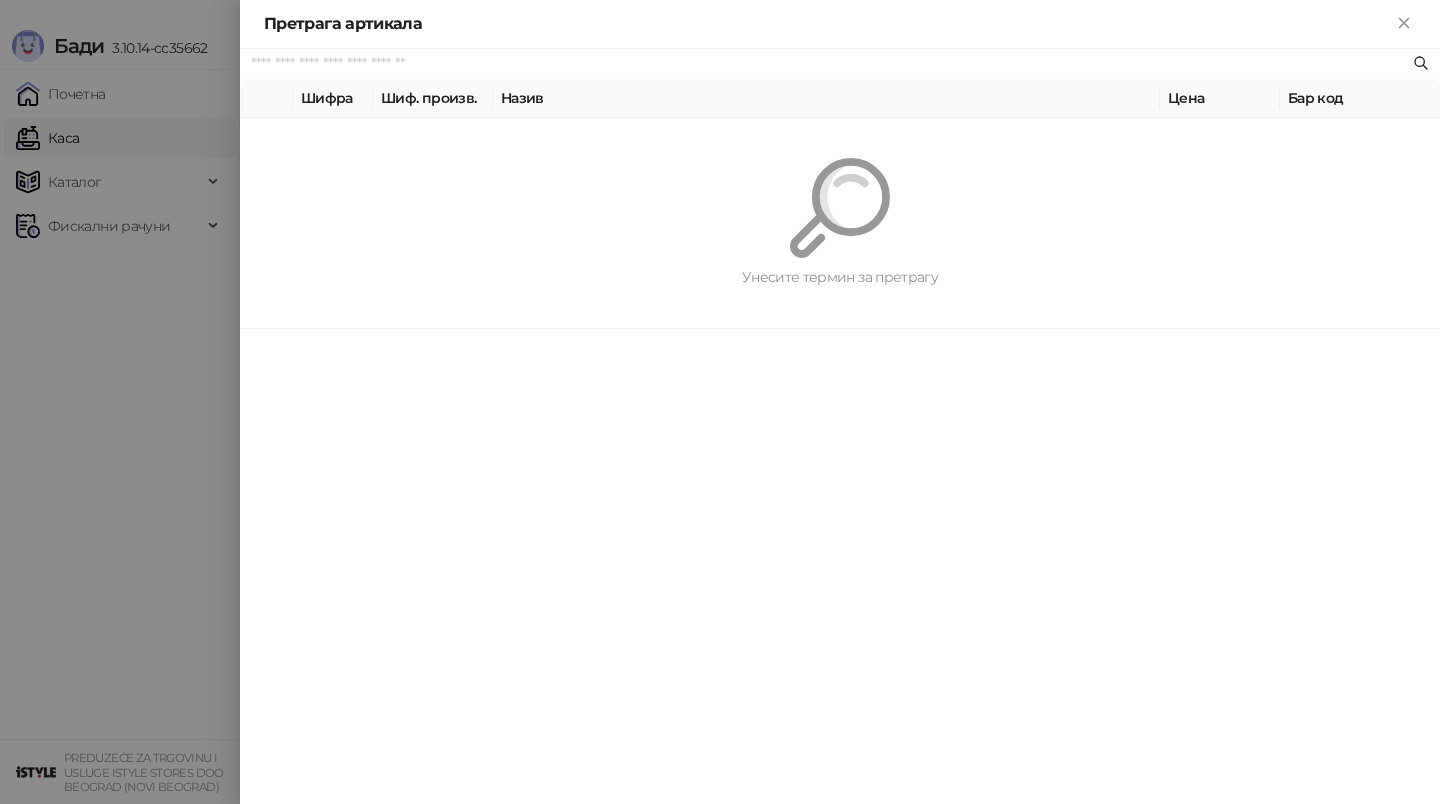 paste on "*********" 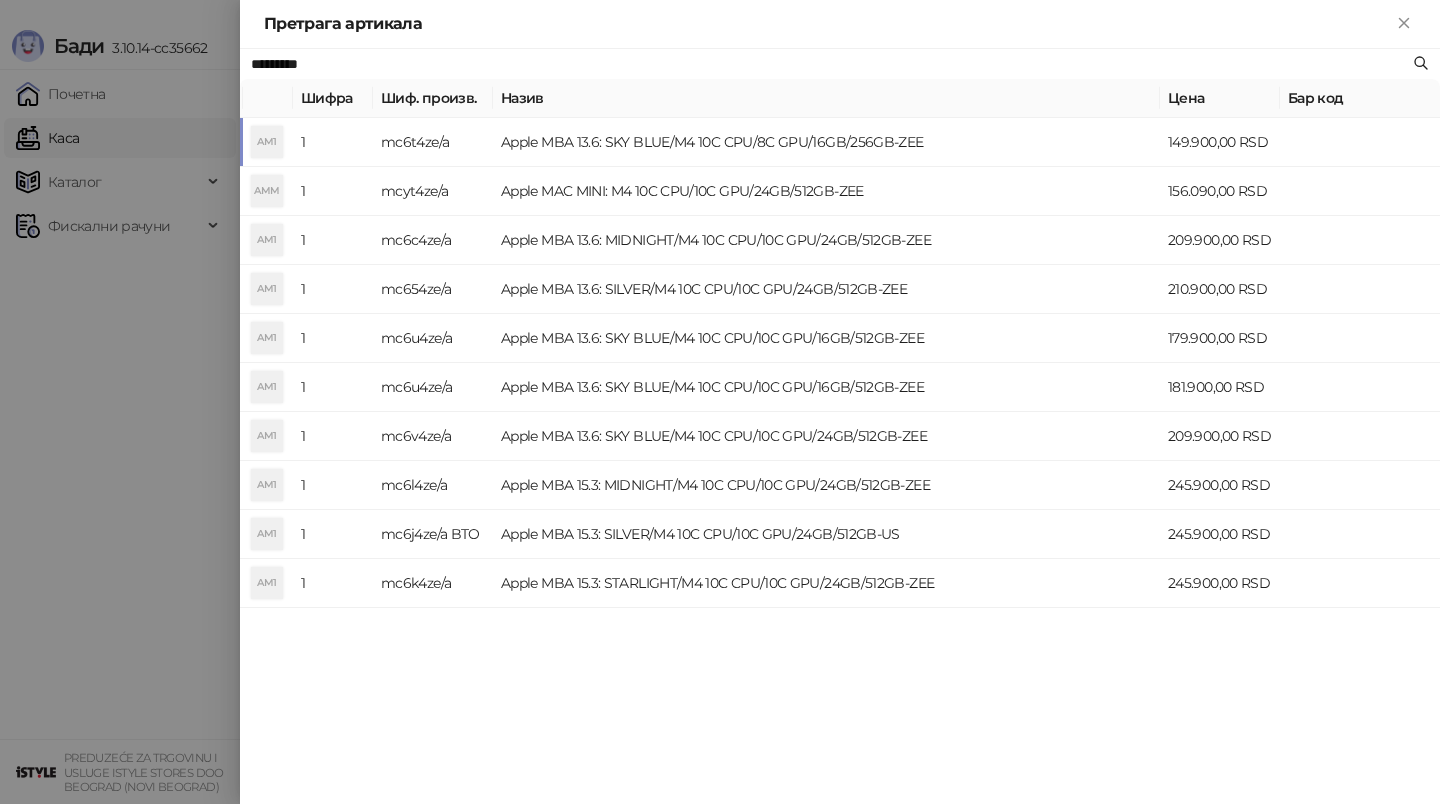 type on "*********" 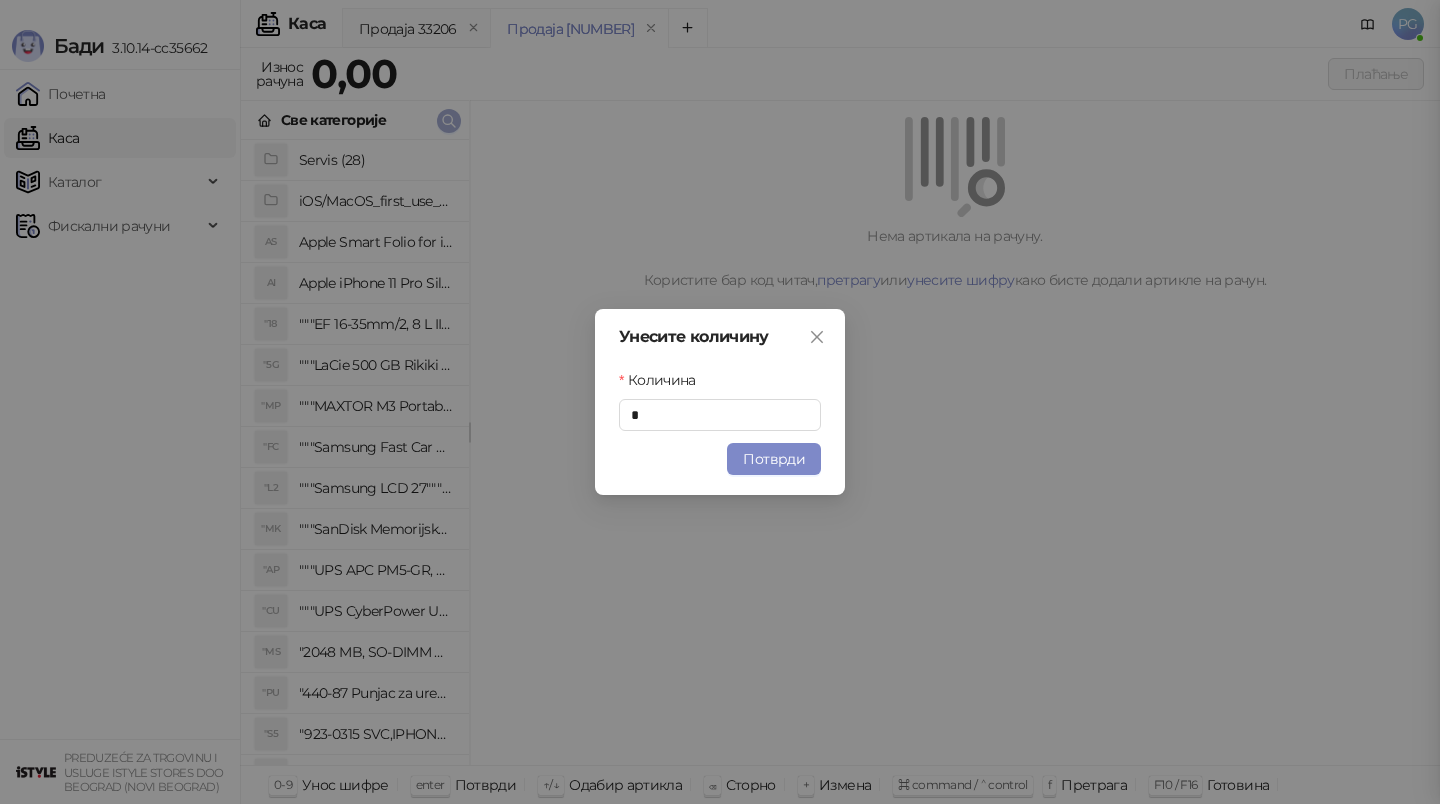 type 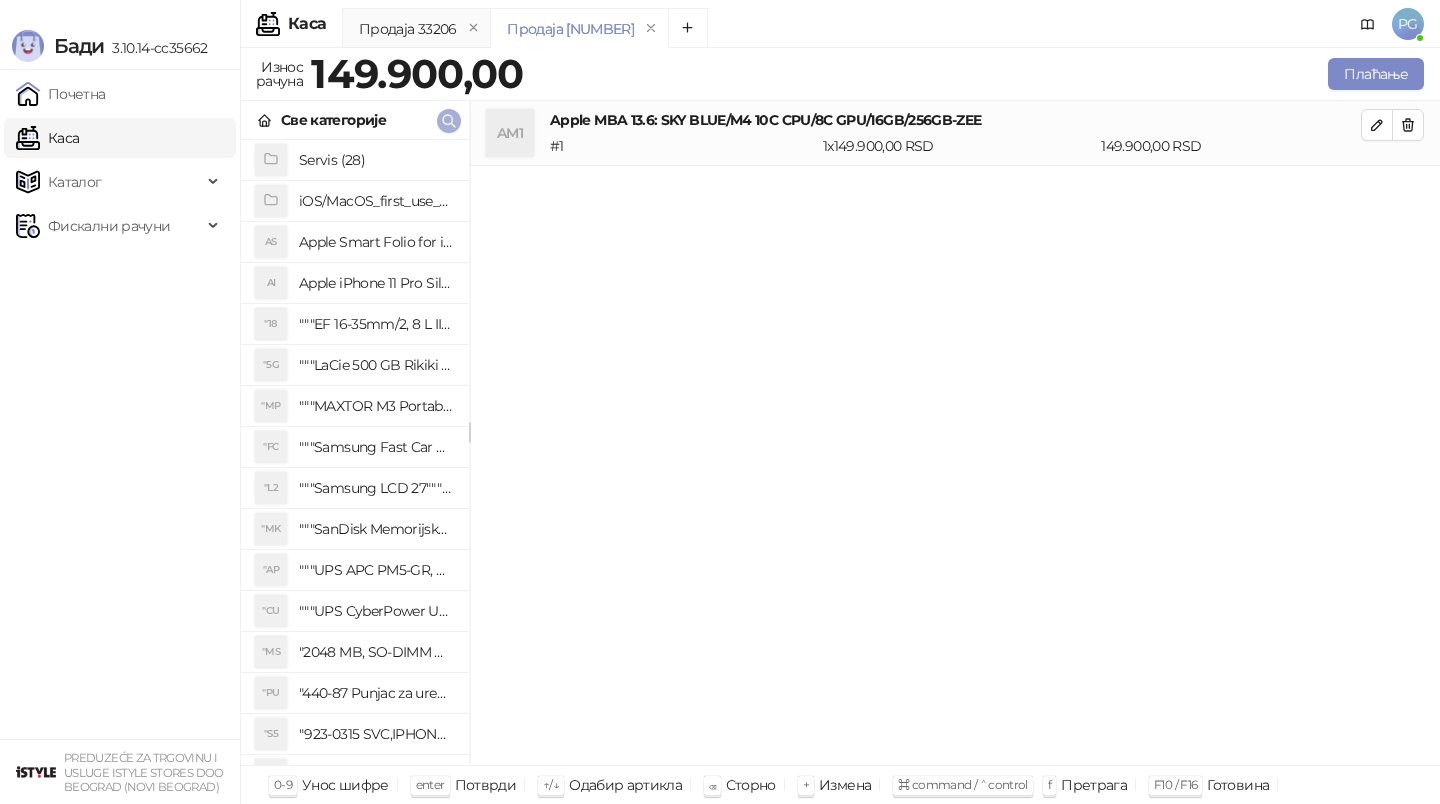 click 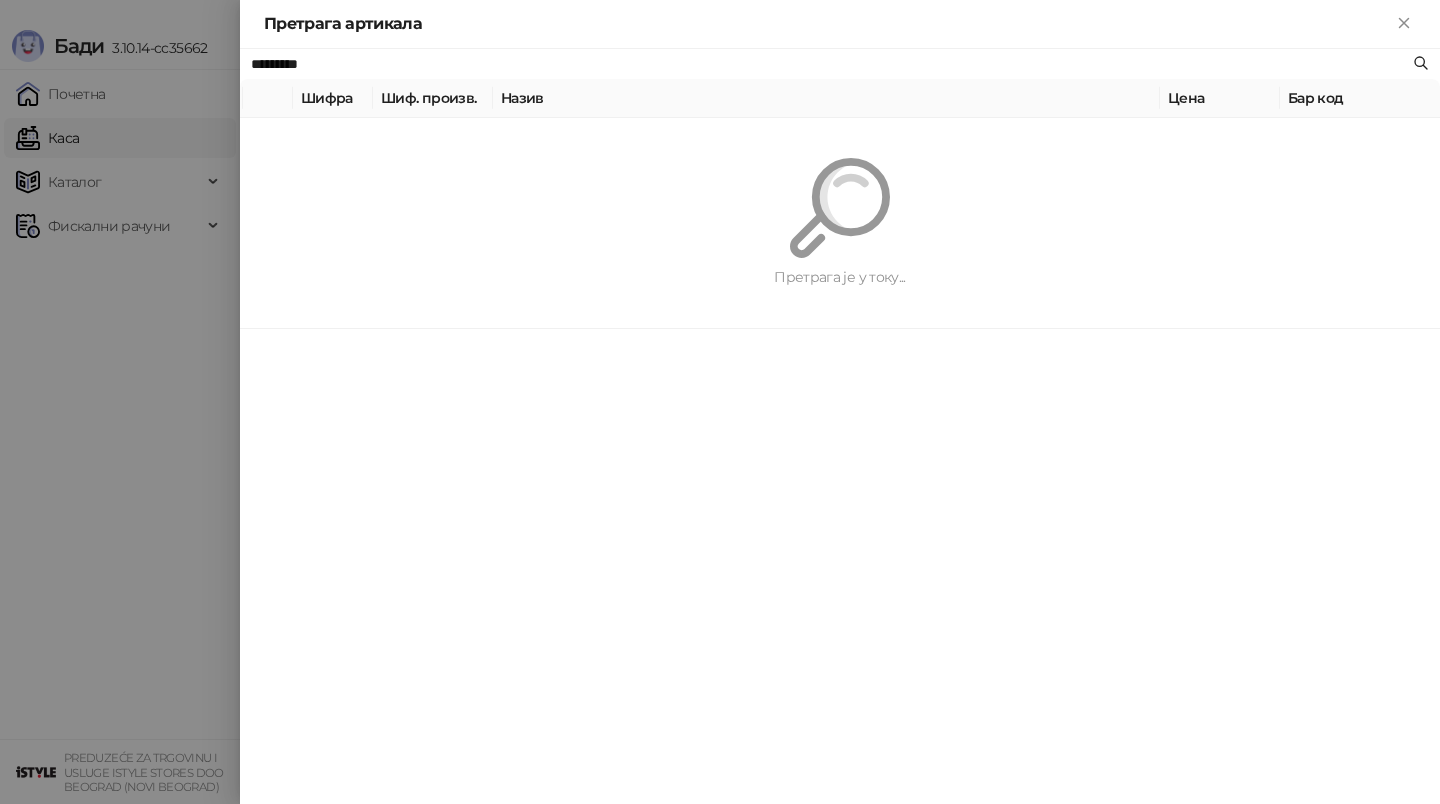 paste 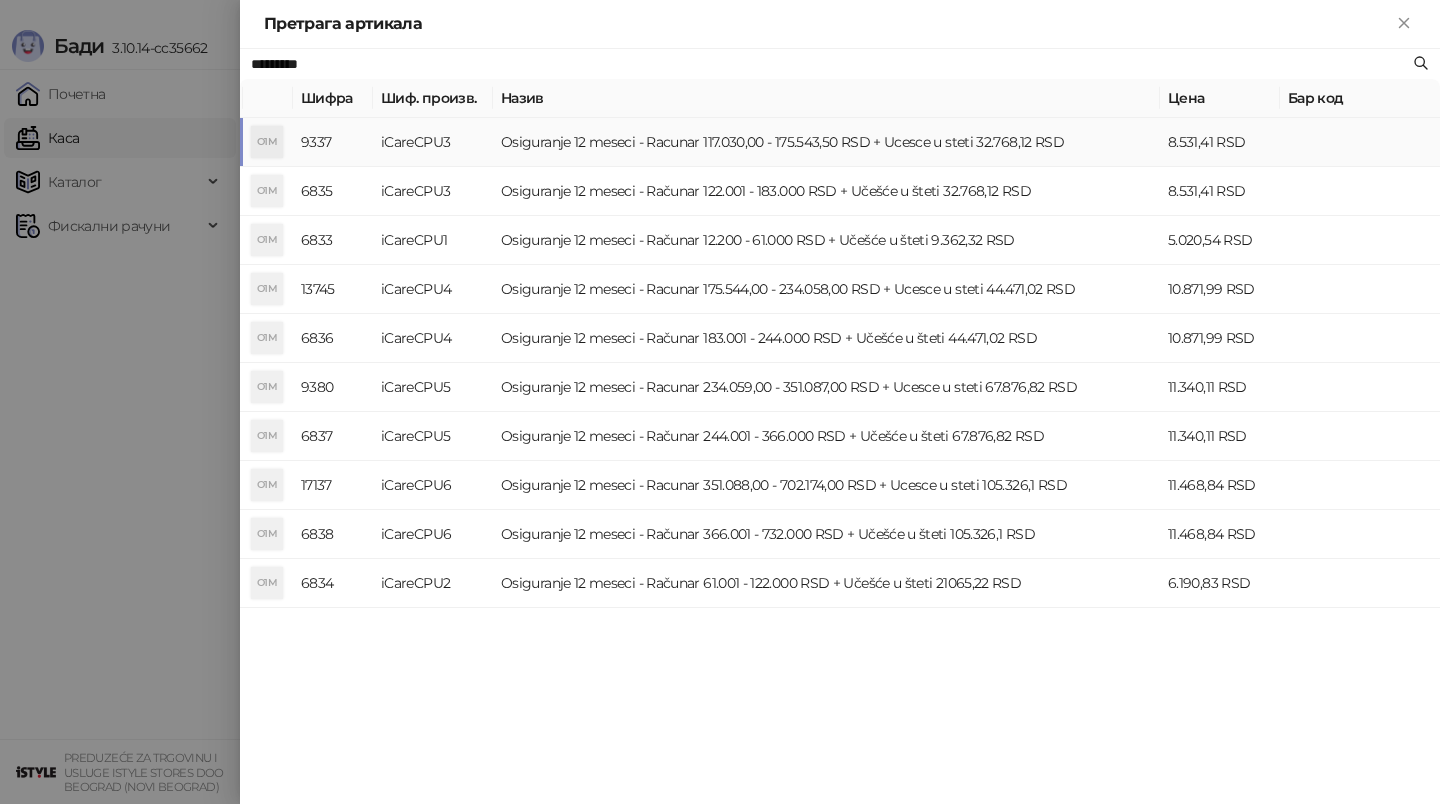 type on "*********" 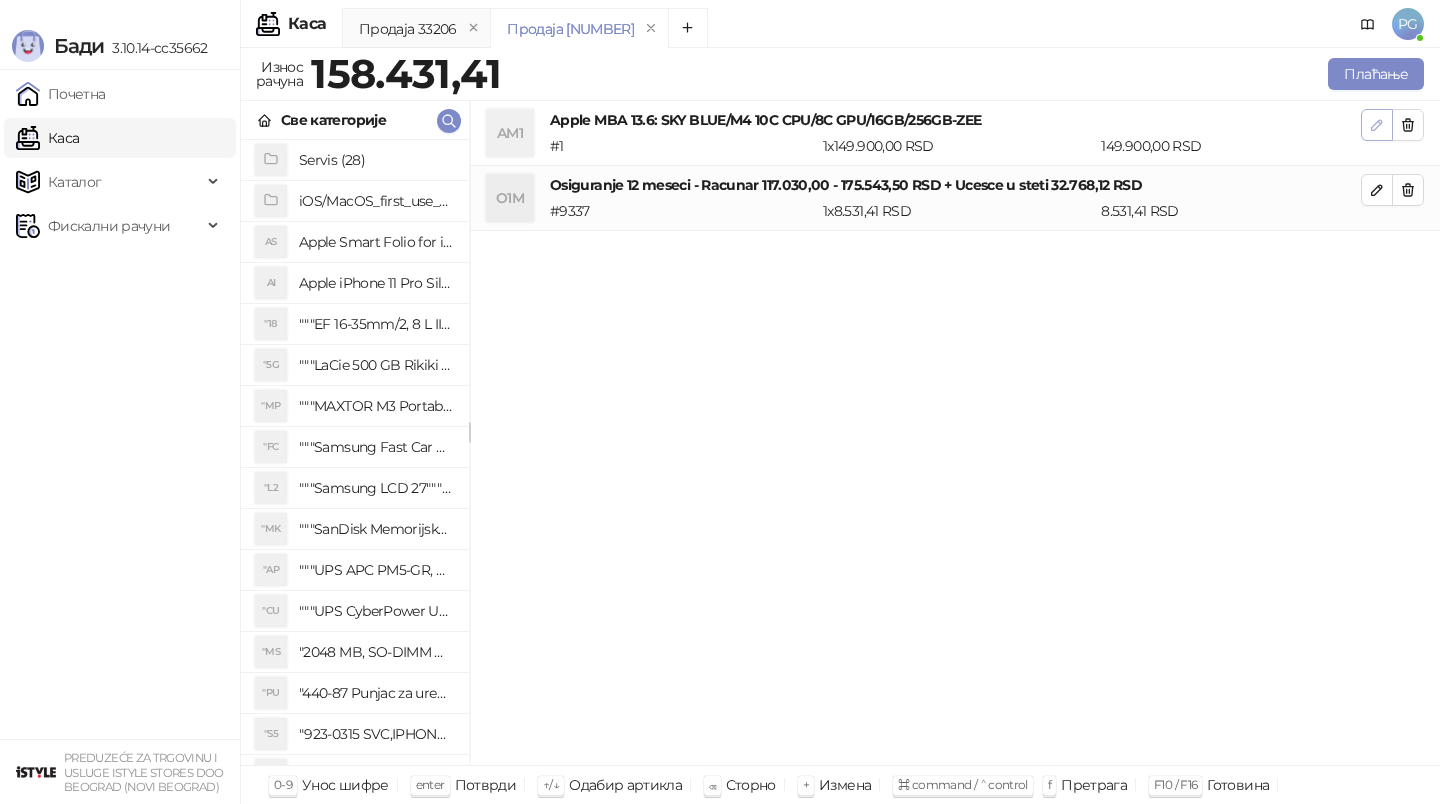 click 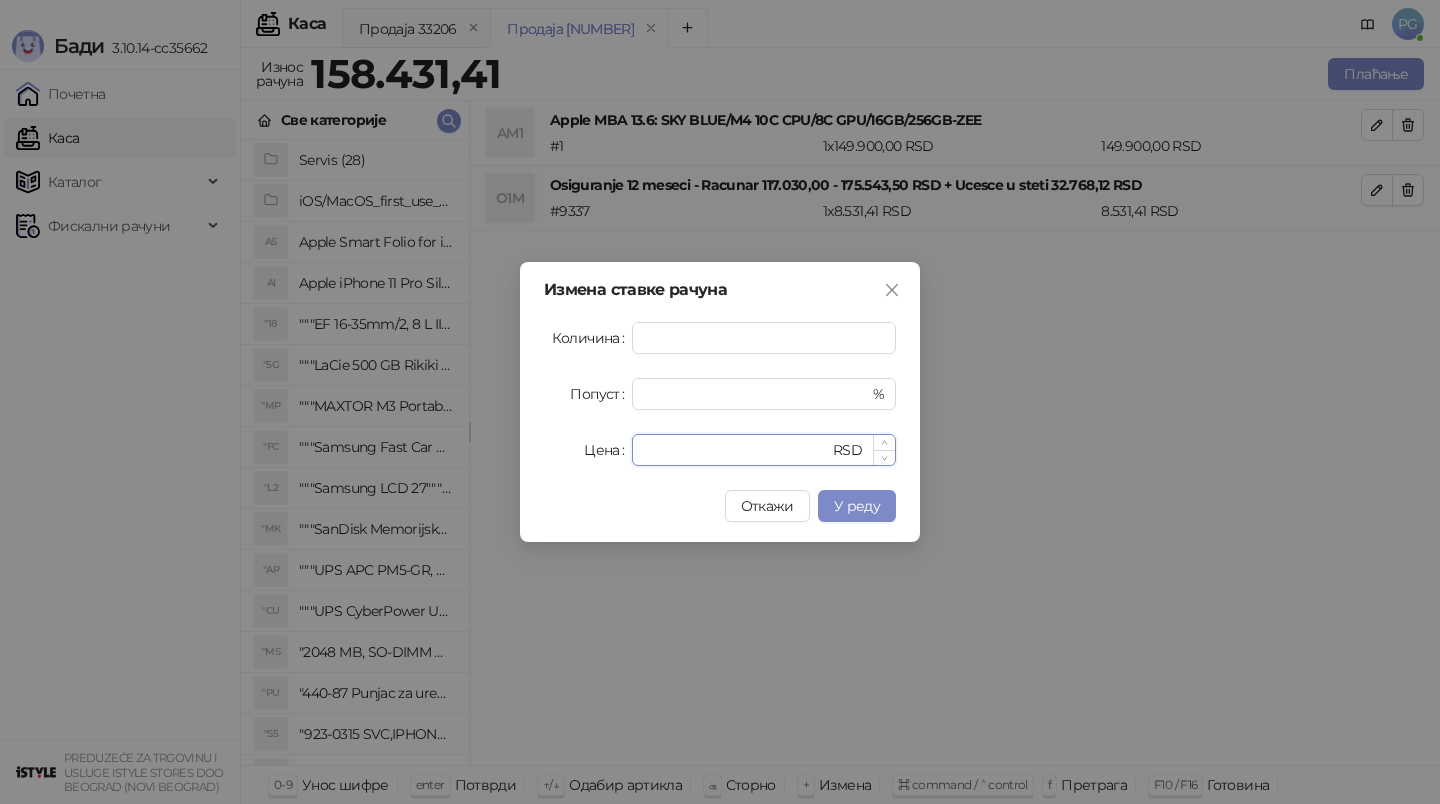 click on "******" at bounding box center (736, 450) 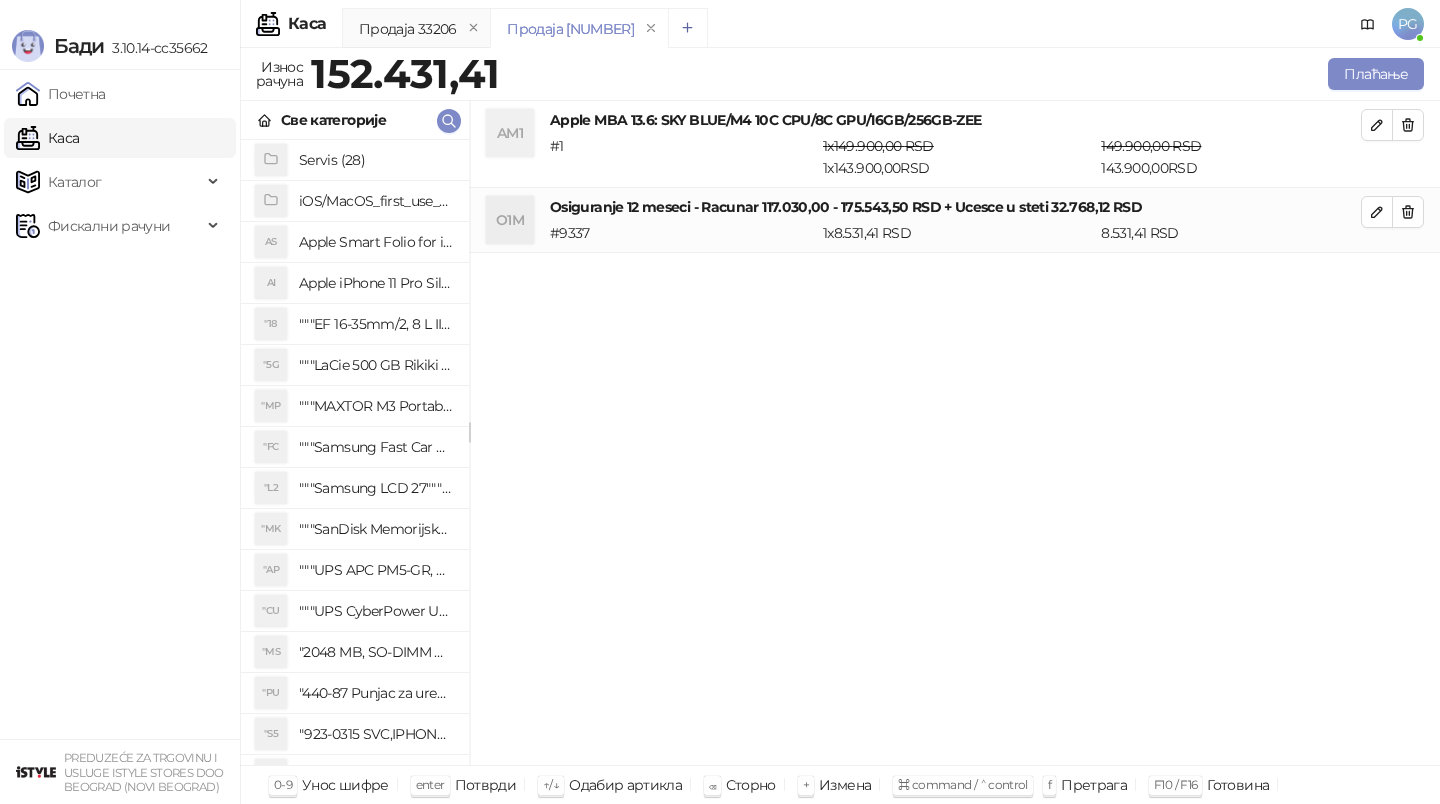 click 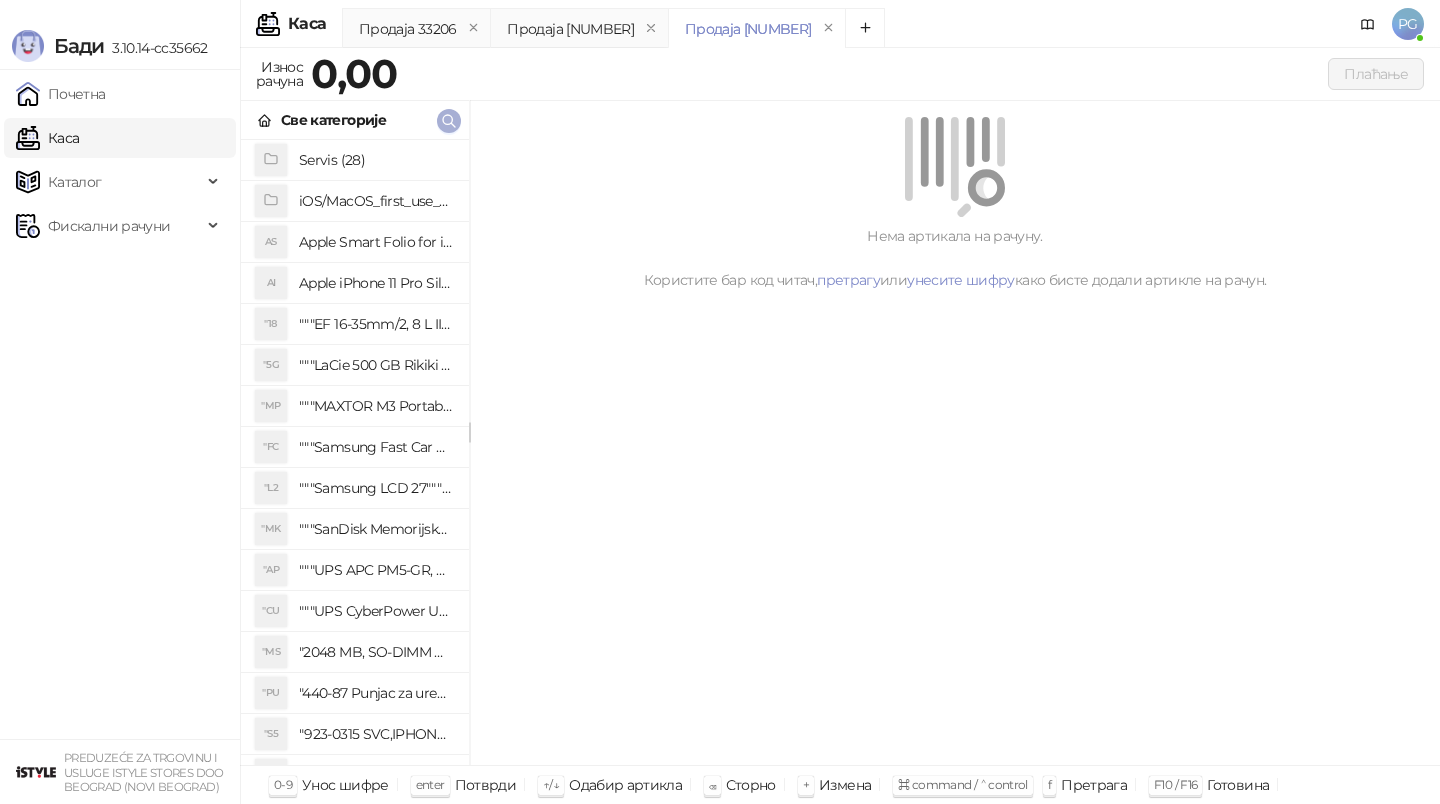 click 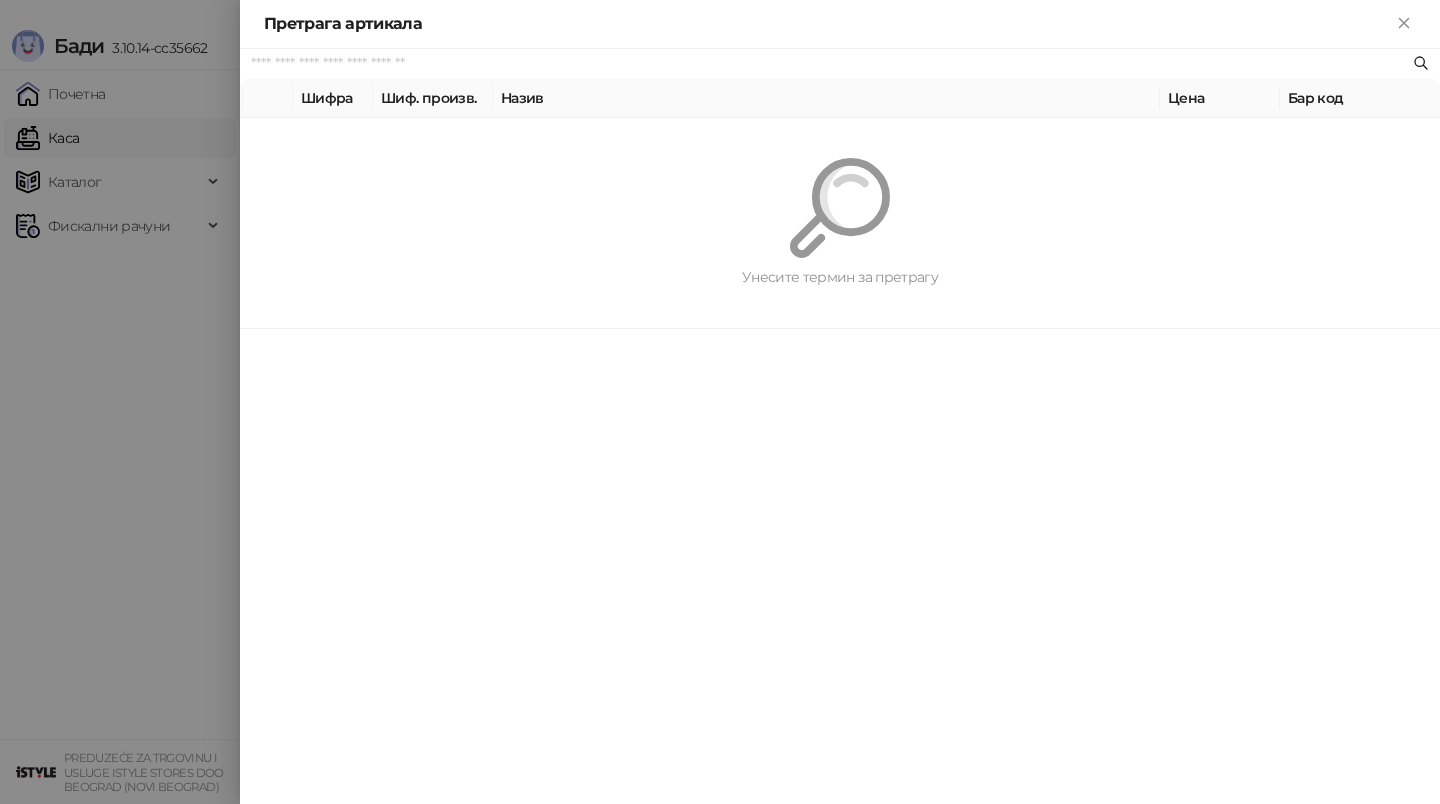 paste on "*********" 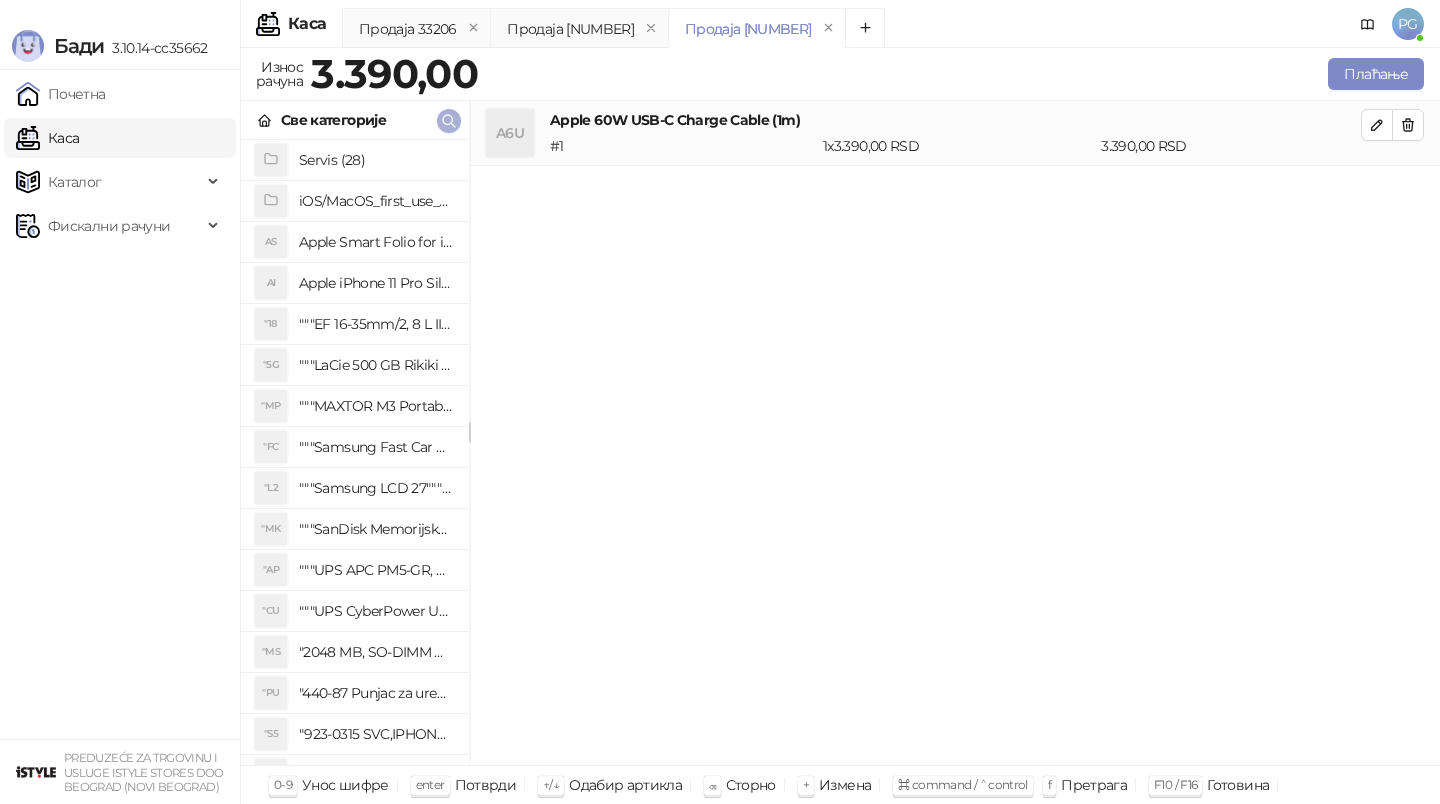 click 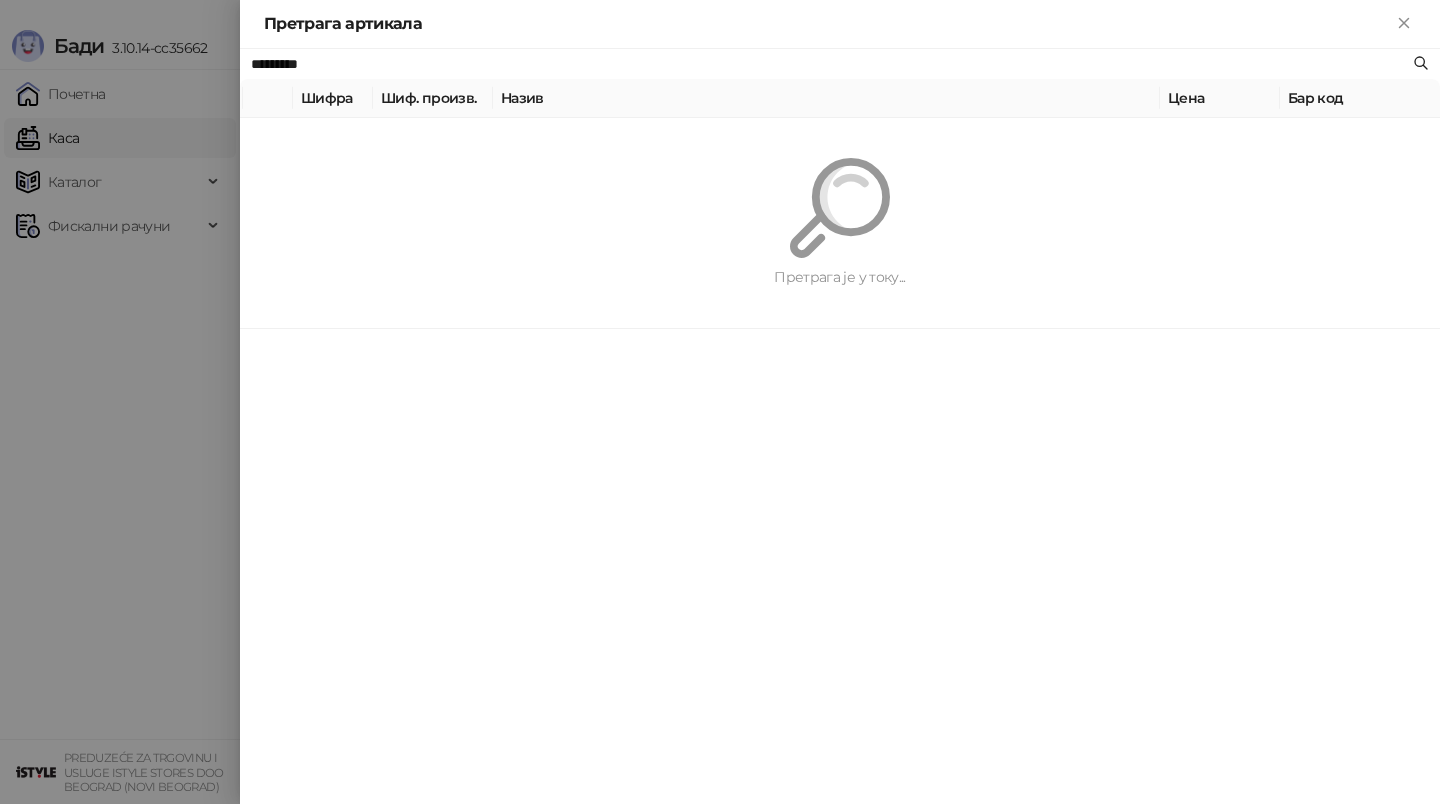 paste 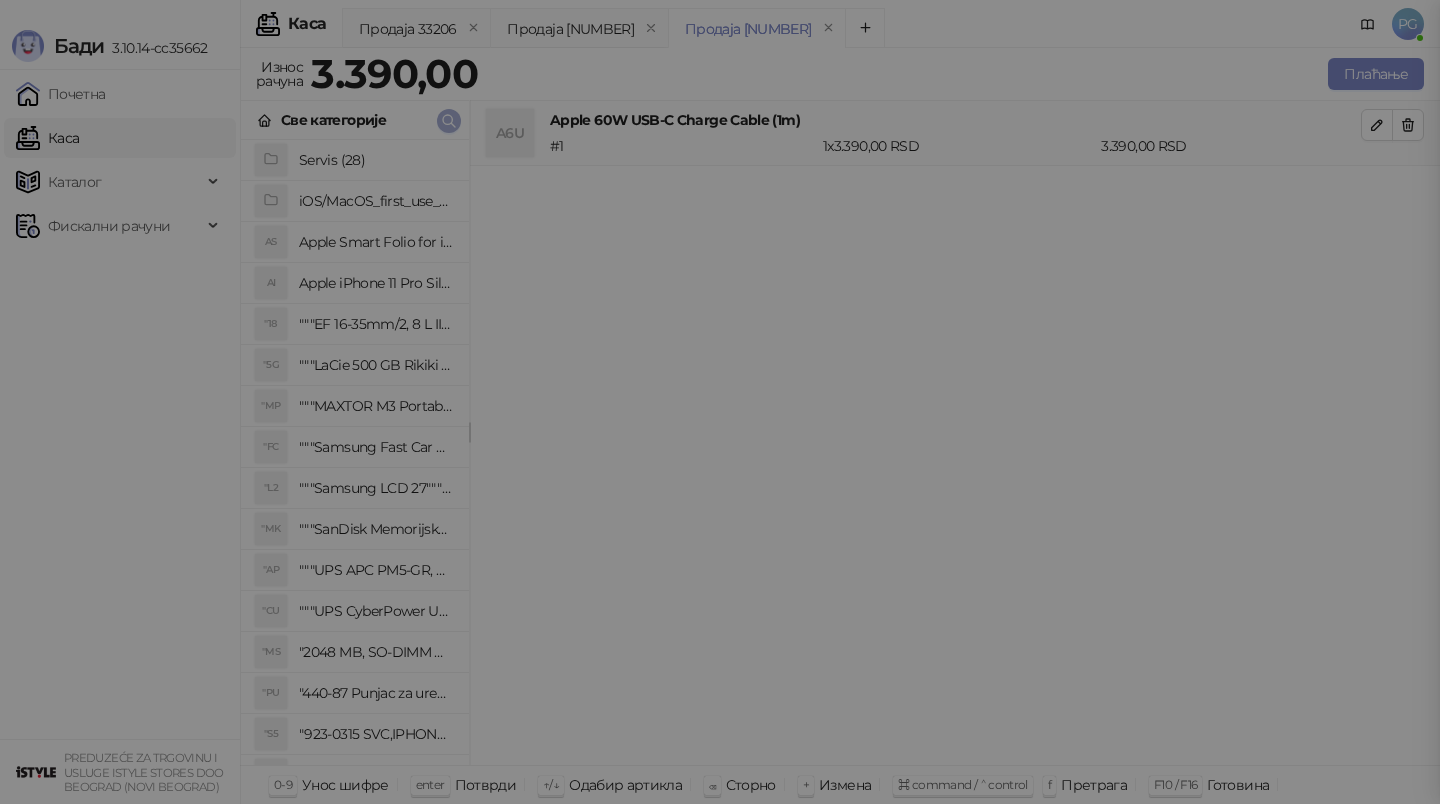 type 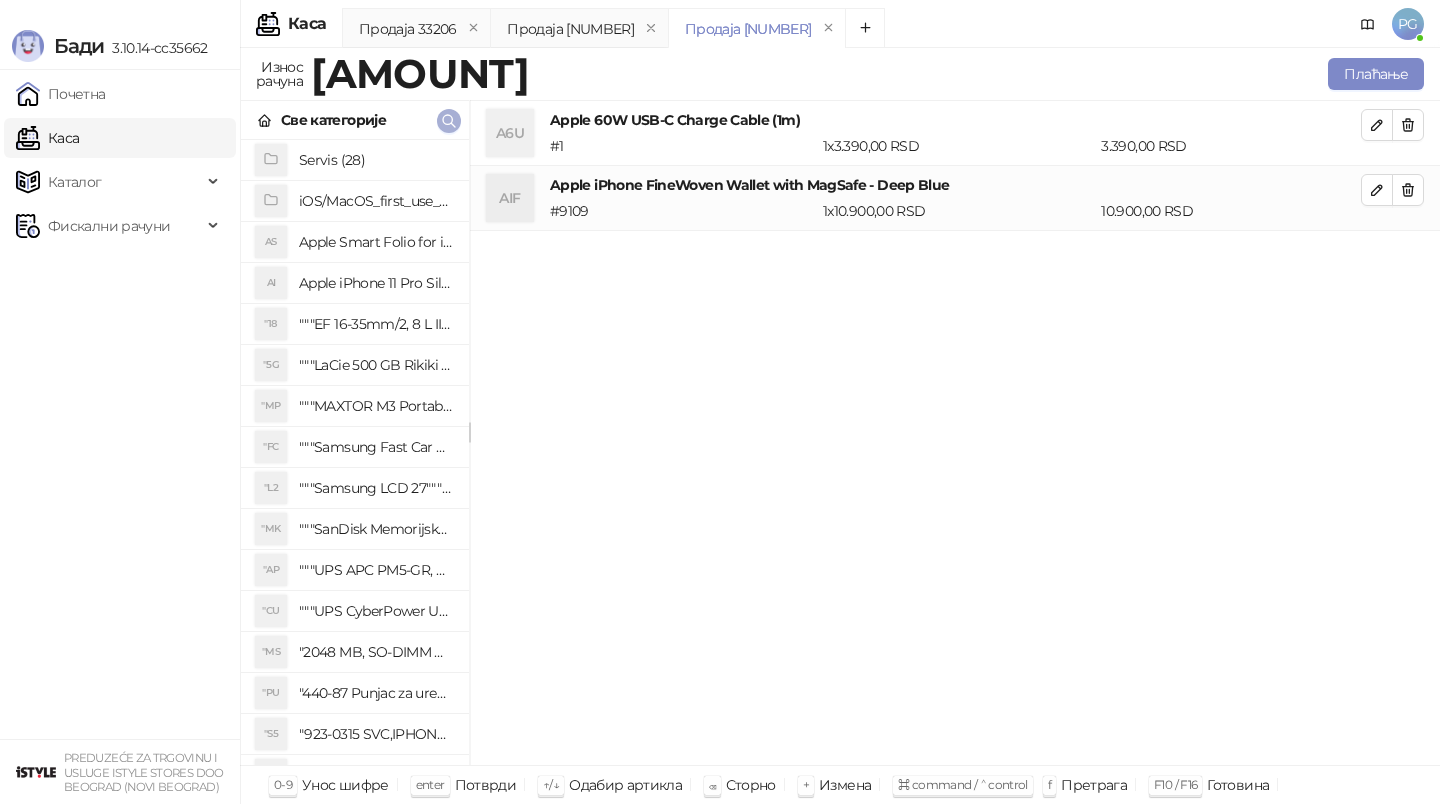click 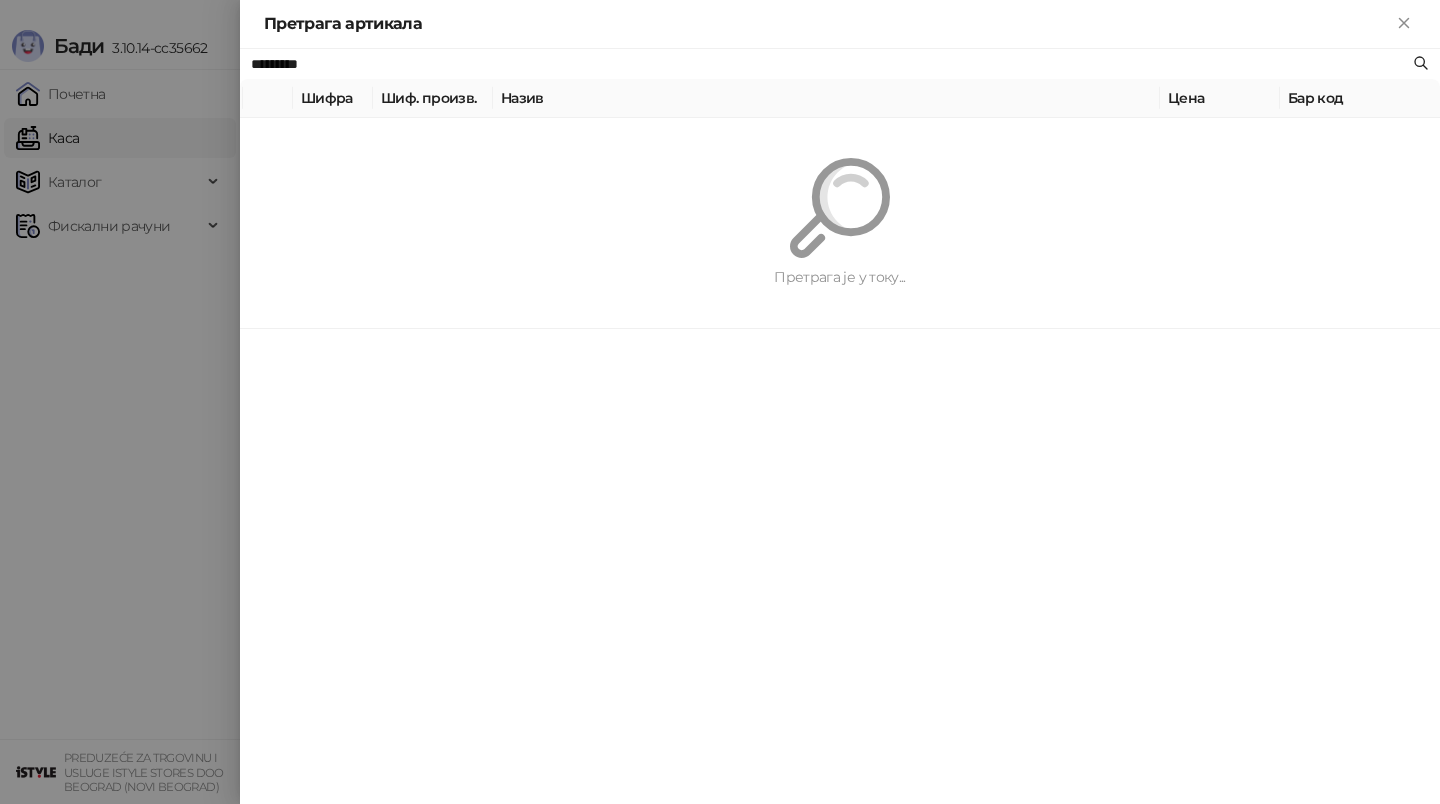 paste 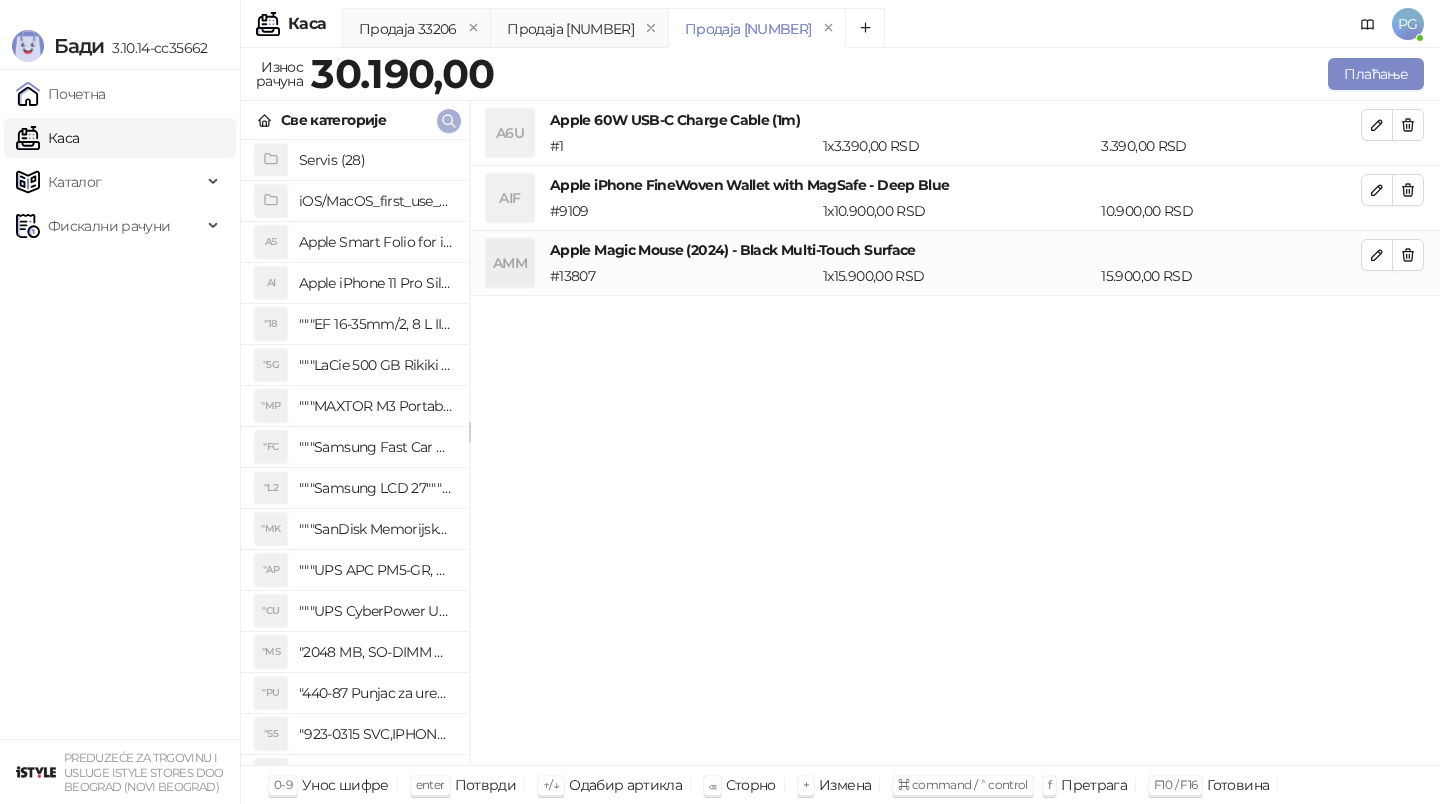 click 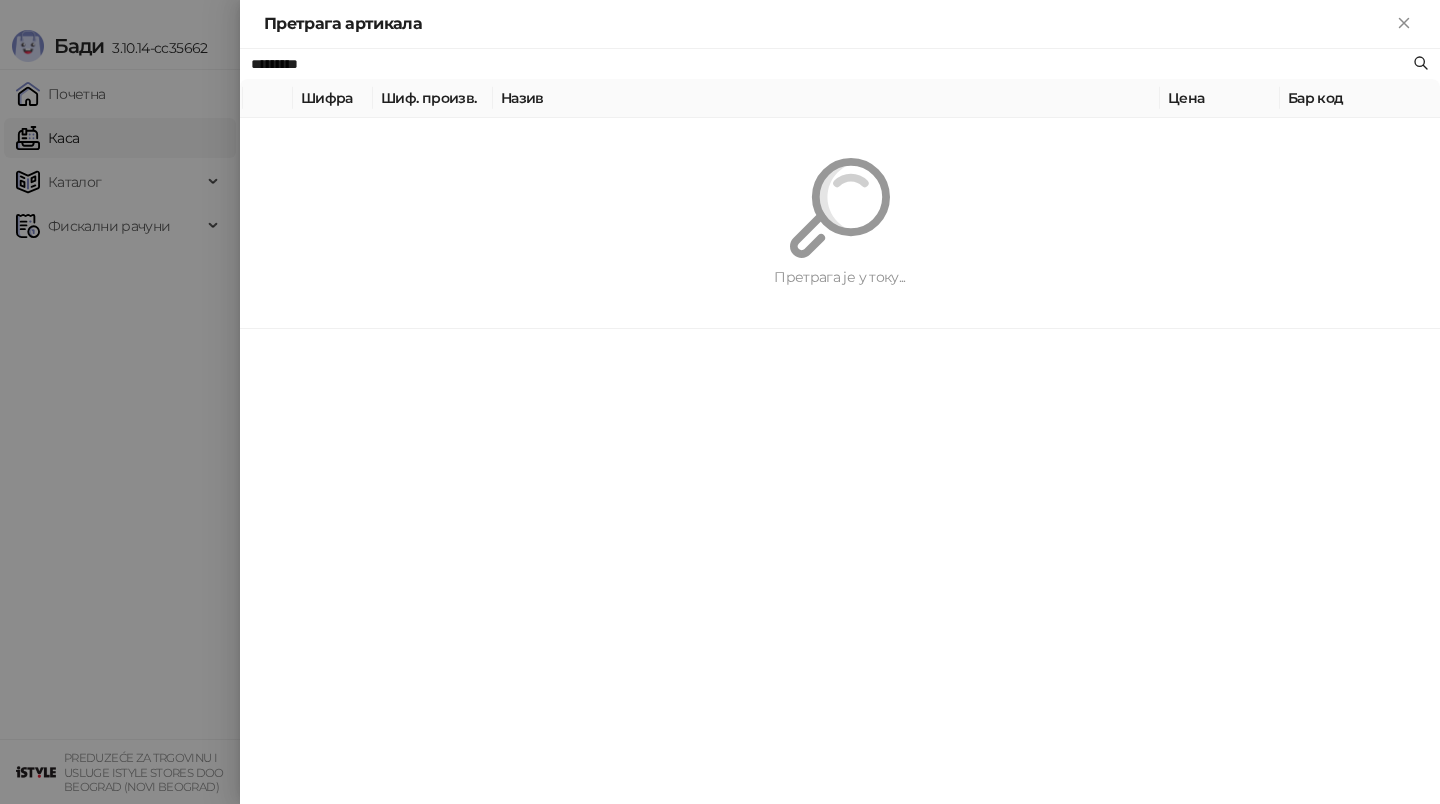 paste 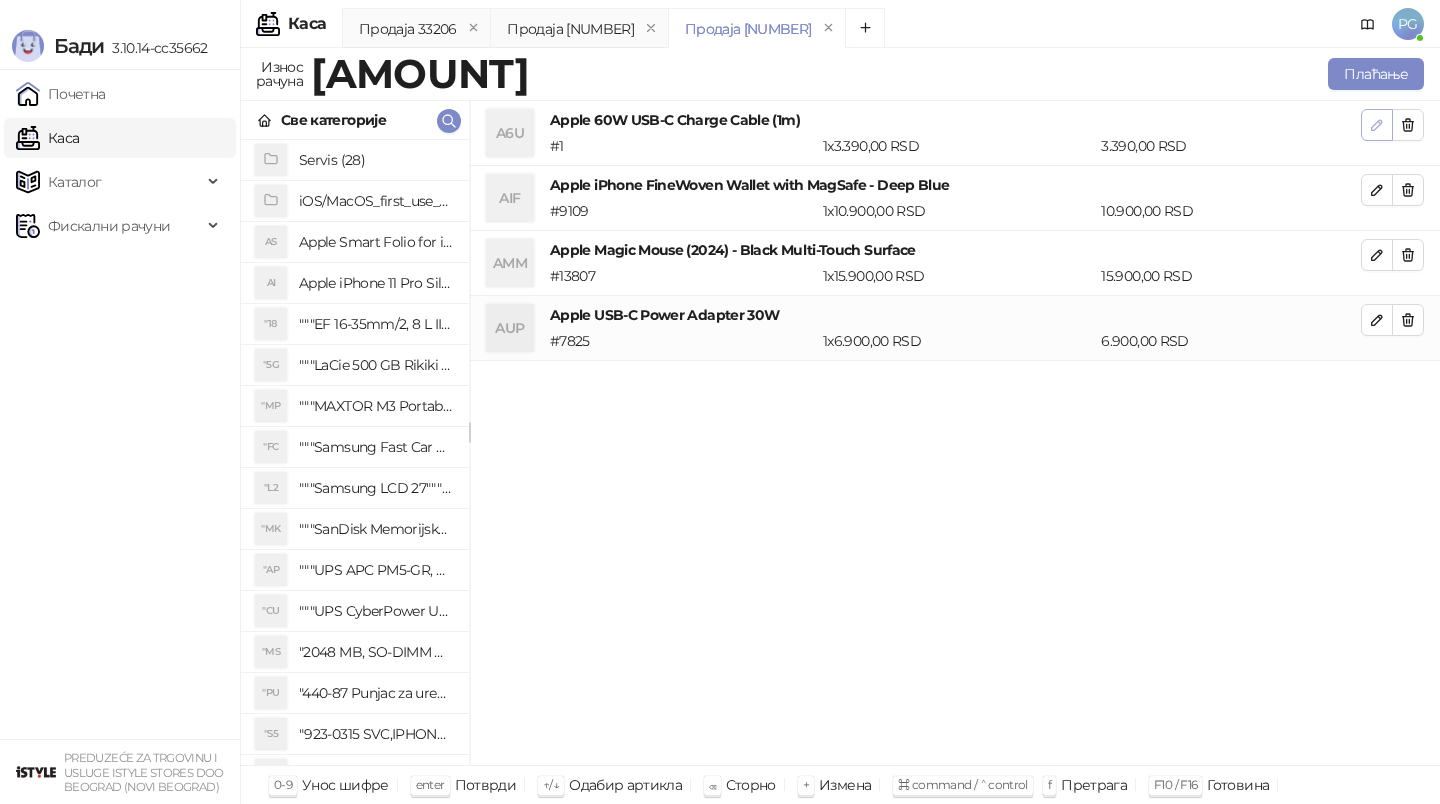 click 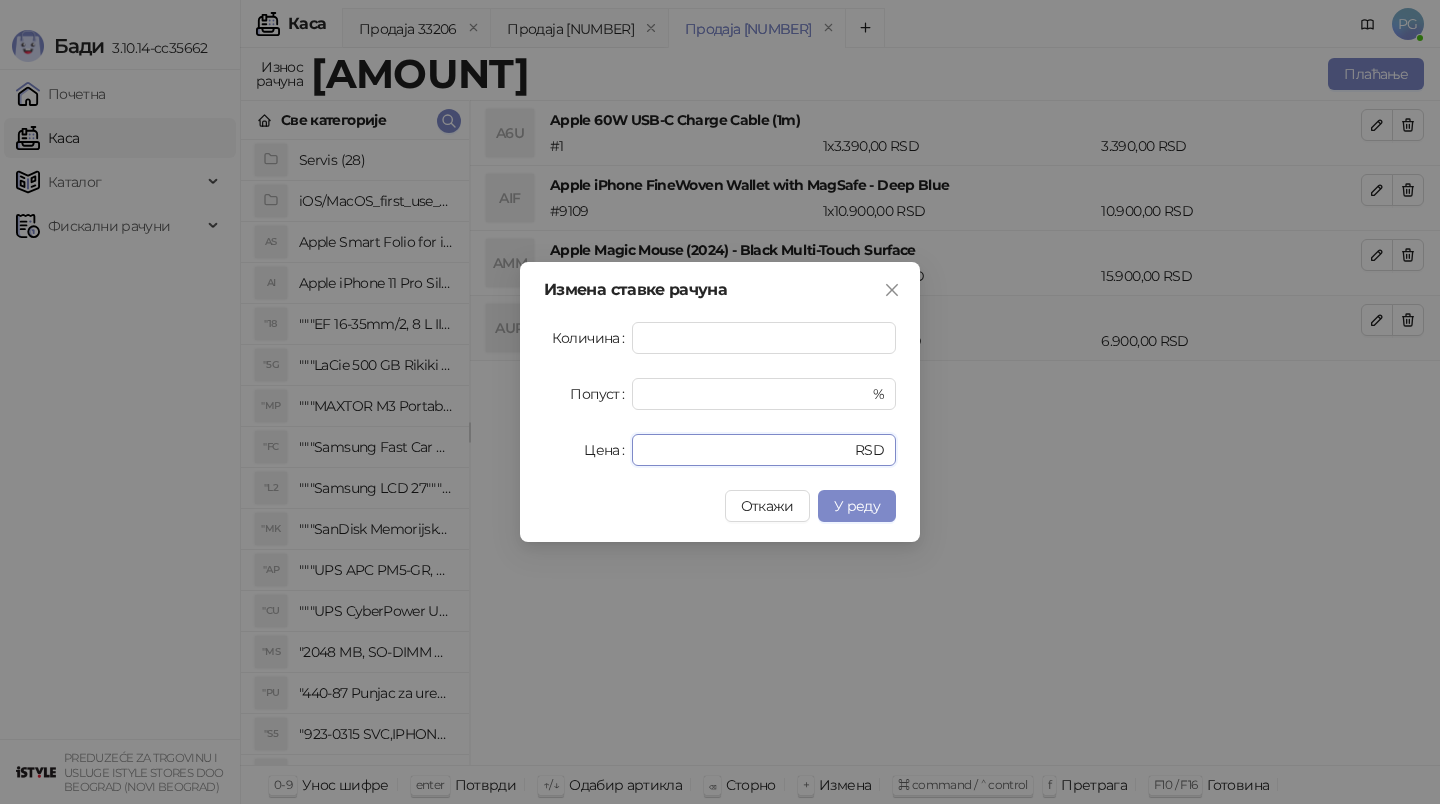 drag, startPoint x: 688, startPoint y: 457, endPoint x: 531, endPoint y: 419, distance: 161.53328 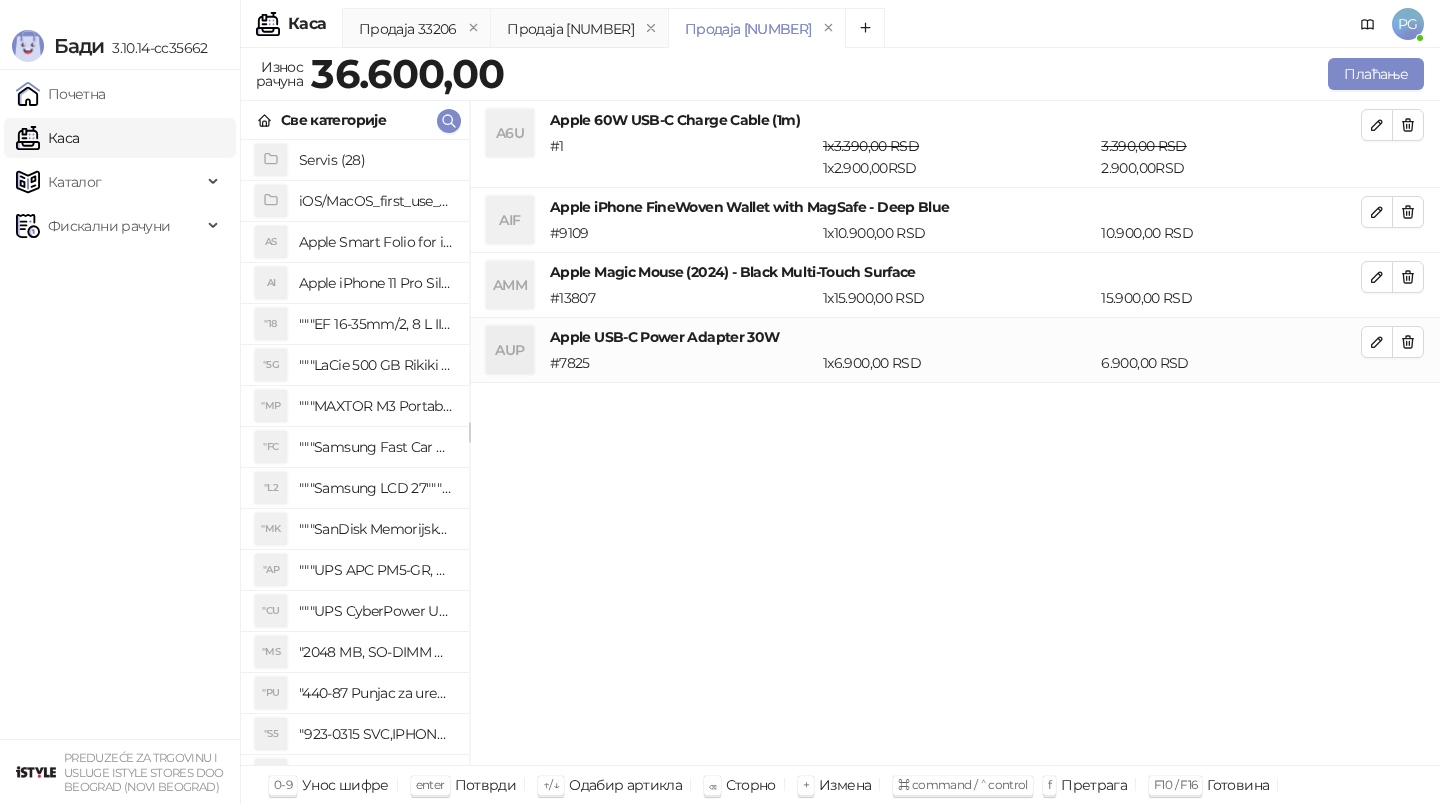 click on "Плаћање" at bounding box center (968, 74) 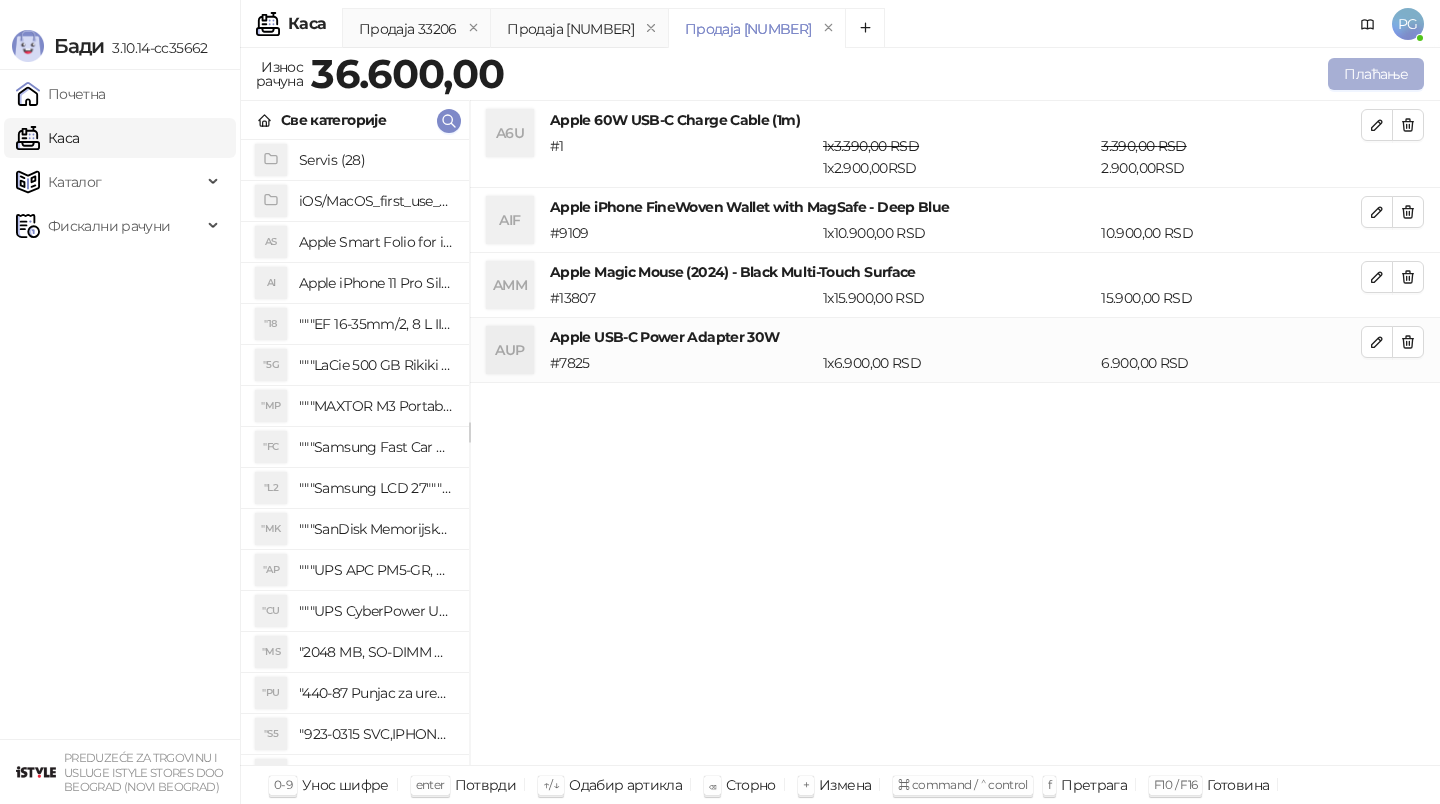 click on "Плаћање" at bounding box center [1376, 74] 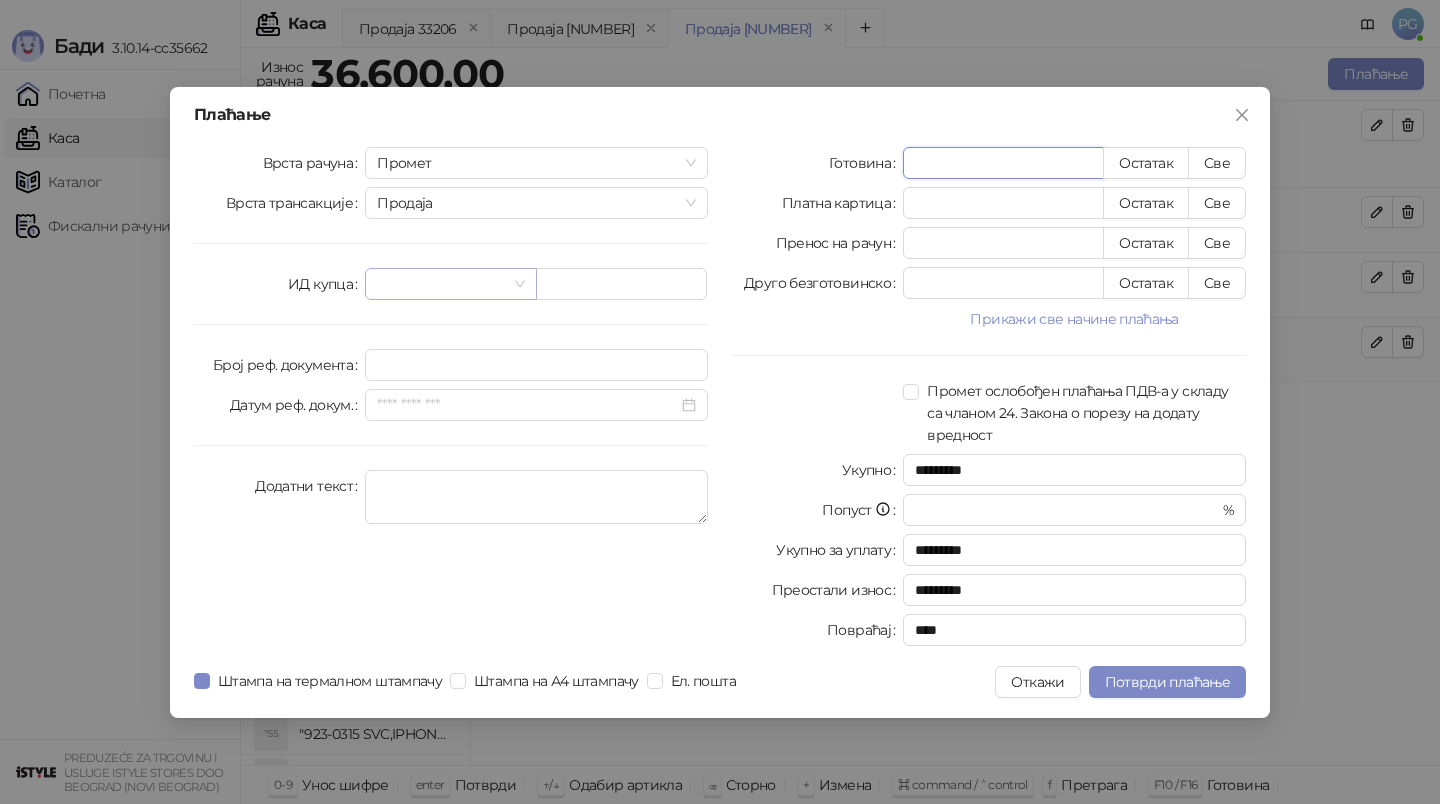 click at bounding box center (450, 284) 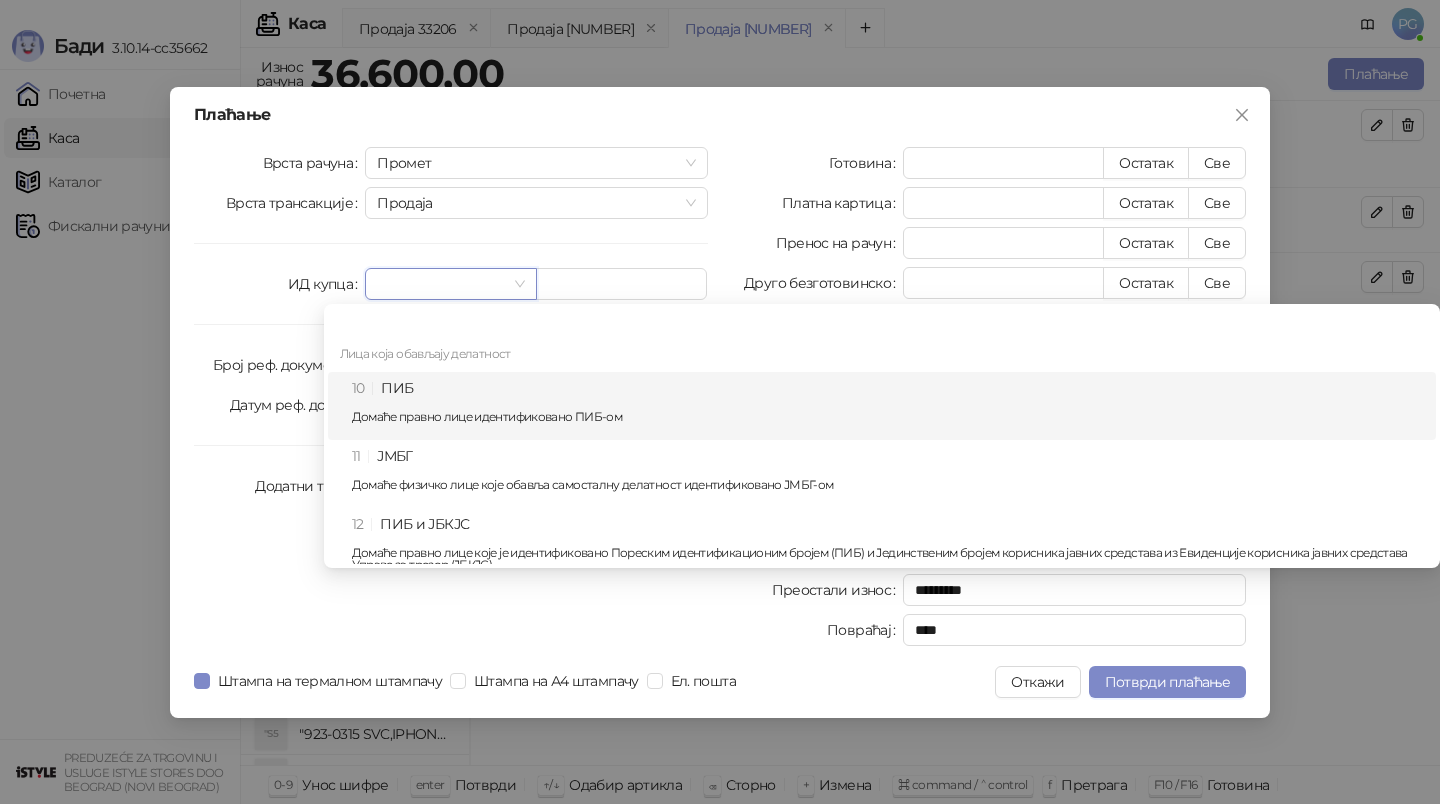 click on "10 ПИБ Домаће правно лице идентификовано ПИБ-ом" at bounding box center [888, 406] 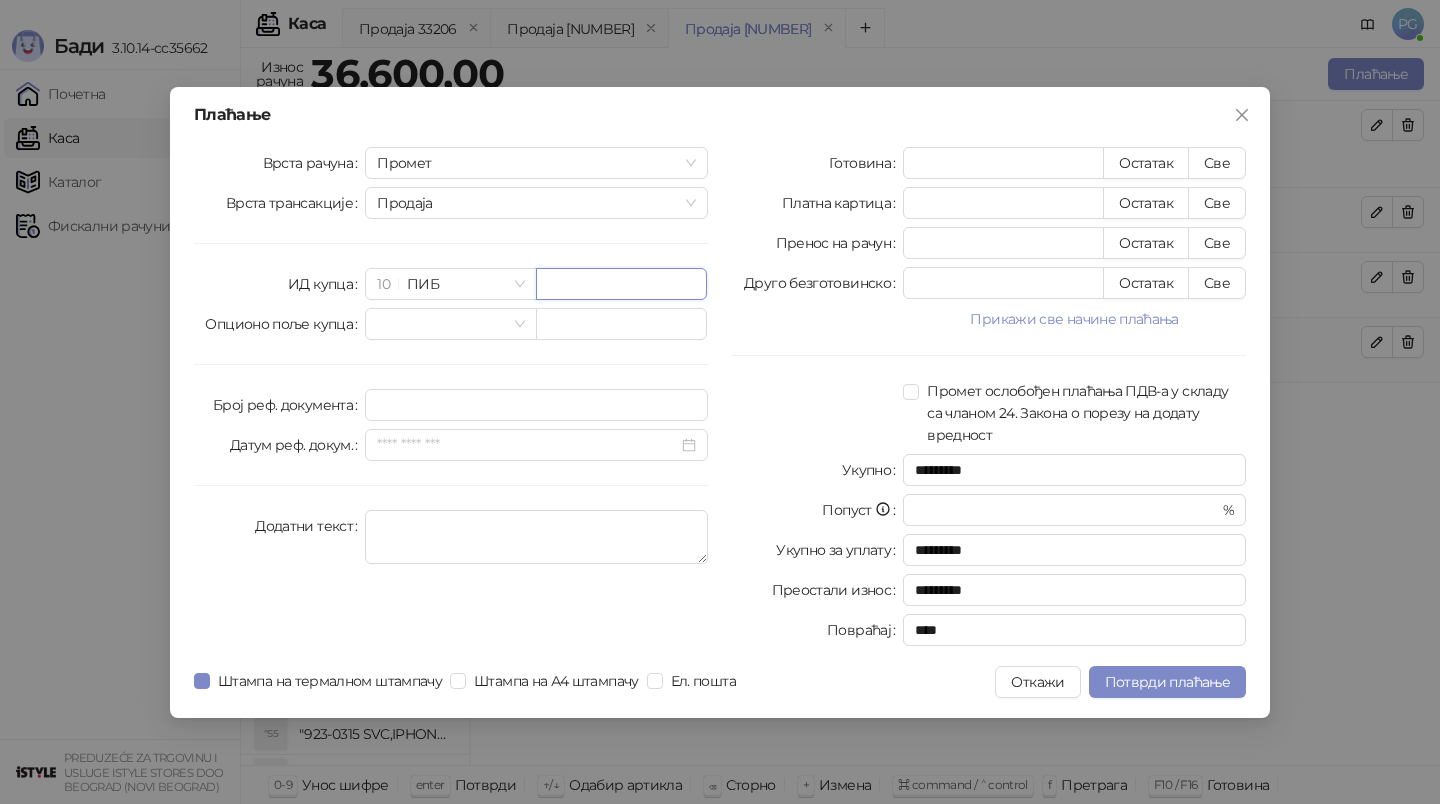 paste on "*********" 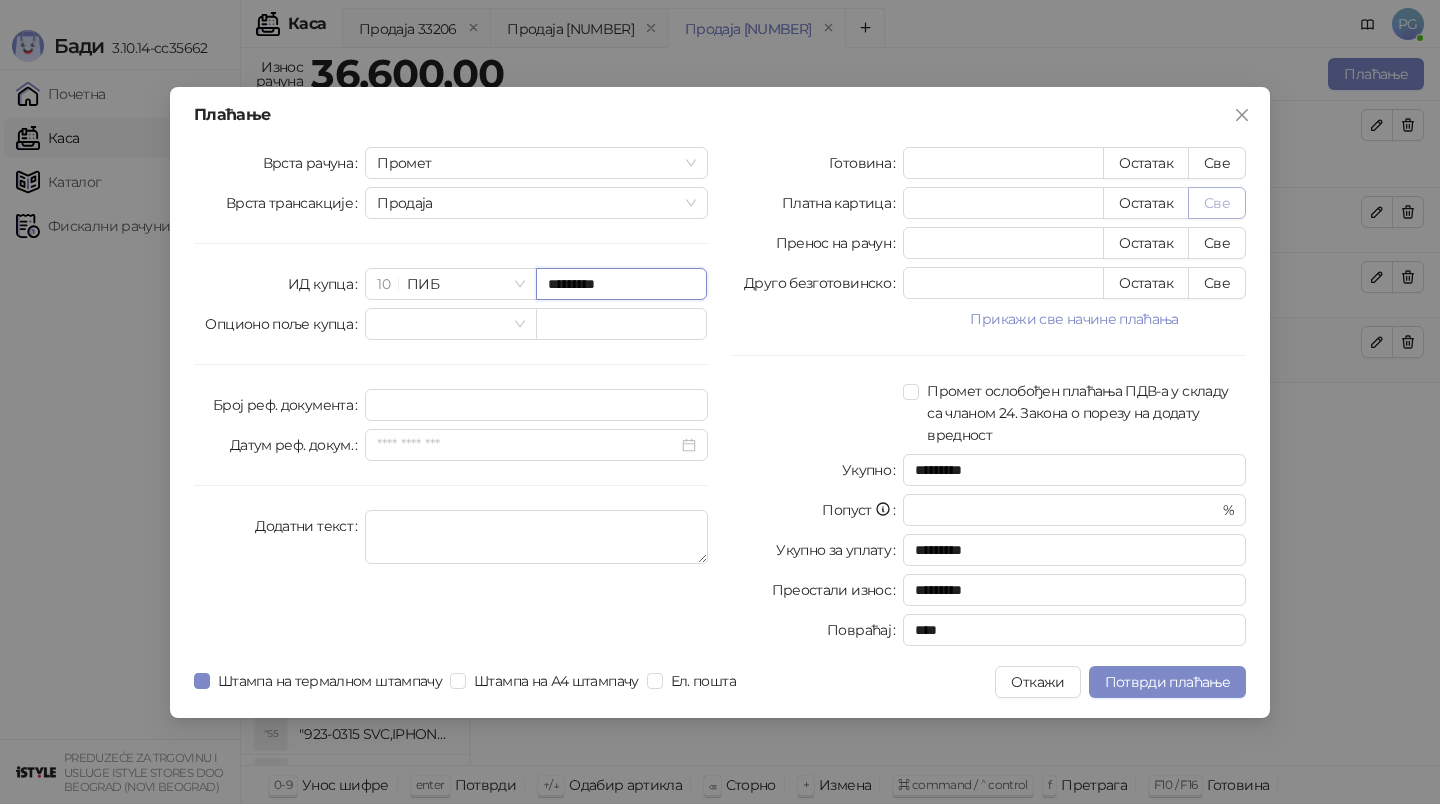 type on "*********" 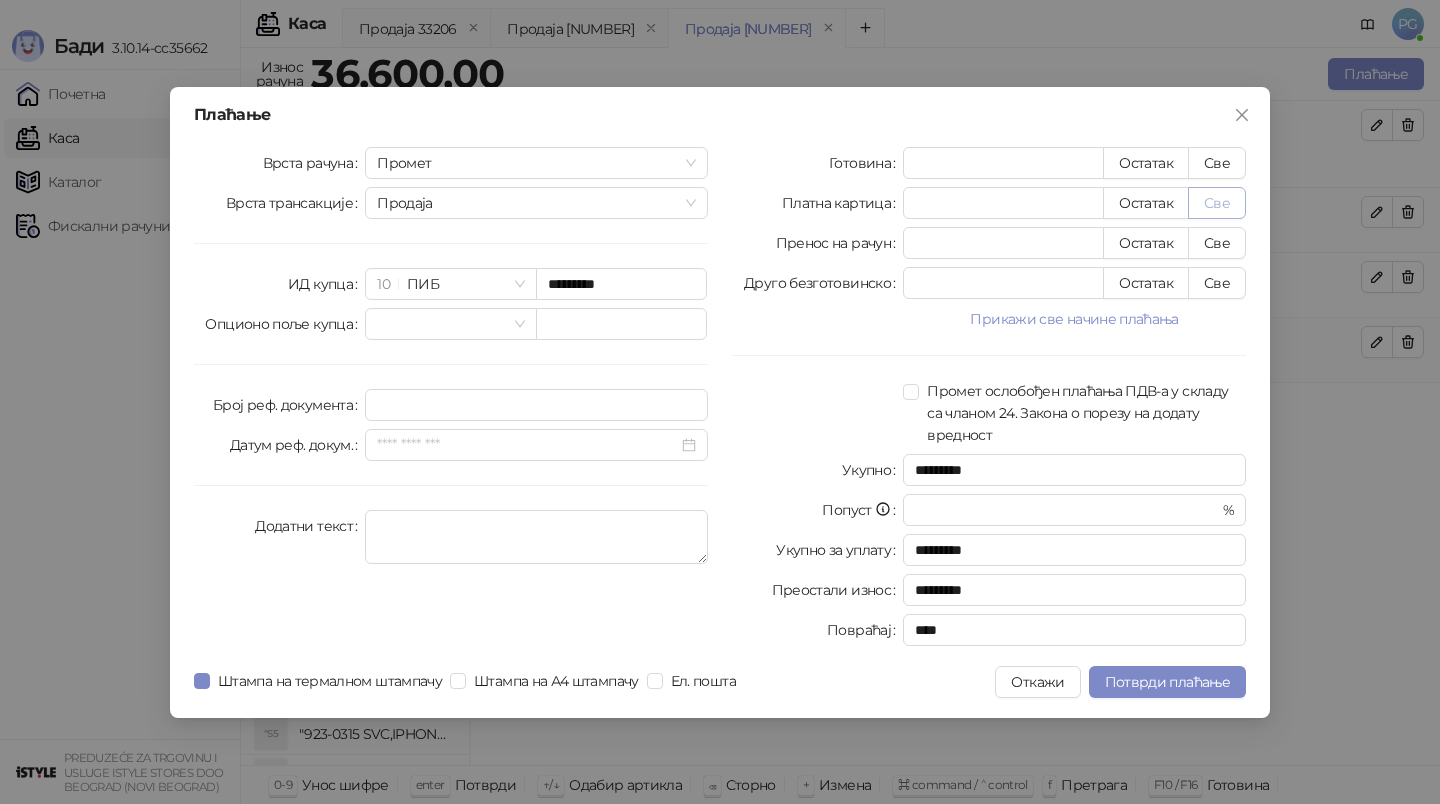 click on "Све" at bounding box center (1217, 203) 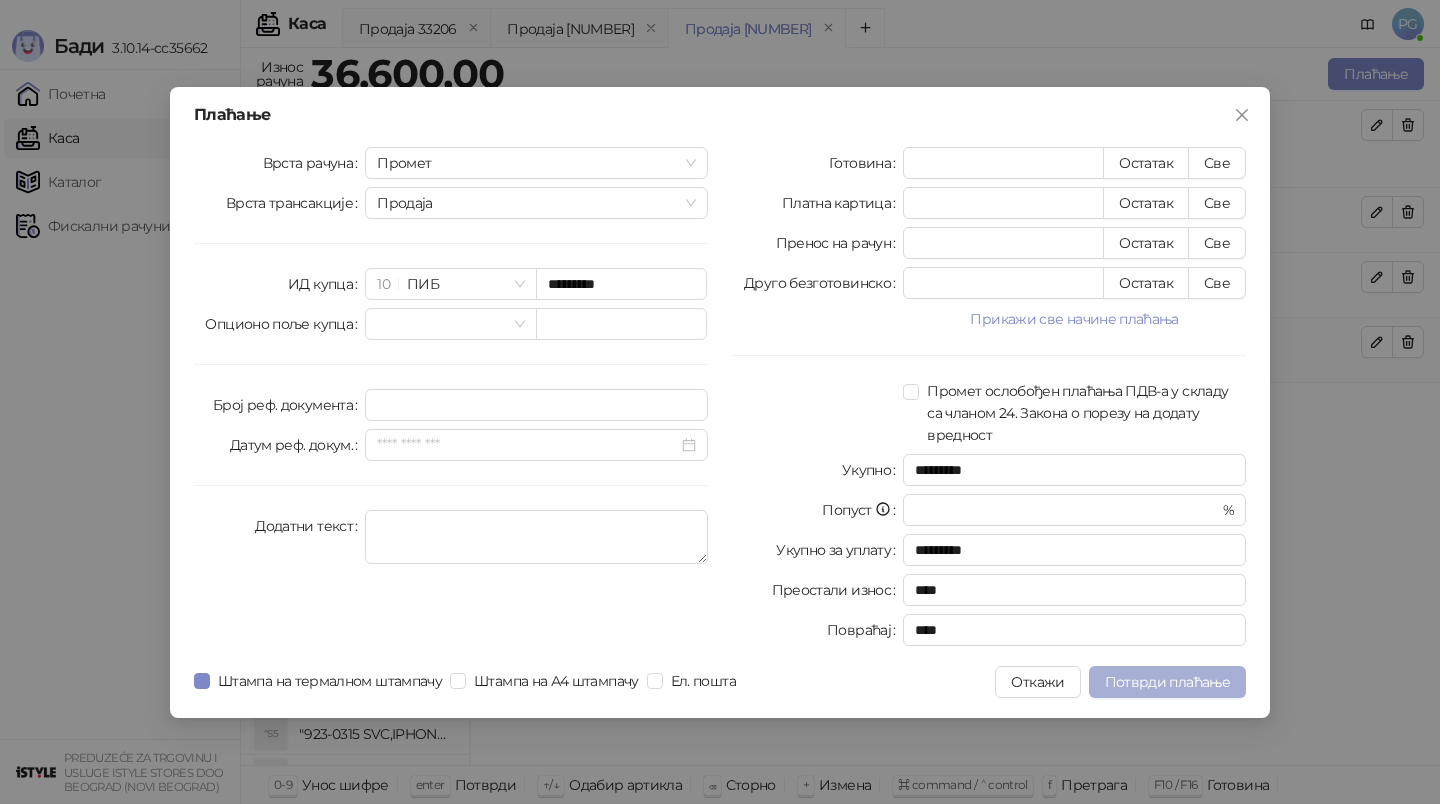 click on "Потврди плаћање" at bounding box center (1167, 682) 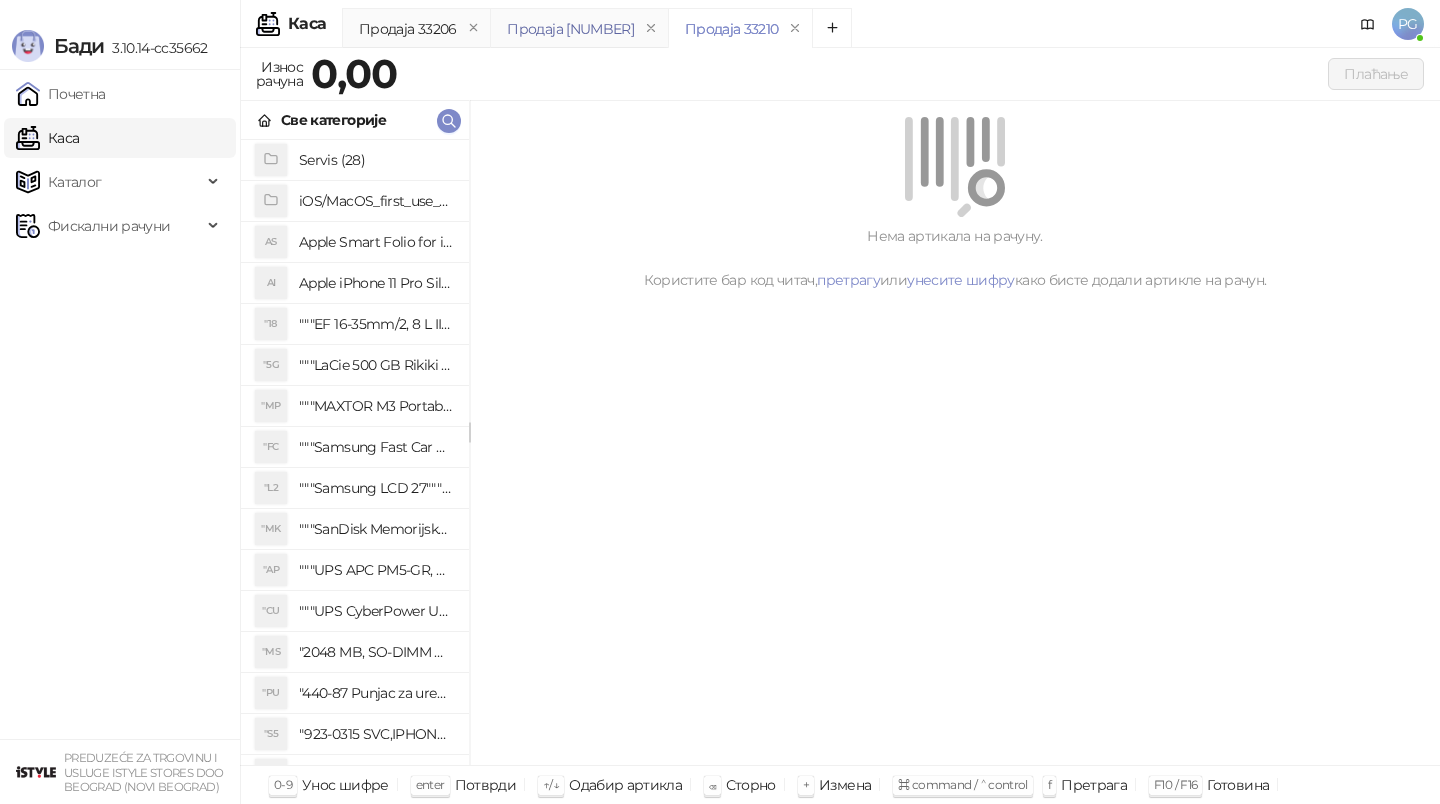 click on "Продаја [NUMBER]" at bounding box center [570, 29] 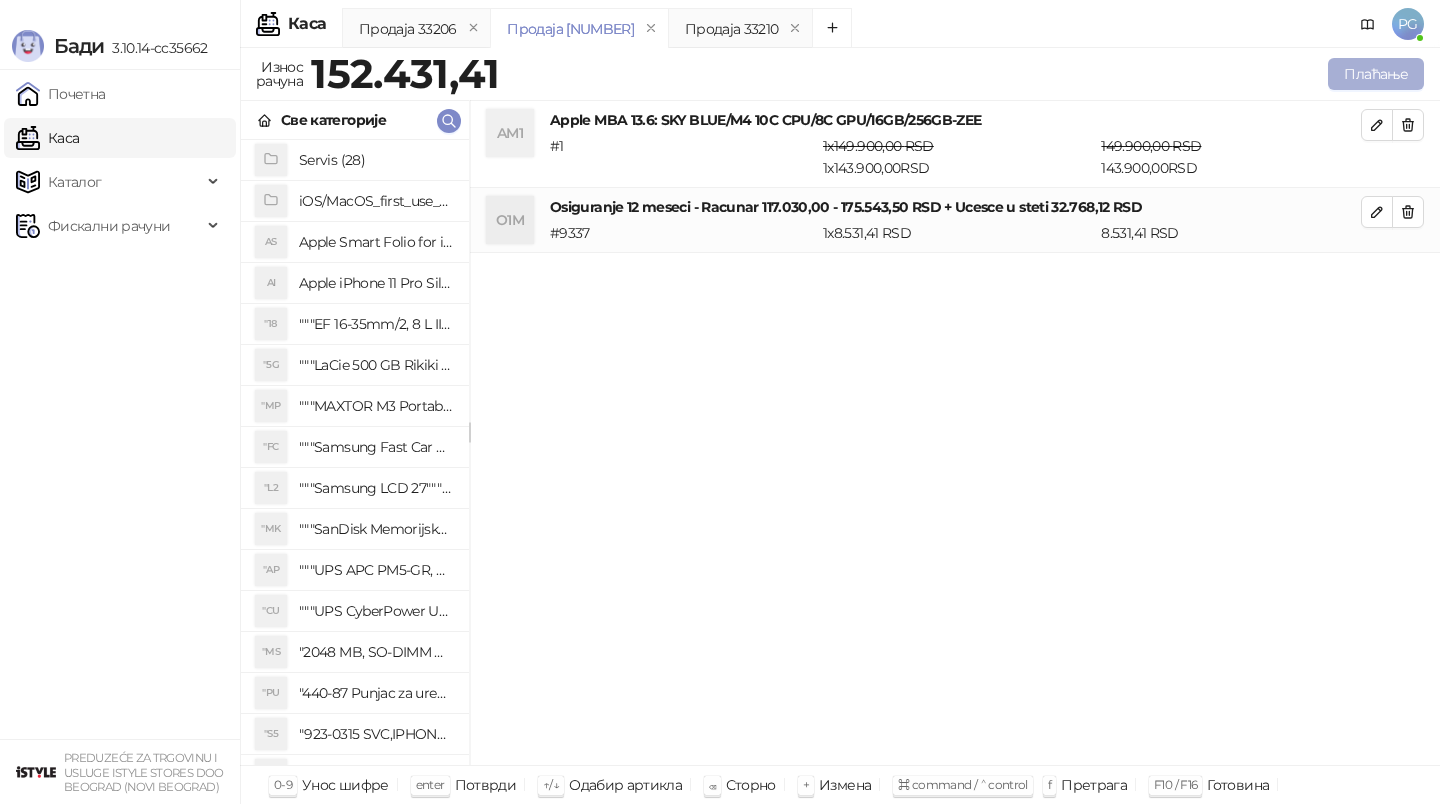 click on "Плаћање" at bounding box center [1376, 74] 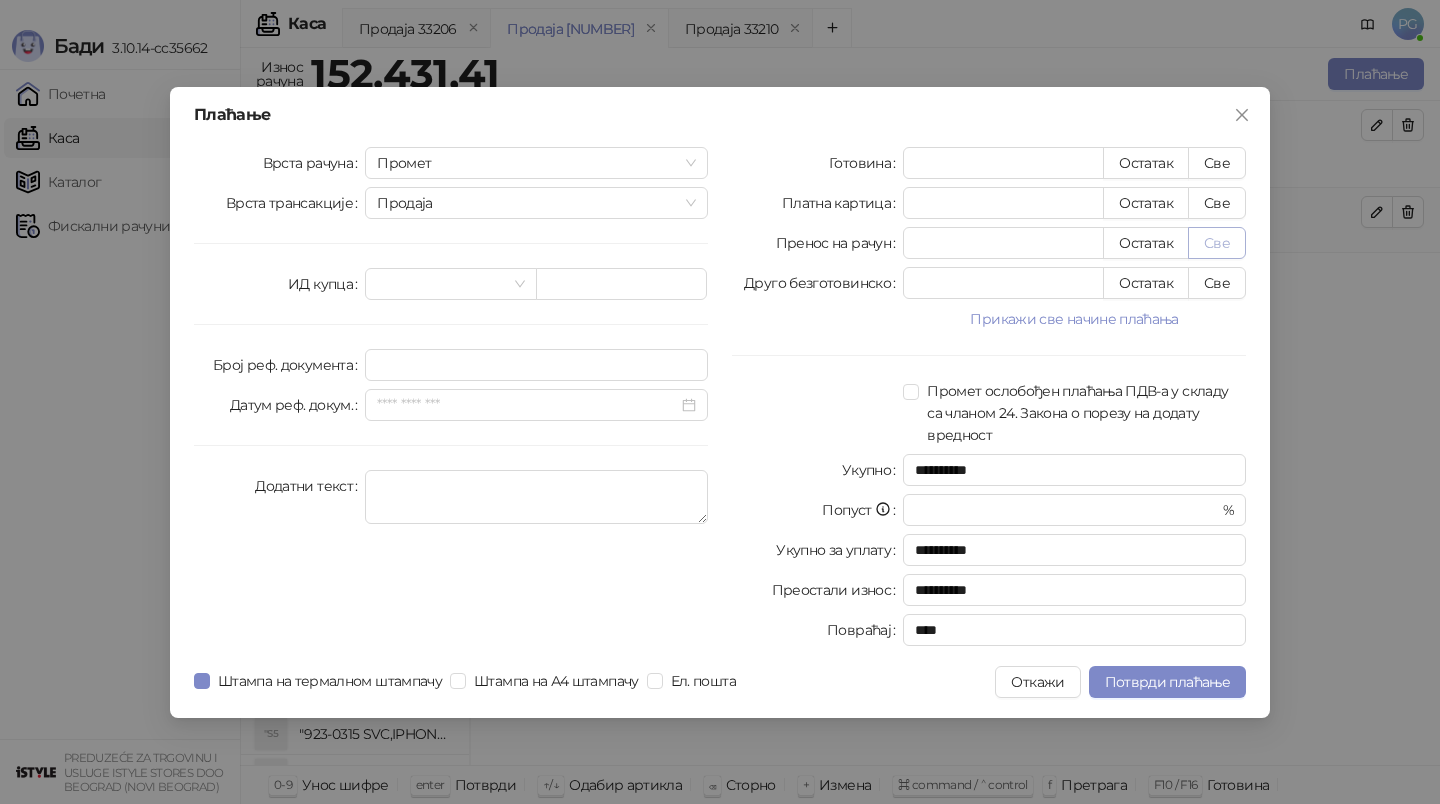 click on "Све" at bounding box center [1217, 243] 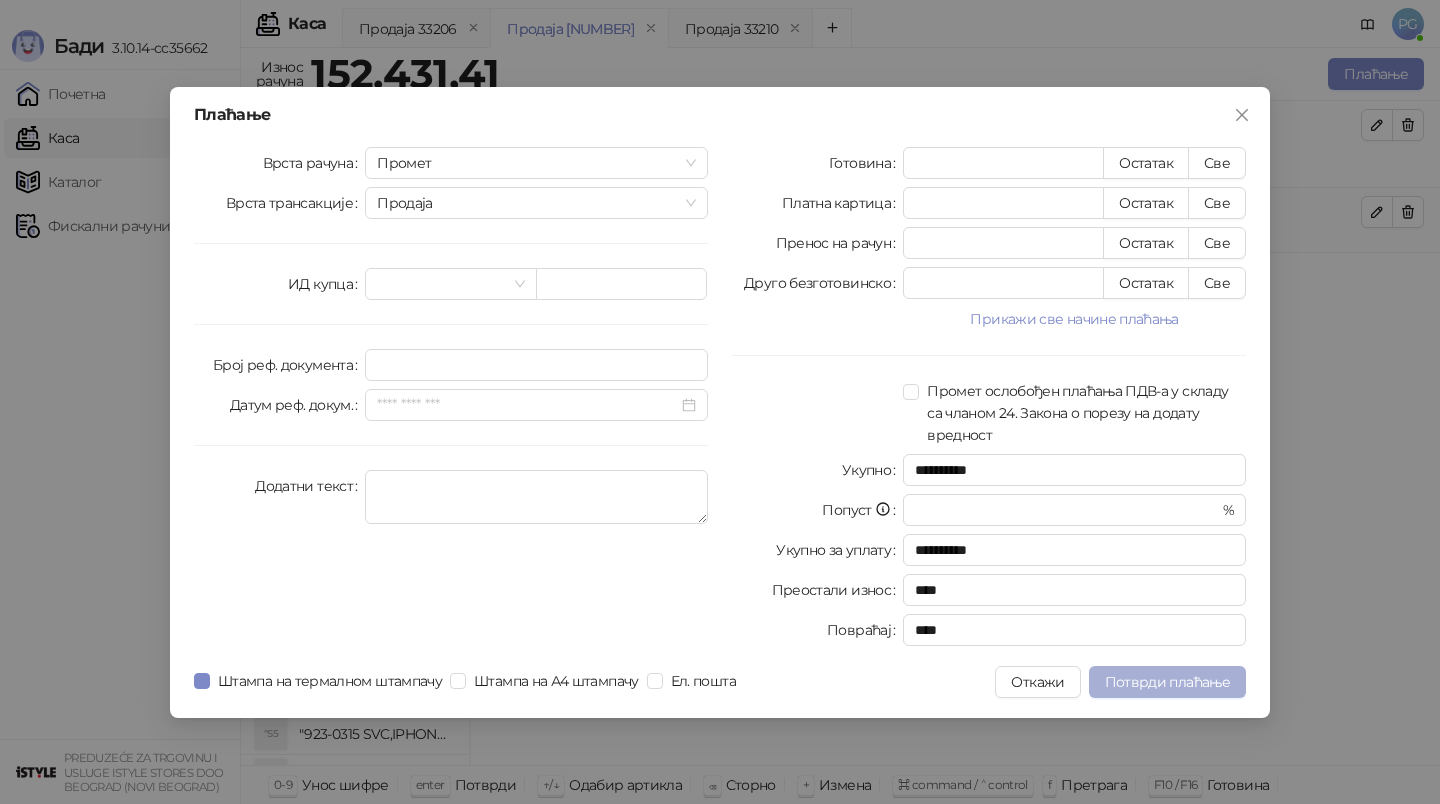 click on "Потврди плаћање" at bounding box center (1167, 682) 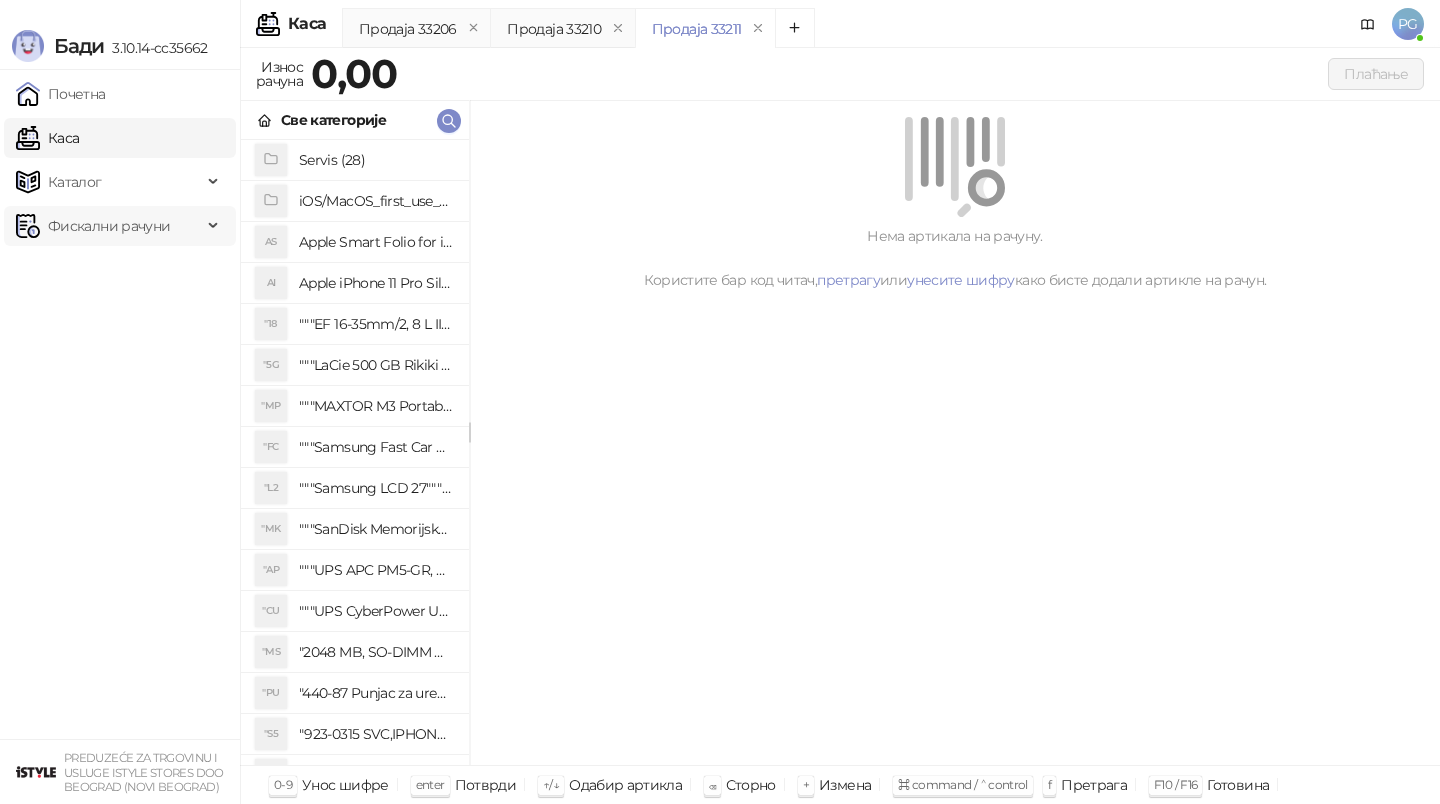click on "Фискални рачуни" at bounding box center [109, 226] 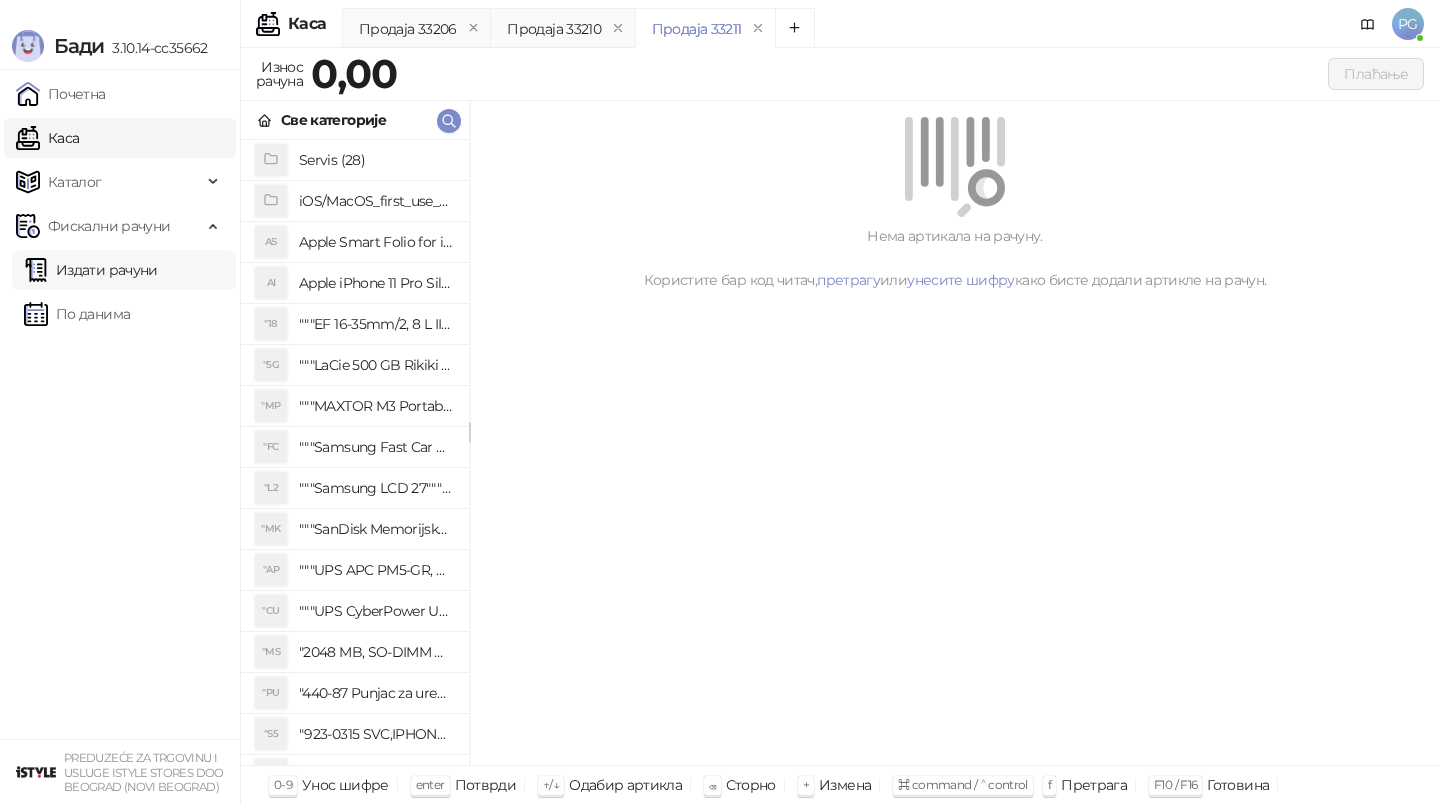 click on "Издати рачуни" at bounding box center [91, 270] 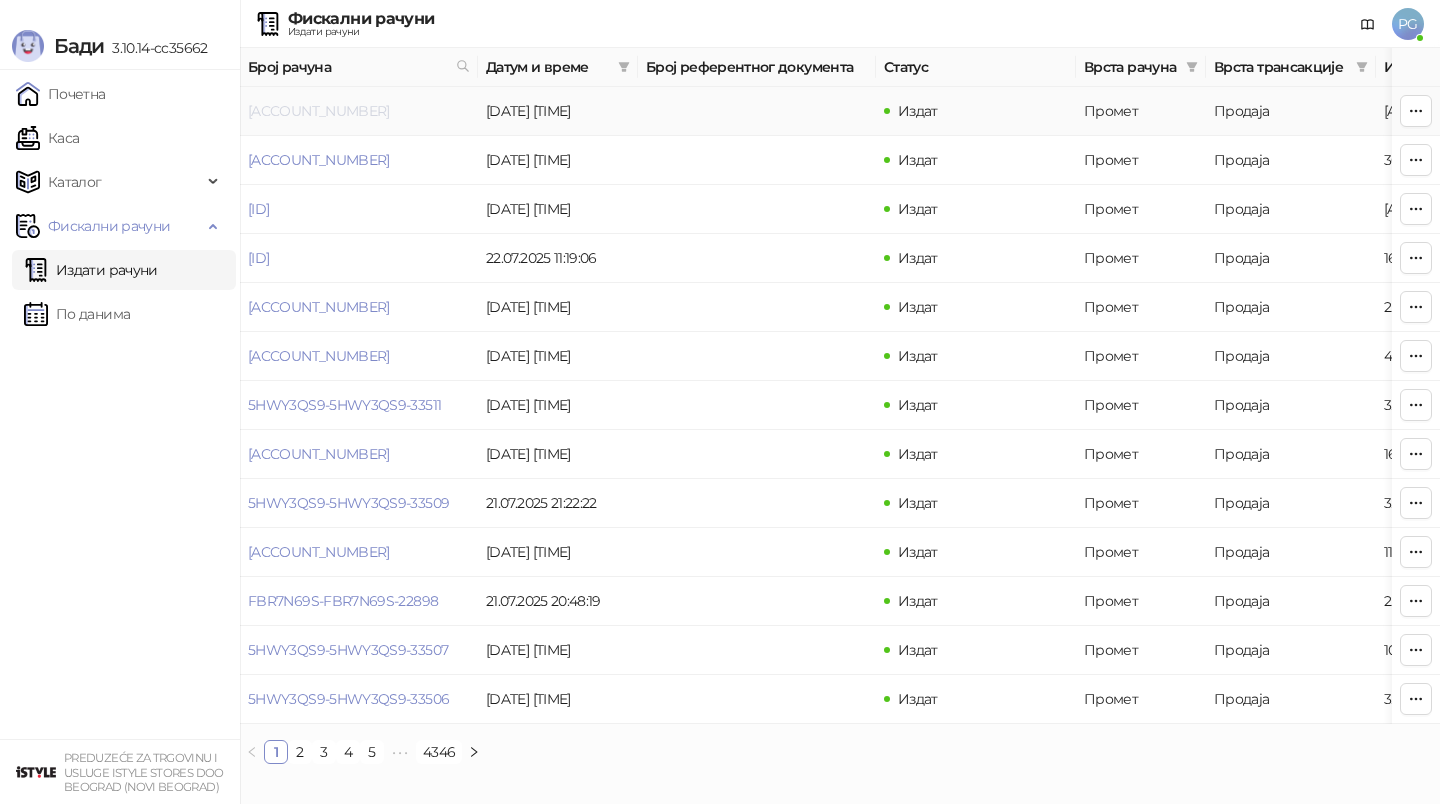 click on "[ACCOUNT_NUMBER]" at bounding box center [319, 111] 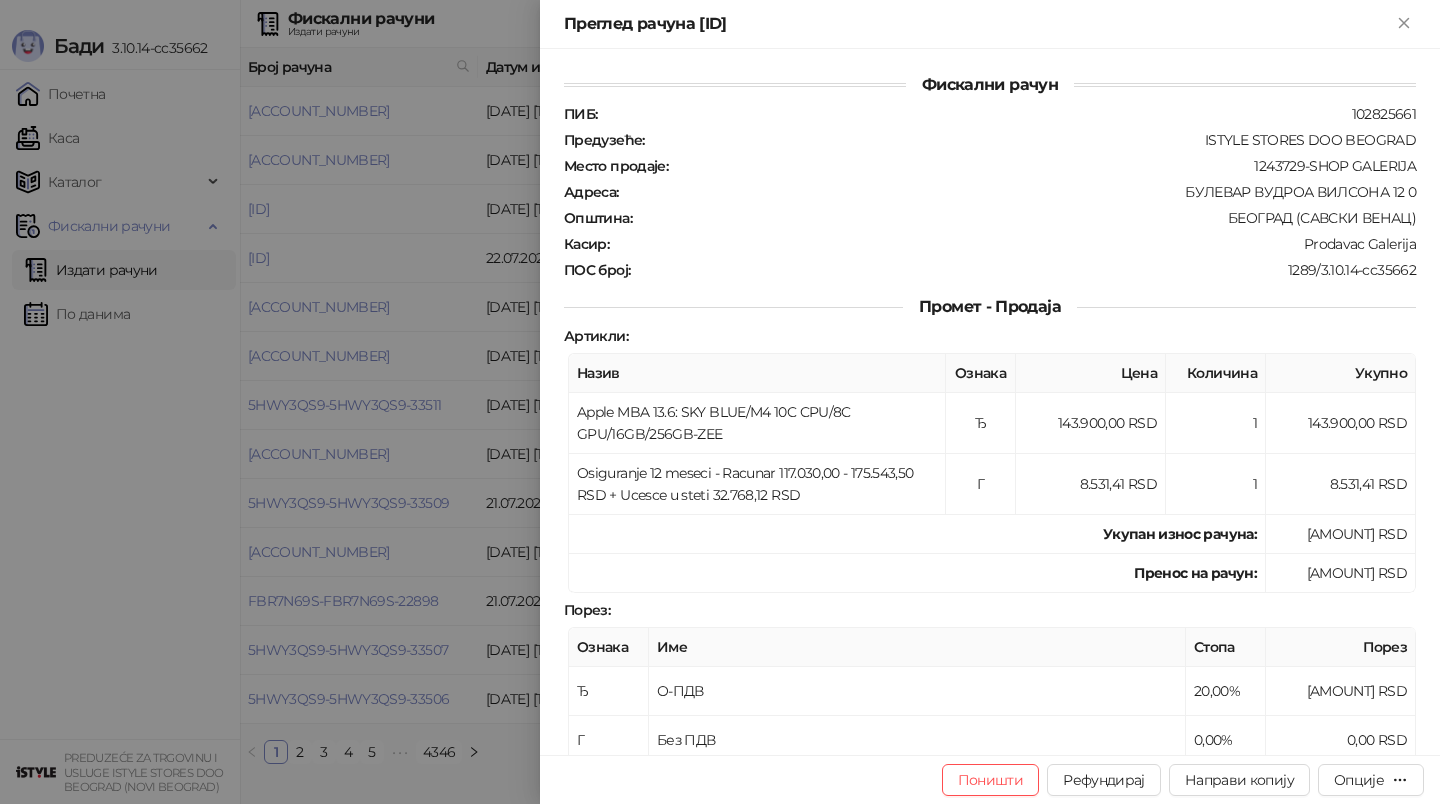 click on "Преглед рачуна [ID]" at bounding box center (978, 24) 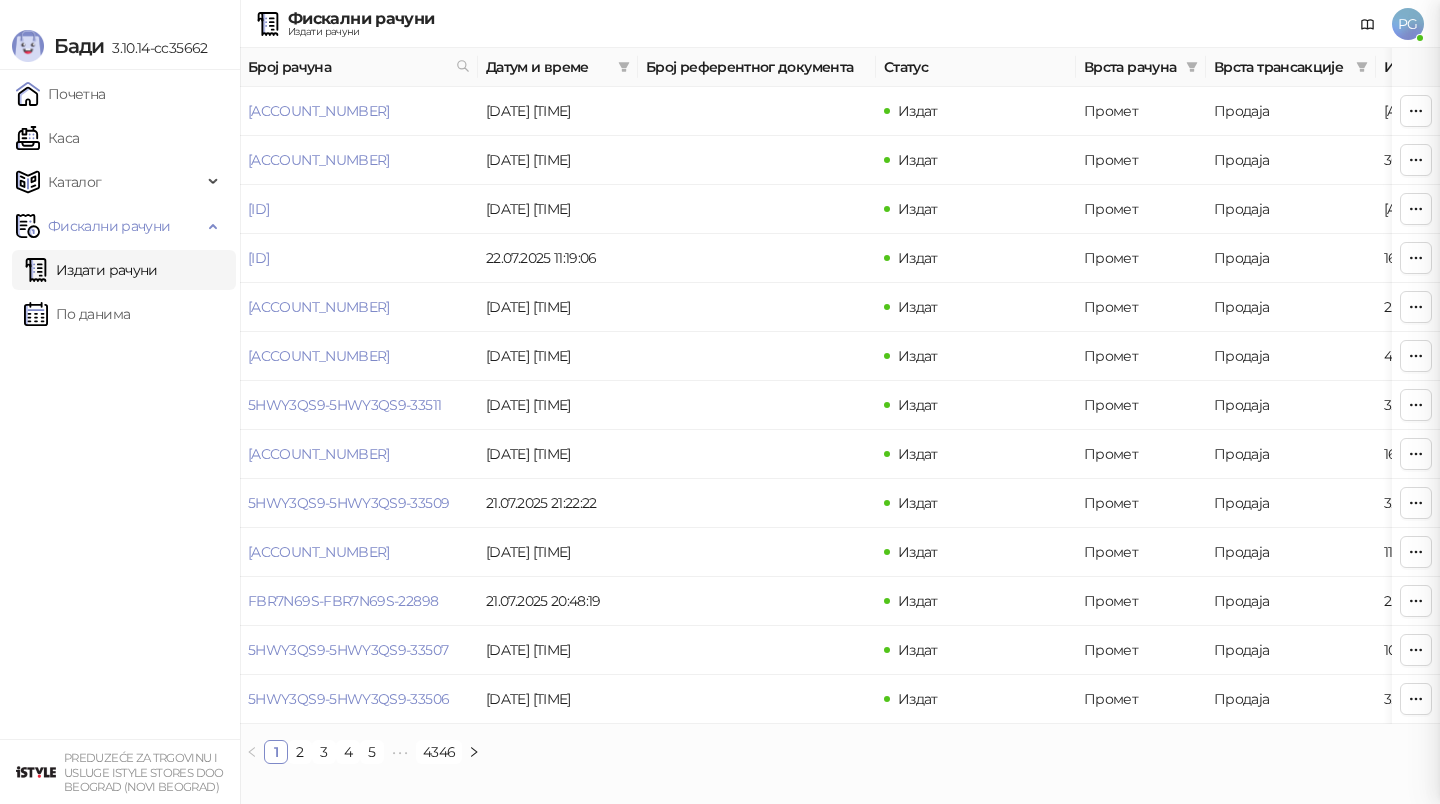 click at bounding box center [720, 402] 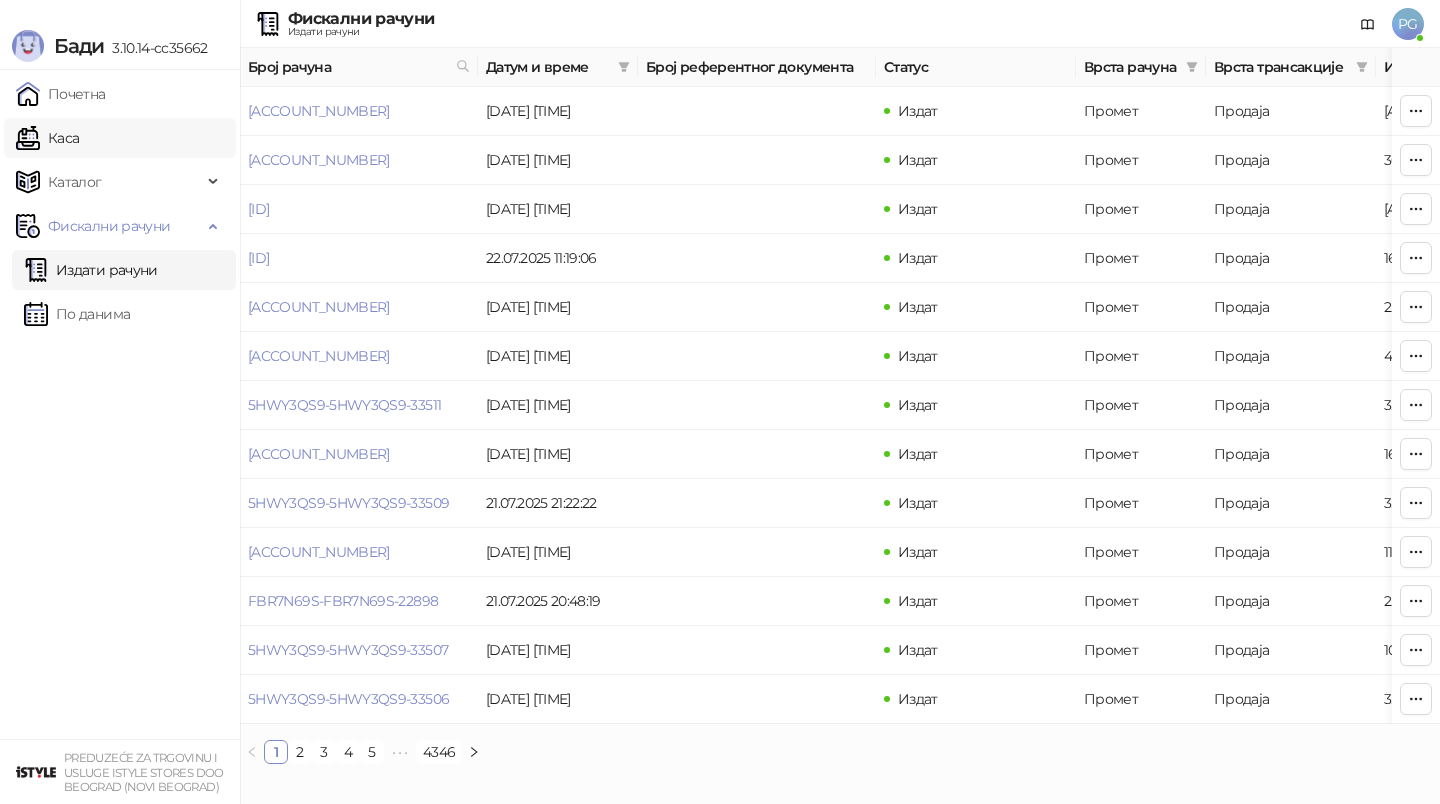 click on "Каса" at bounding box center (47, 138) 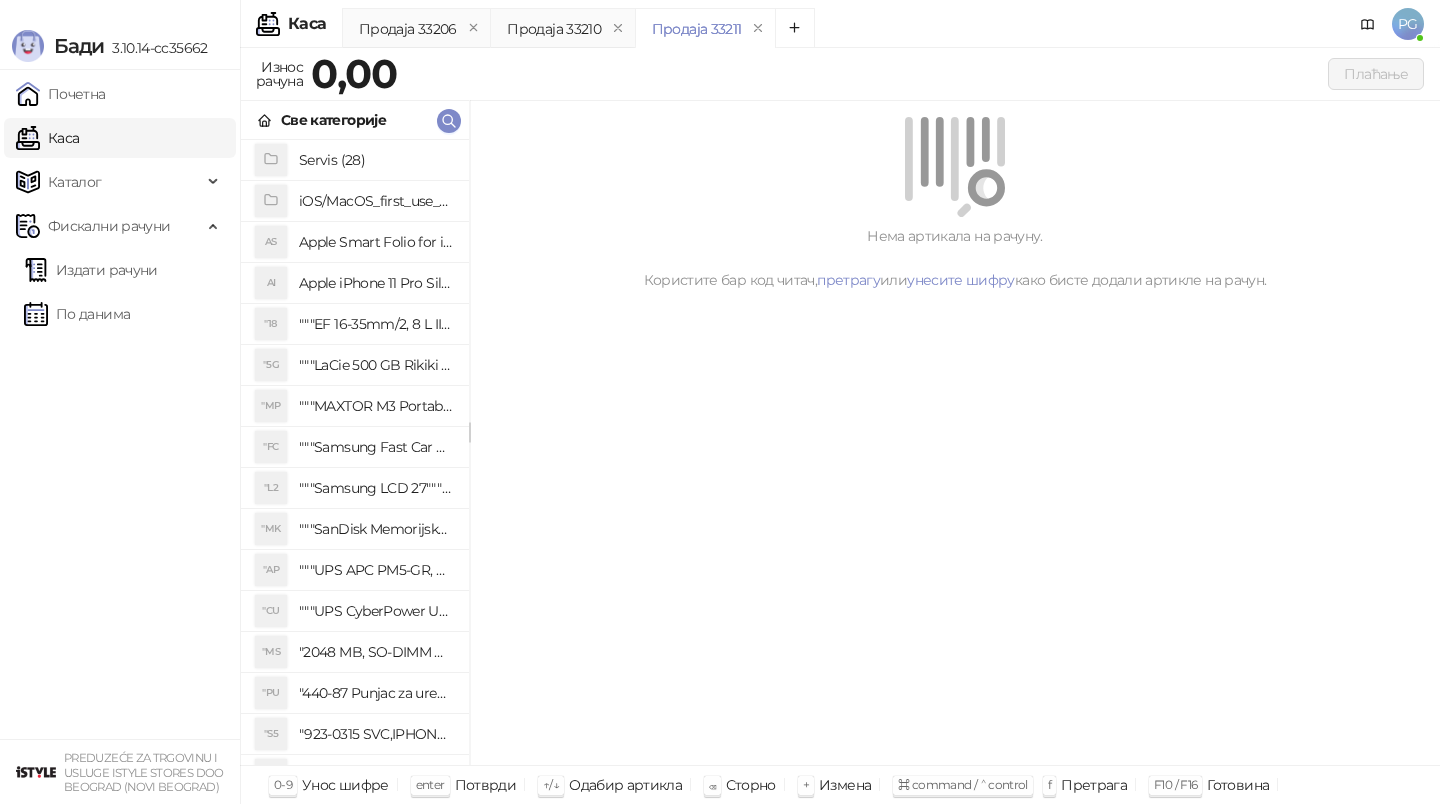 click on "Све категорије" at bounding box center [355, 120] 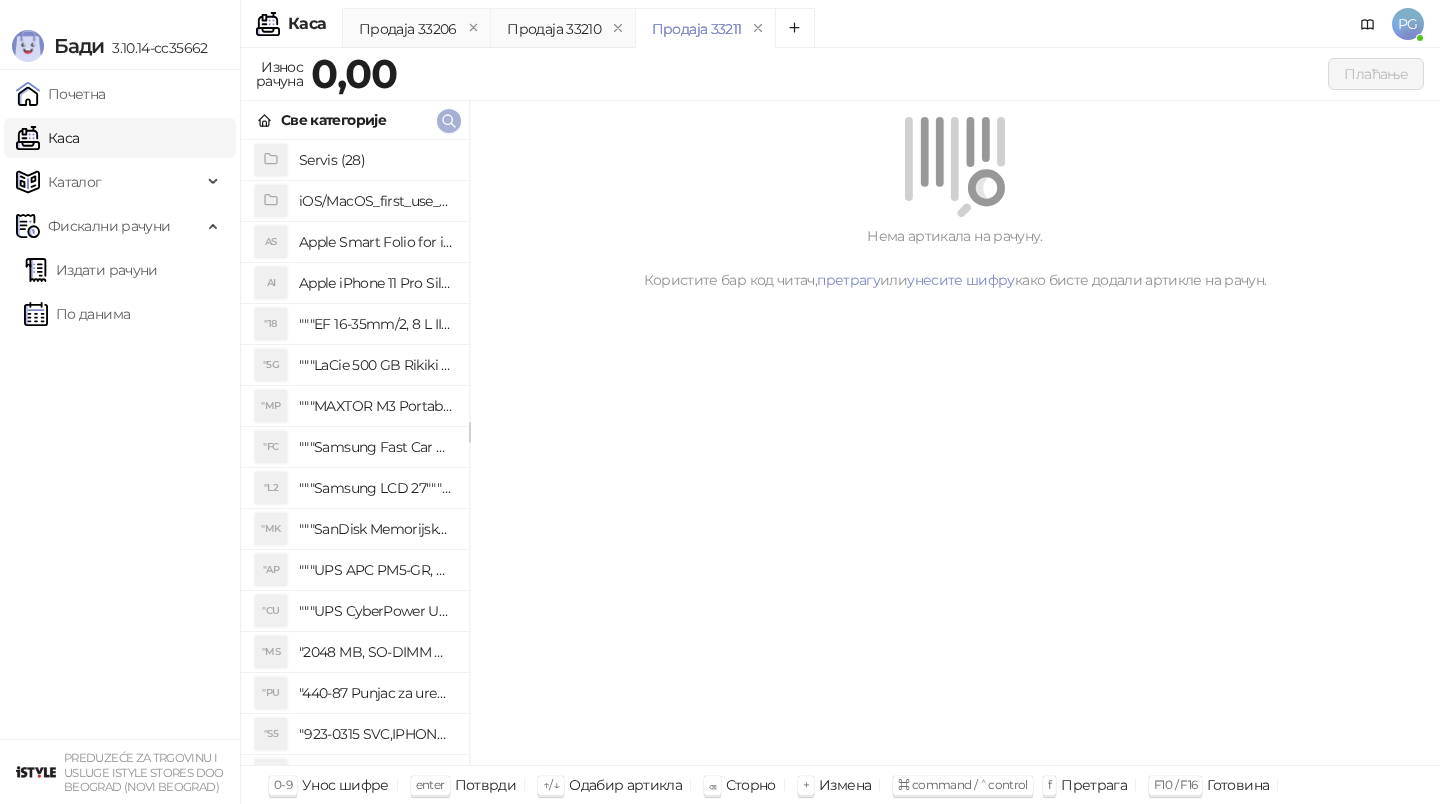 click 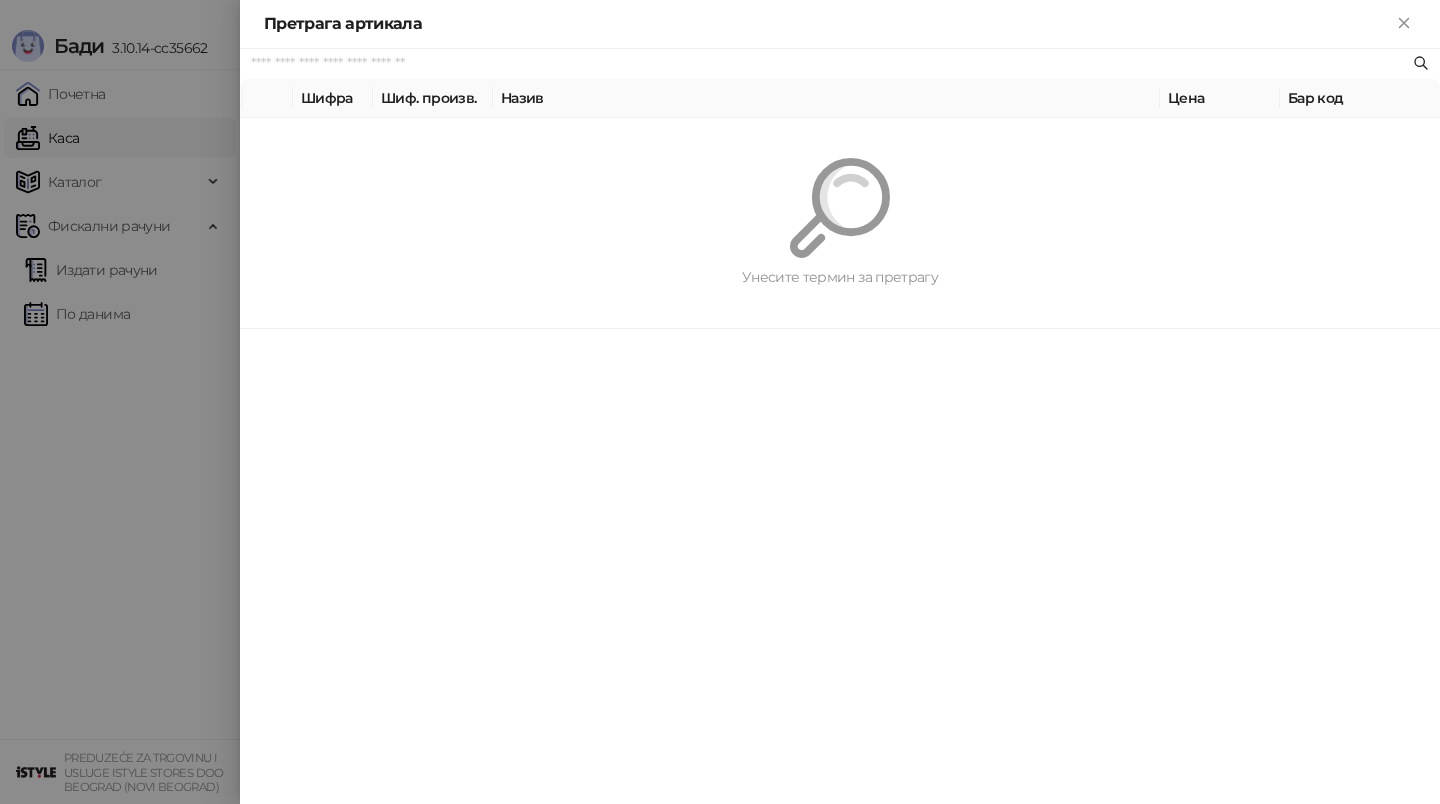 paste on "*********" 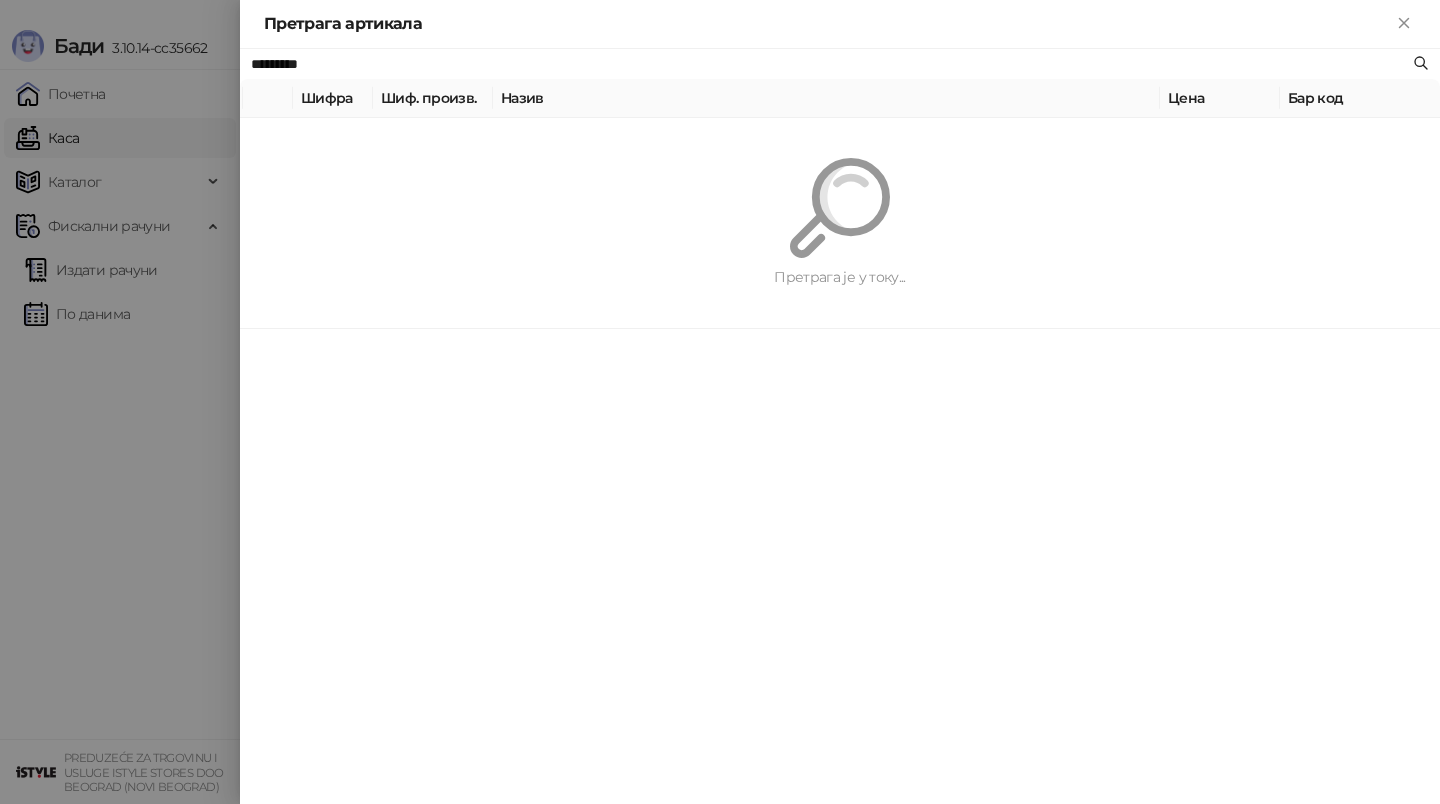 type on "*********" 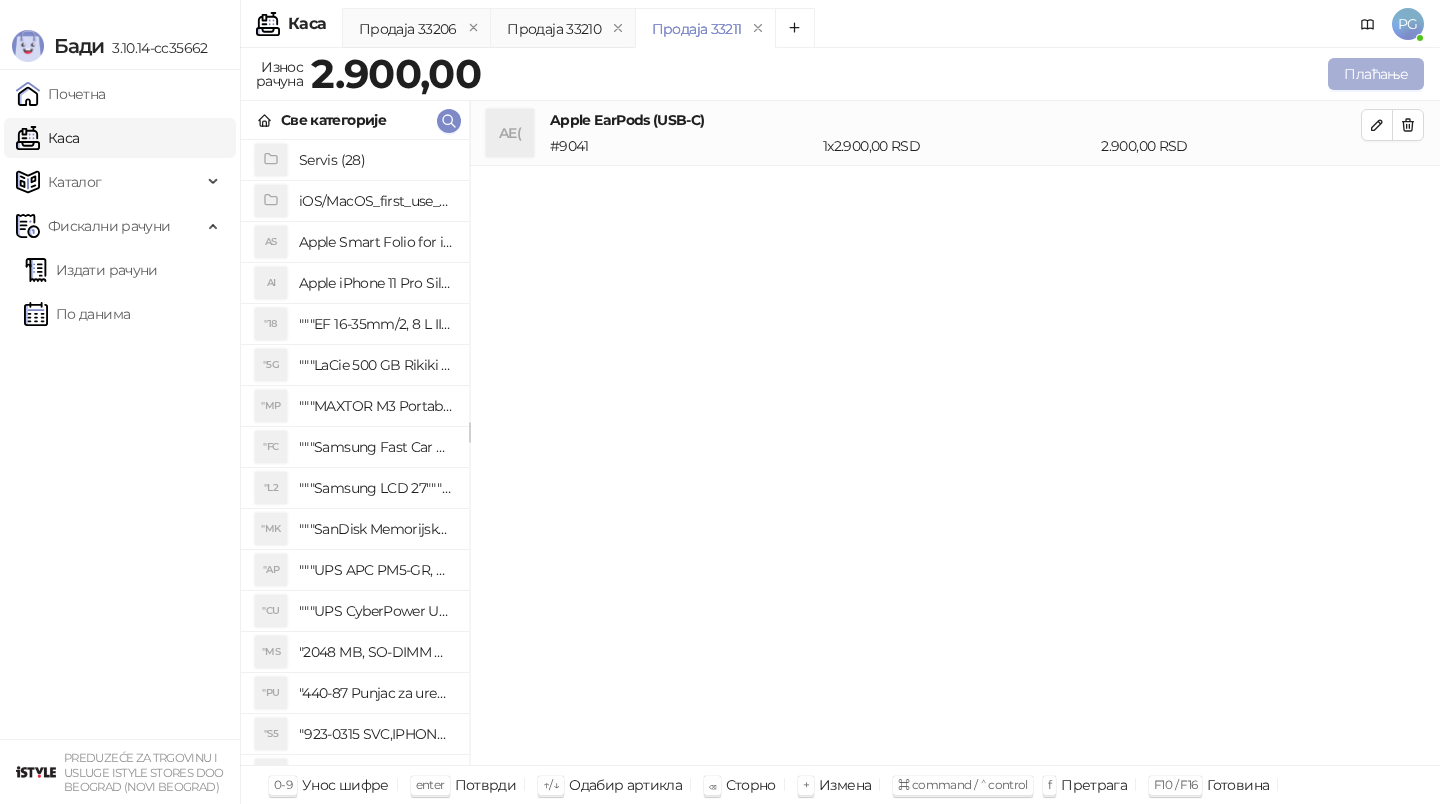click on "Плаћање" at bounding box center [1376, 74] 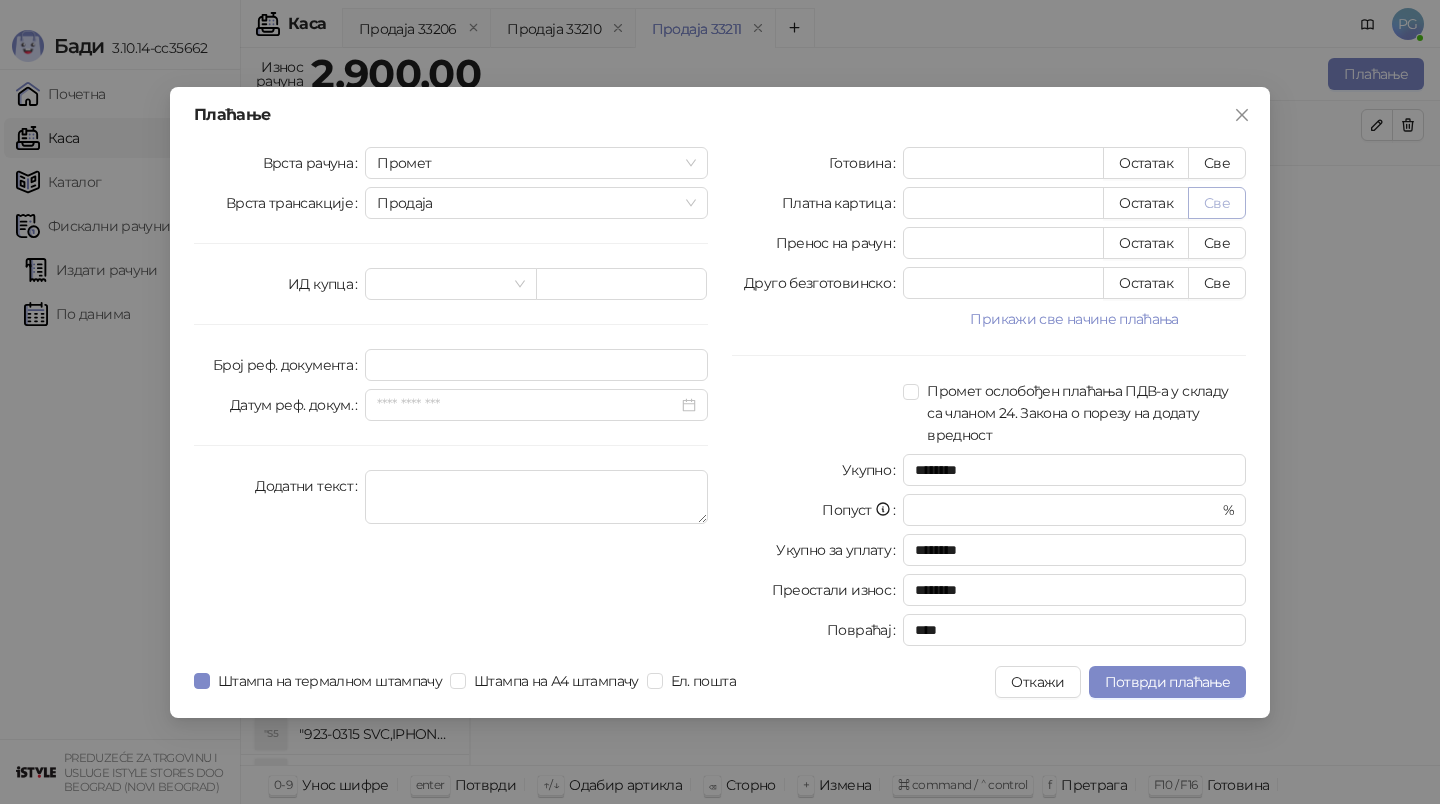 click on "Све" at bounding box center [1217, 203] 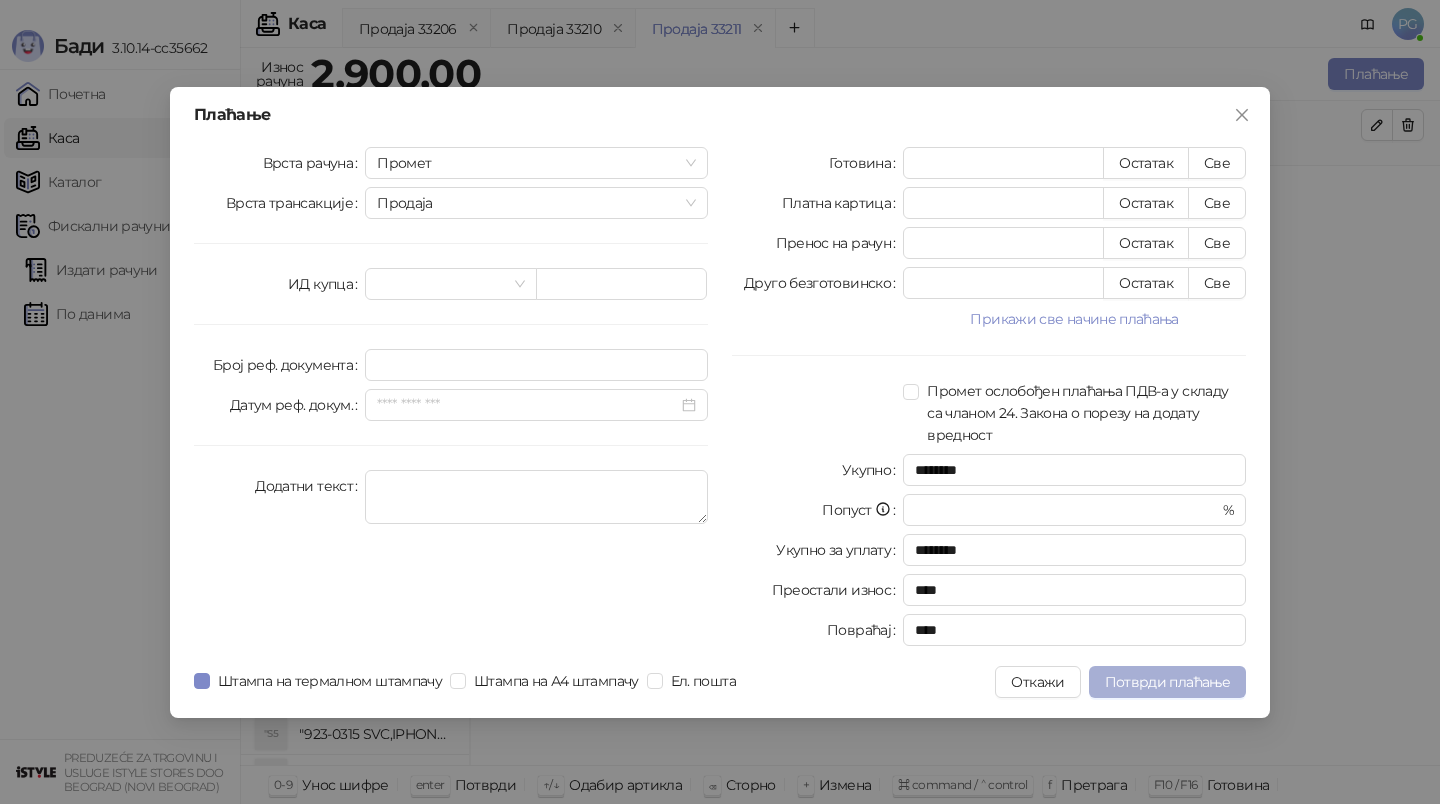 click on "Потврди плаћање" at bounding box center (1167, 682) 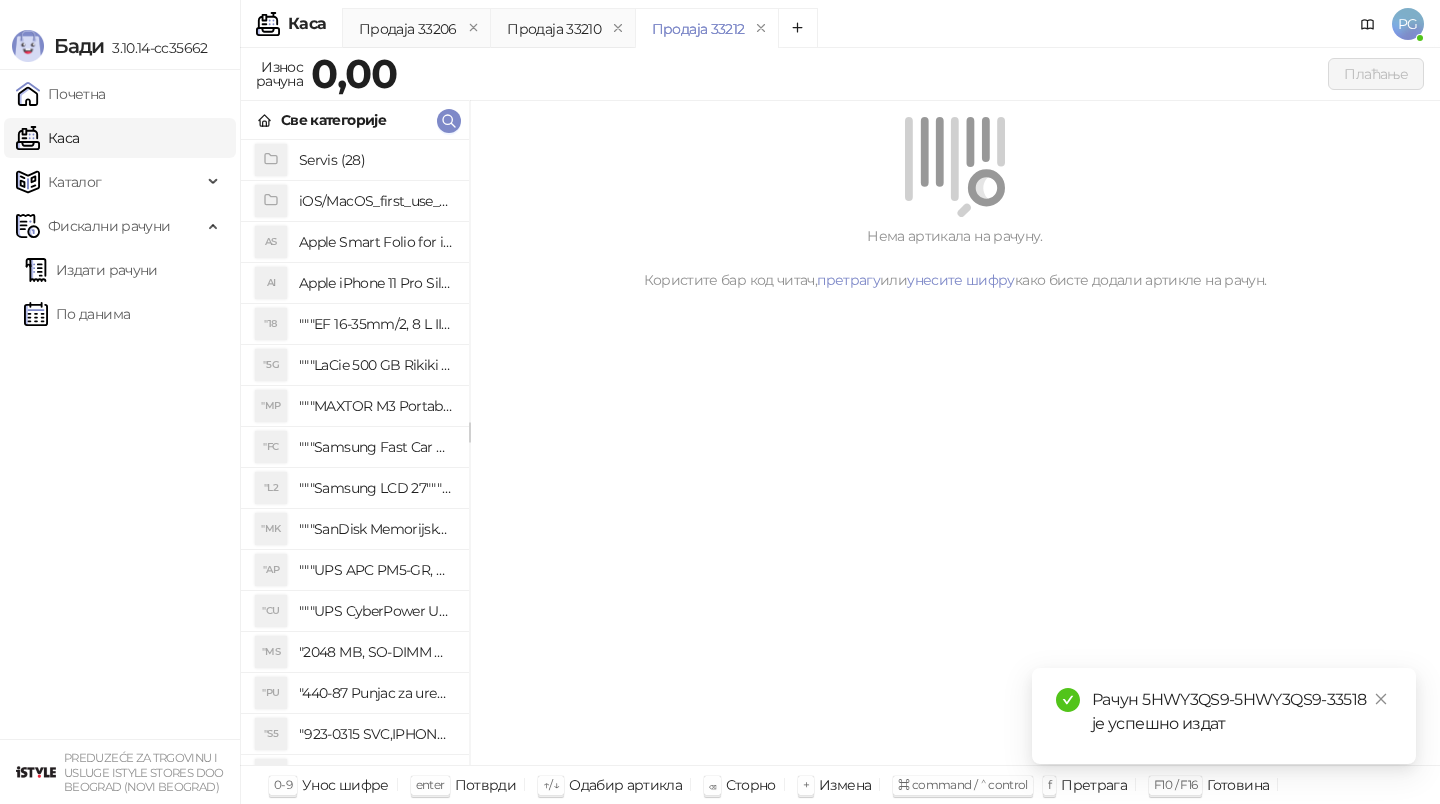 click on "Рачун 5HWY3QS9-5HWY3QS9-33518 је успешно издат" at bounding box center (1242, 712) 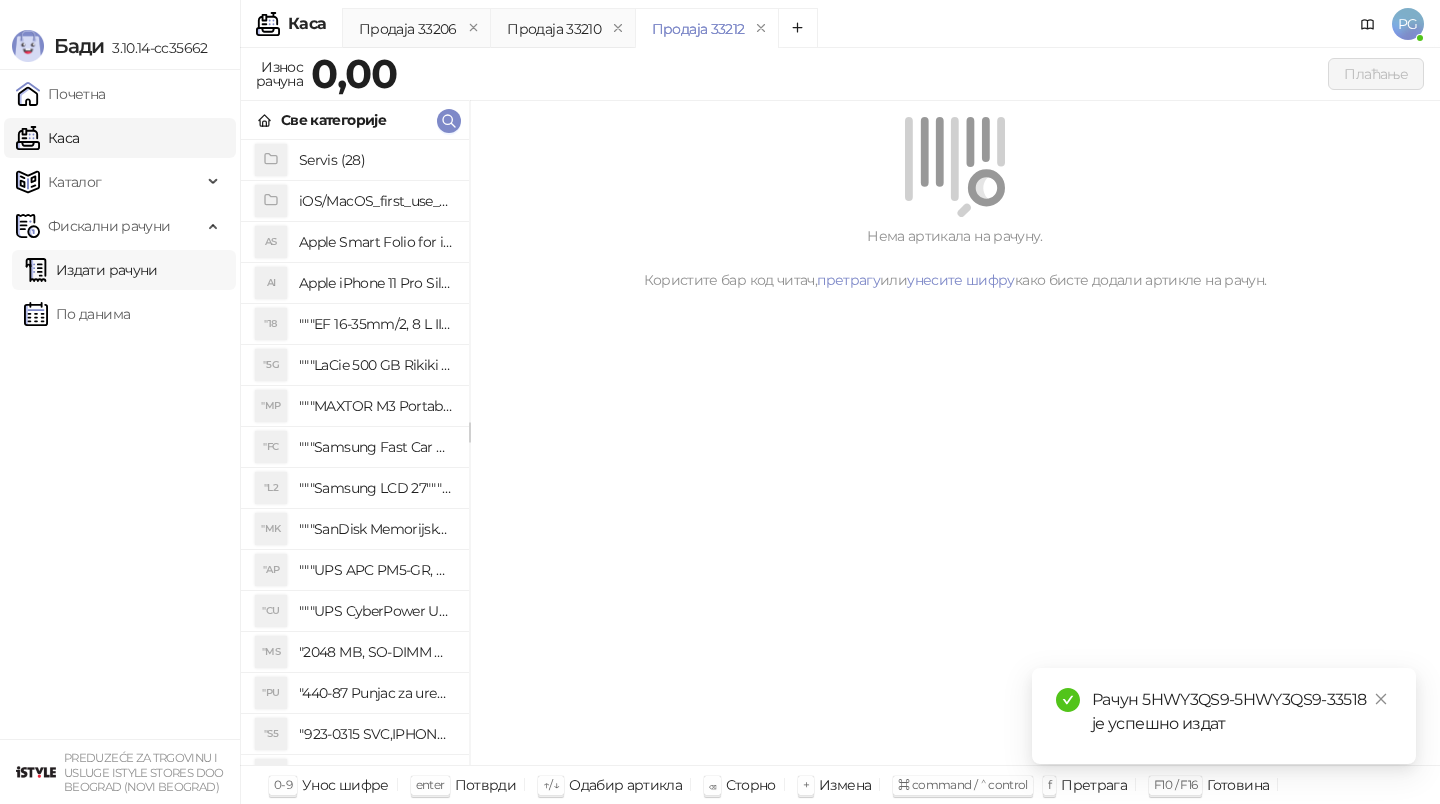 click on "Издати рачуни" at bounding box center [91, 270] 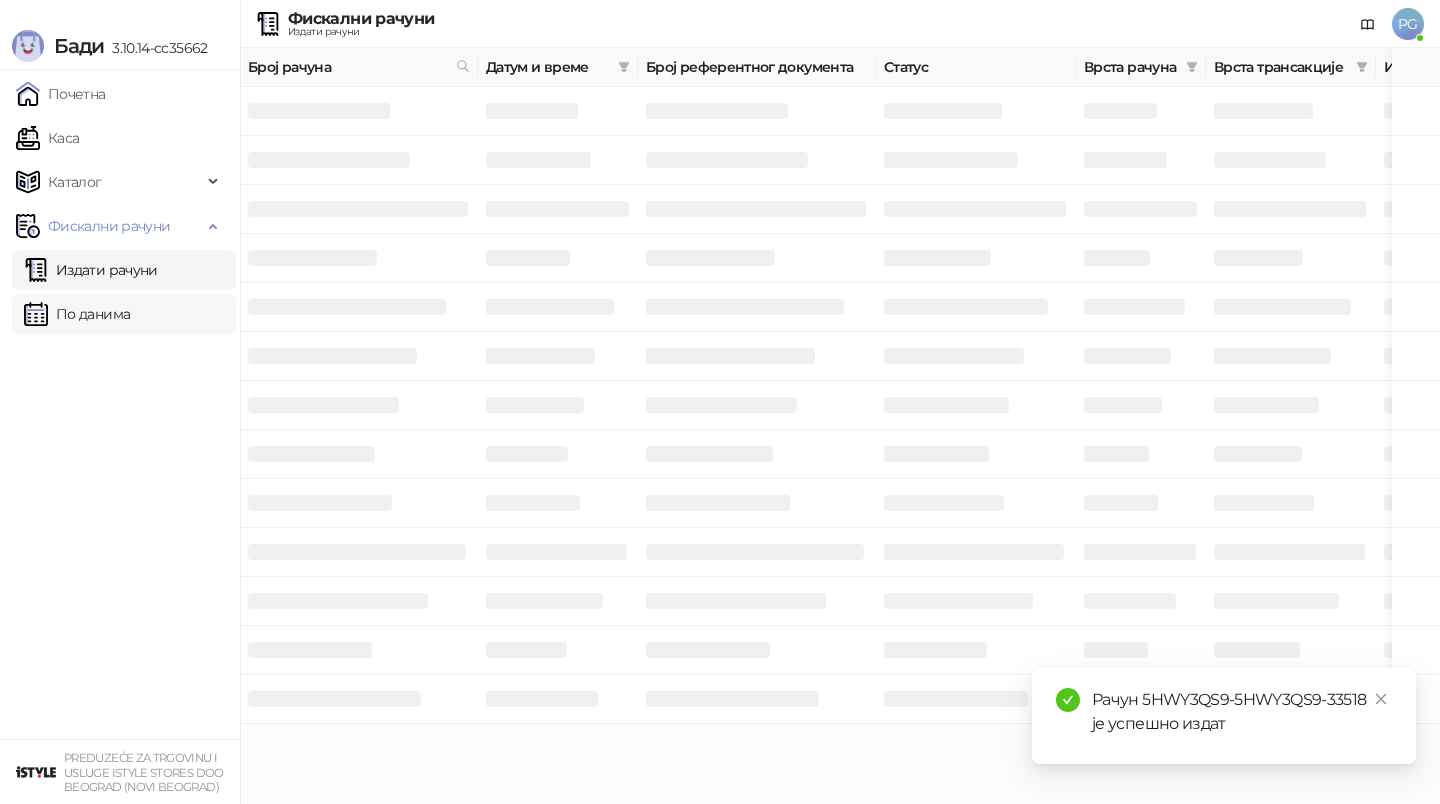 click on "По данима" at bounding box center [77, 314] 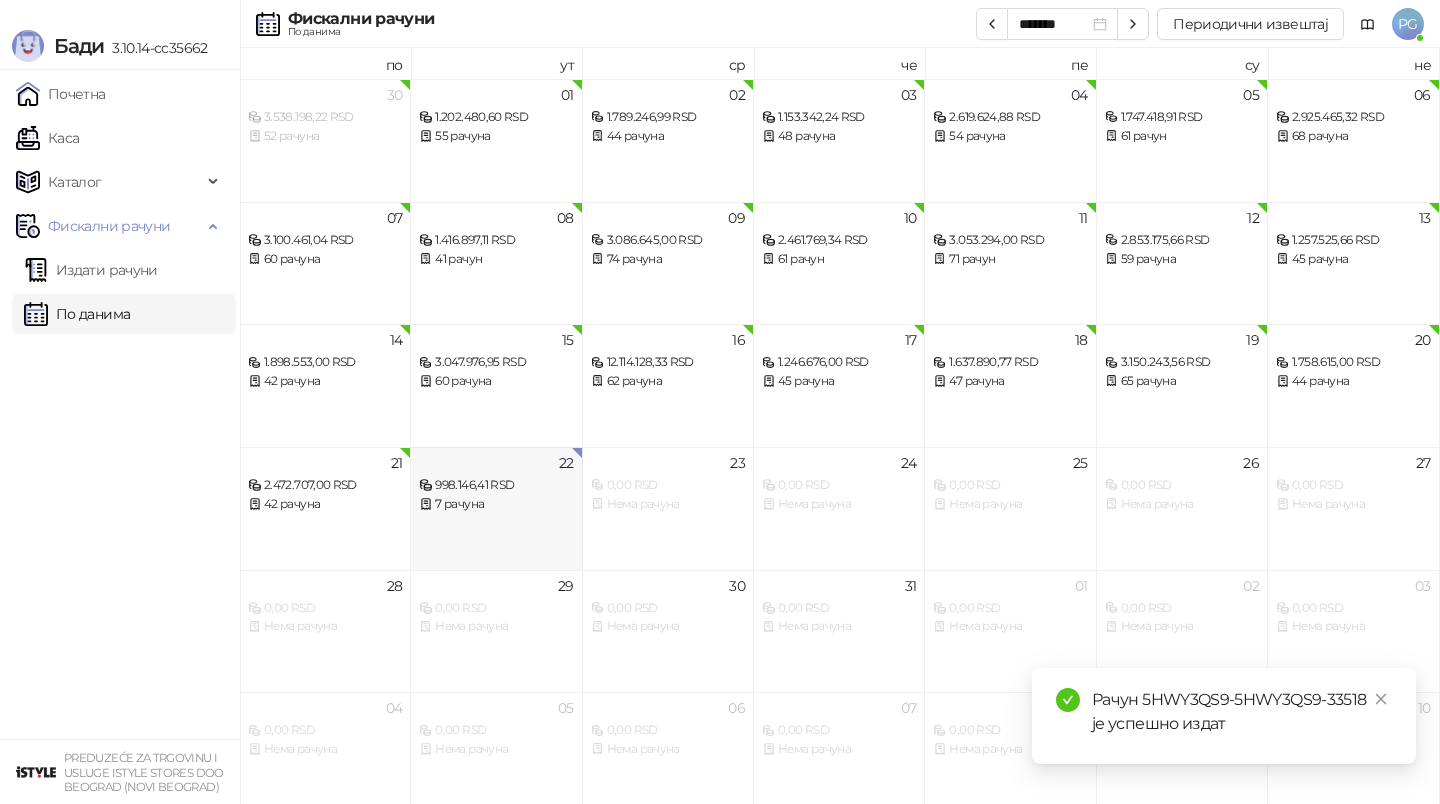 click on "7 рачуна" at bounding box center [496, 504] 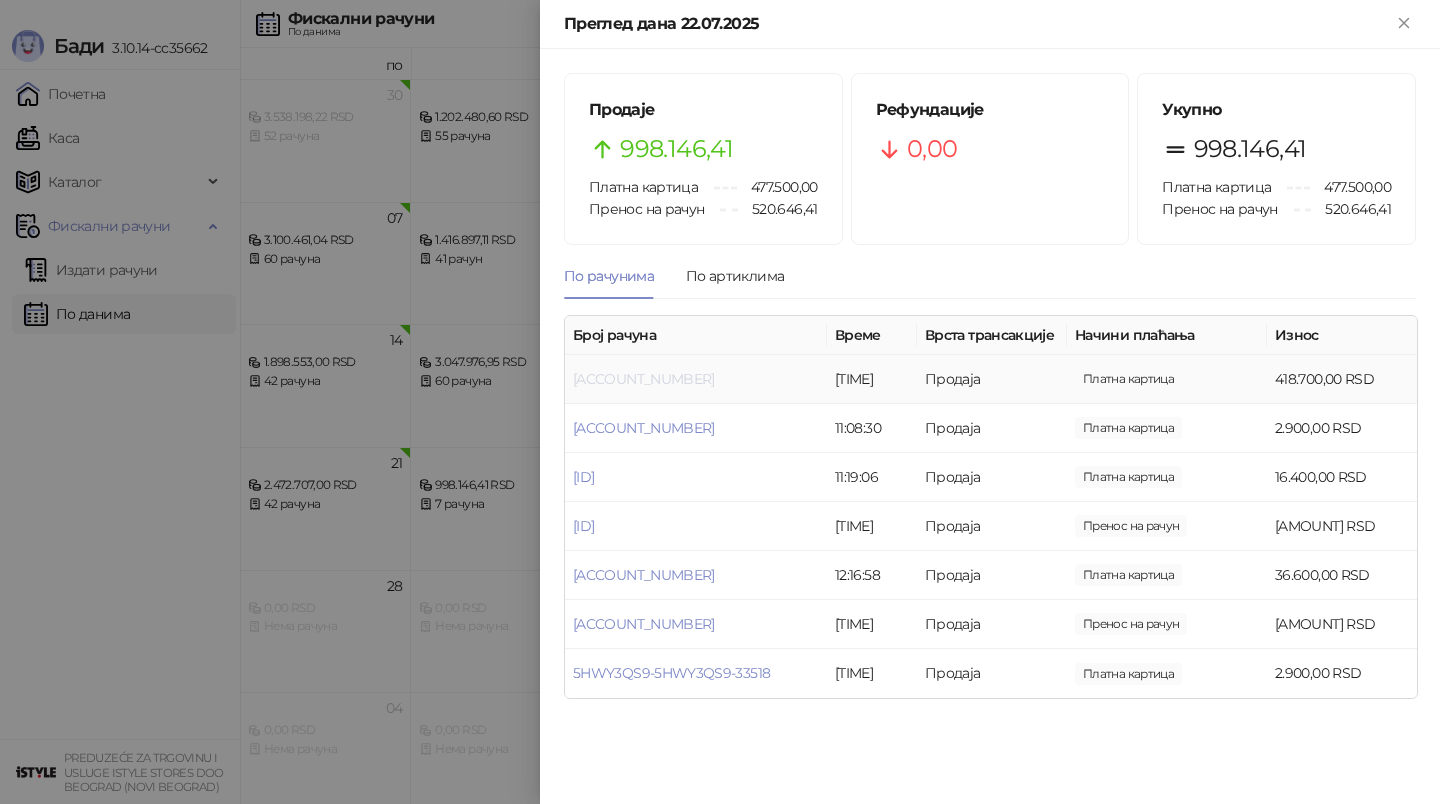 click on "[ACCOUNT_NUMBER]" at bounding box center [644, 379] 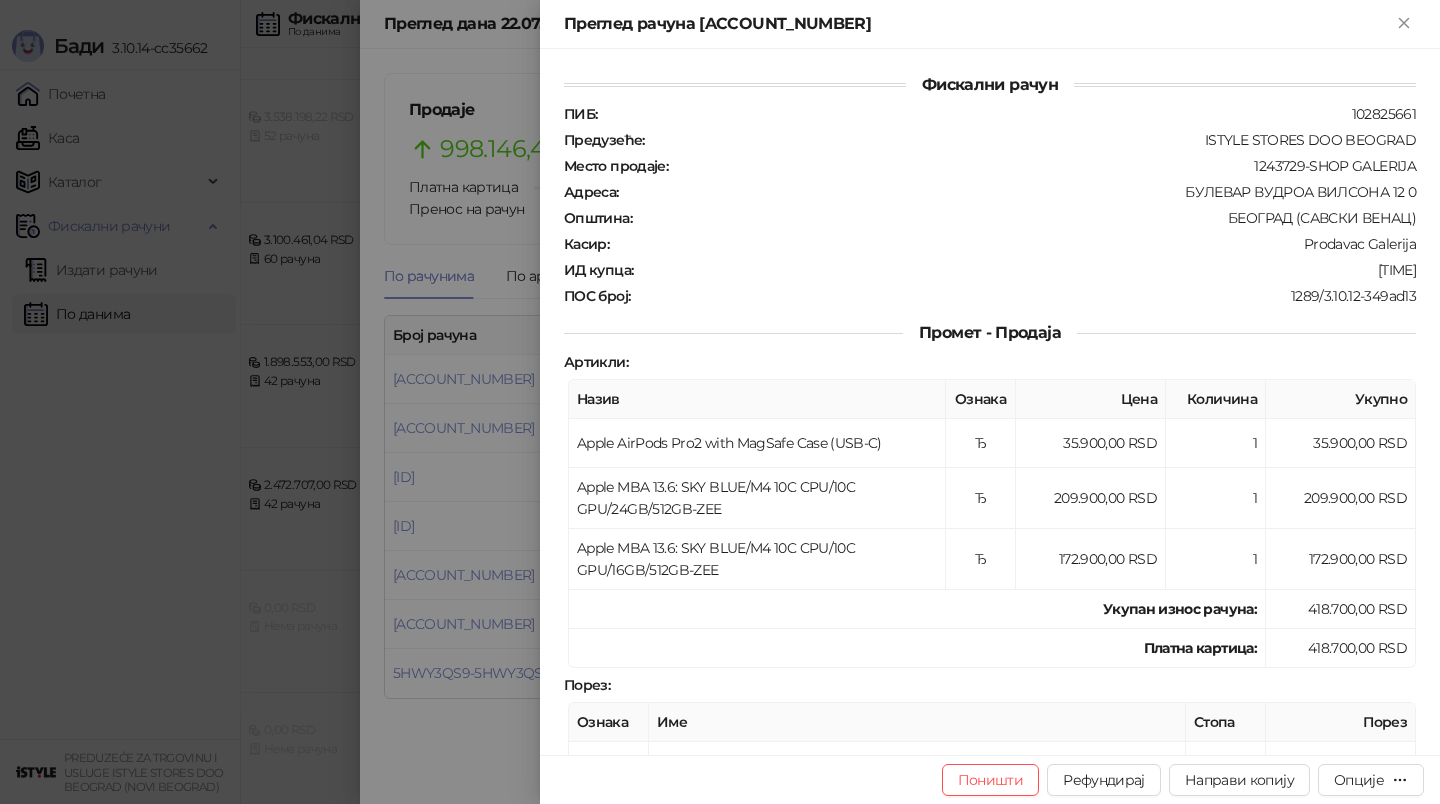 click at bounding box center (720, 402) 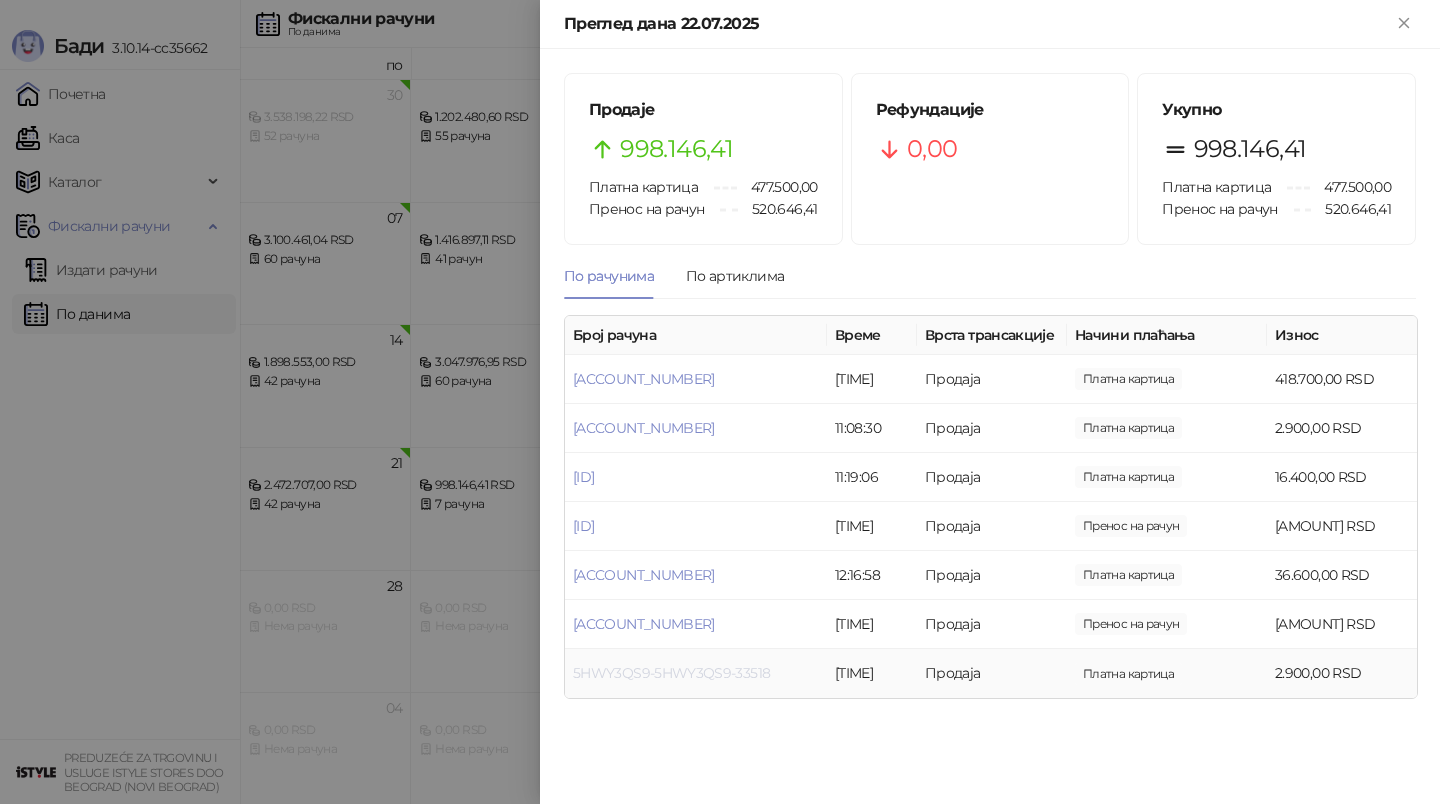 click on "5HWY3QS9-5HWY3QS9-33518" at bounding box center [671, 673] 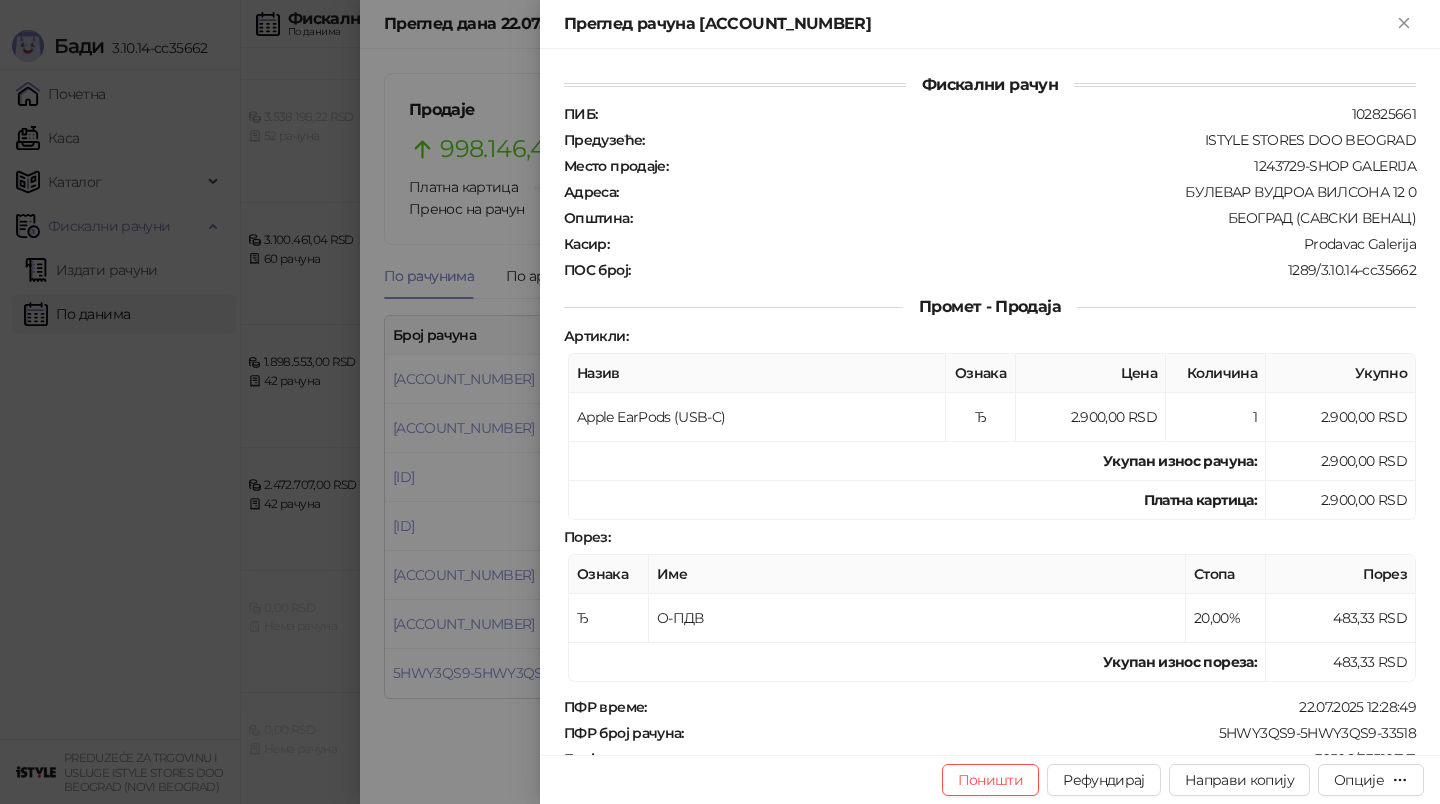 click on "Поништи Рефундирај Направи копију Опције" at bounding box center [990, 779] 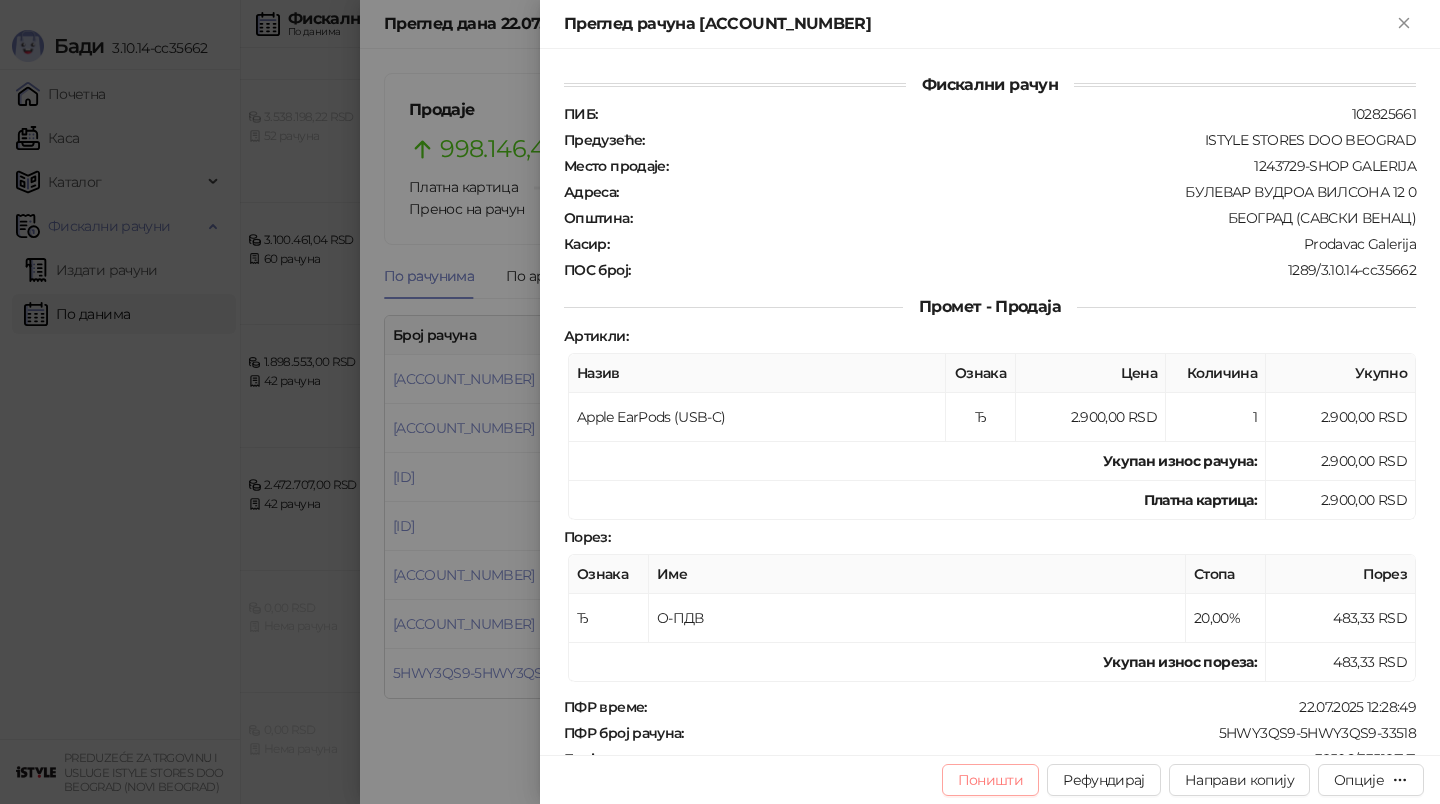 click on "Поништи" at bounding box center (991, 780) 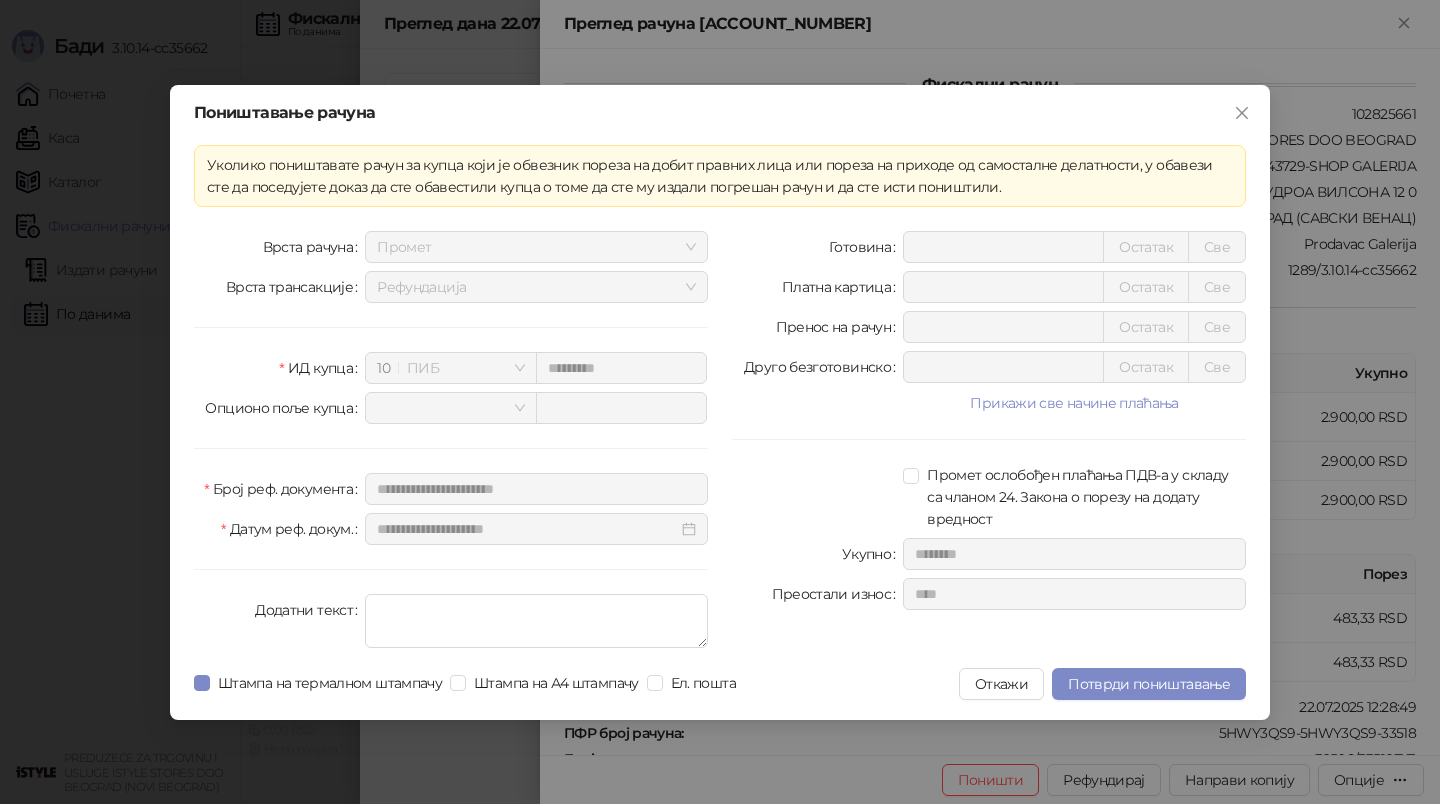 click on "**********" at bounding box center [720, 402] 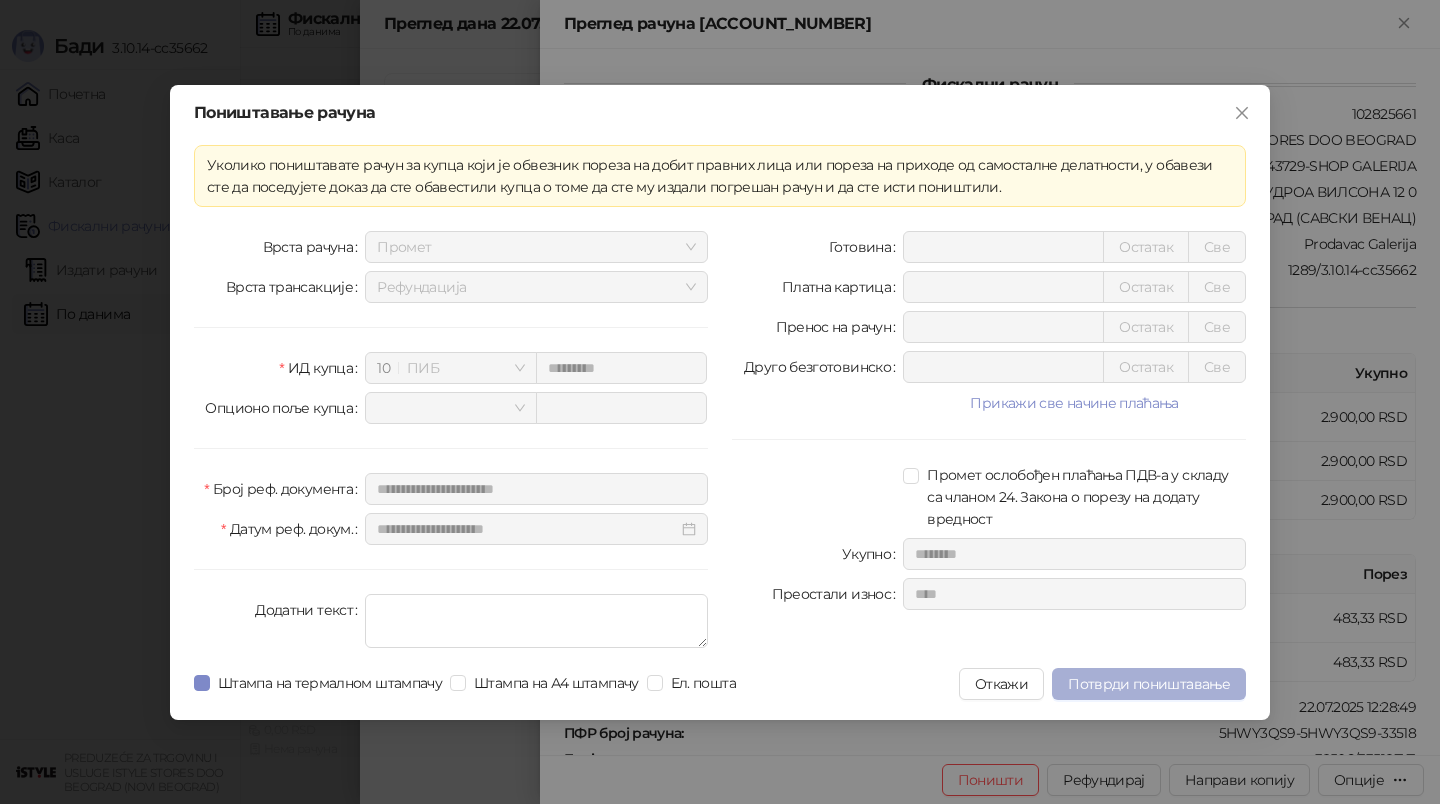 click on "Потврди поништавање" at bounding box center [1149, 684] 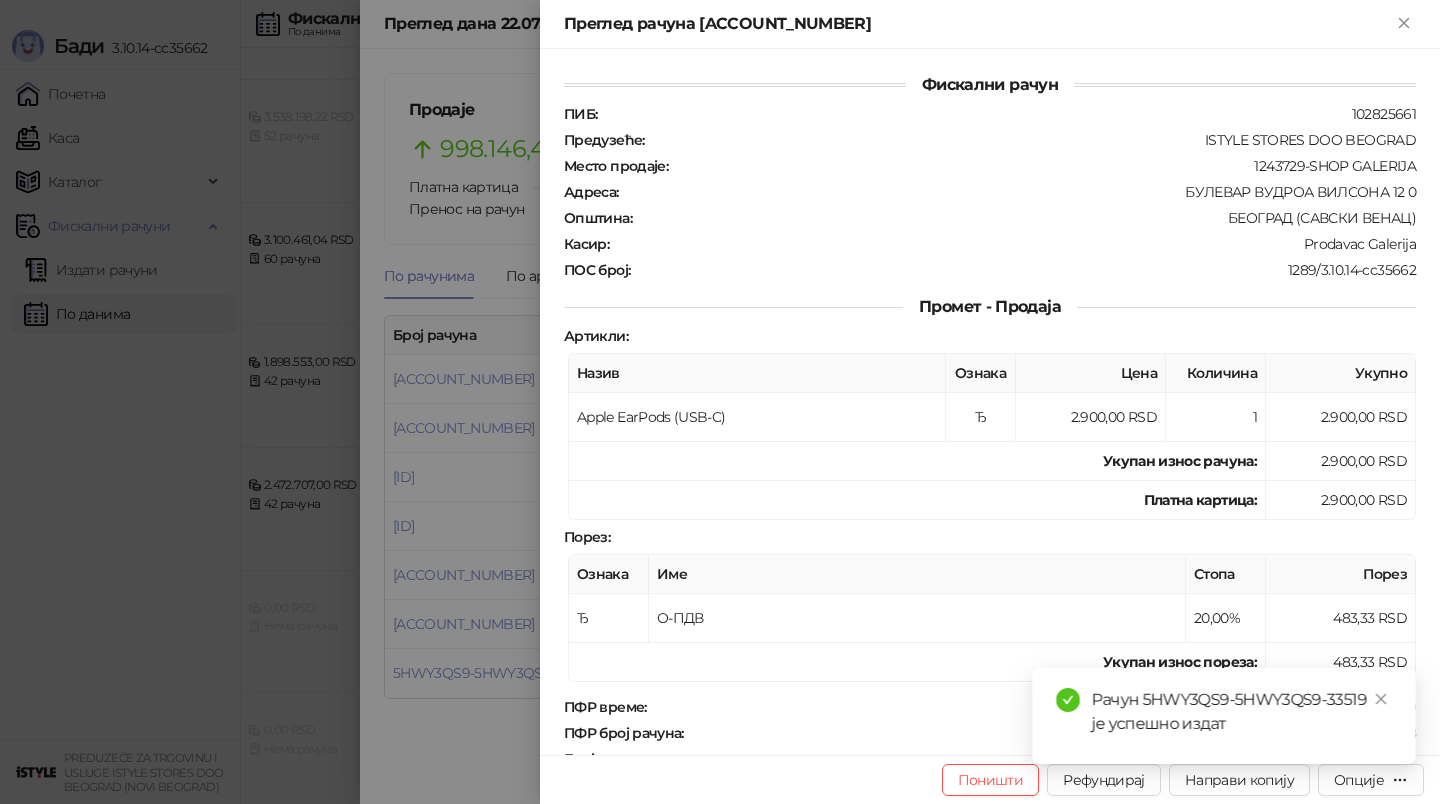 click at bounding box center [720, 402] 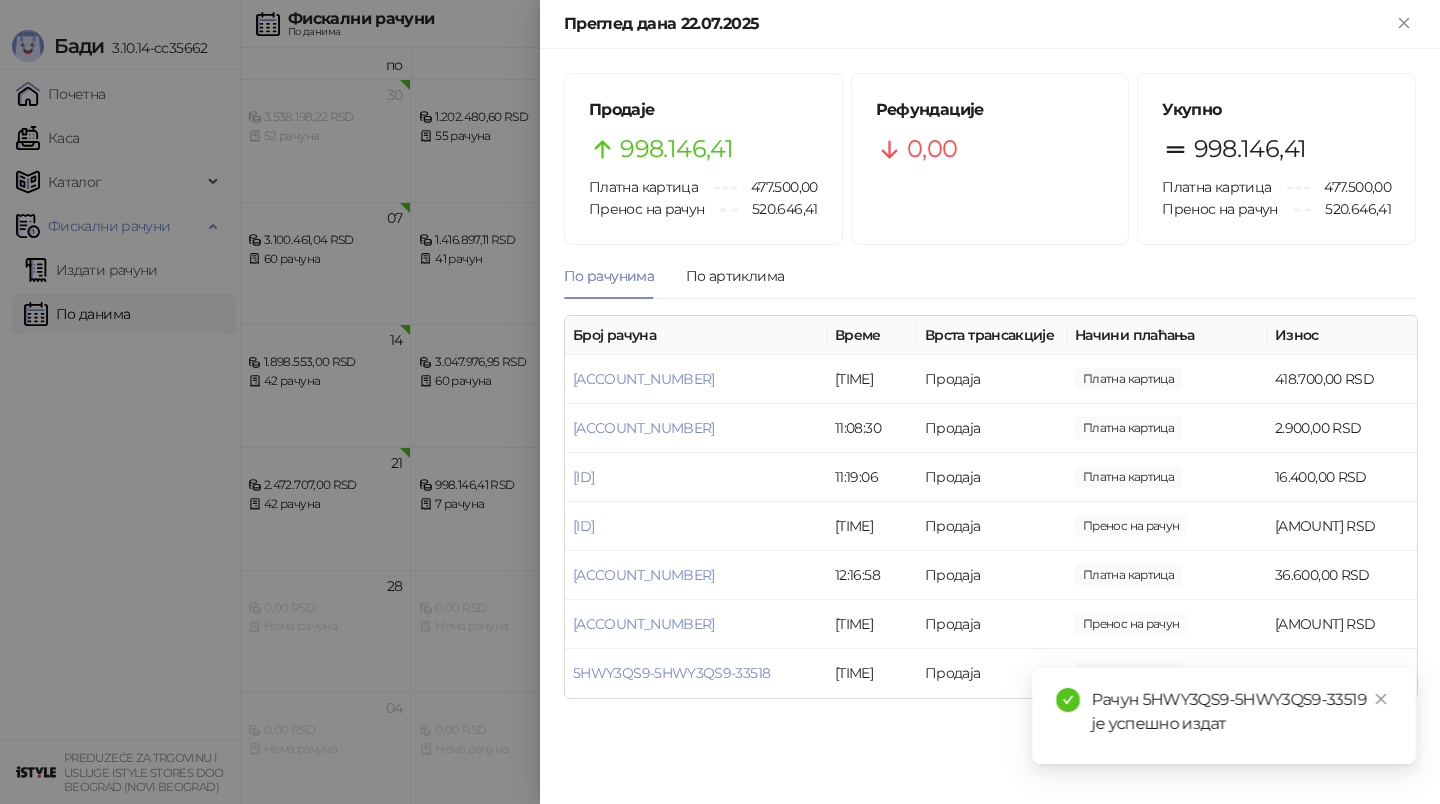 click at bounding box center (720, 402) 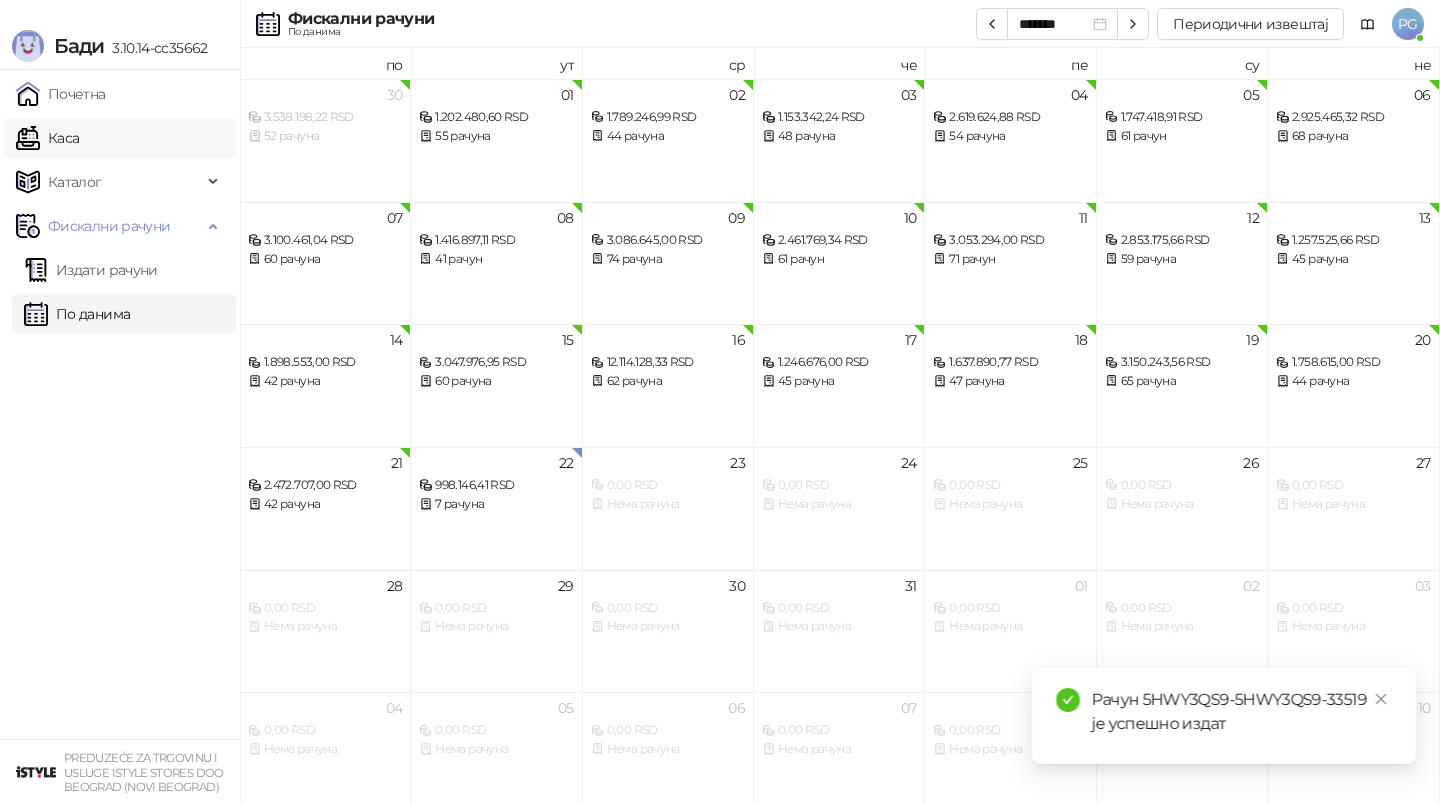 click on "Каса" at bounding box center (47, 138) 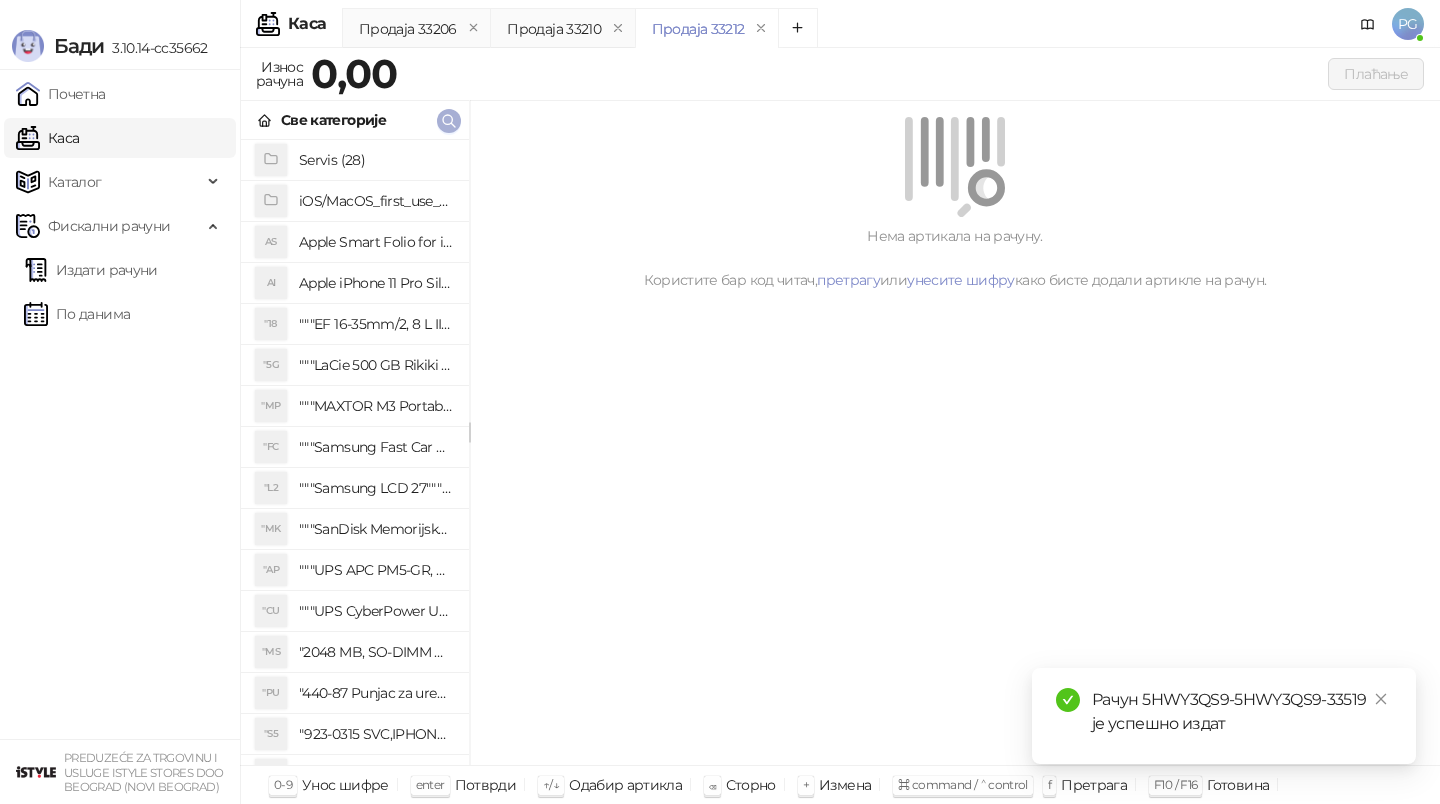click 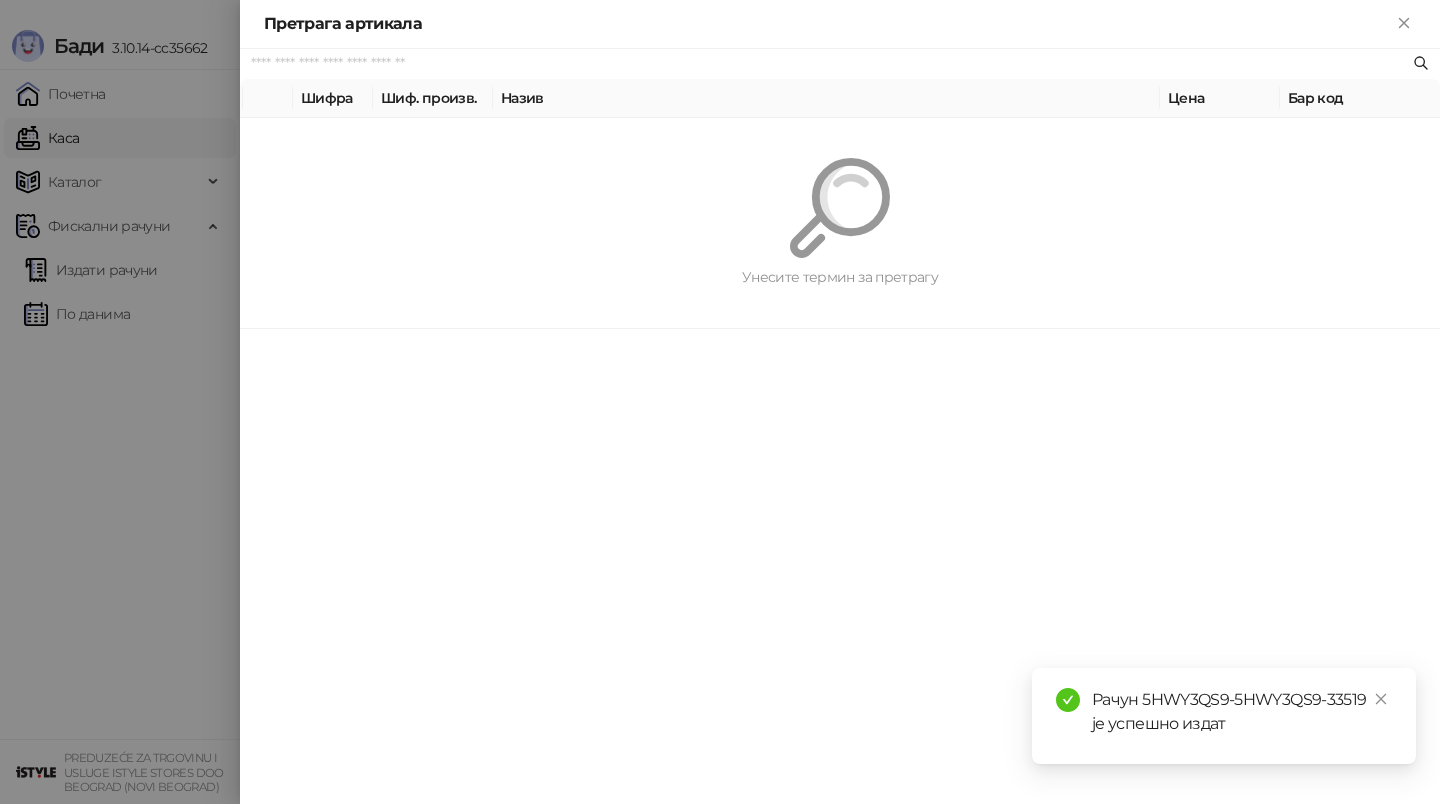 paste on "*********" 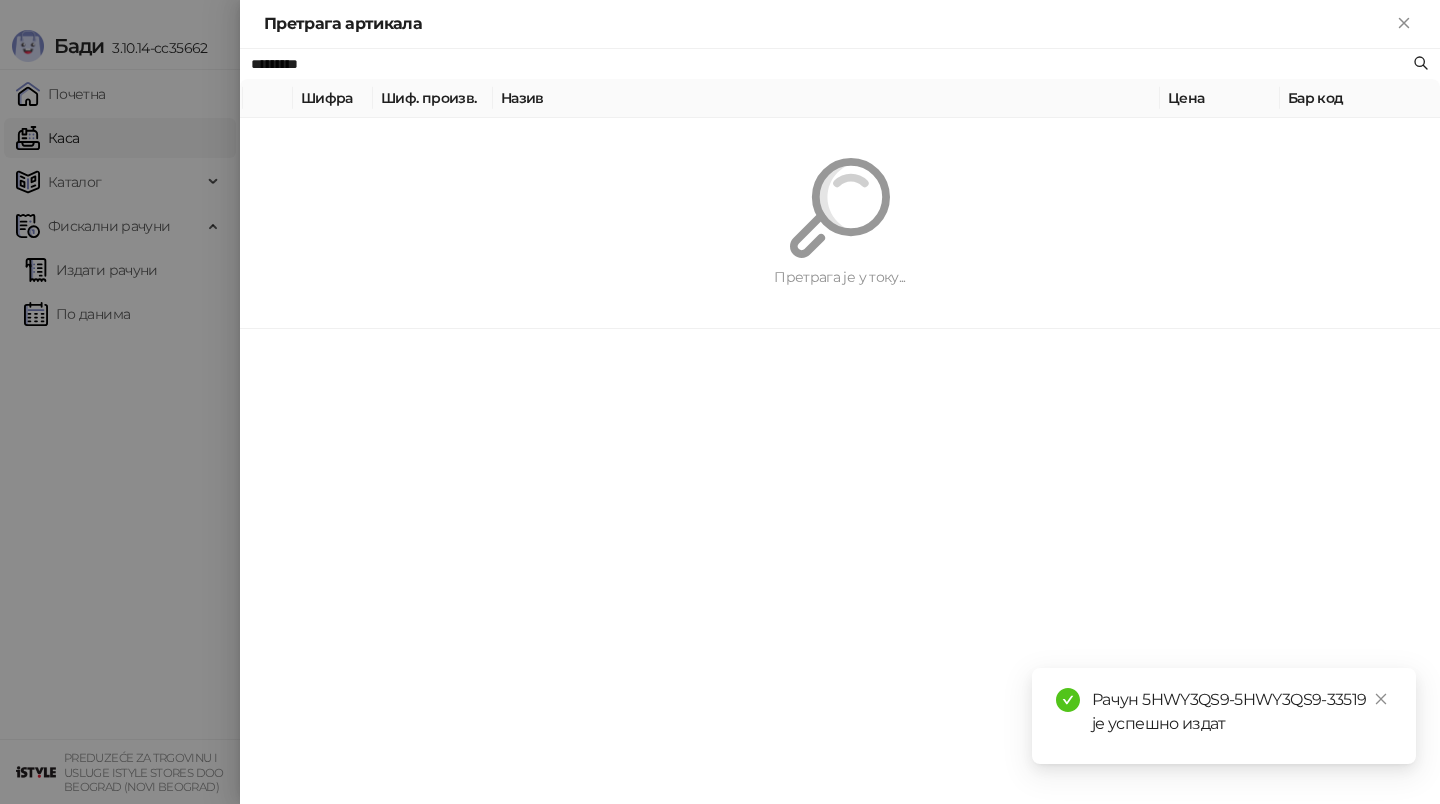 type on "*********" 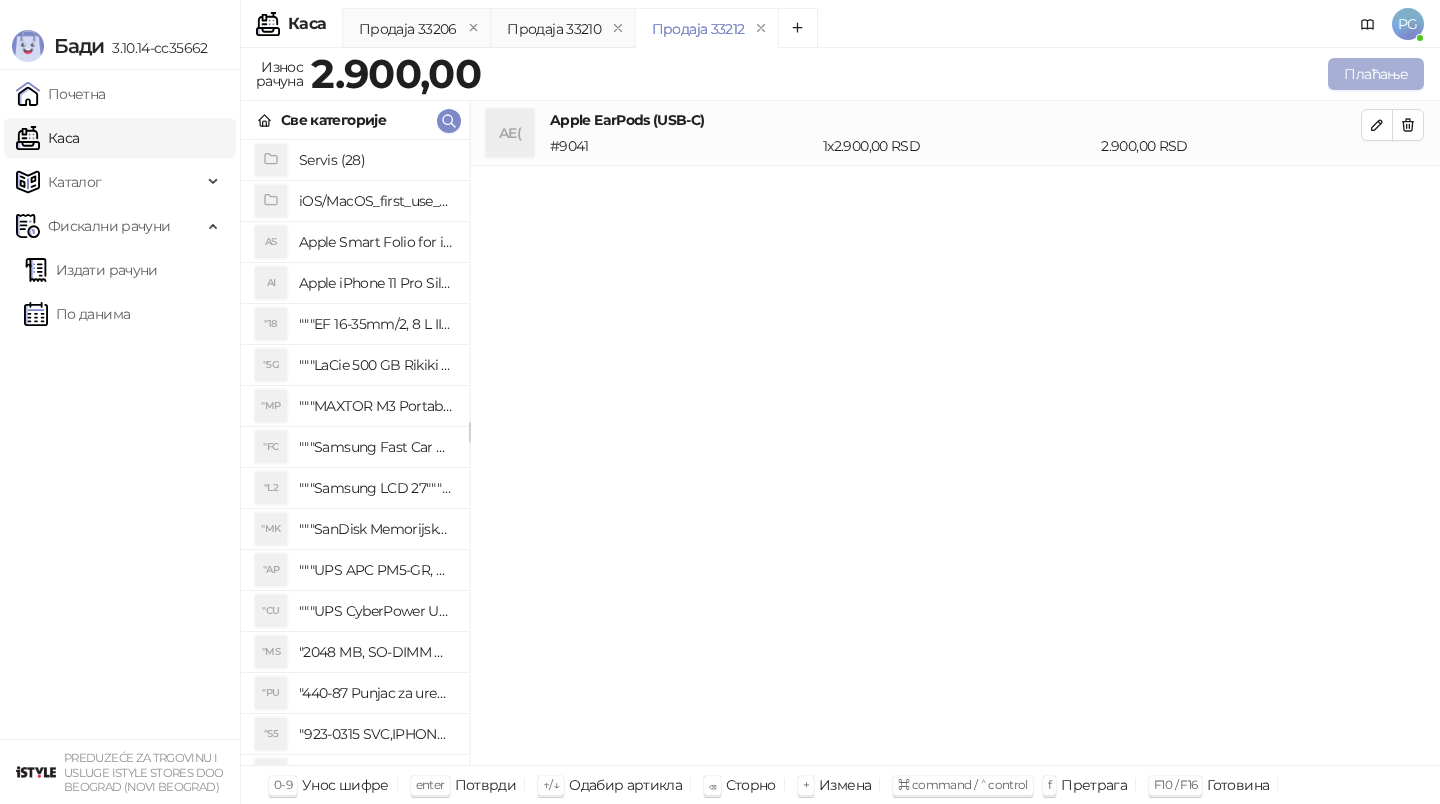 click on "Плаћање" at bounding box center [1376, 74] 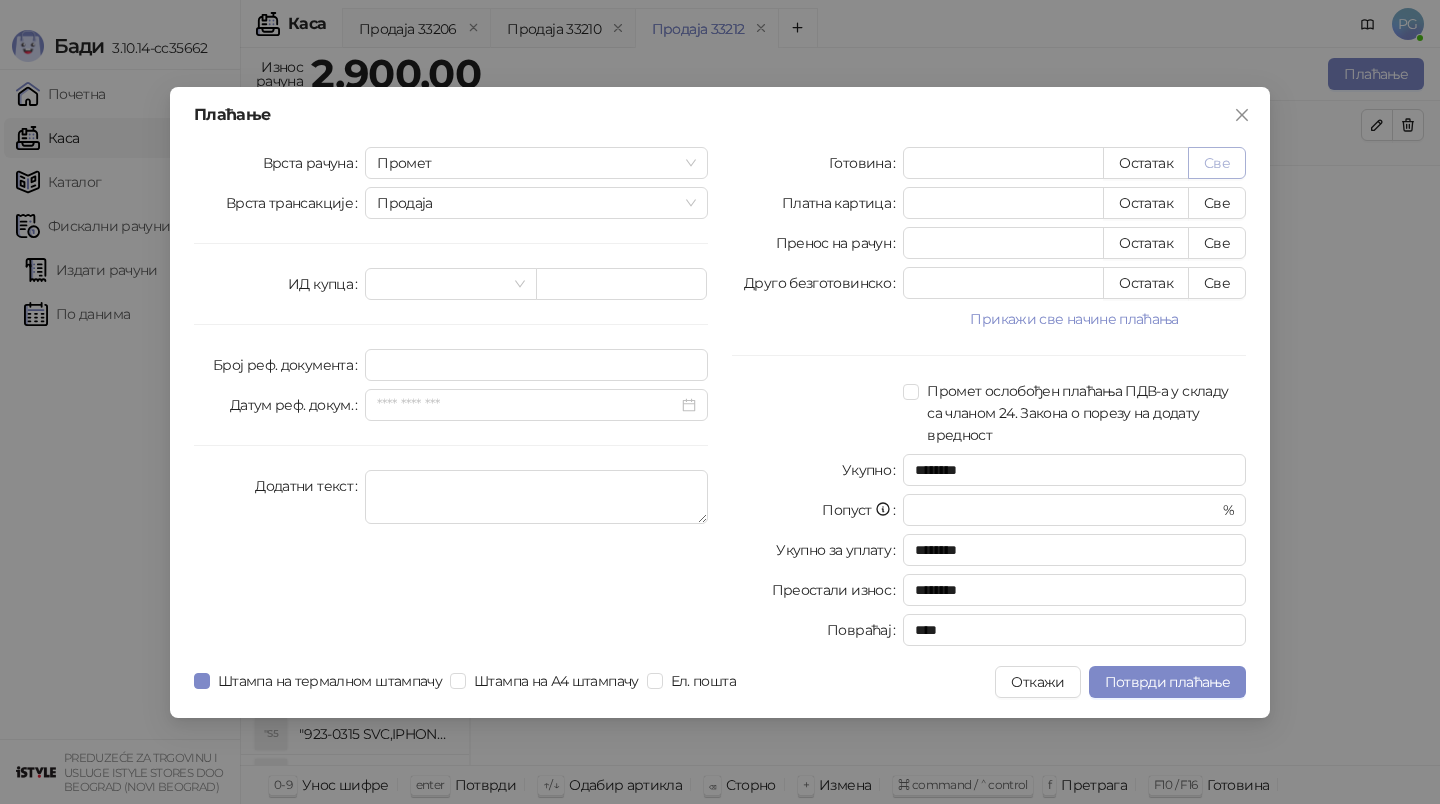 click on "Све" at bounding box center [1217, 163] 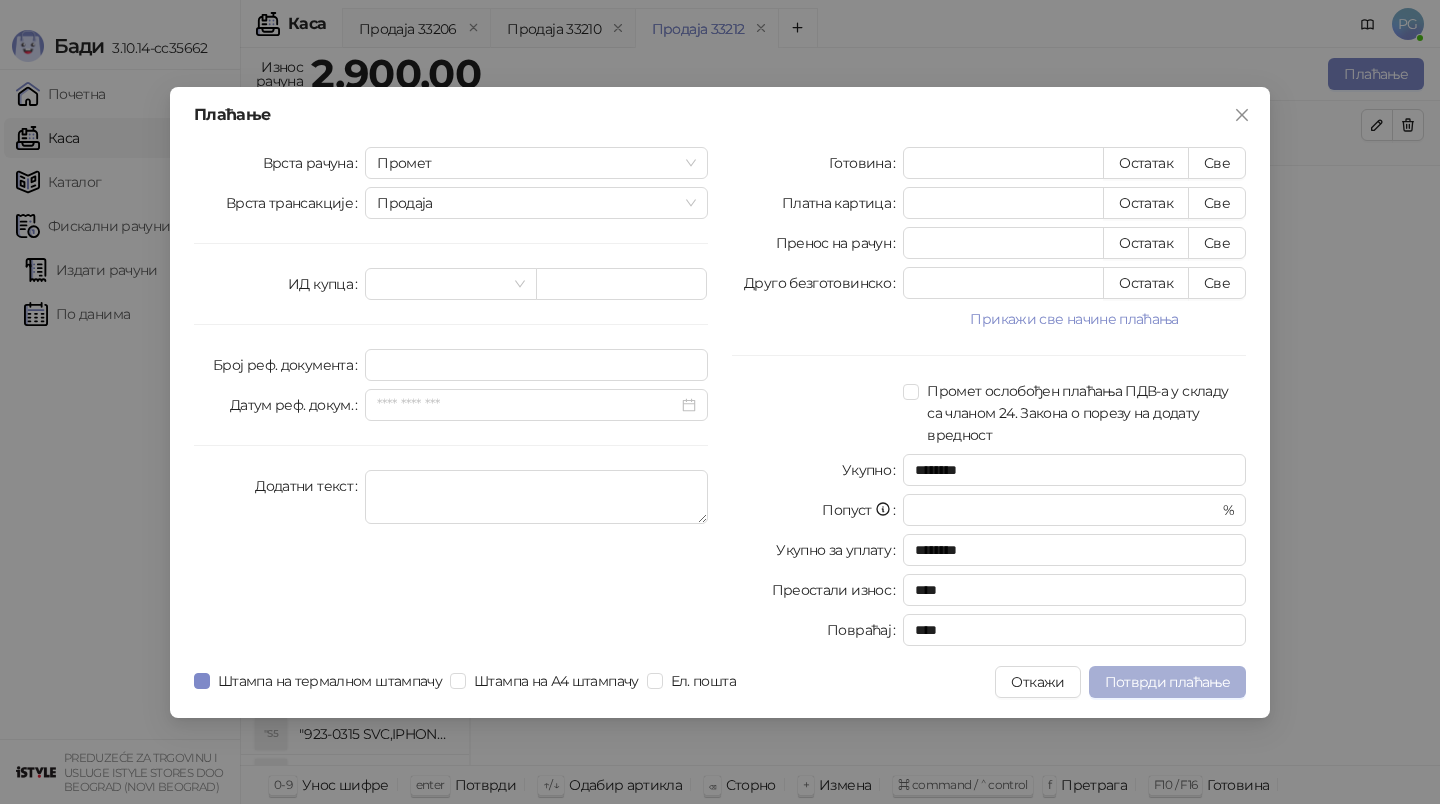 click on "Потврди плаћање" at bounding box center (1167, 682) 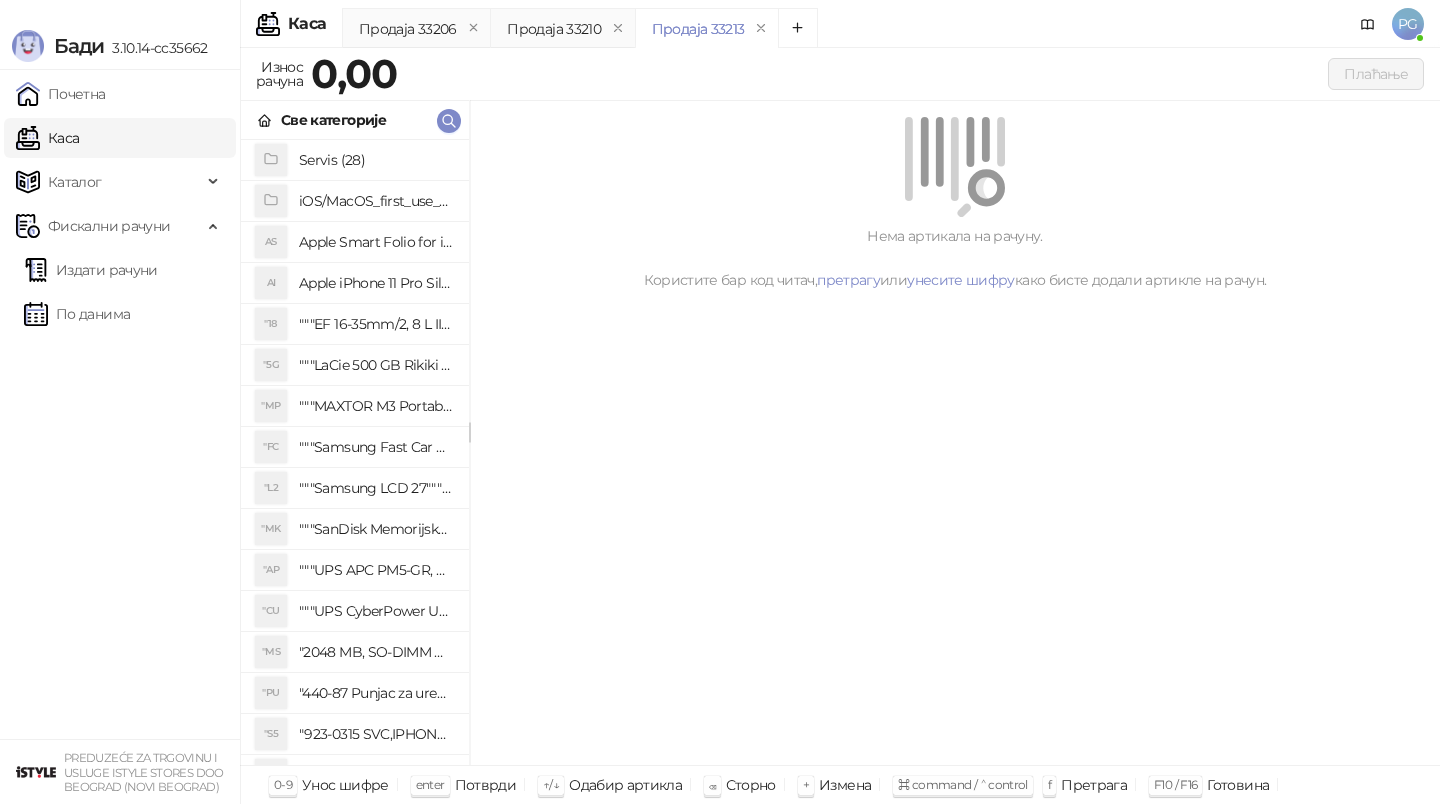click on "Све категорије" at bounding box center (355, 120) 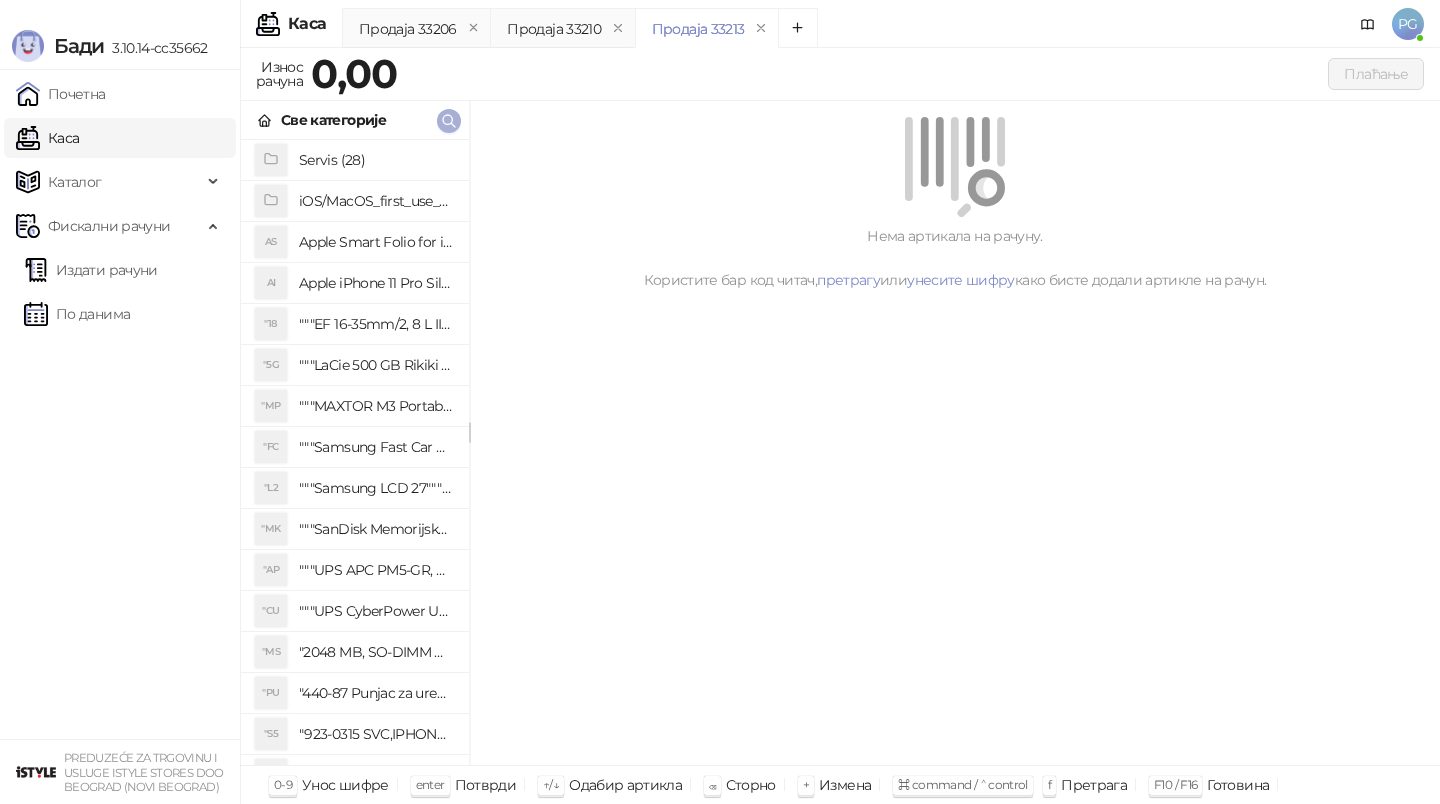 click 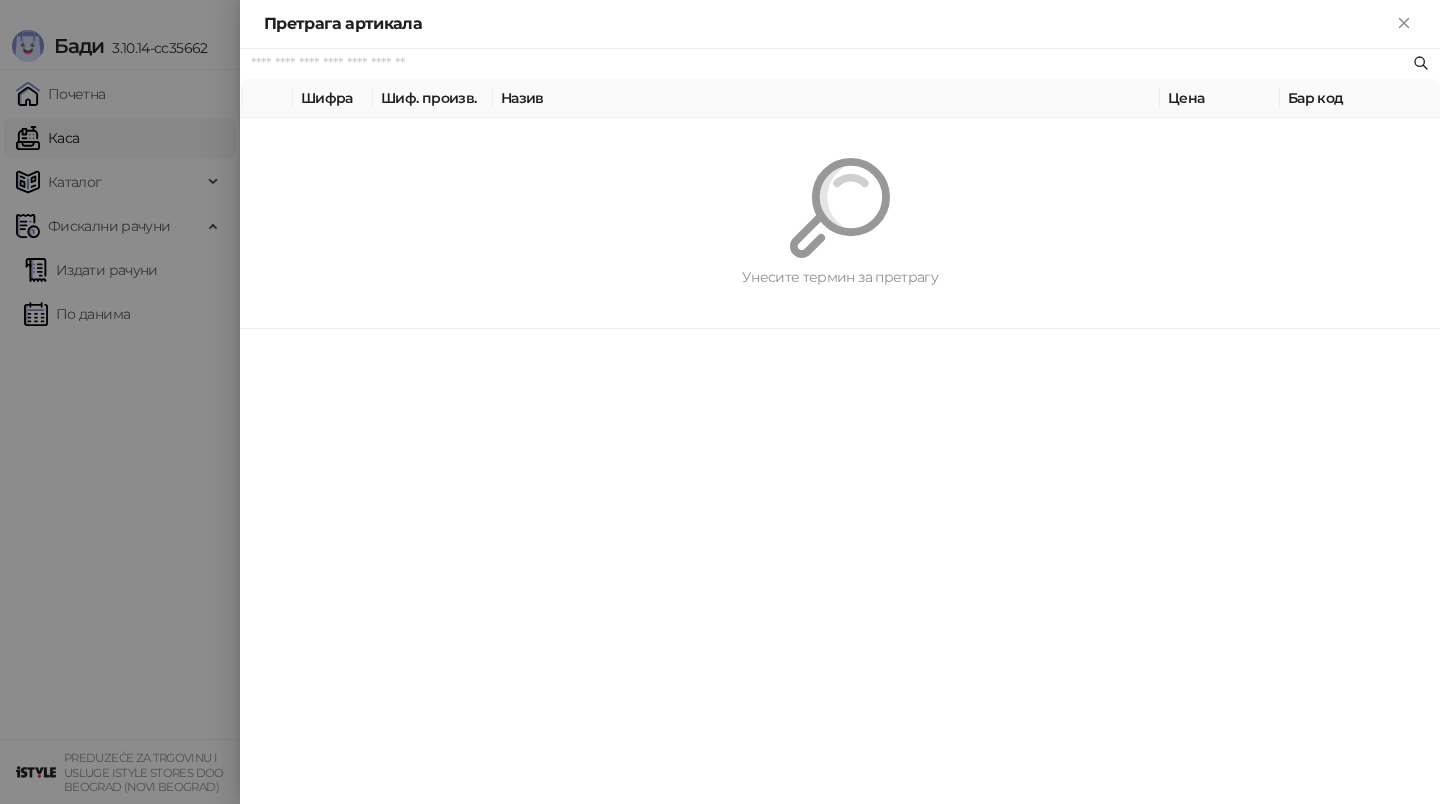 paste on "*********" 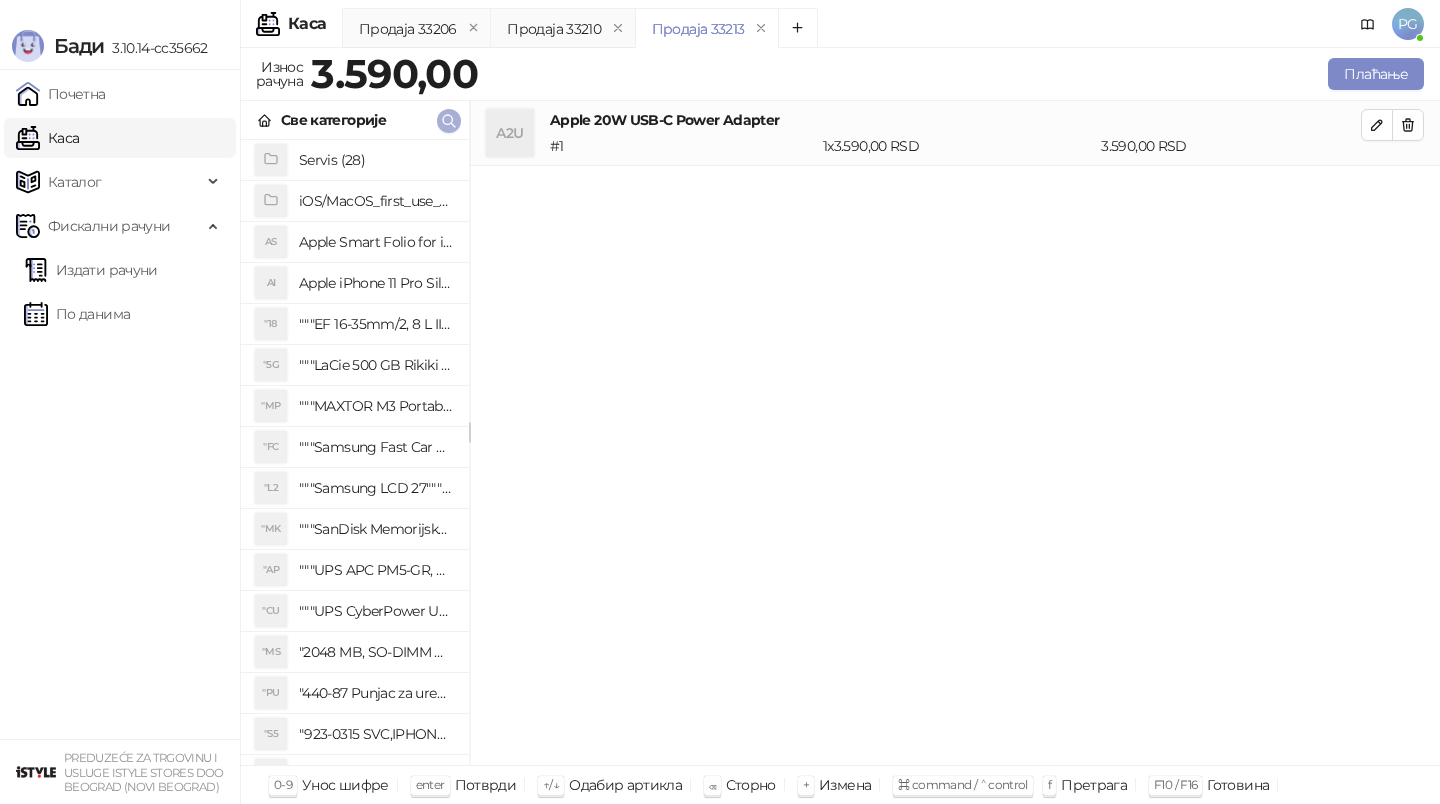 click at bounding box center [449, 120] 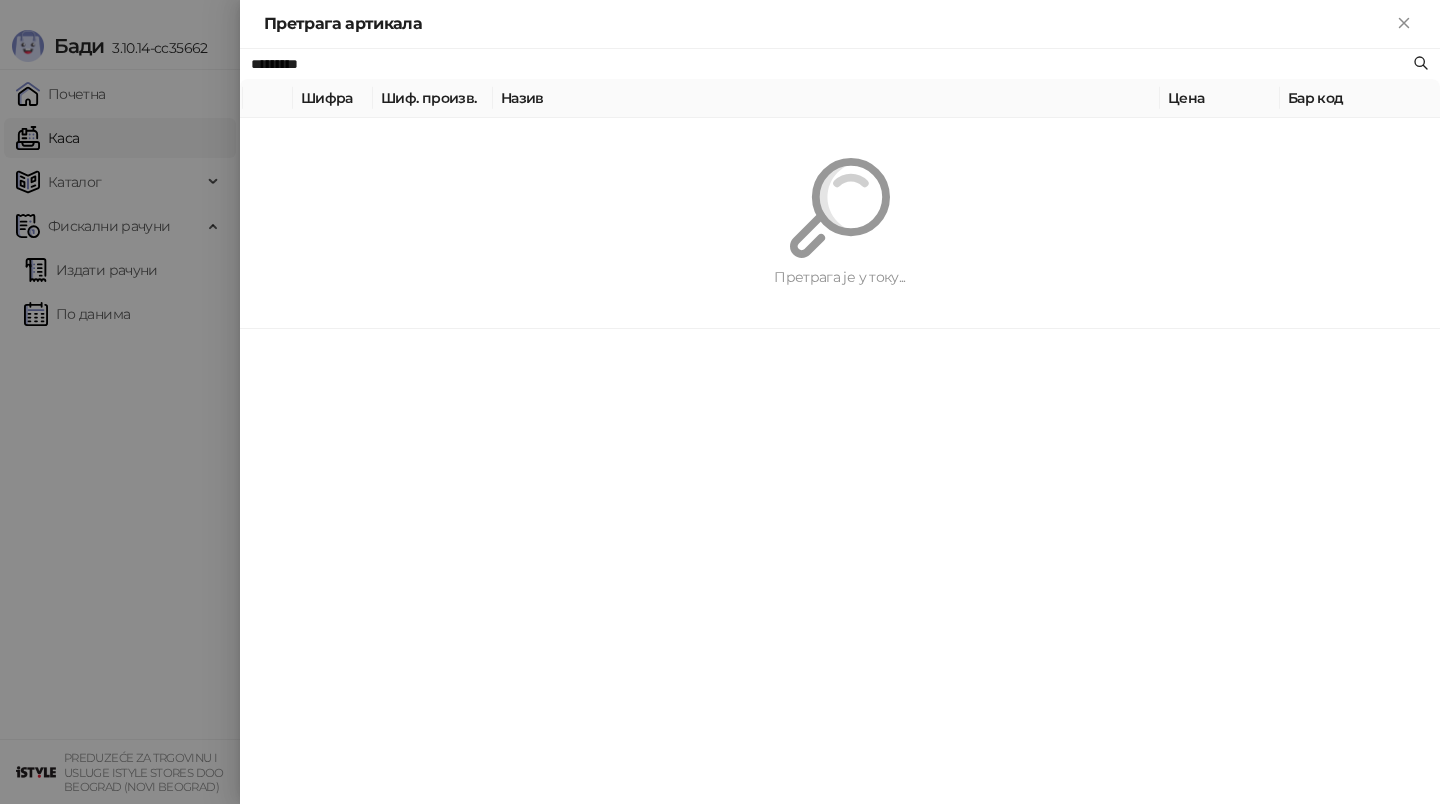 paste 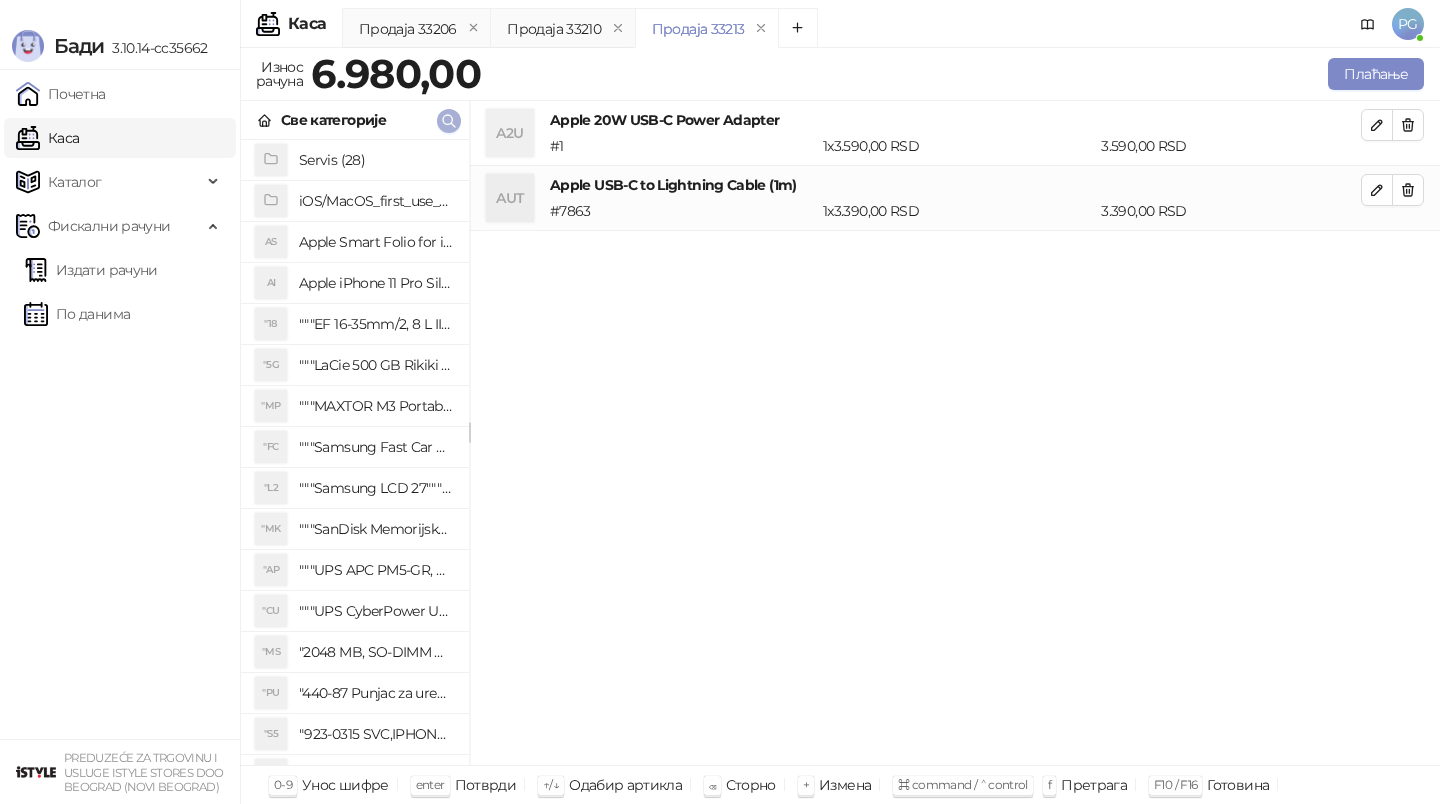 click 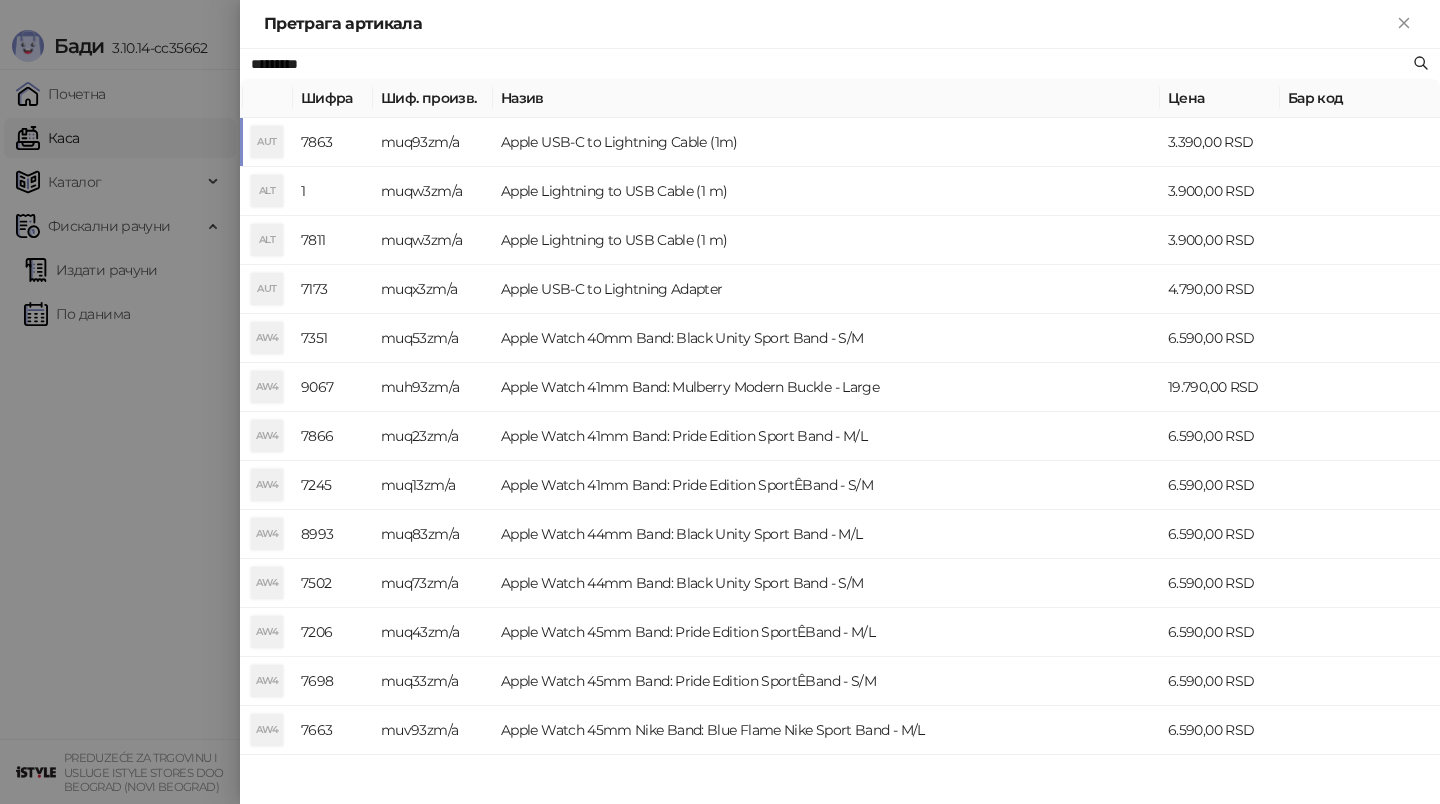 click at bounding box center (720, 402) 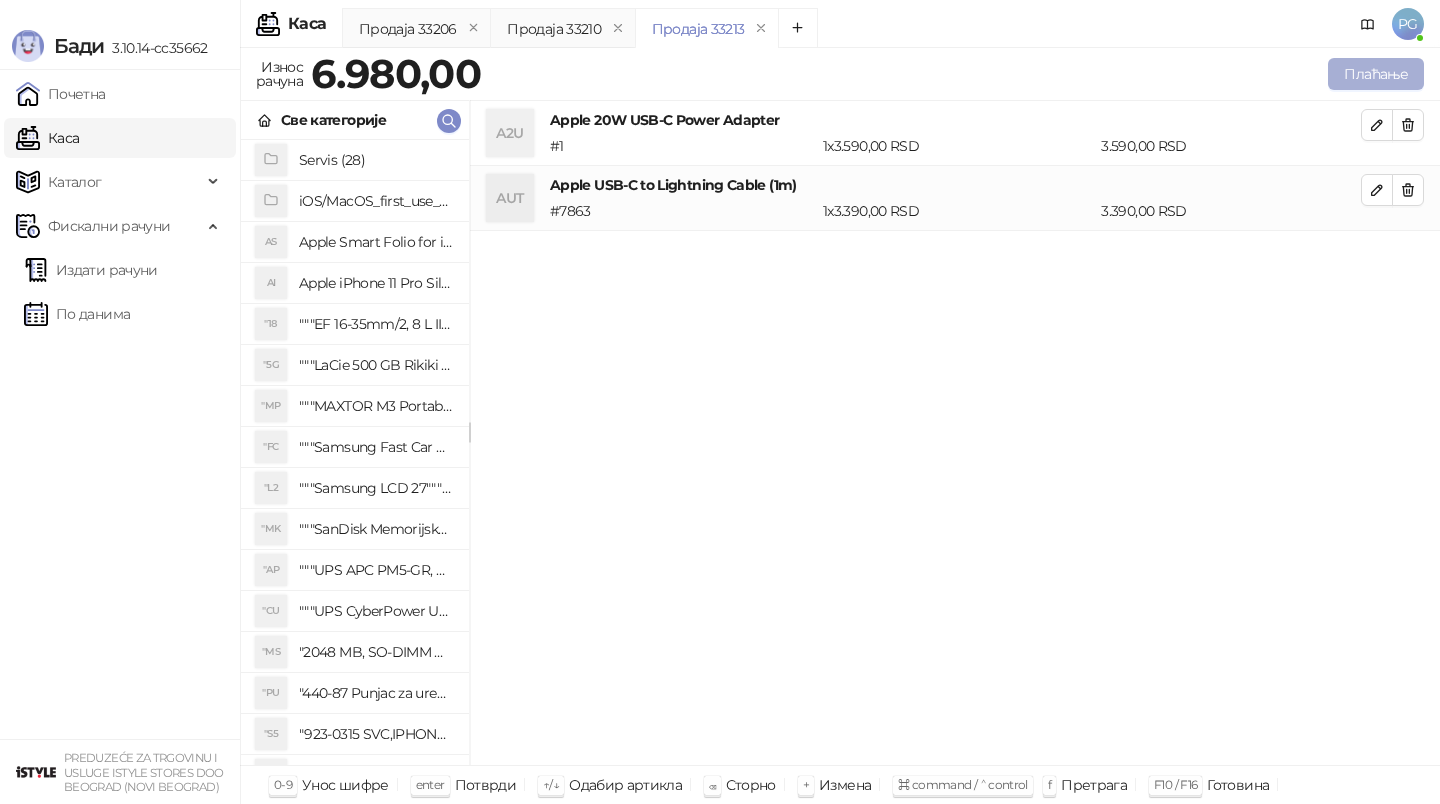 click on "Плаћање" at bounding box center (1376, 74) 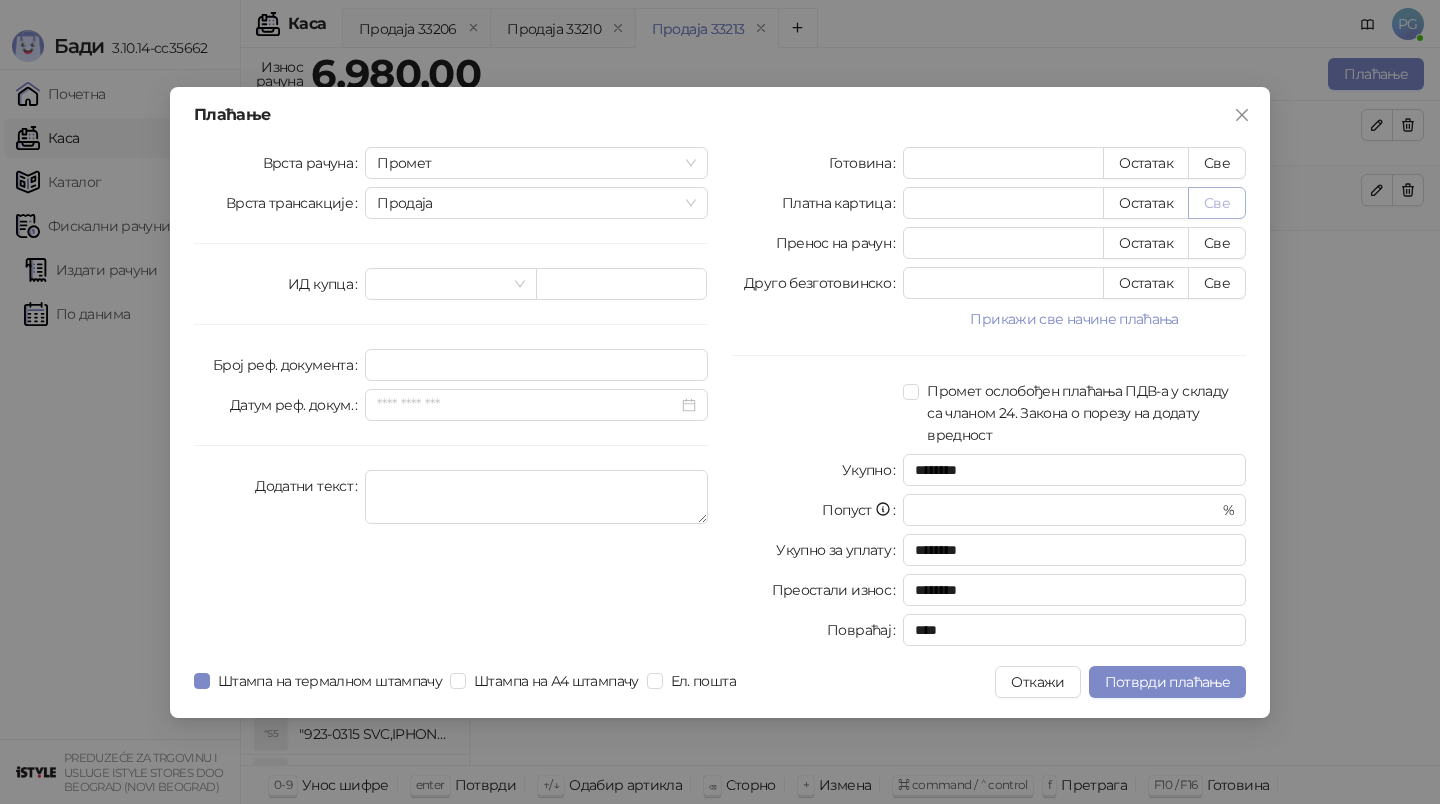 click on "Све" at bounding box center [1217, 203] 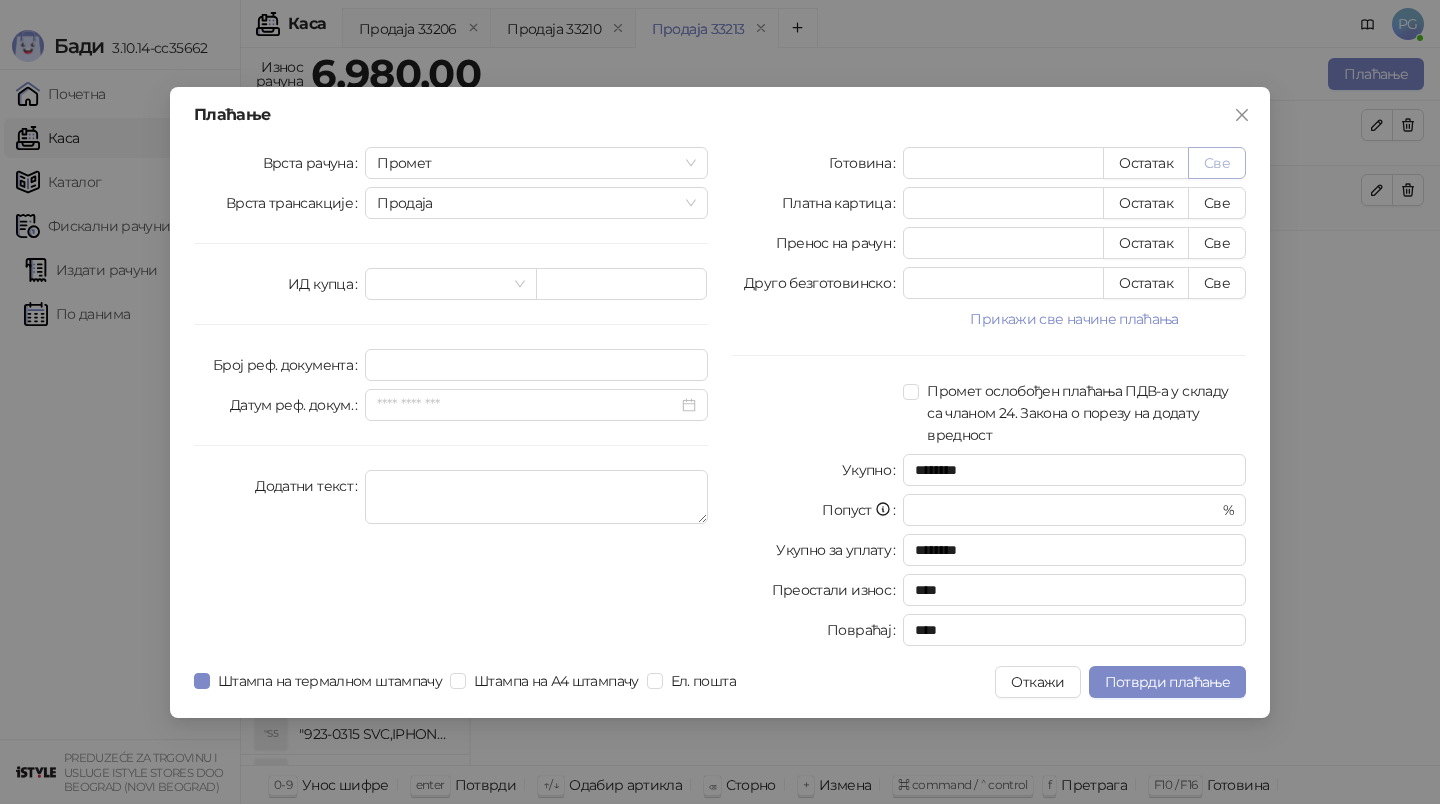 click on "Све" at bounding box center (1217, 163) 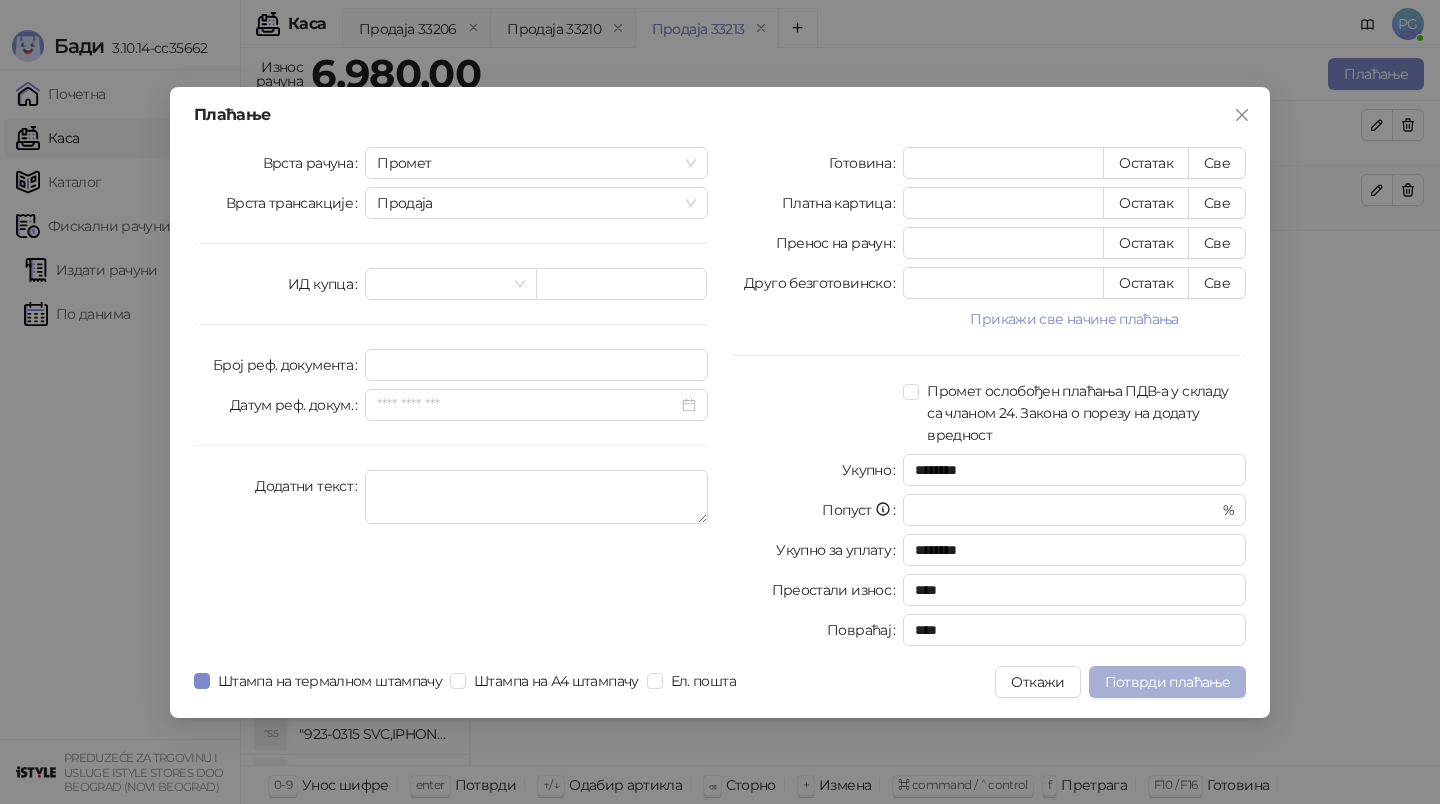 click on "Потврди плаћање" at bounding box center [1167, 682] 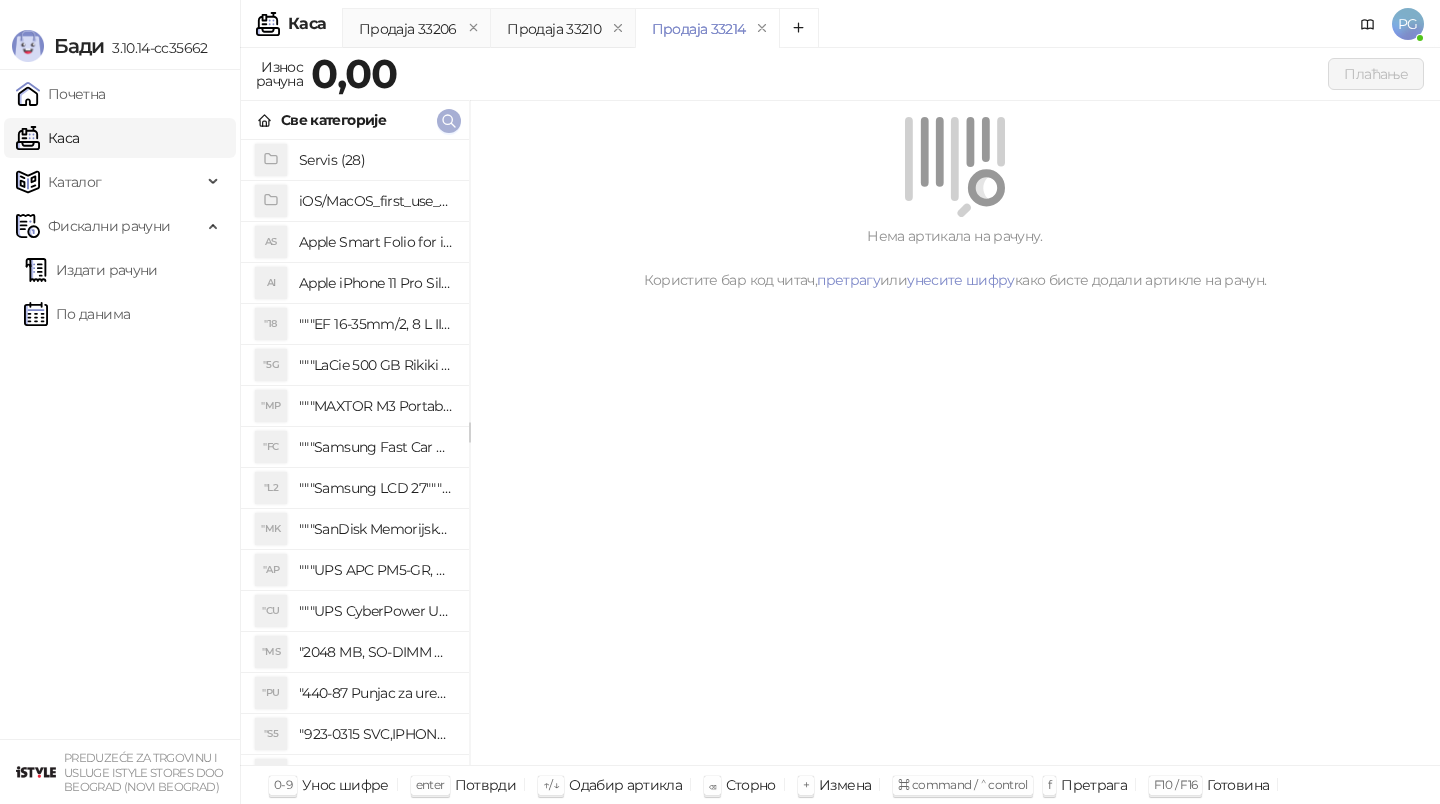 click 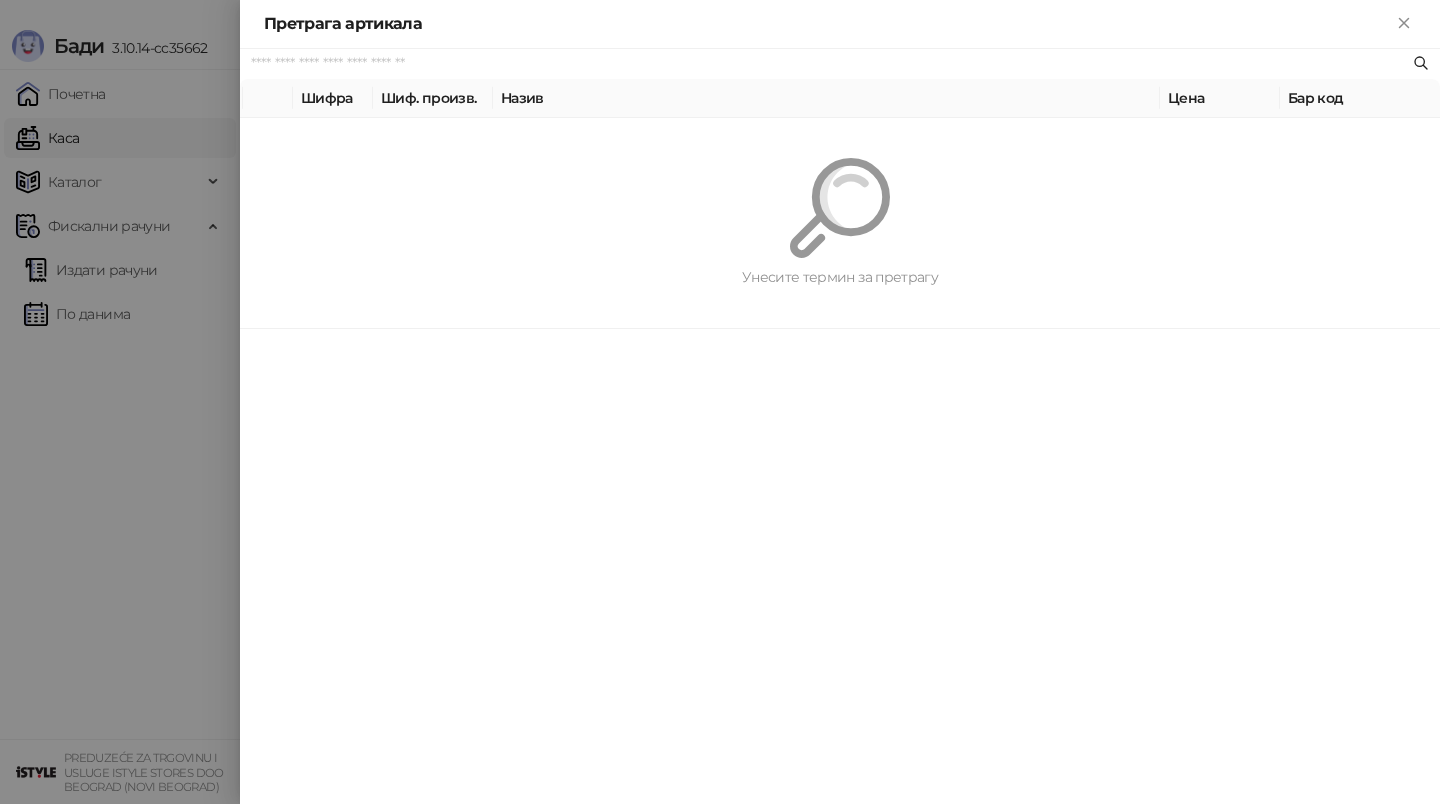paste on "*********" 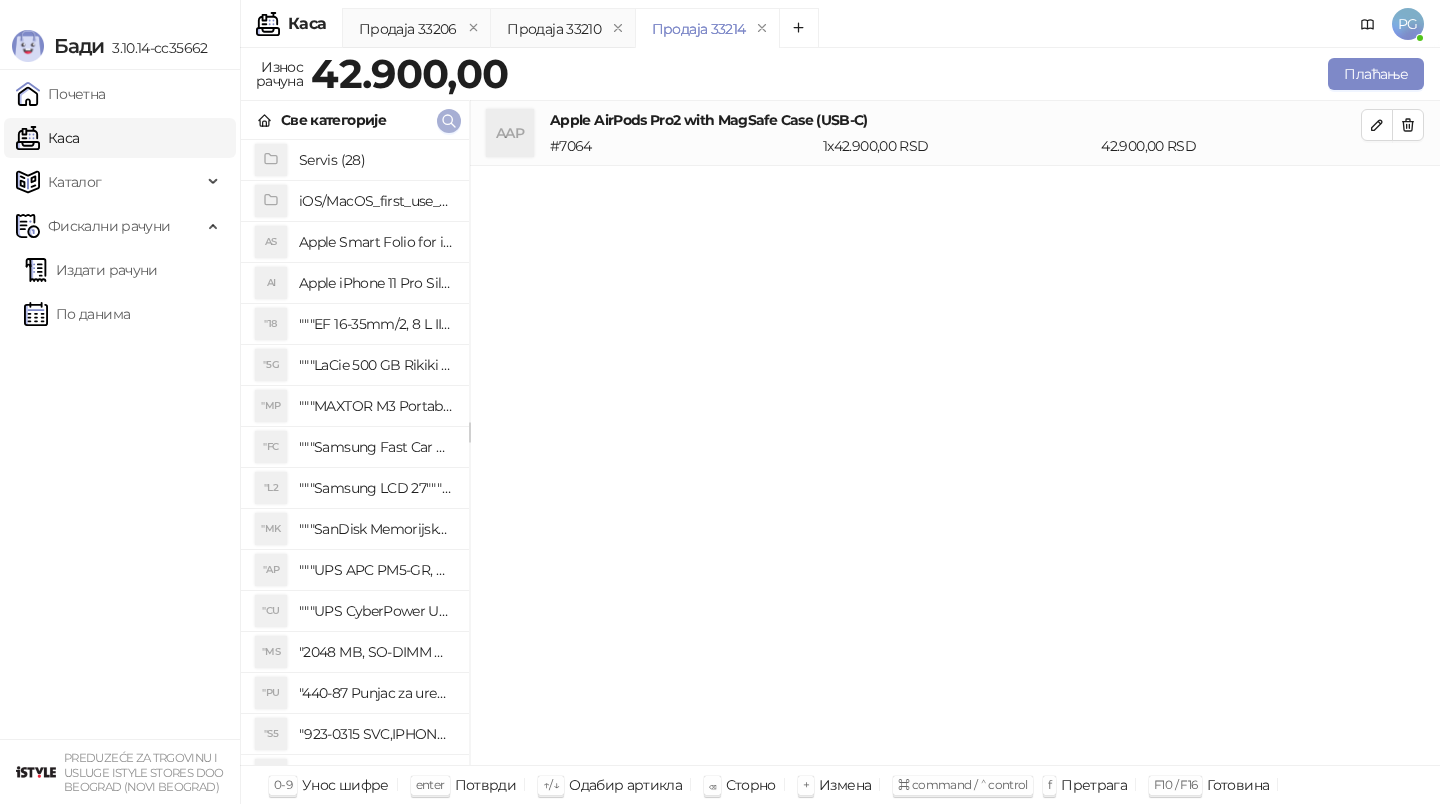 click 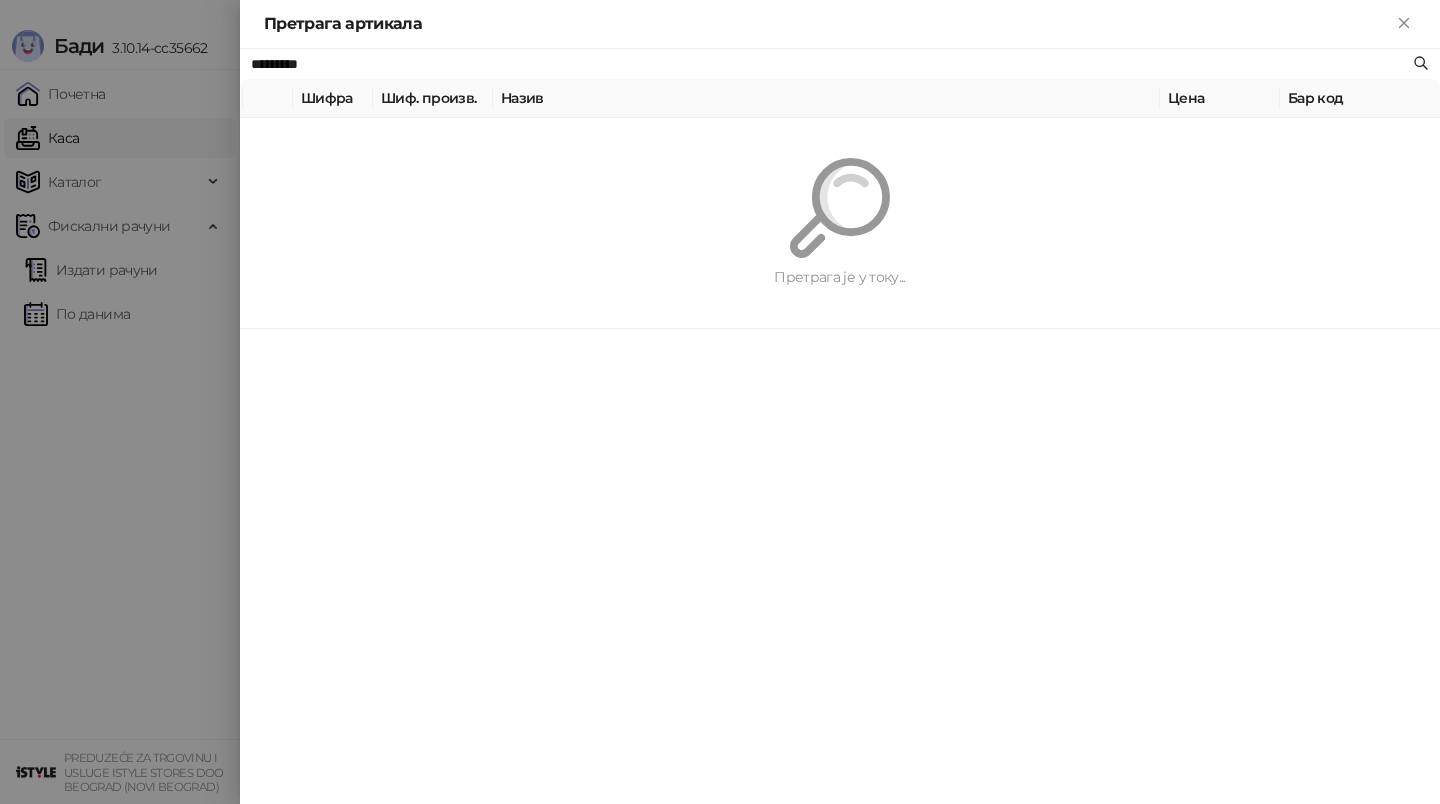 paste on "******" 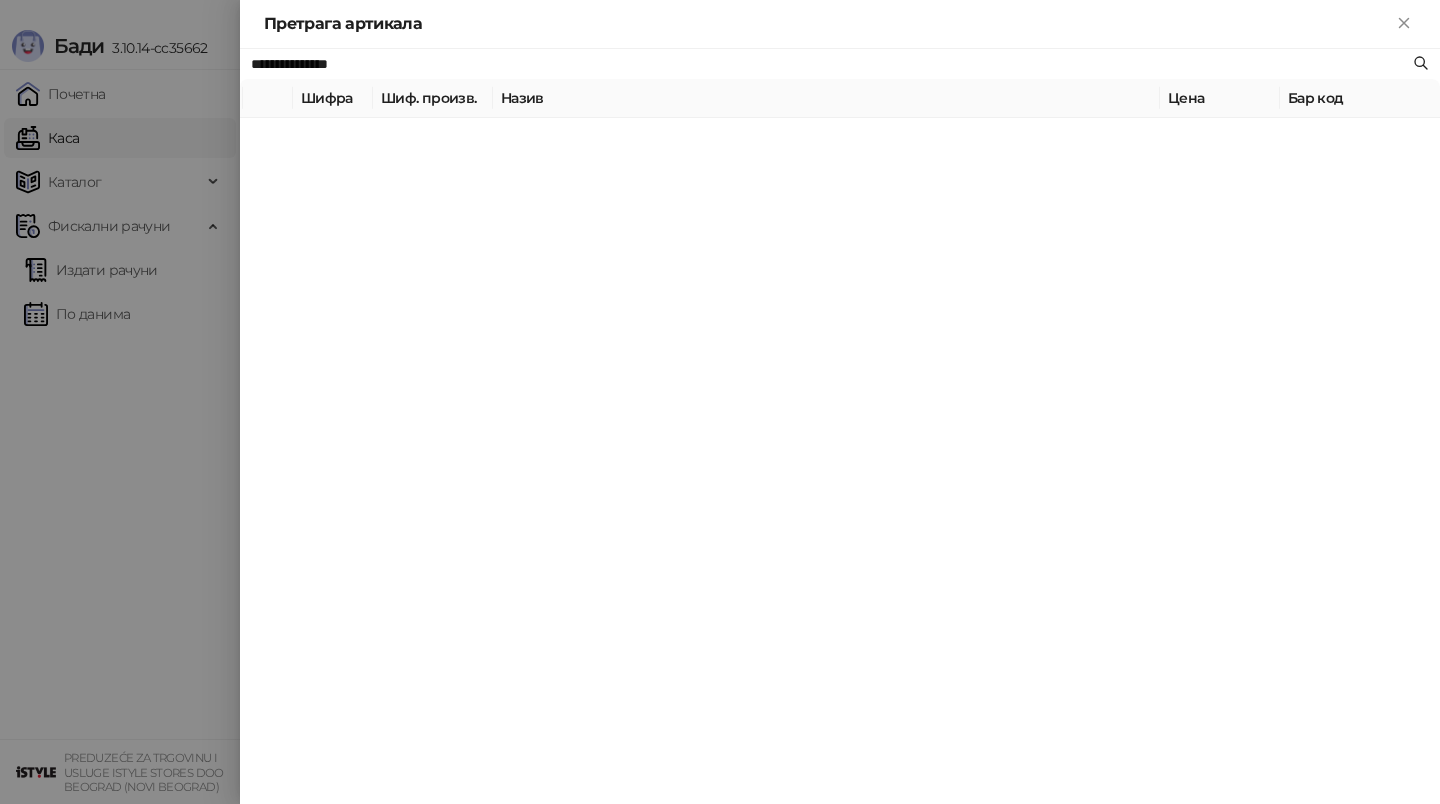 type on "**********" 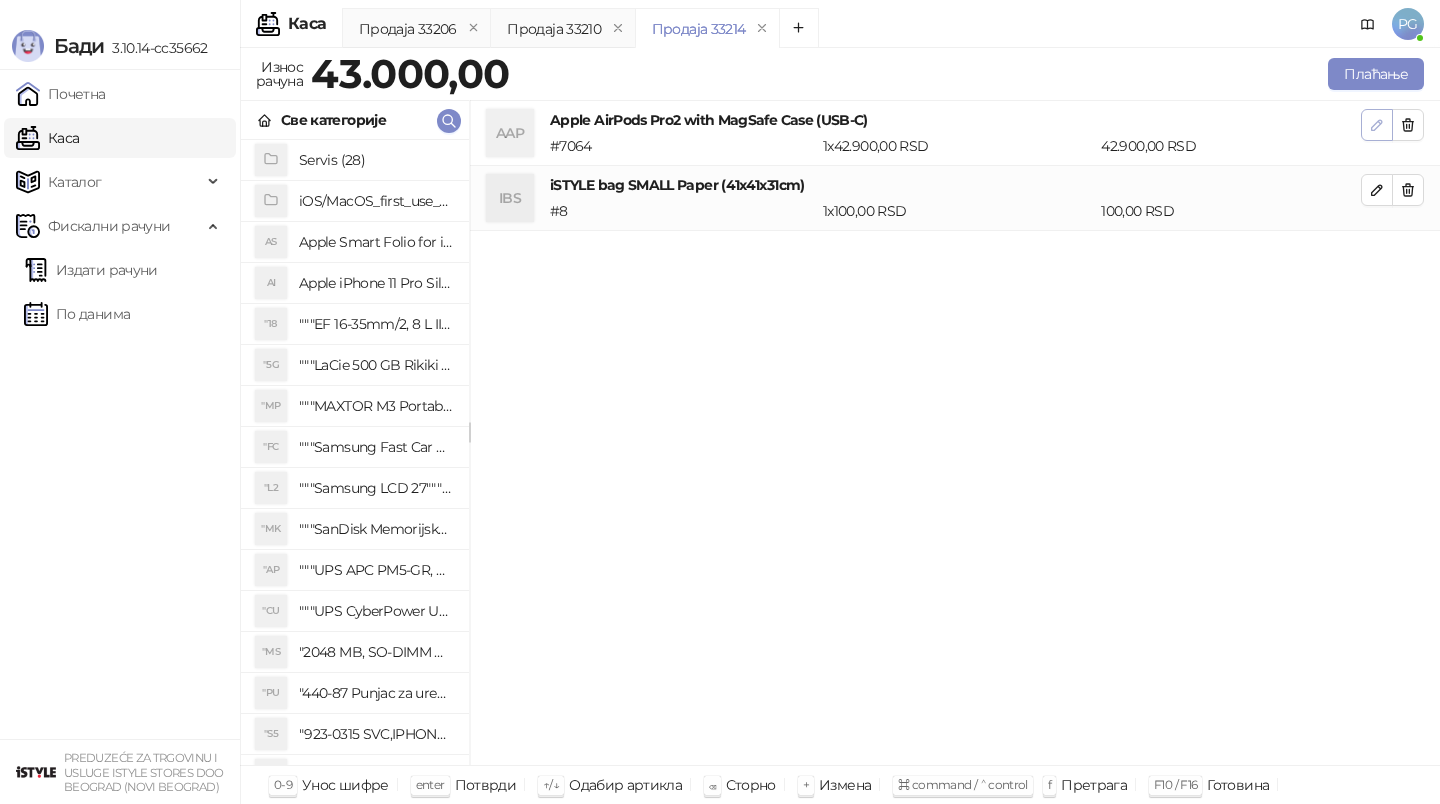click 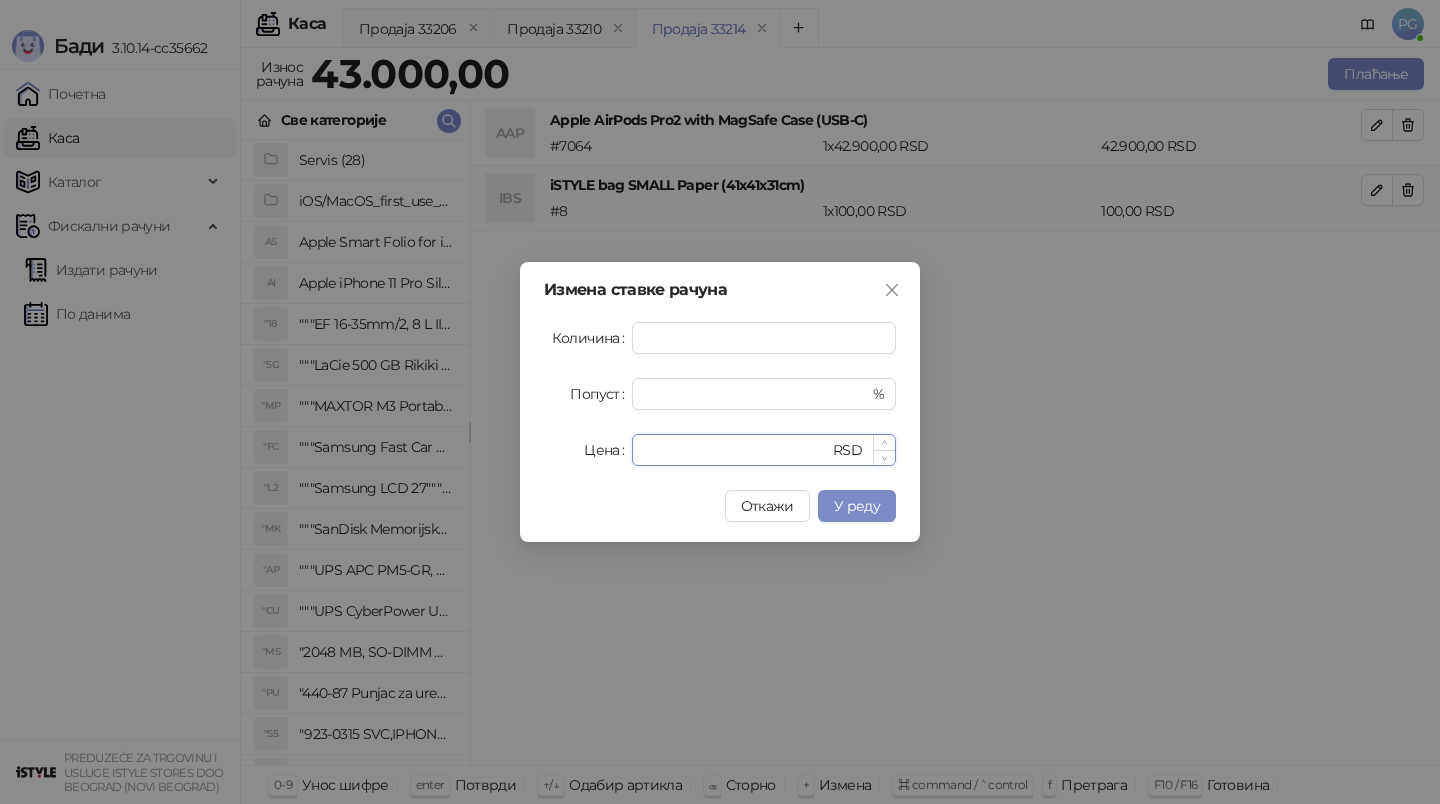 click on "*****" at bounding box center (736, 450) 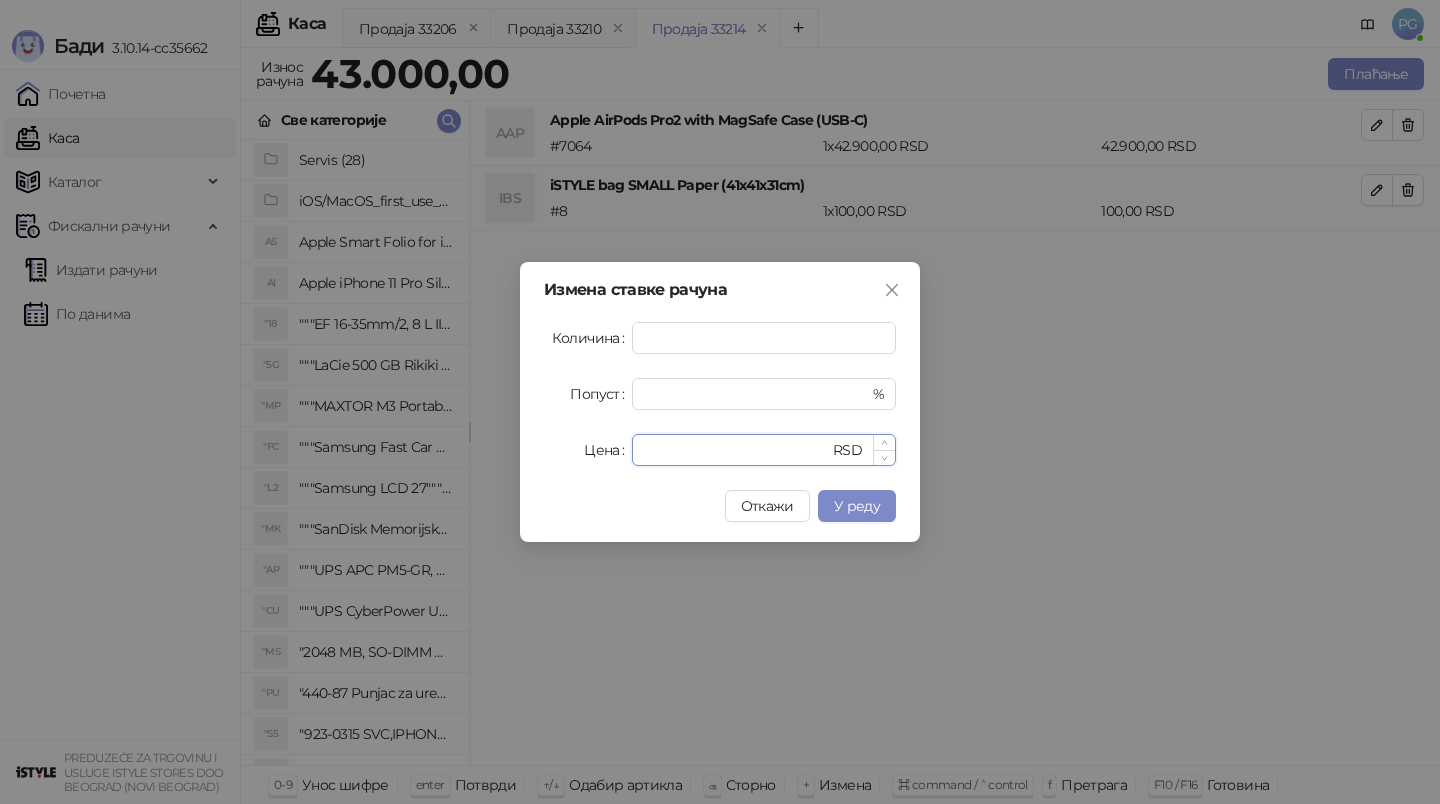 type on "*****" 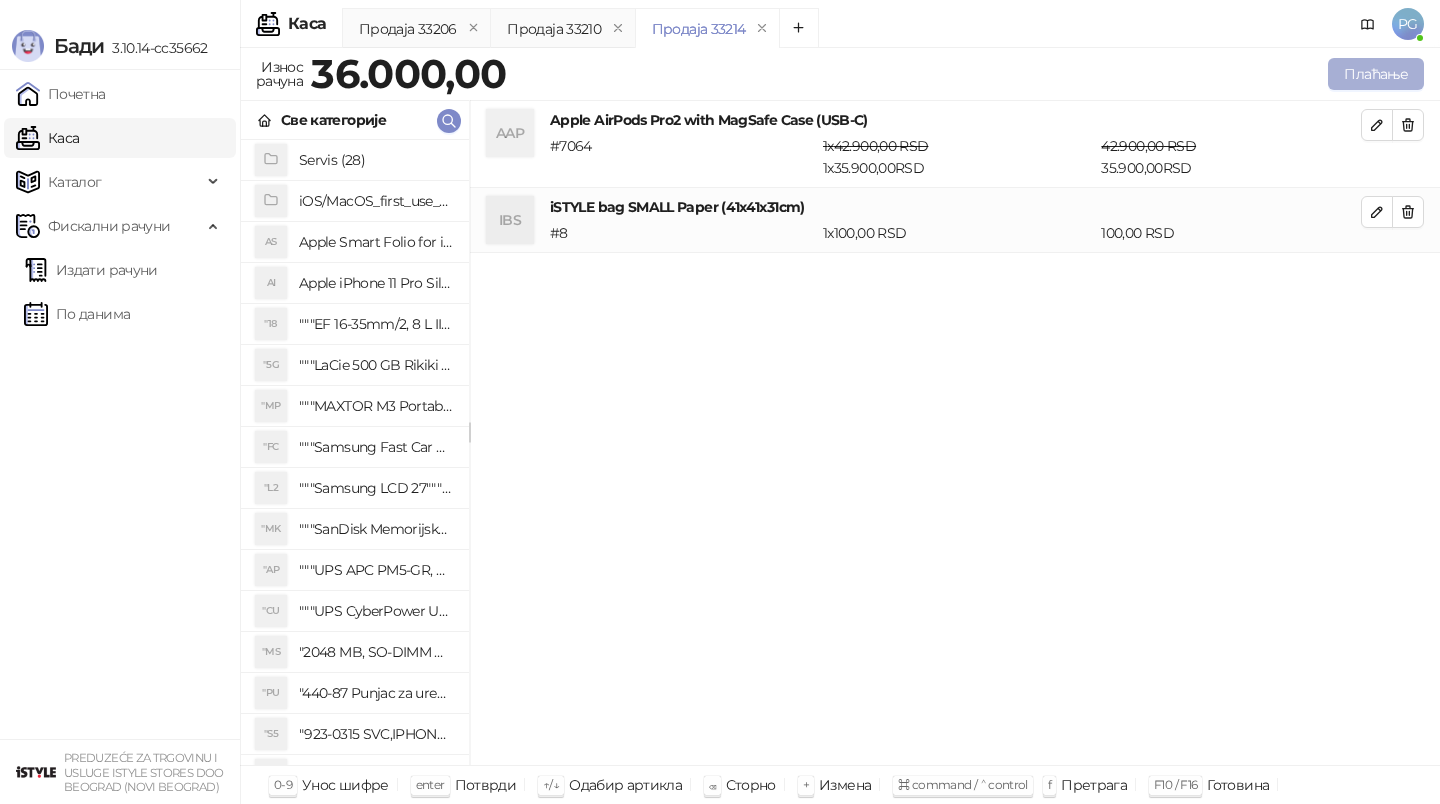 click on "Плаћање" at bounding box center [1376, 74] 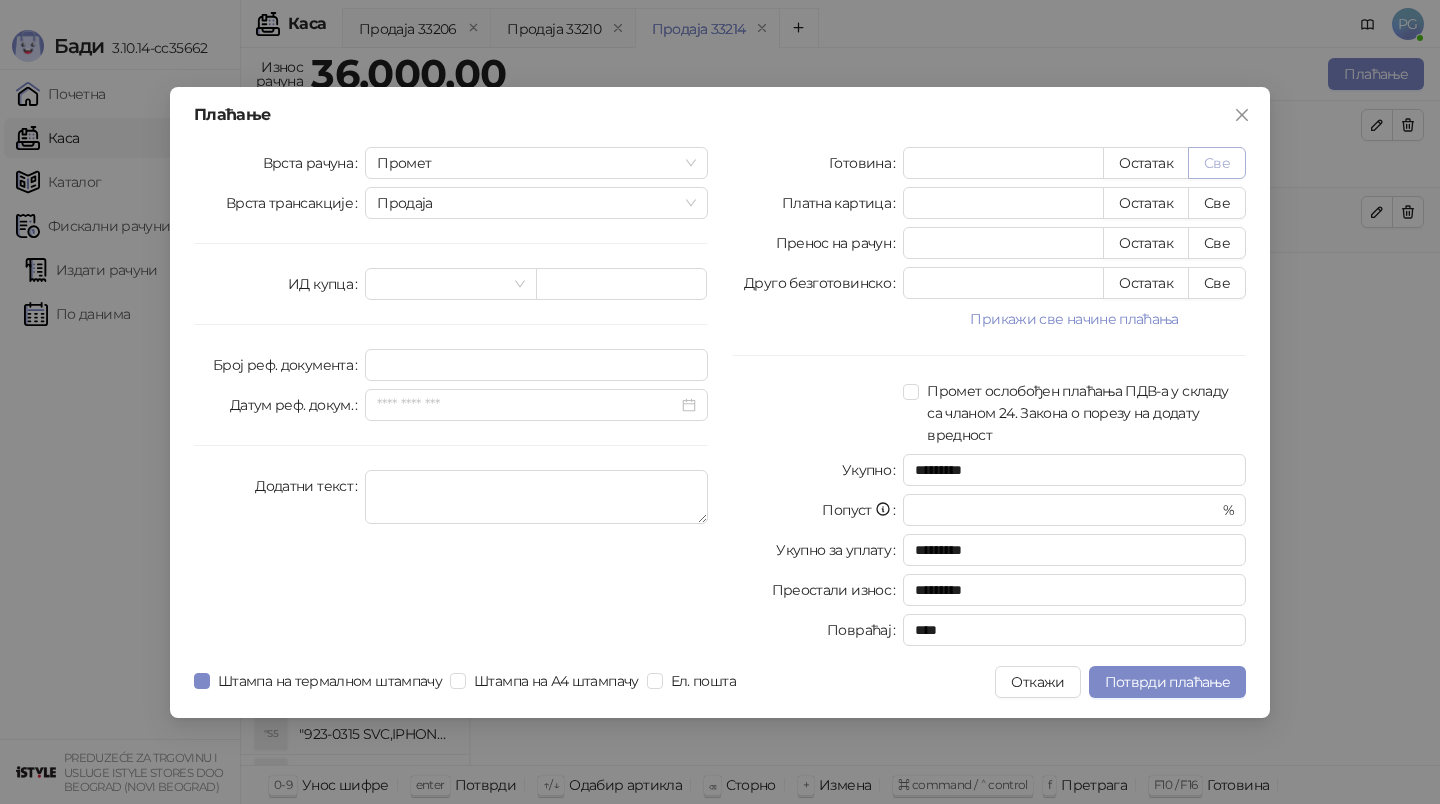 click on "Све" at bounding box center [1217, 163] 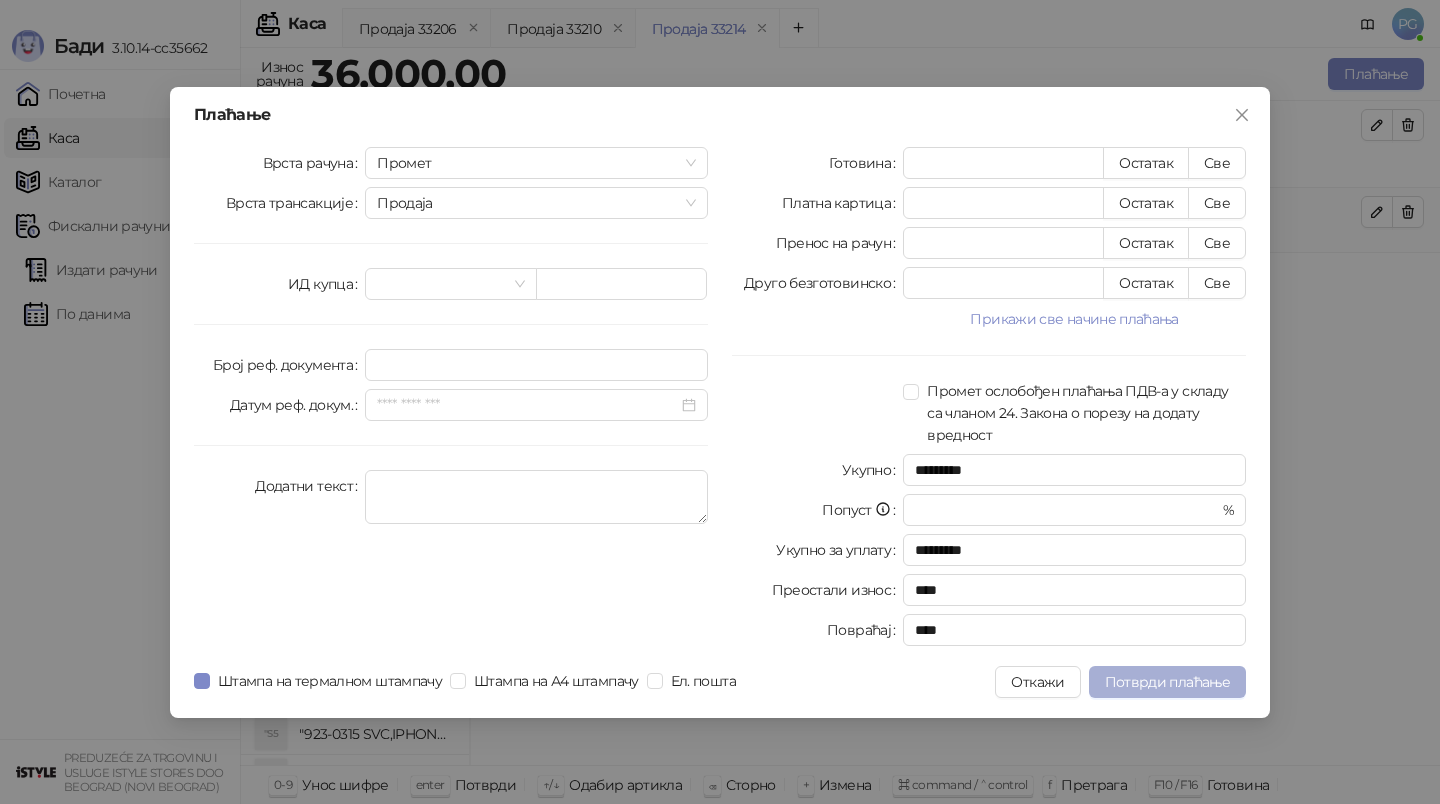 click on "Потврди плаћање" at bounding box center [1167, 682] 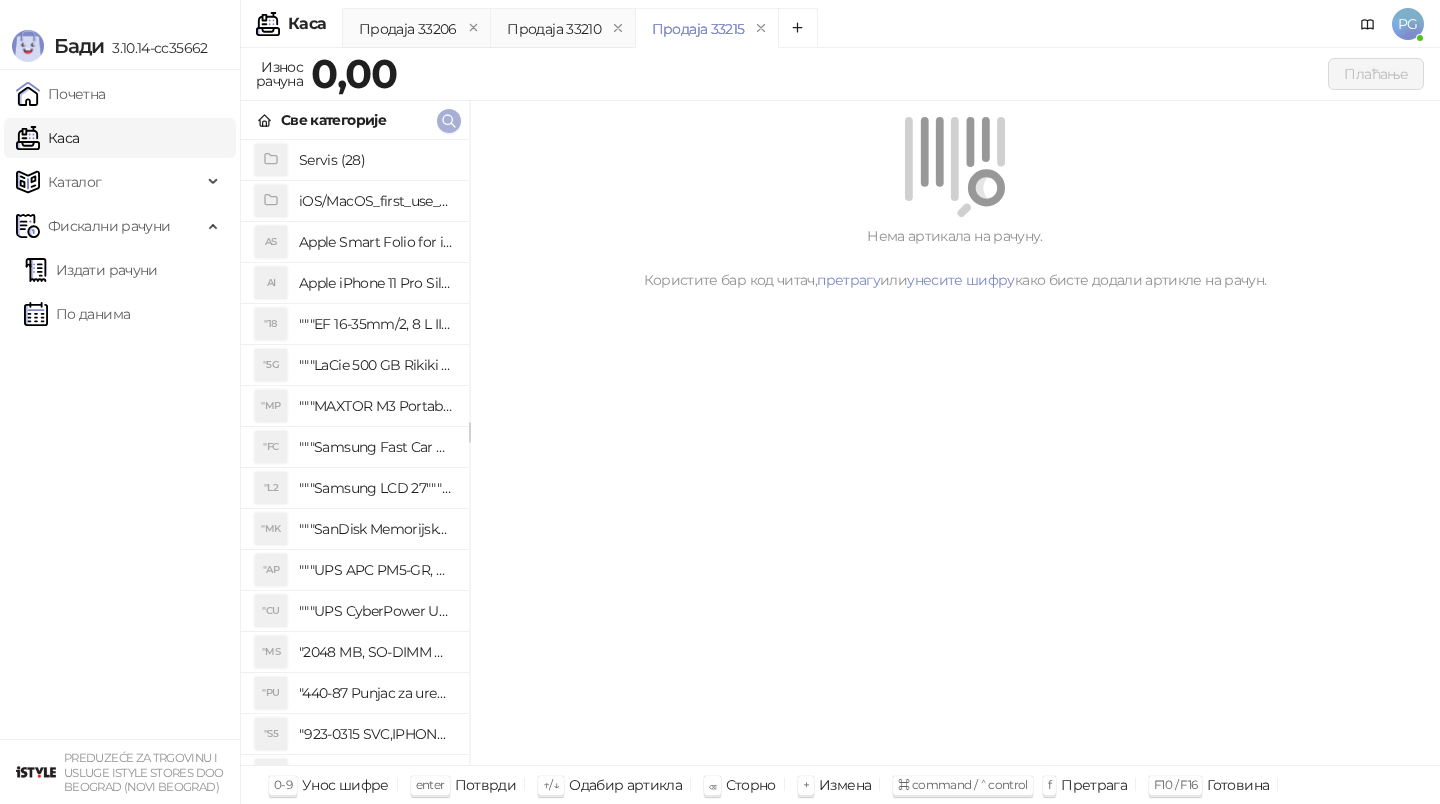 click 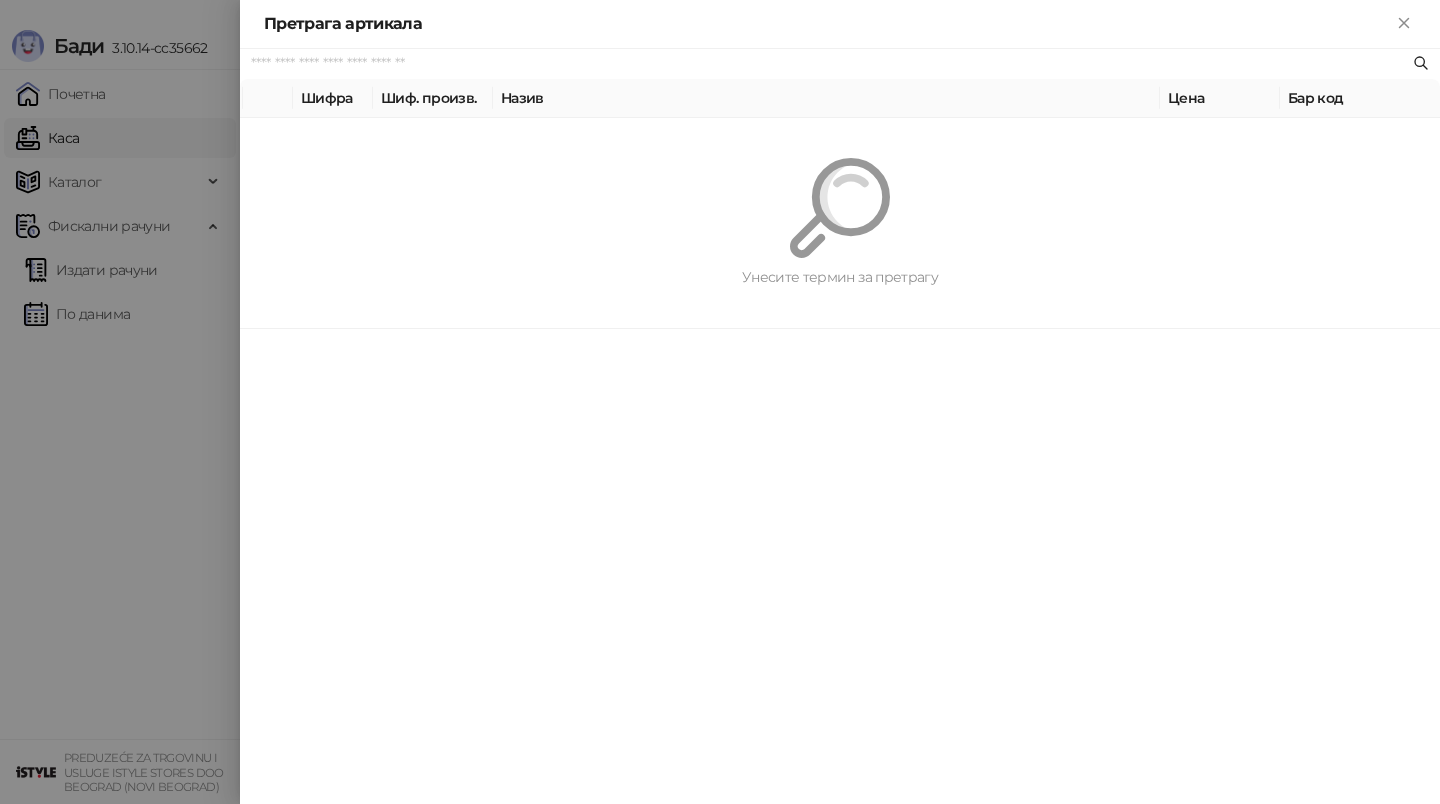 paste on "*********" 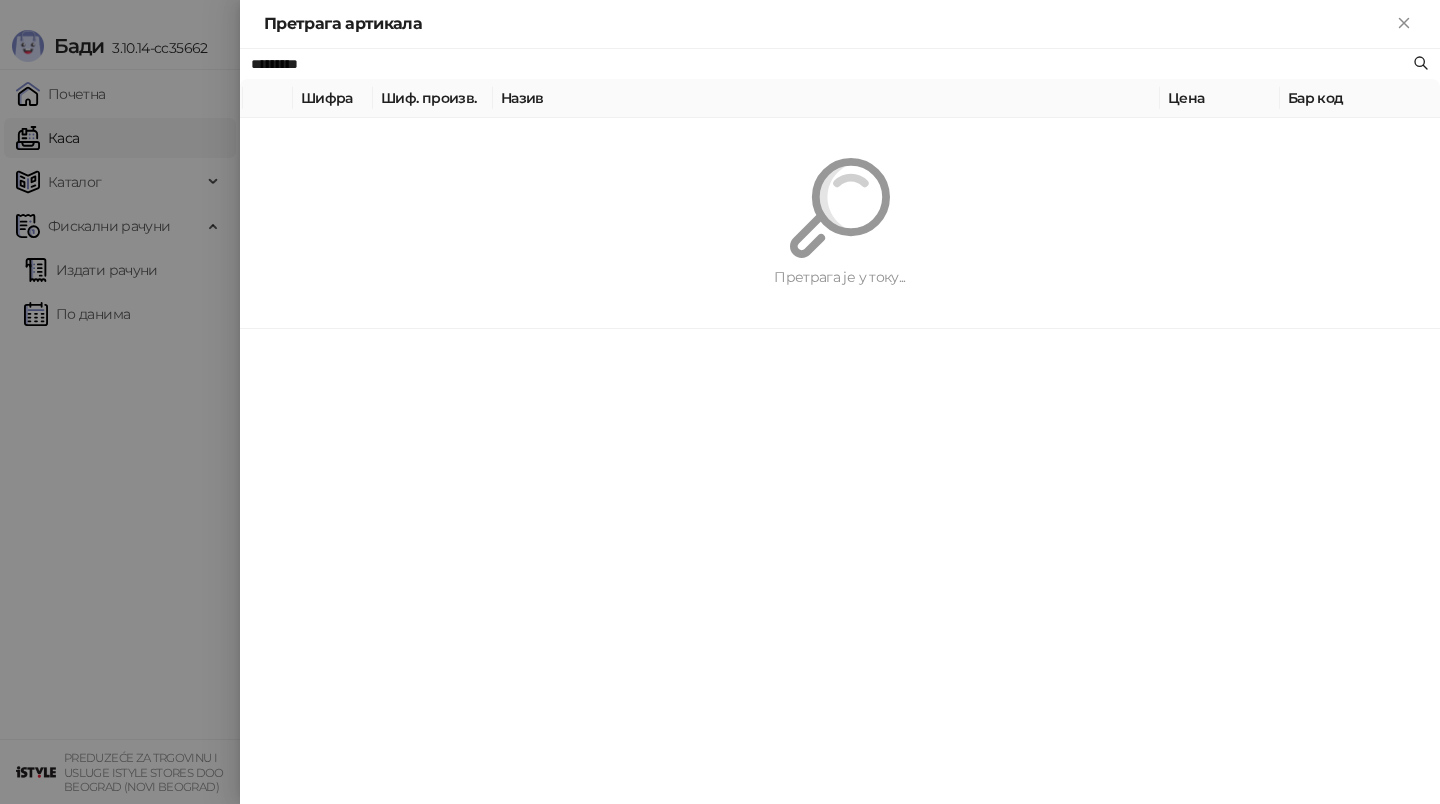 type on "*********" 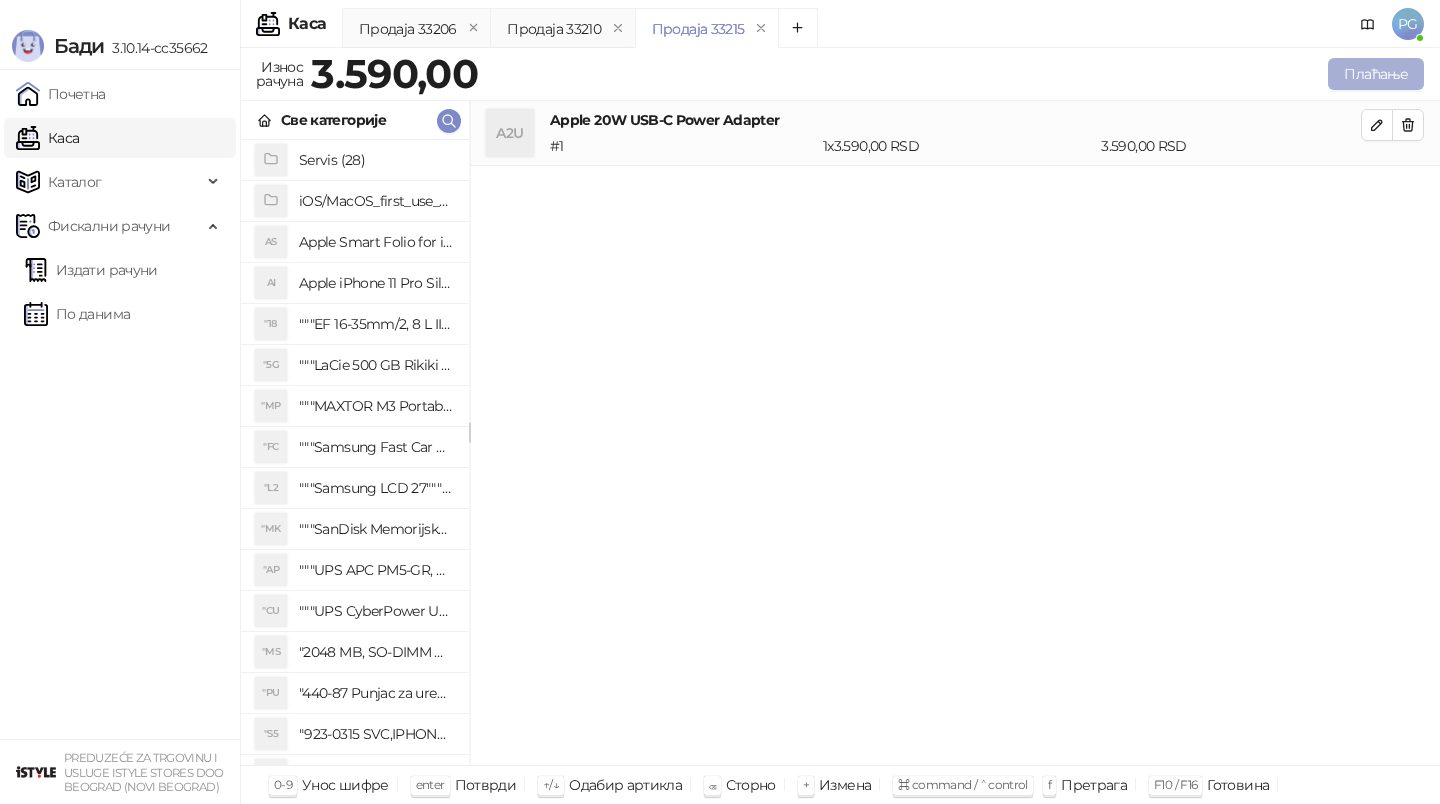 click on "Плаћање" at bounding box center [1376, 74] 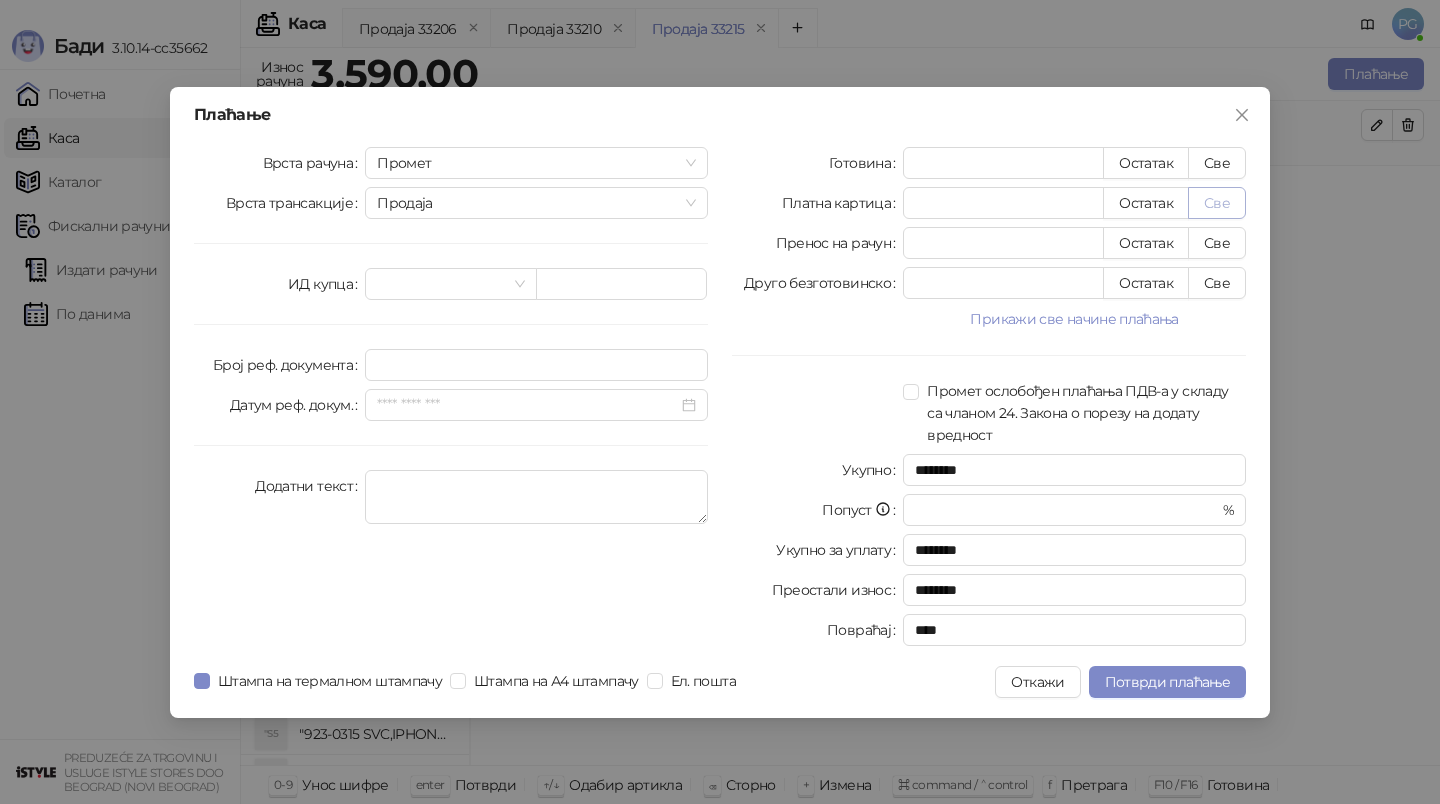 click on "Све" at bounding box center [1217, 203] 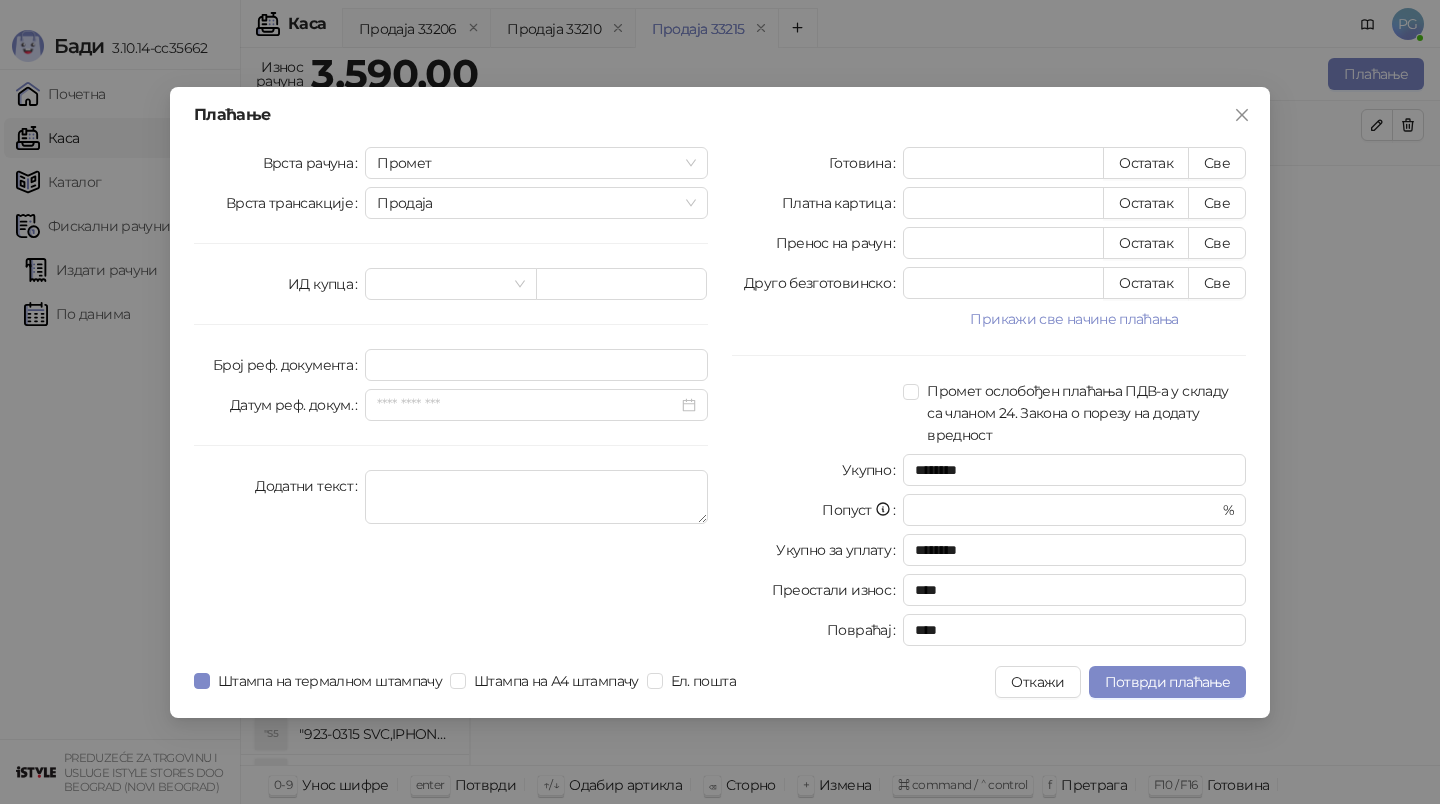 click on "Плаћање Врста рачуна Промет Врста трансакције Продаја ИД купца Број реф. документа Датум реф. докум. Додатни текст Готовина * Остатак Све Платна картица **** Остатак Све Пренос на рачун * Остатак Све Друго безготовинско * Остатак Све Прикажи све начине плаћања Чек * Остатак Све Ваучер * Остатак Све Инстант плаћање * Остатак Све   Промет ослобођен плаћања ПДВ-а у складу са чланом 24. Закона о порезу на додату вредност Укупно ******** Попуст   * % Укупно за уплату ******** Преостали износ **** Повраћај **** Штампа на термалном штампачу Штампа на А4 штампачу Ел. пошта Откажи" at bounding box center (720, 402) 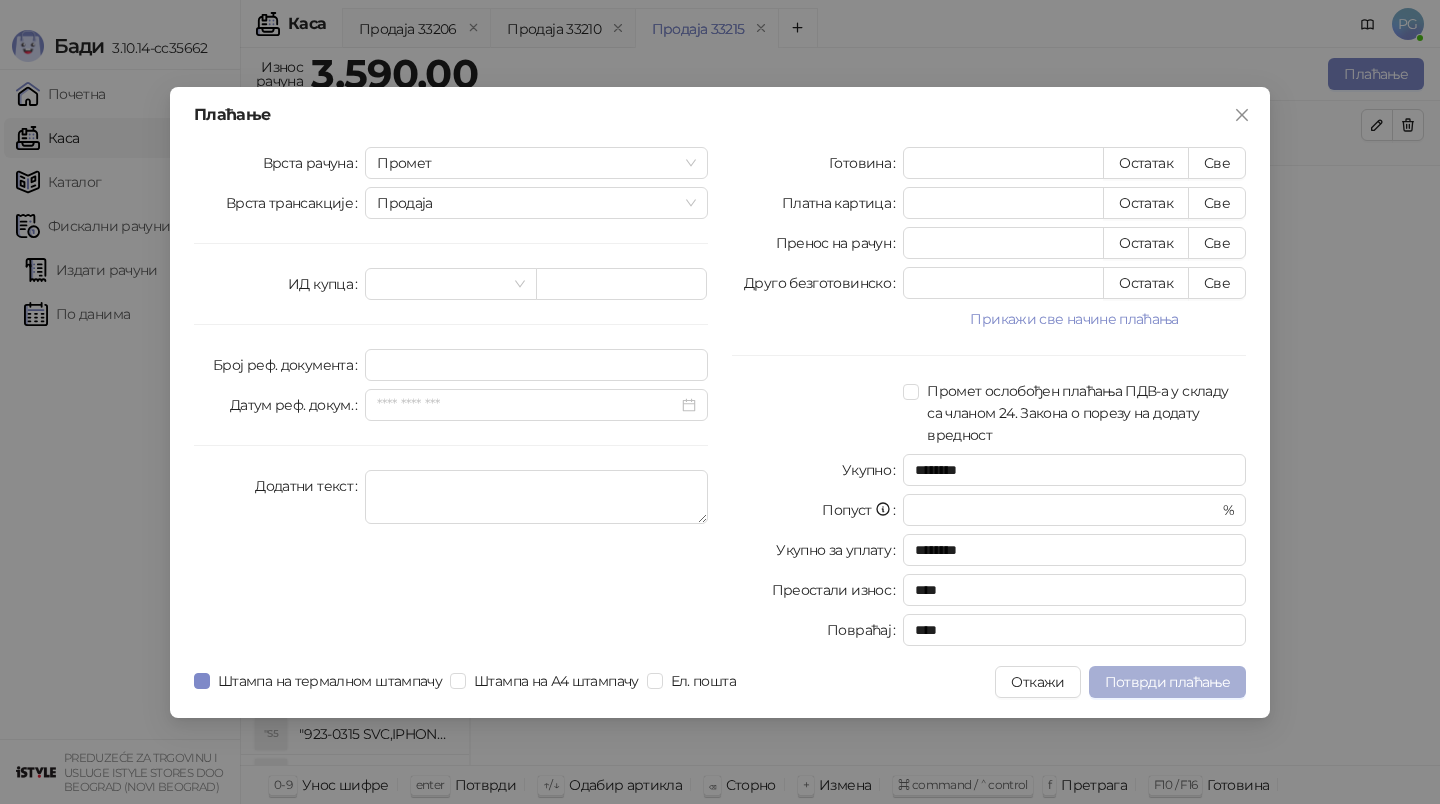 click on "Потврди плаћање" at bounding box center (1167, 682) 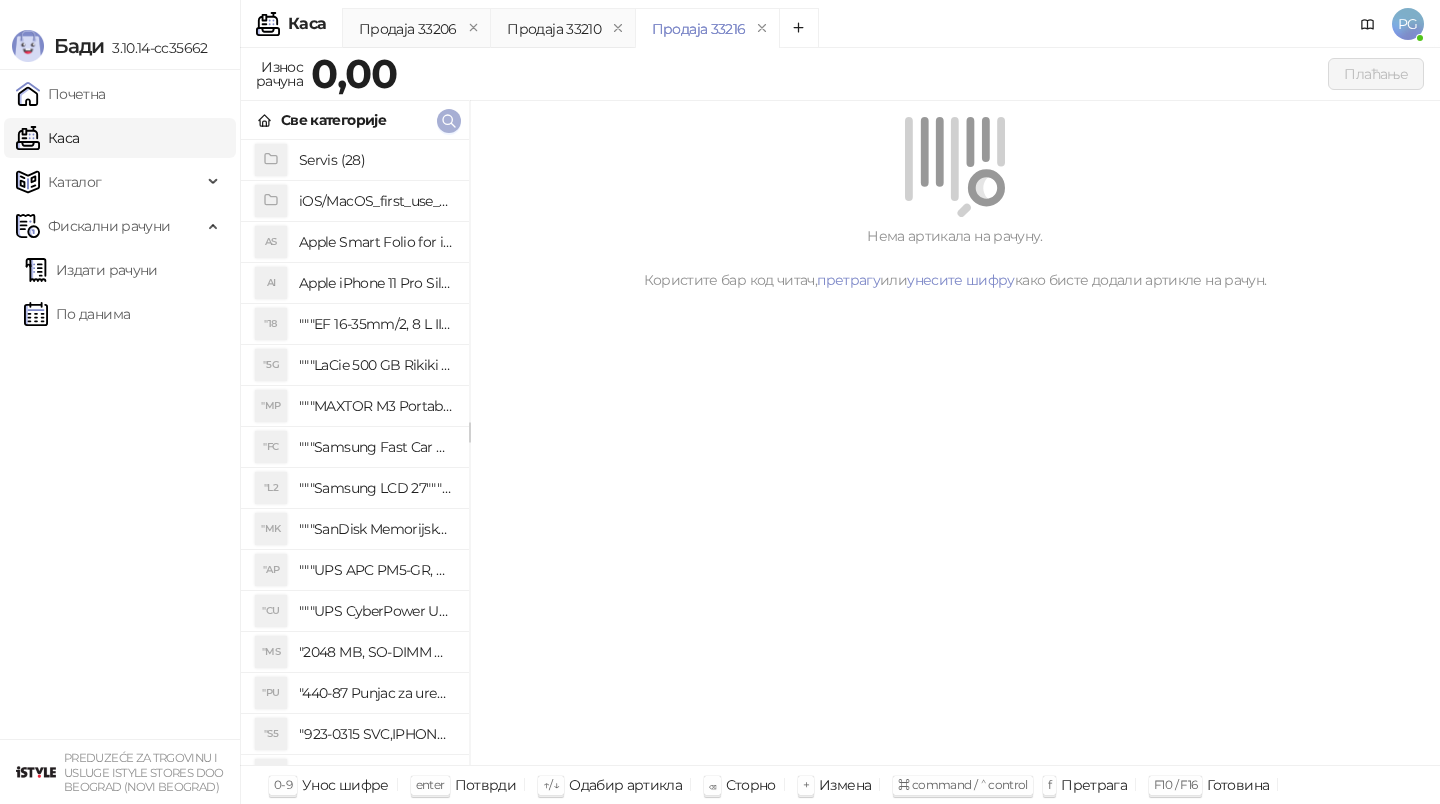 click 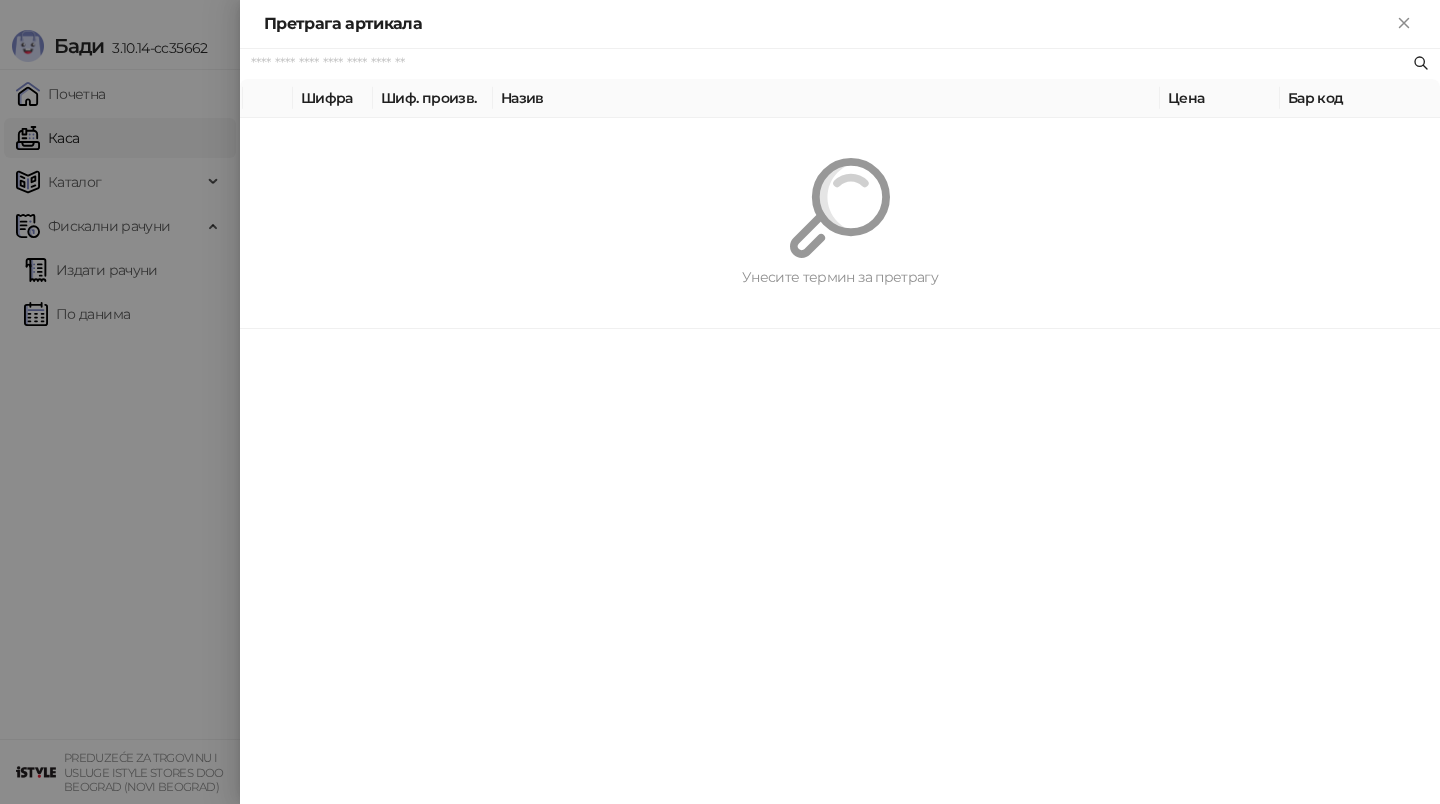 paste on "*********" 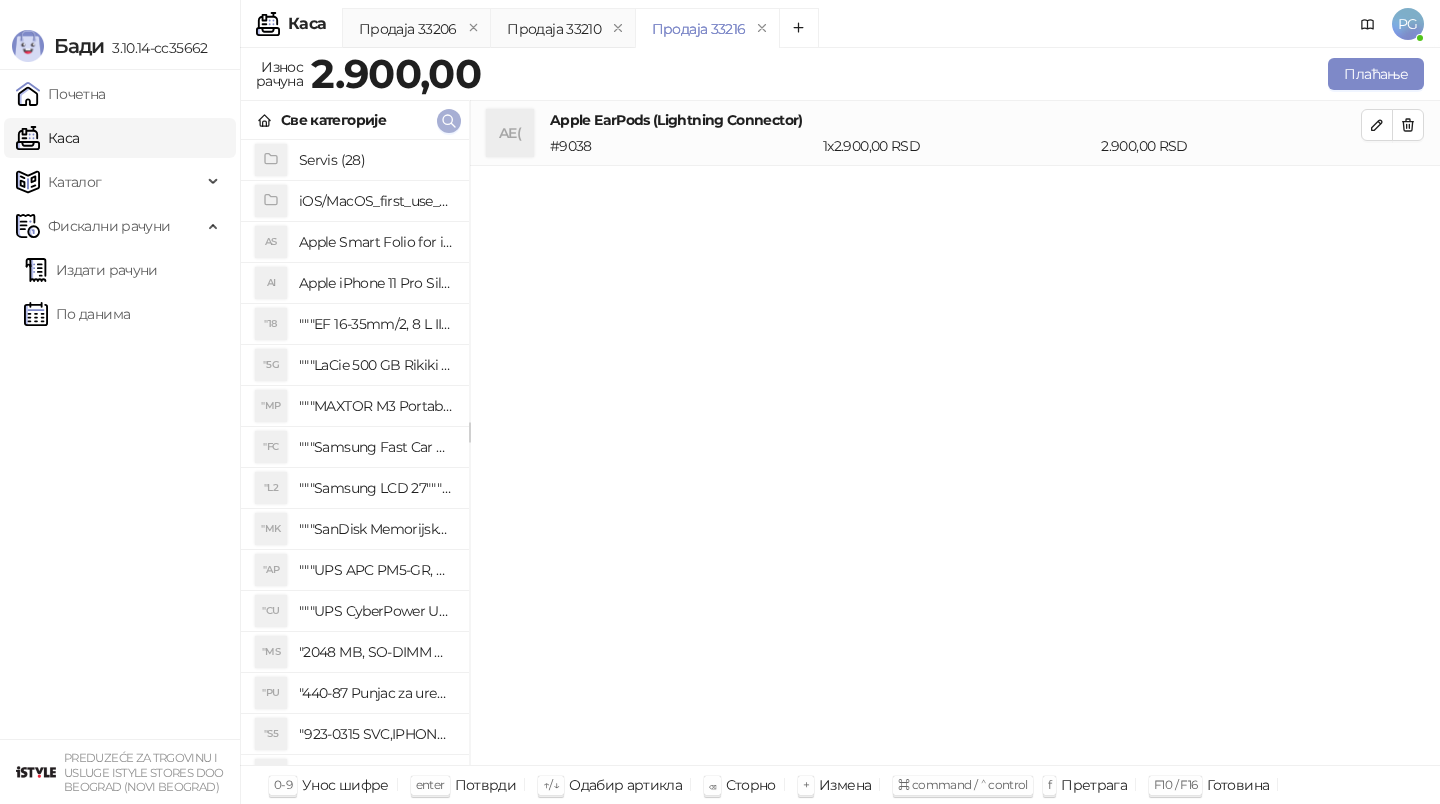 click 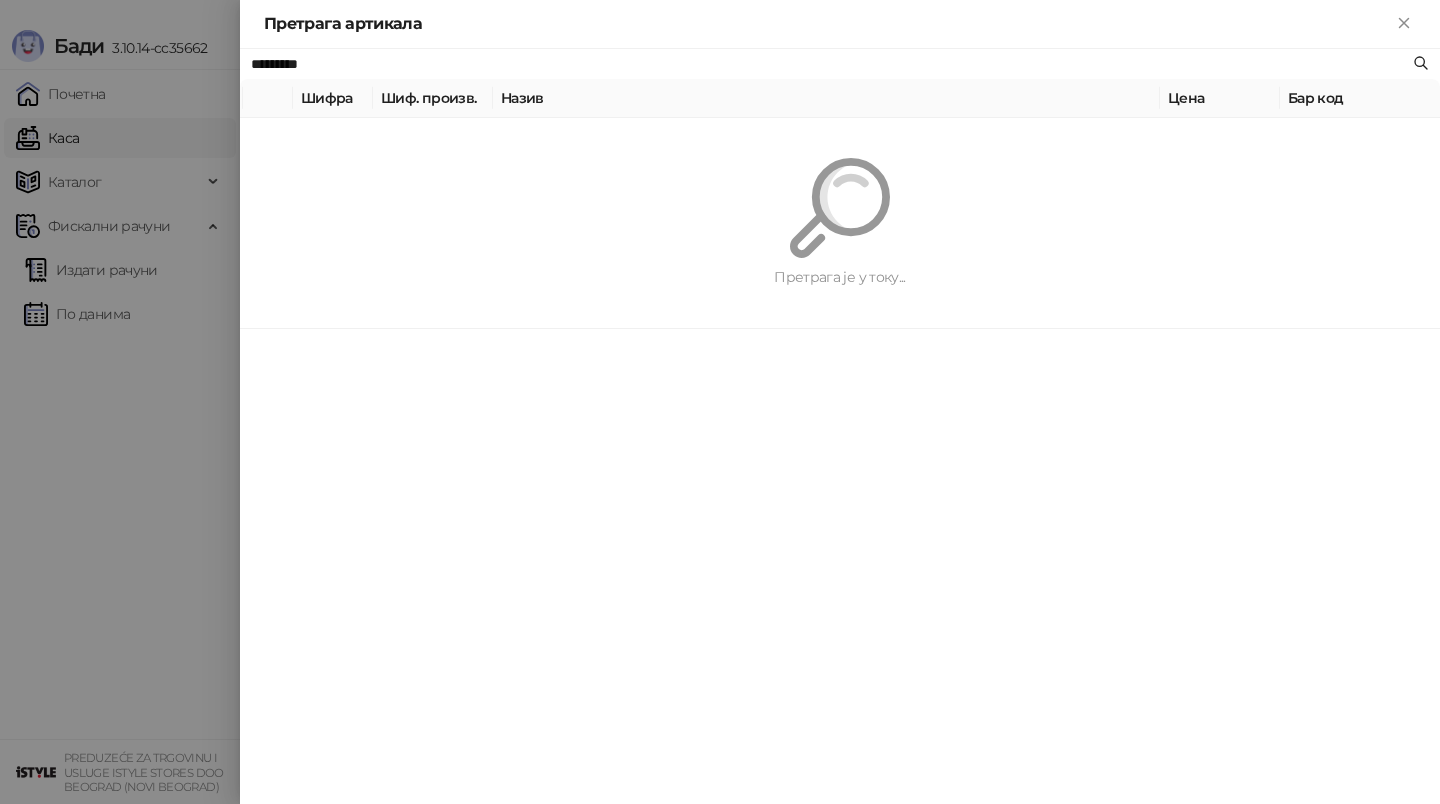paste 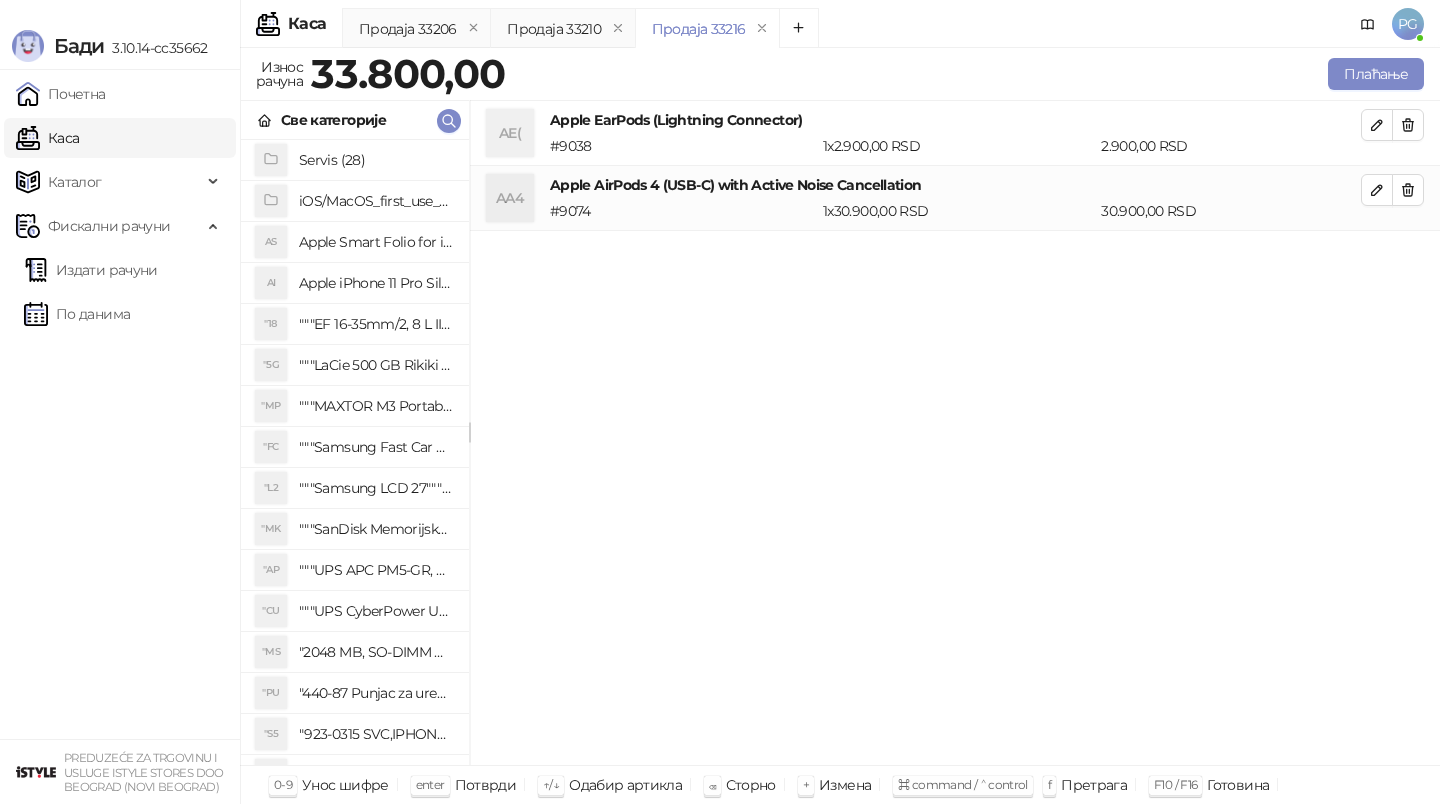 click on "Износ рачуна 33.800,00 Плаћање" at bounding box center [840, 77] 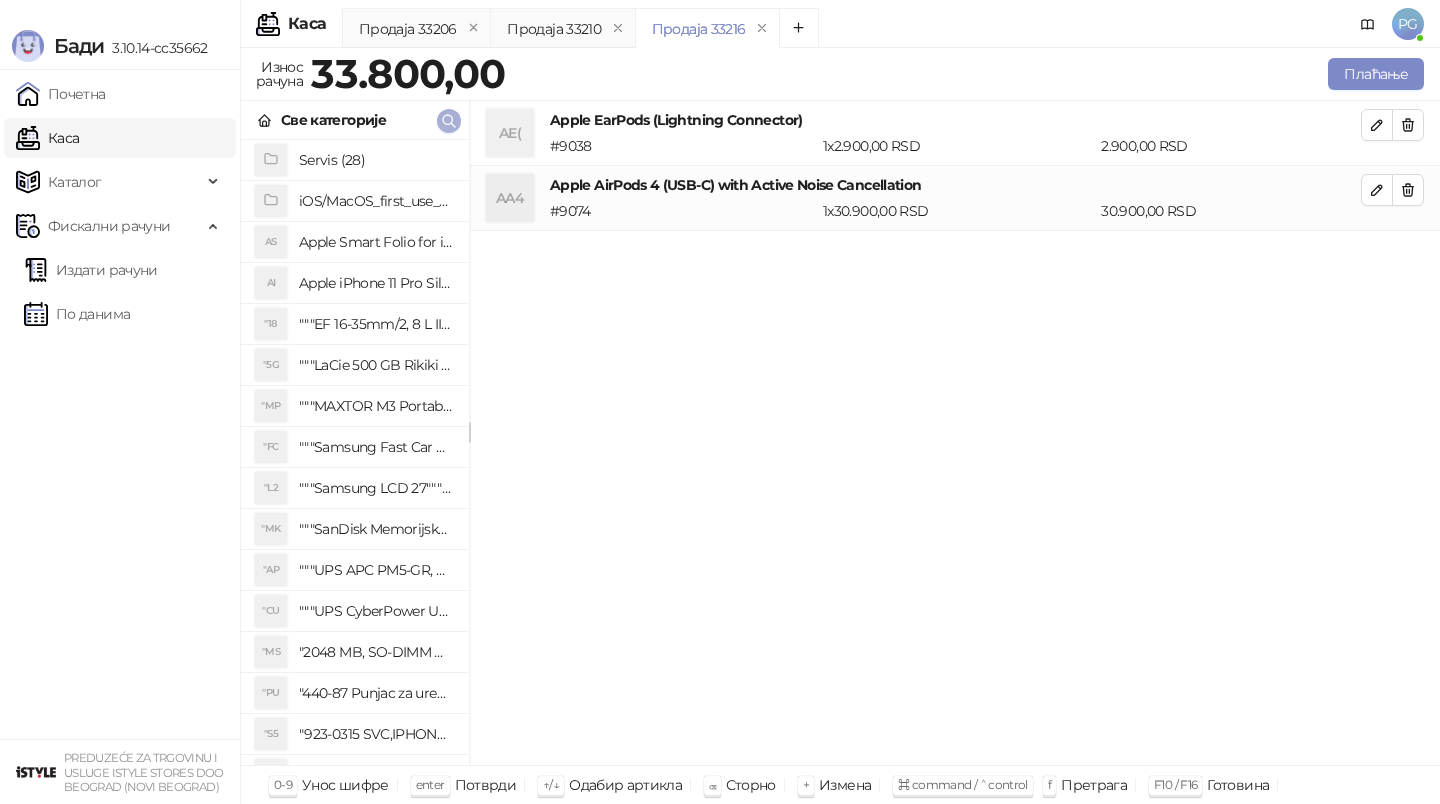 click 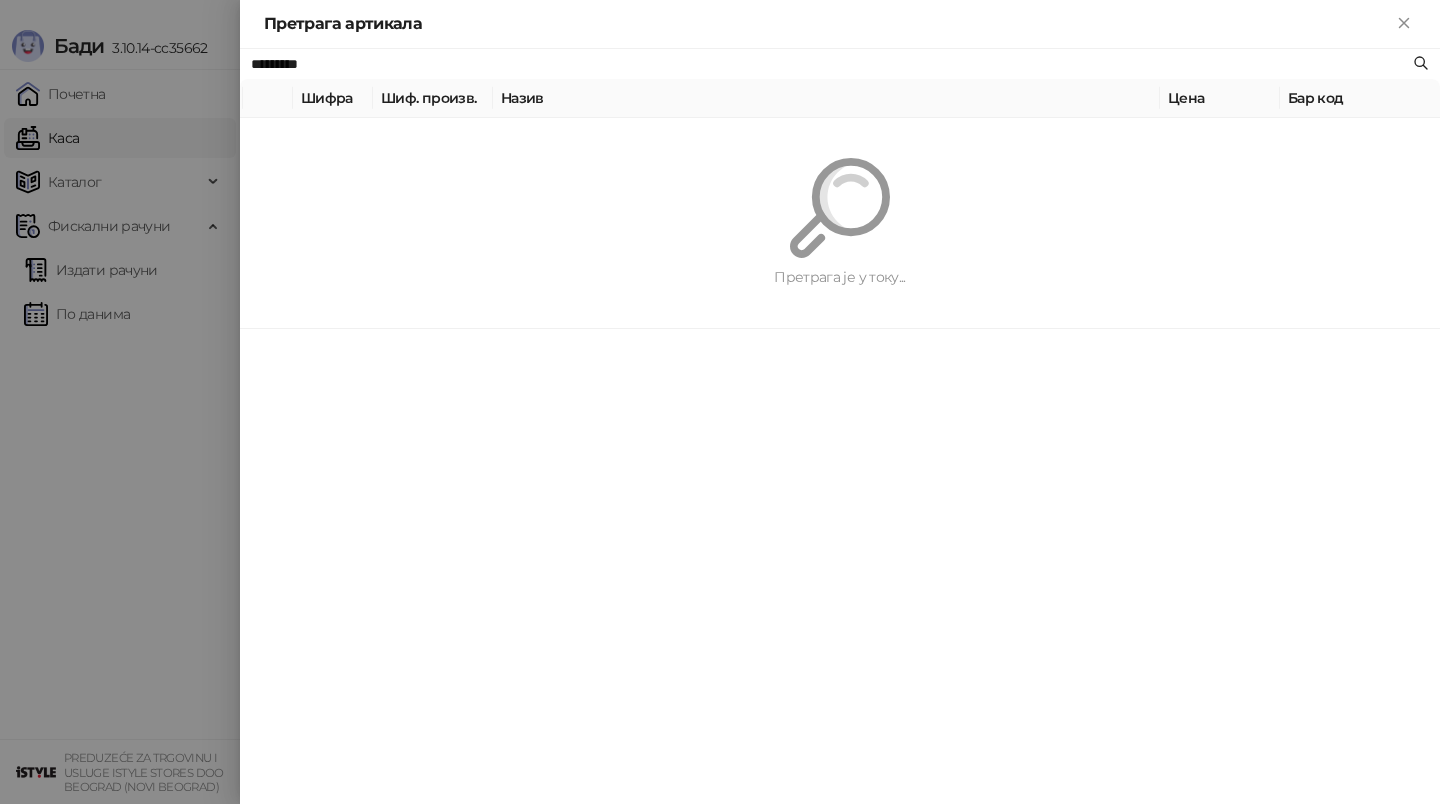 paste on "***" 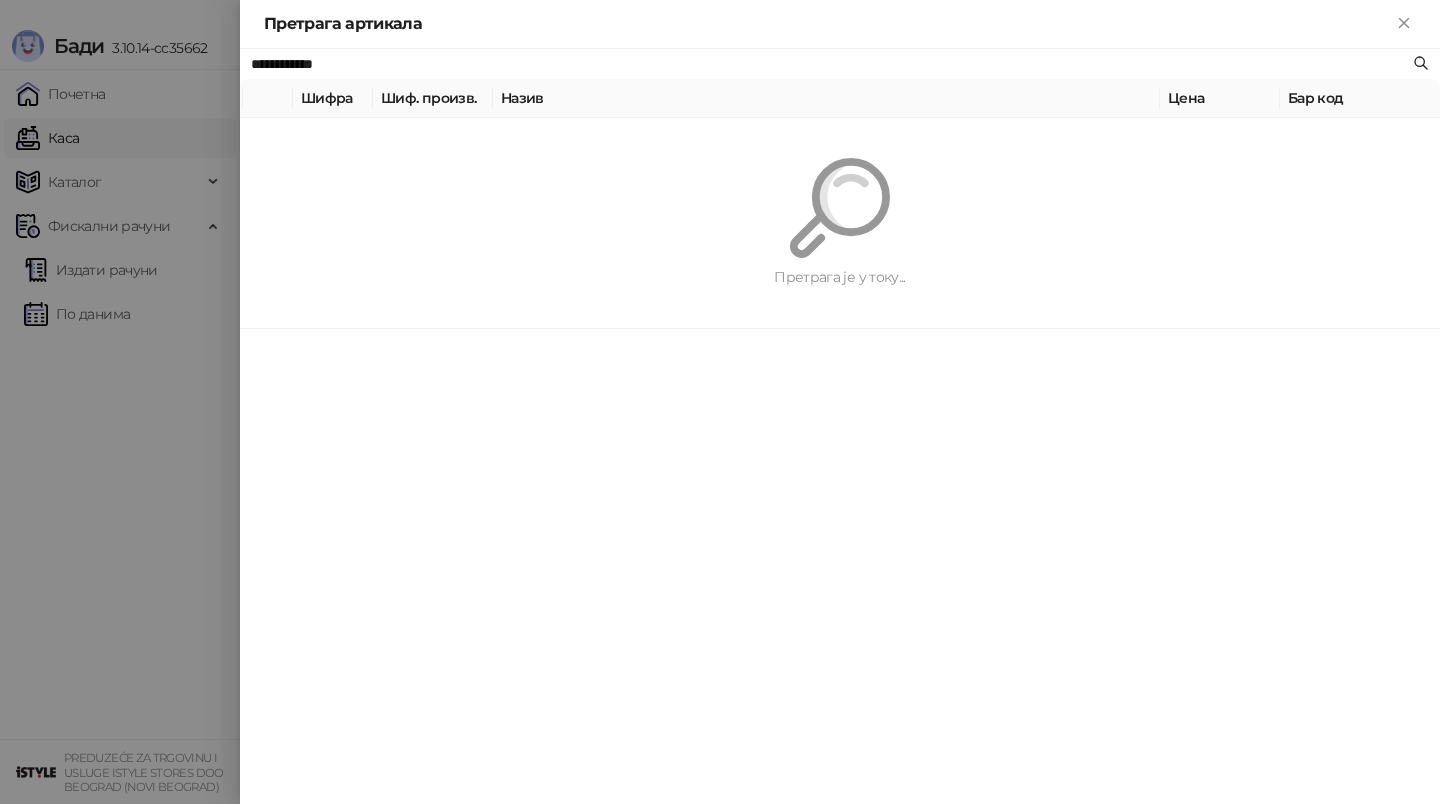 type on "**********" 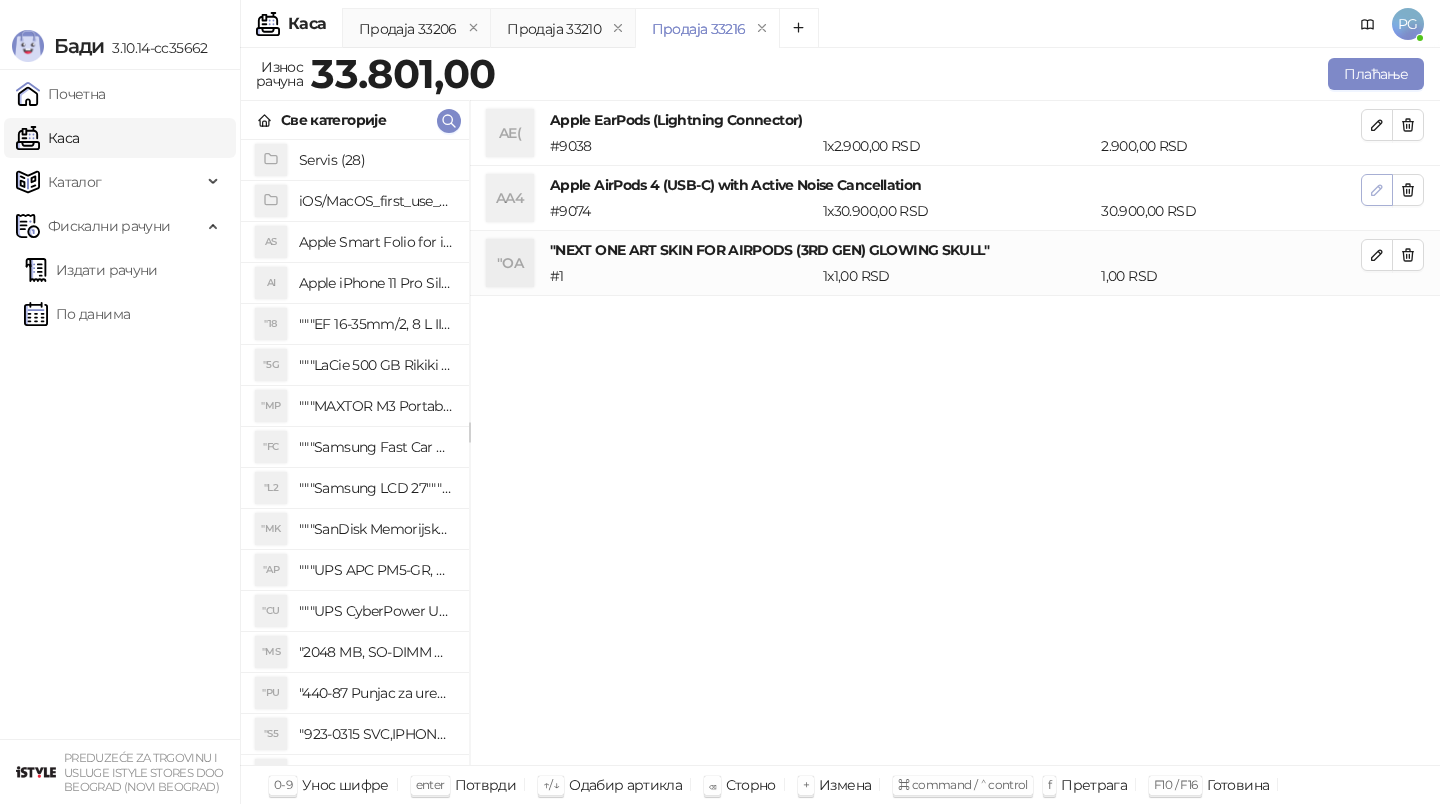 click at bounding box center (1377, 190) 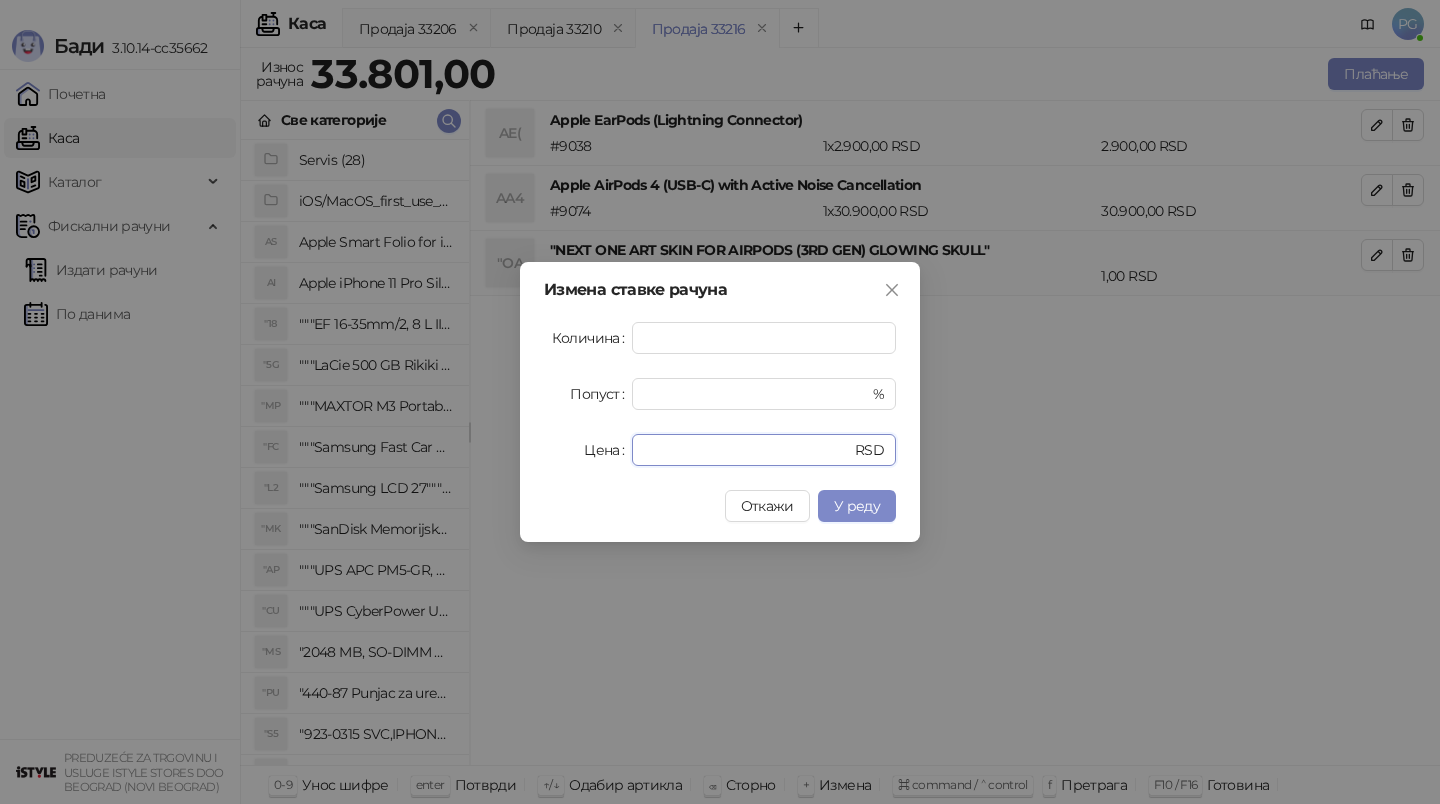 drag, startPoint x: 689, startPoint y: 451, endPoint x: 474, endPoint y: 443, distance: 215.14879 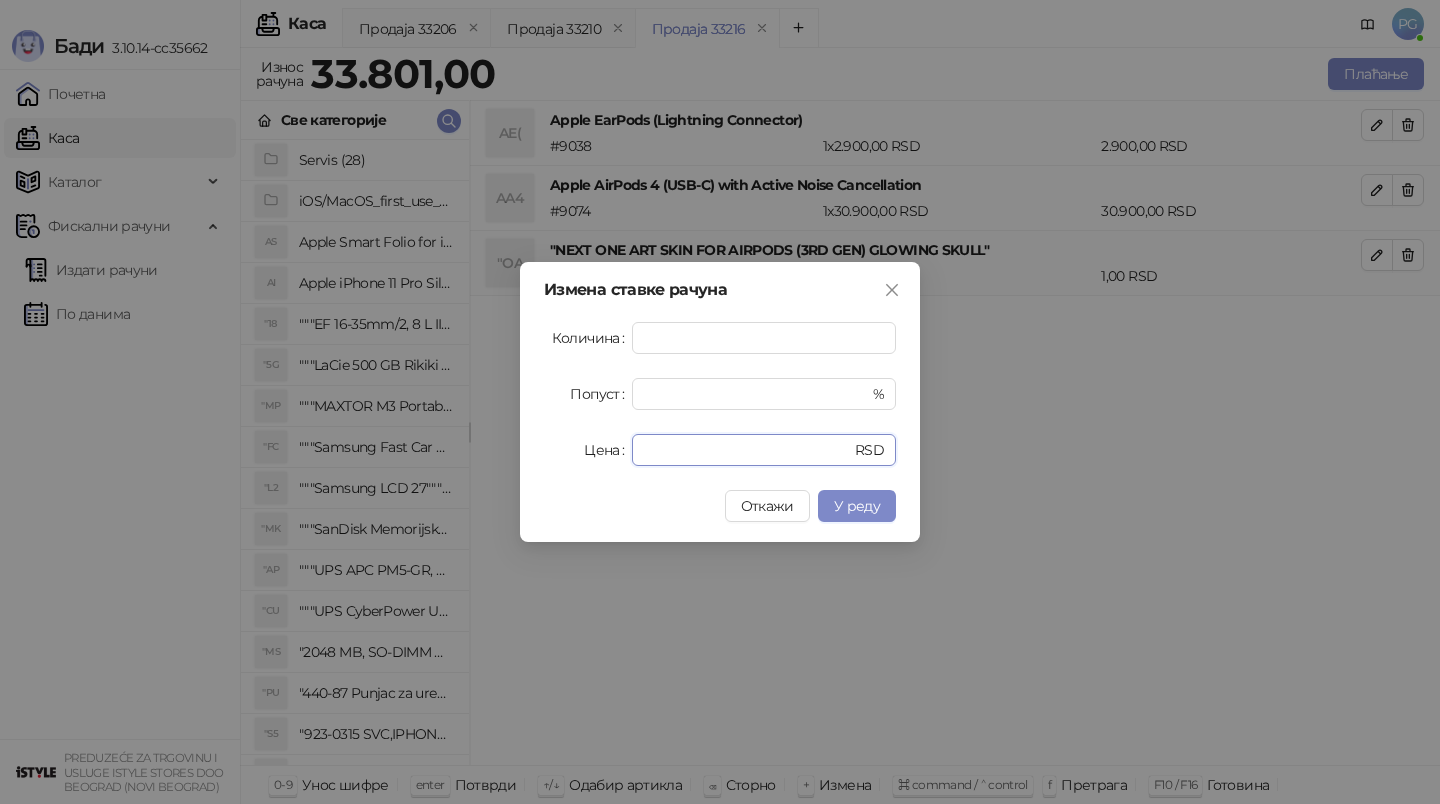 type on "*****" 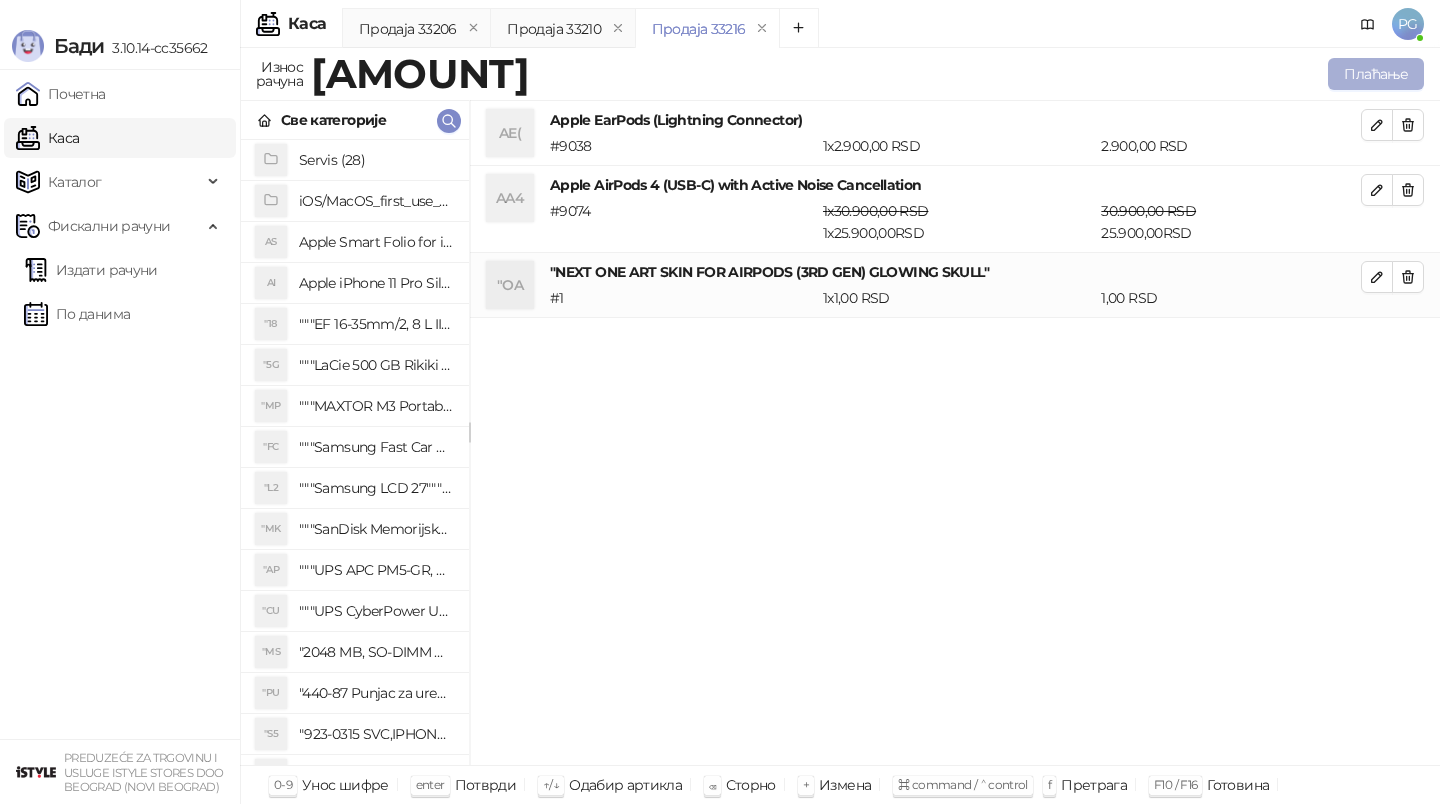 click on "Плаћање" at bounding box center (1376, 74) 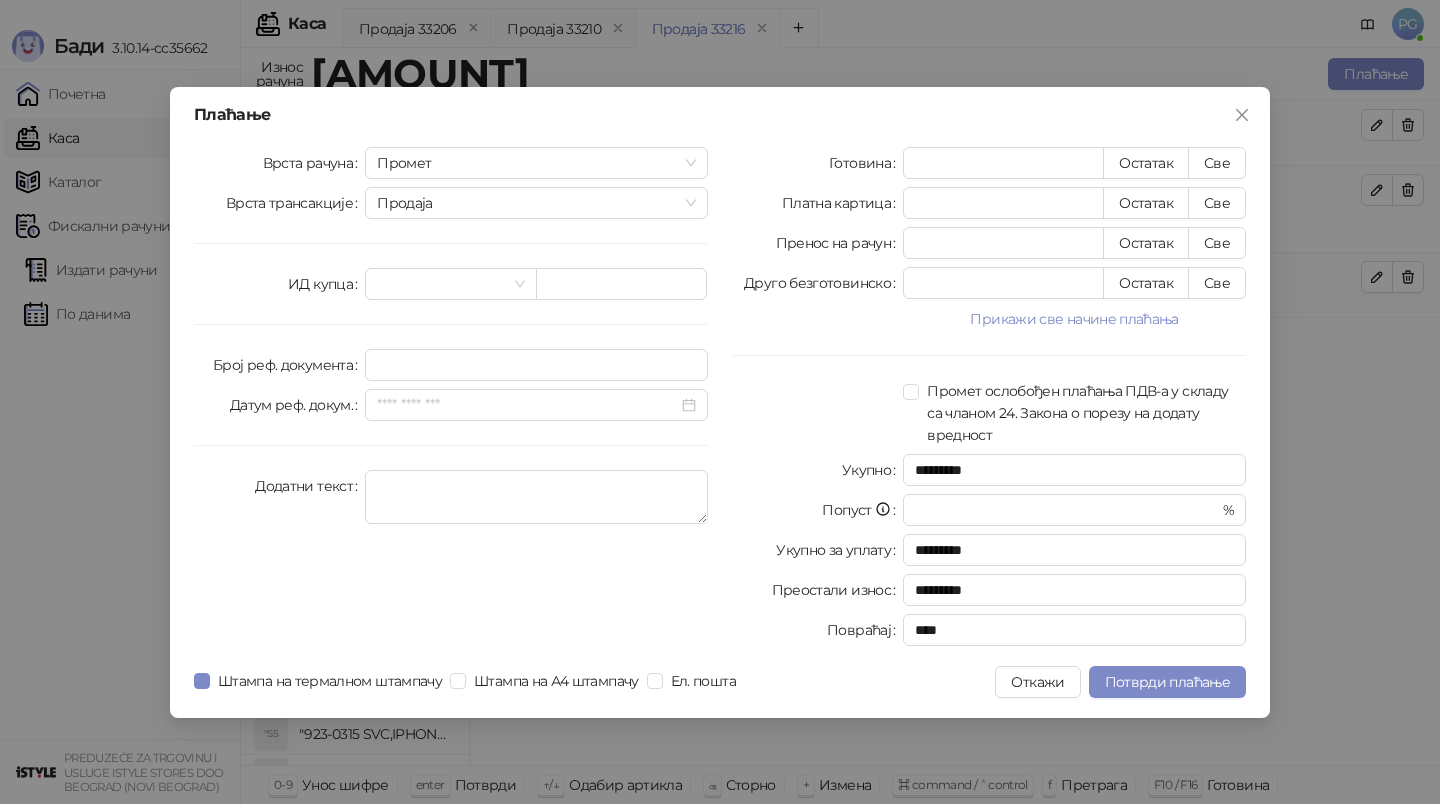 click on "Готовина * Остатак Све Платна картица * Остатак Све Пренос на рачун * Остатак Све Друго безготовинско * Остатак Све Прикажи све начине плаћања Чек * Остатак Све Ваучер * Остатак Све Инстант плаћање * Остатак Све   Промет ослобођен плаћања ПДВ-а у складу са чланом 24. Закона о порезу на додату вредност Укупно ********* Попуст   * % Укупно за уплату ********* Преостали износ ********* Повраћај ****" at bounding box center [989, 400] 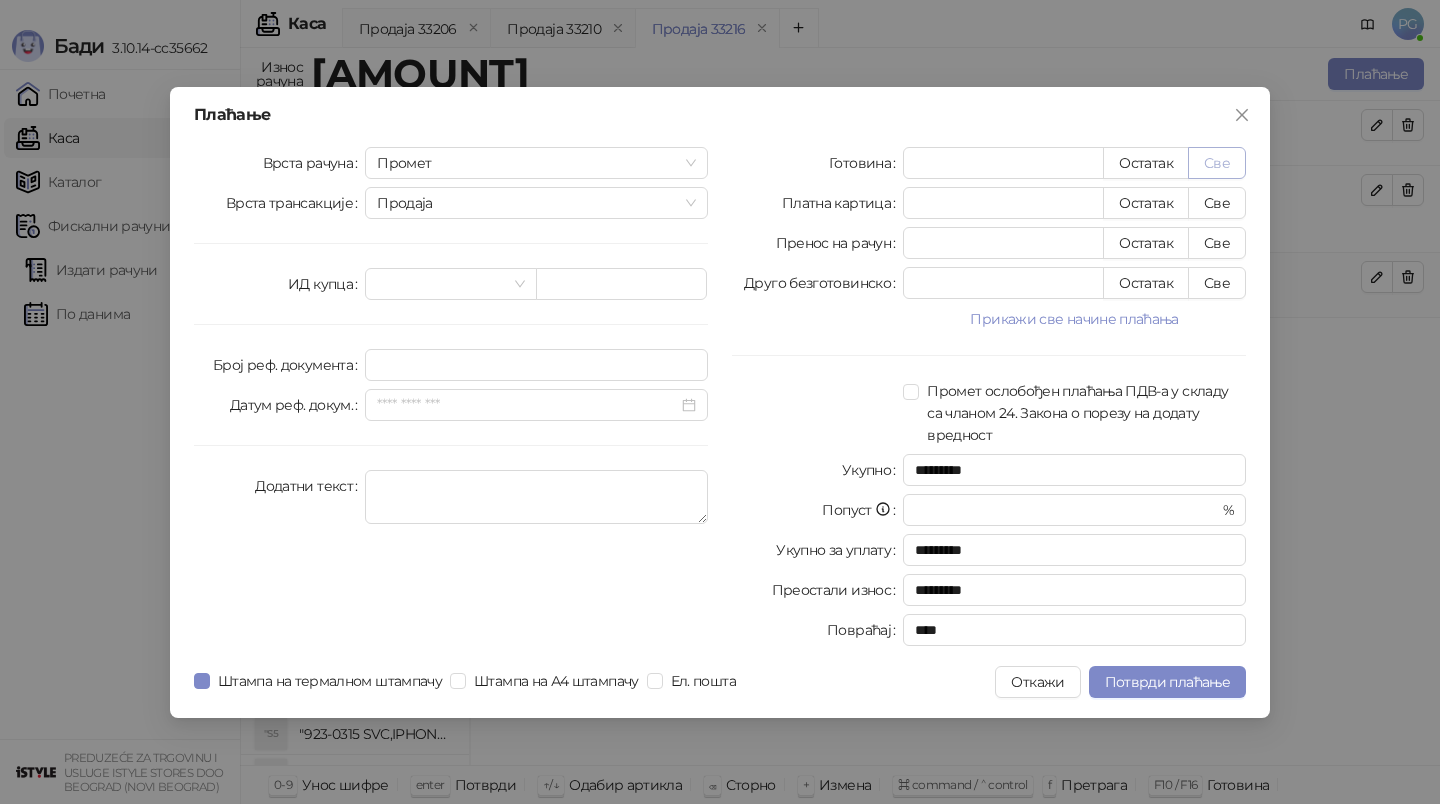 click on "Све" at bounding box center [1217, 163] 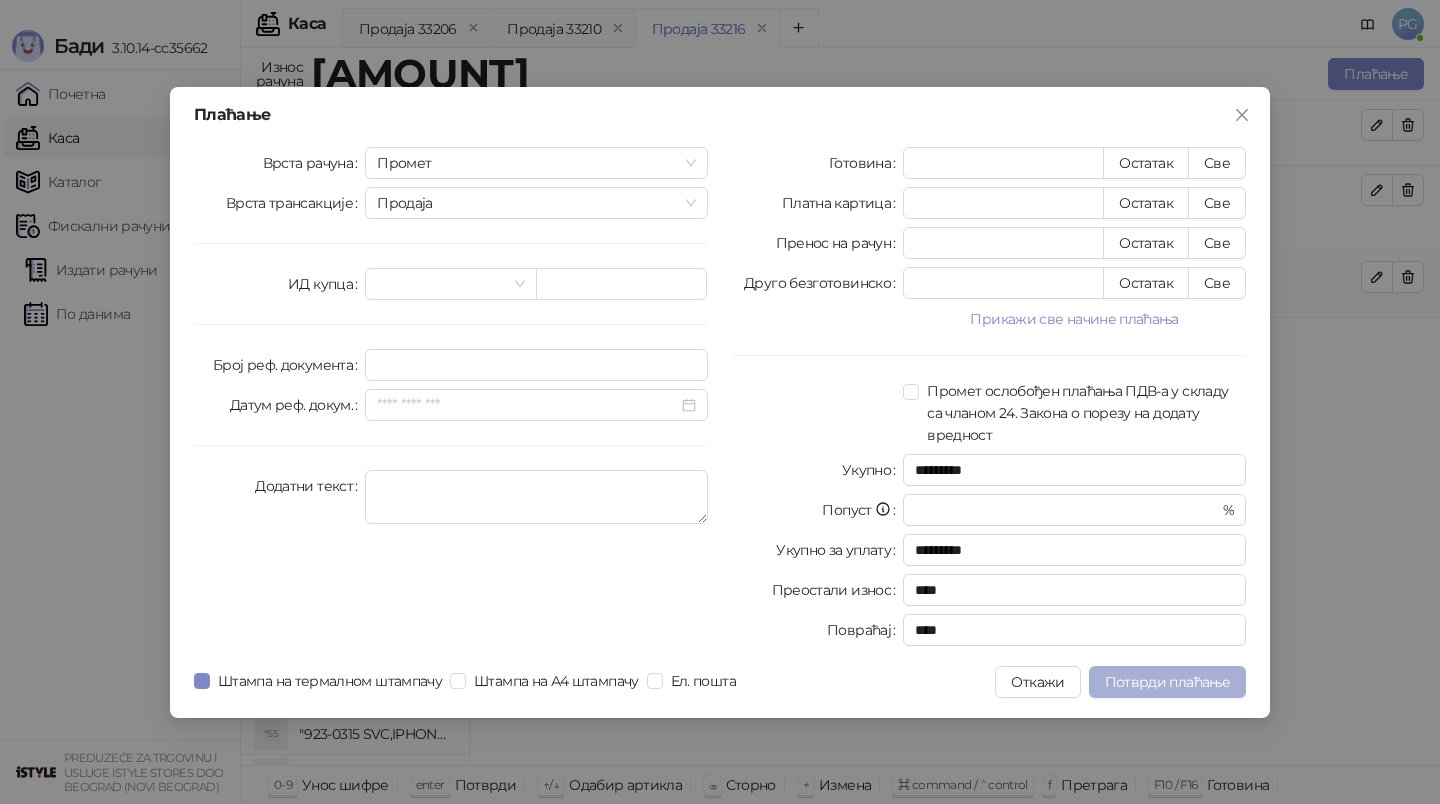click on "Потврди плаћање" at bounding box center [1167, 682] 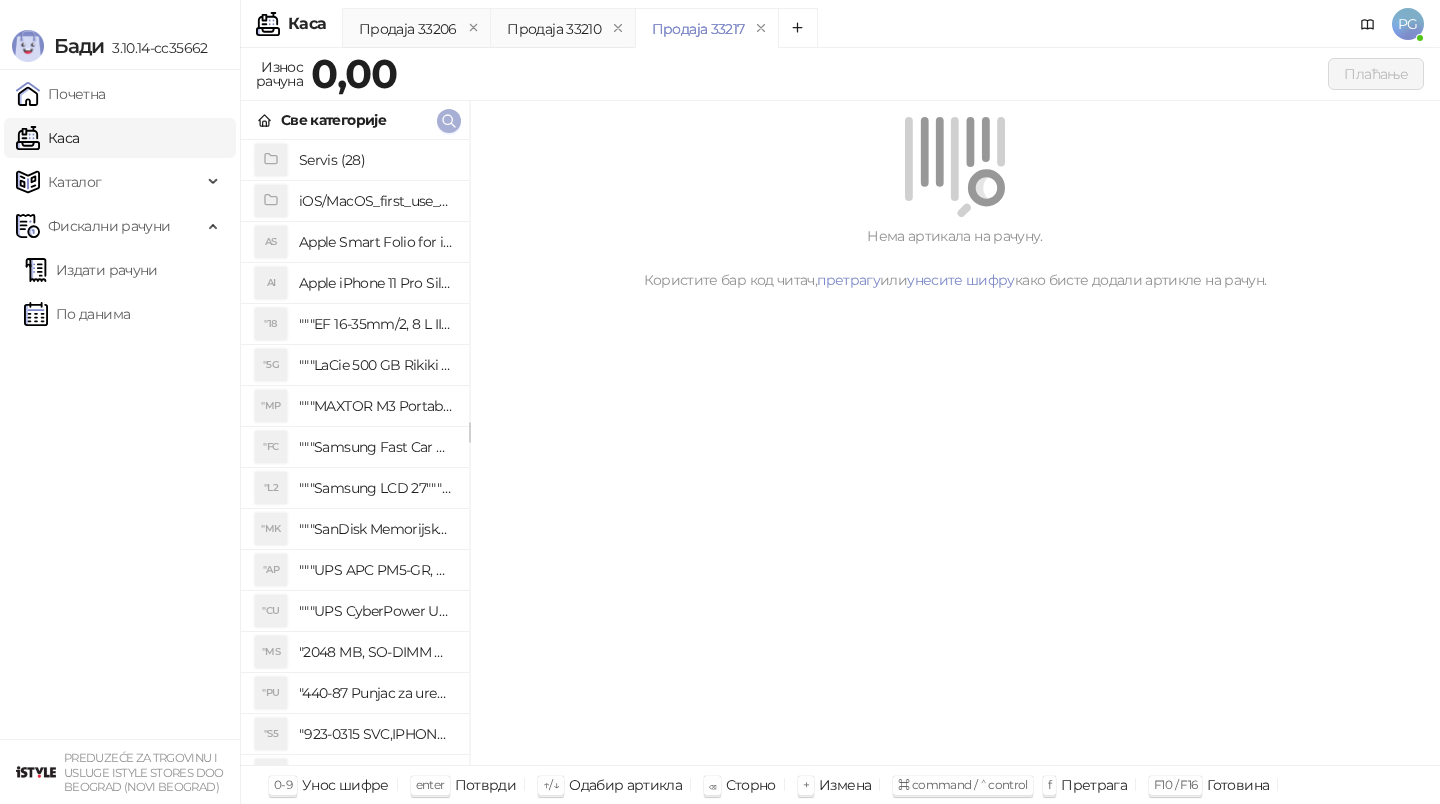 click 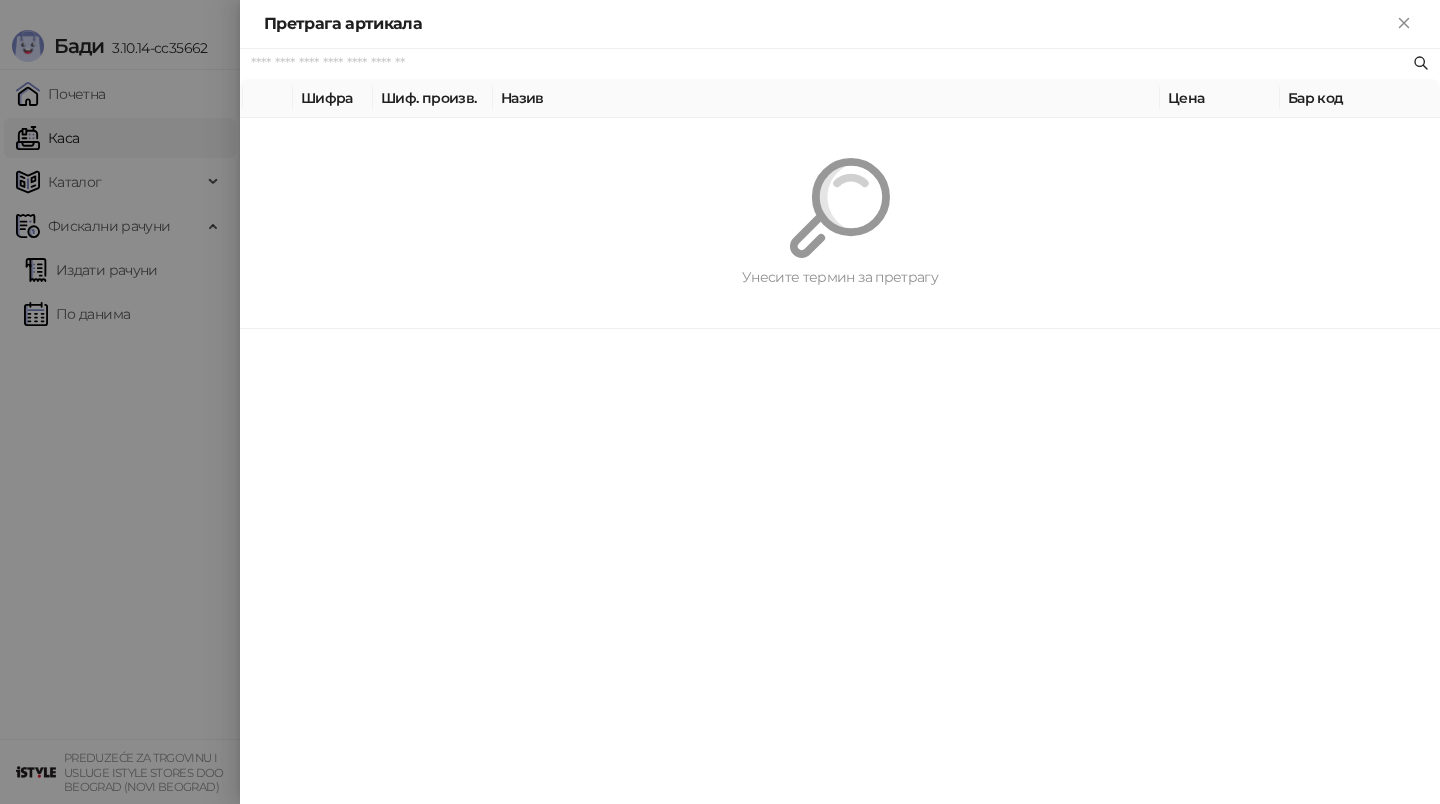 paste on "**********" 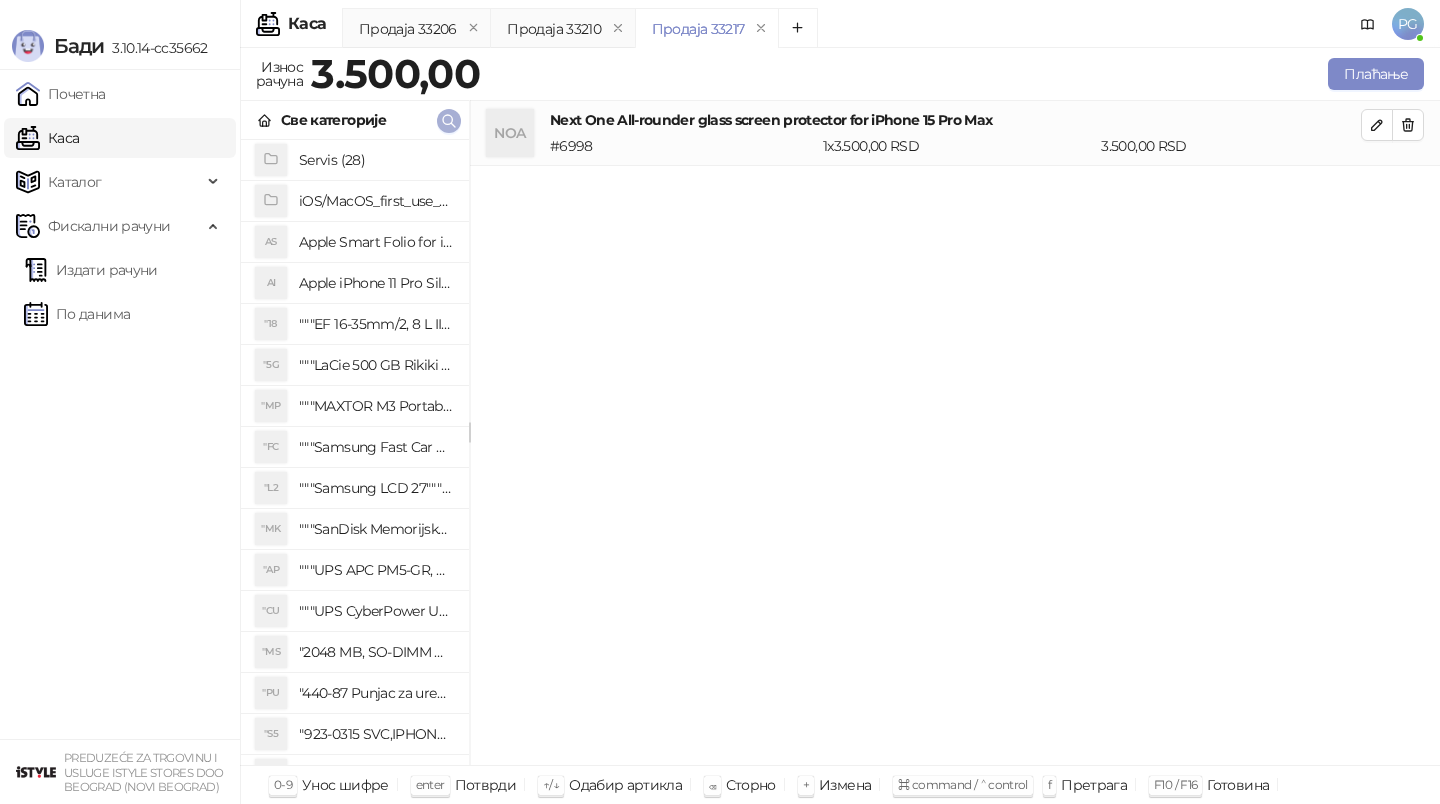 click 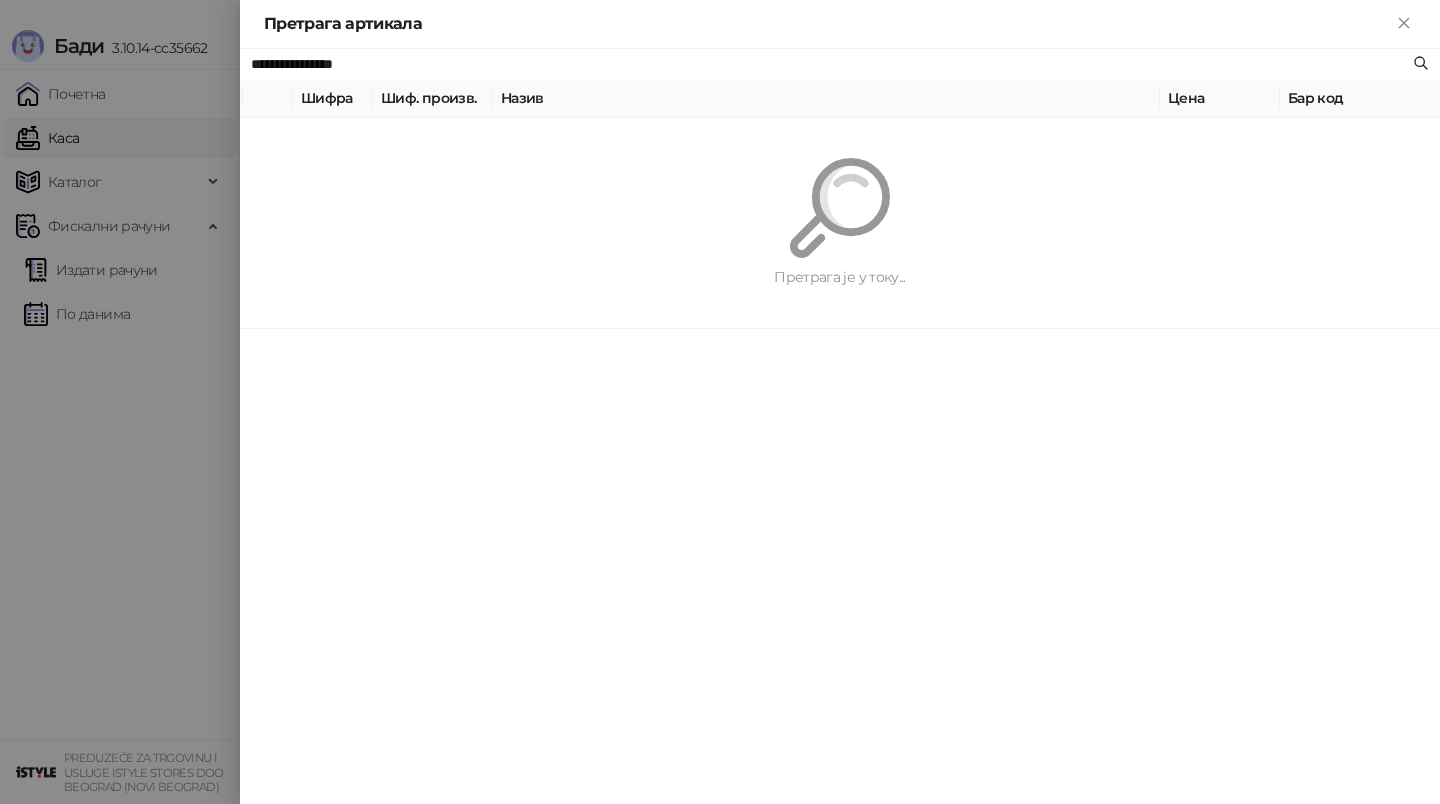 paste on "**********" 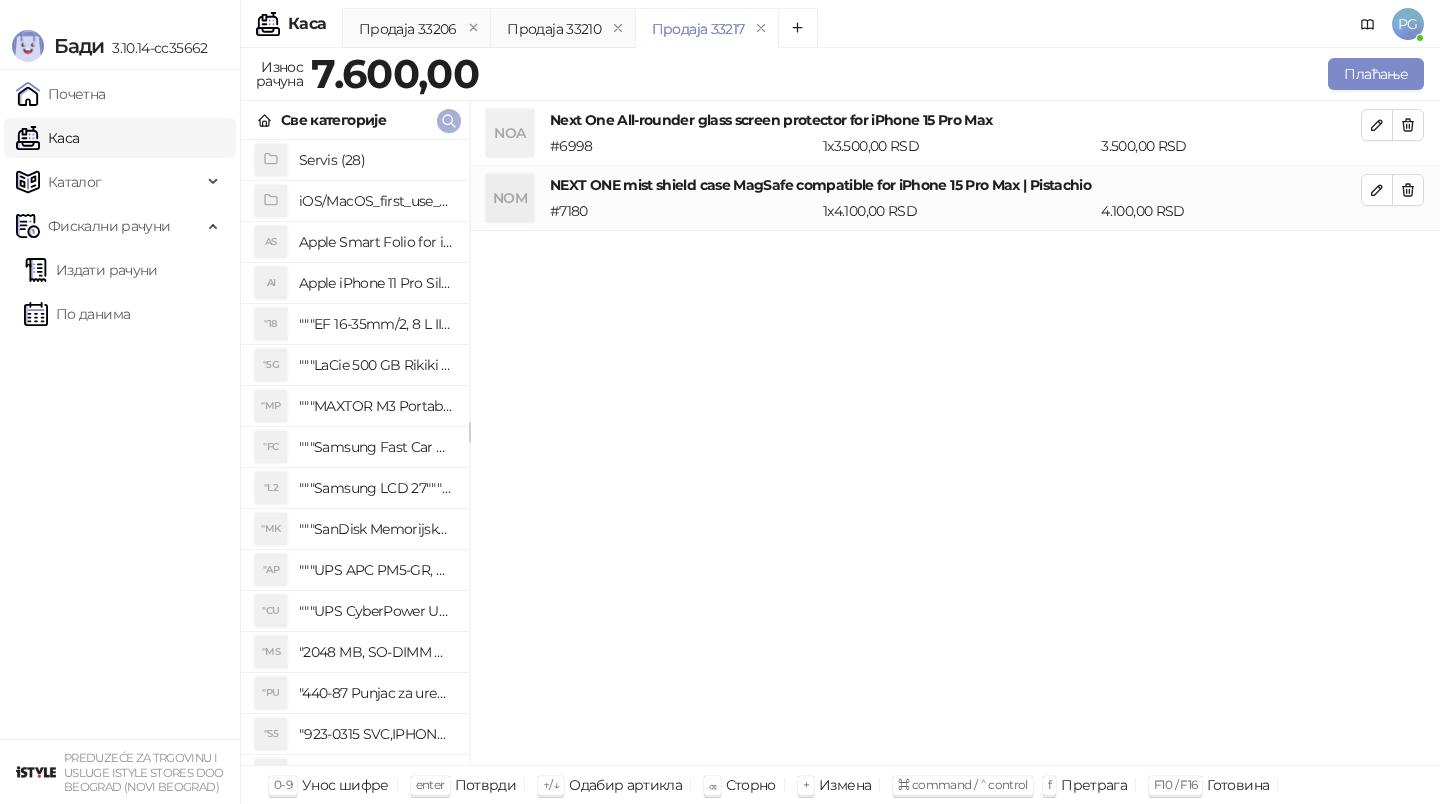 click at bounding box center (449, 120) 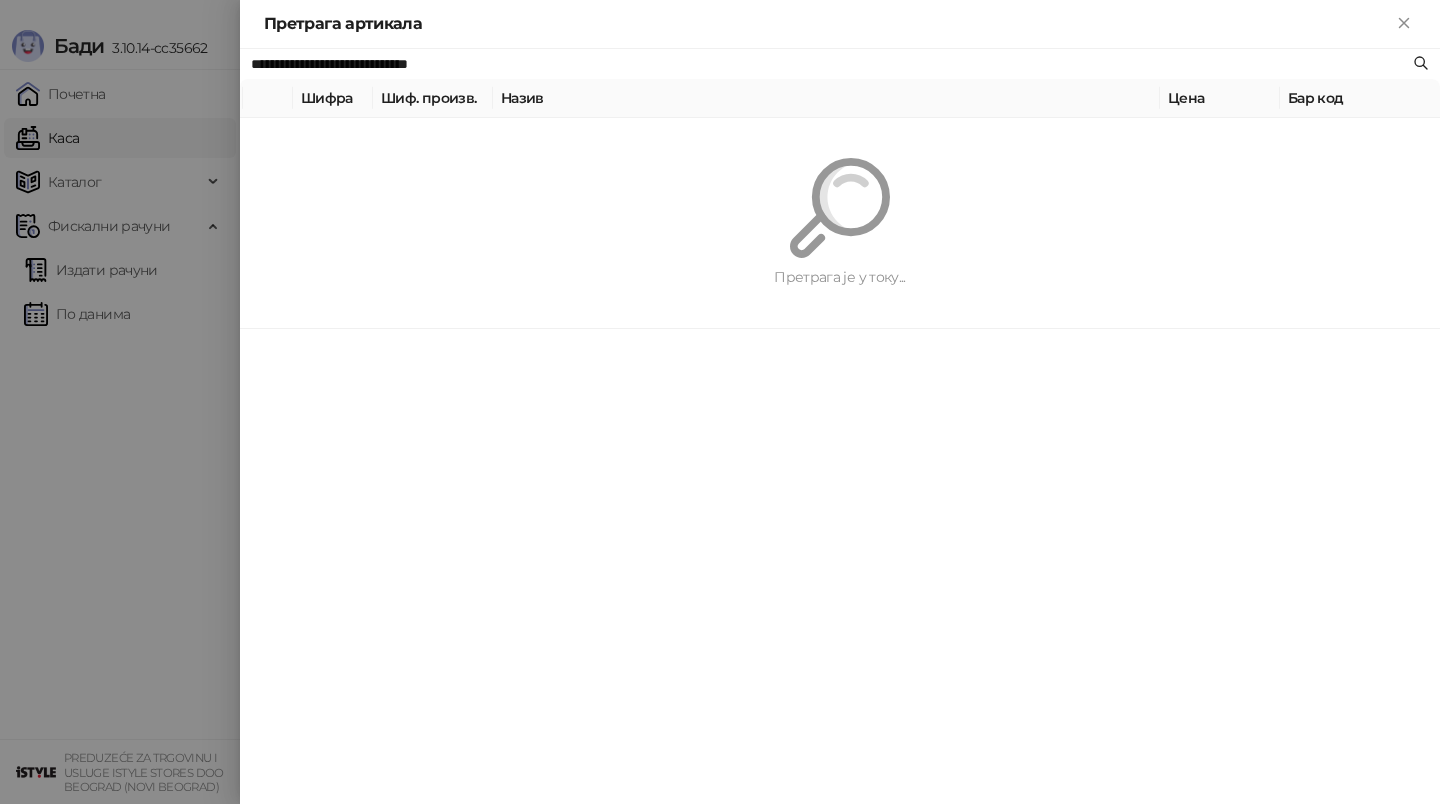 paste 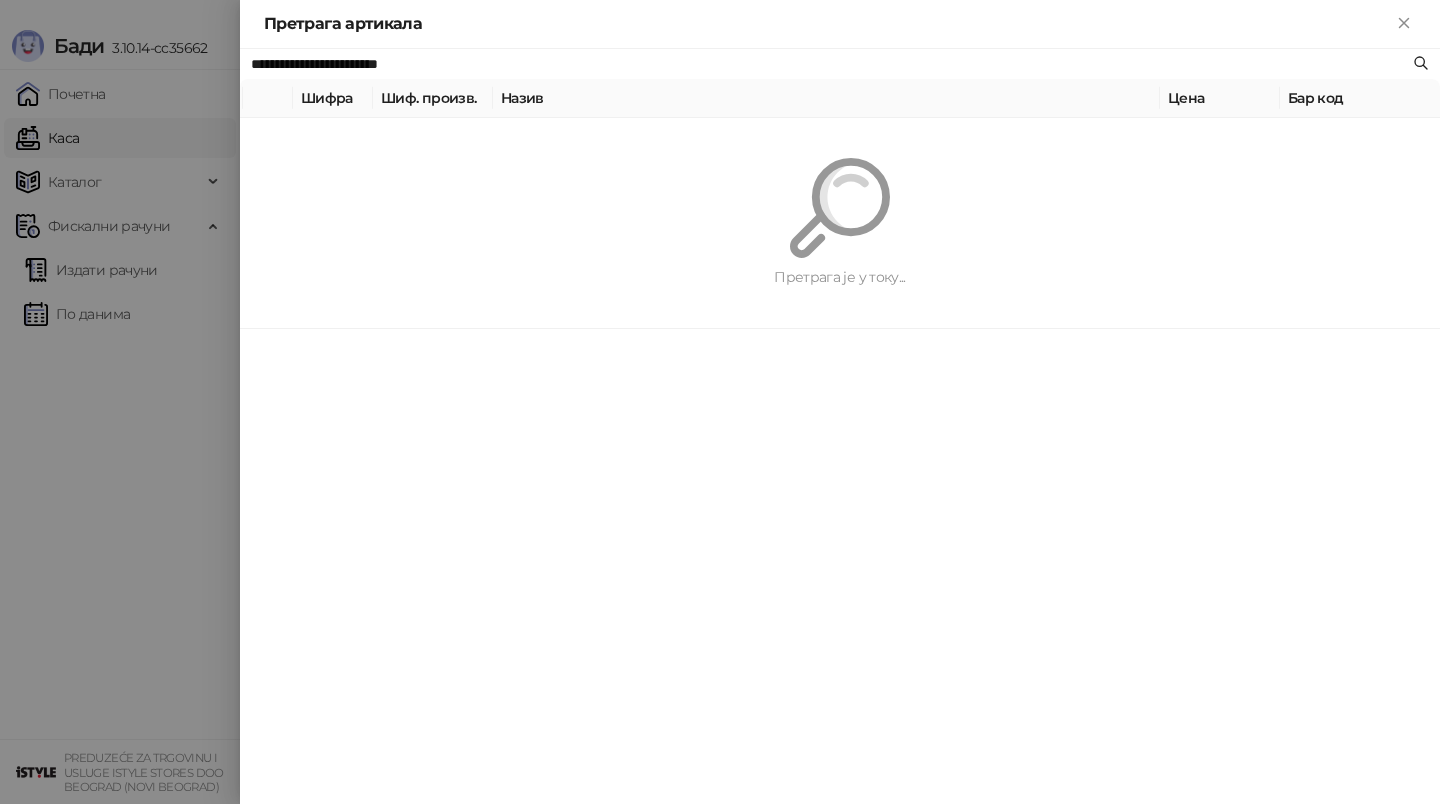 type on "**********" 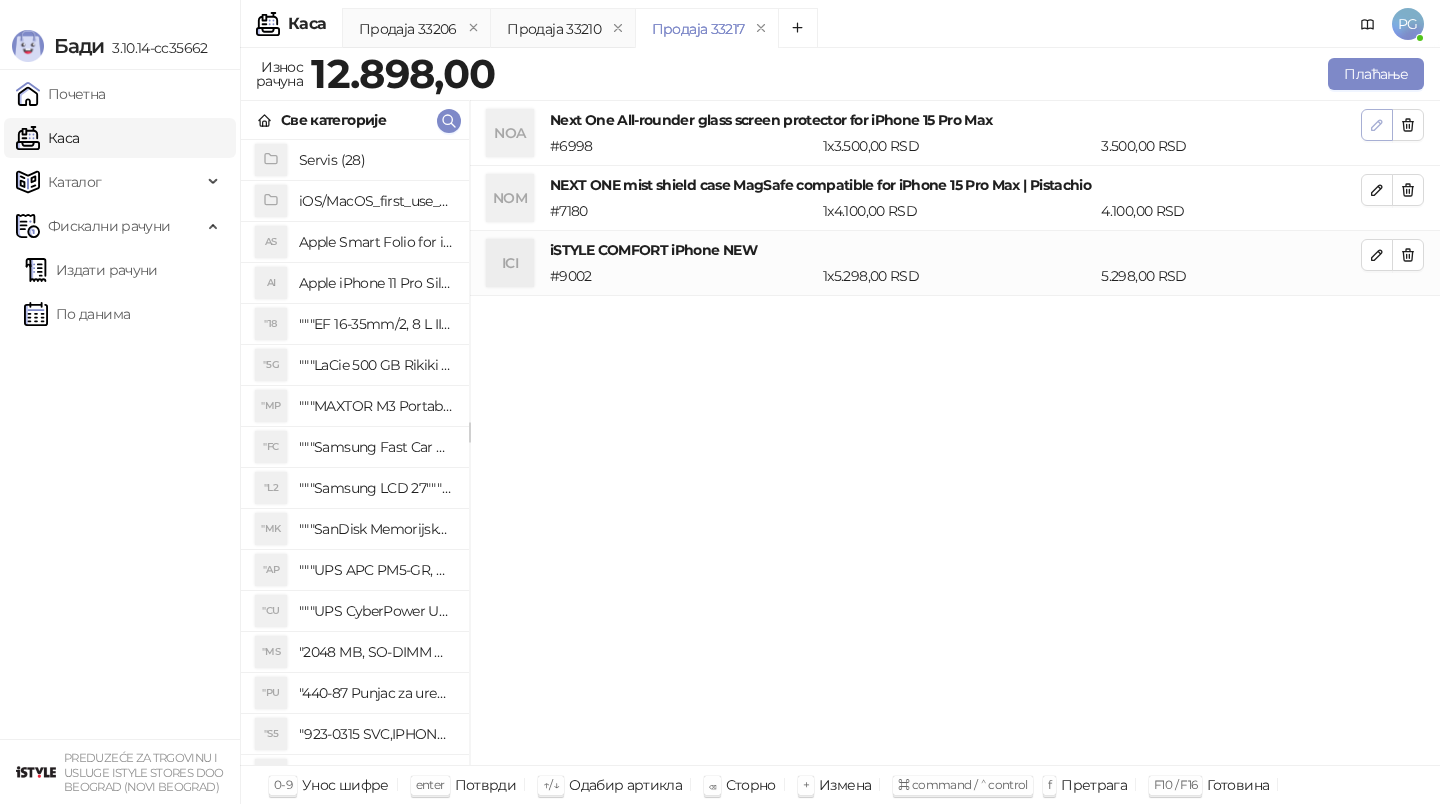 click at bounding box center (1377, 125) 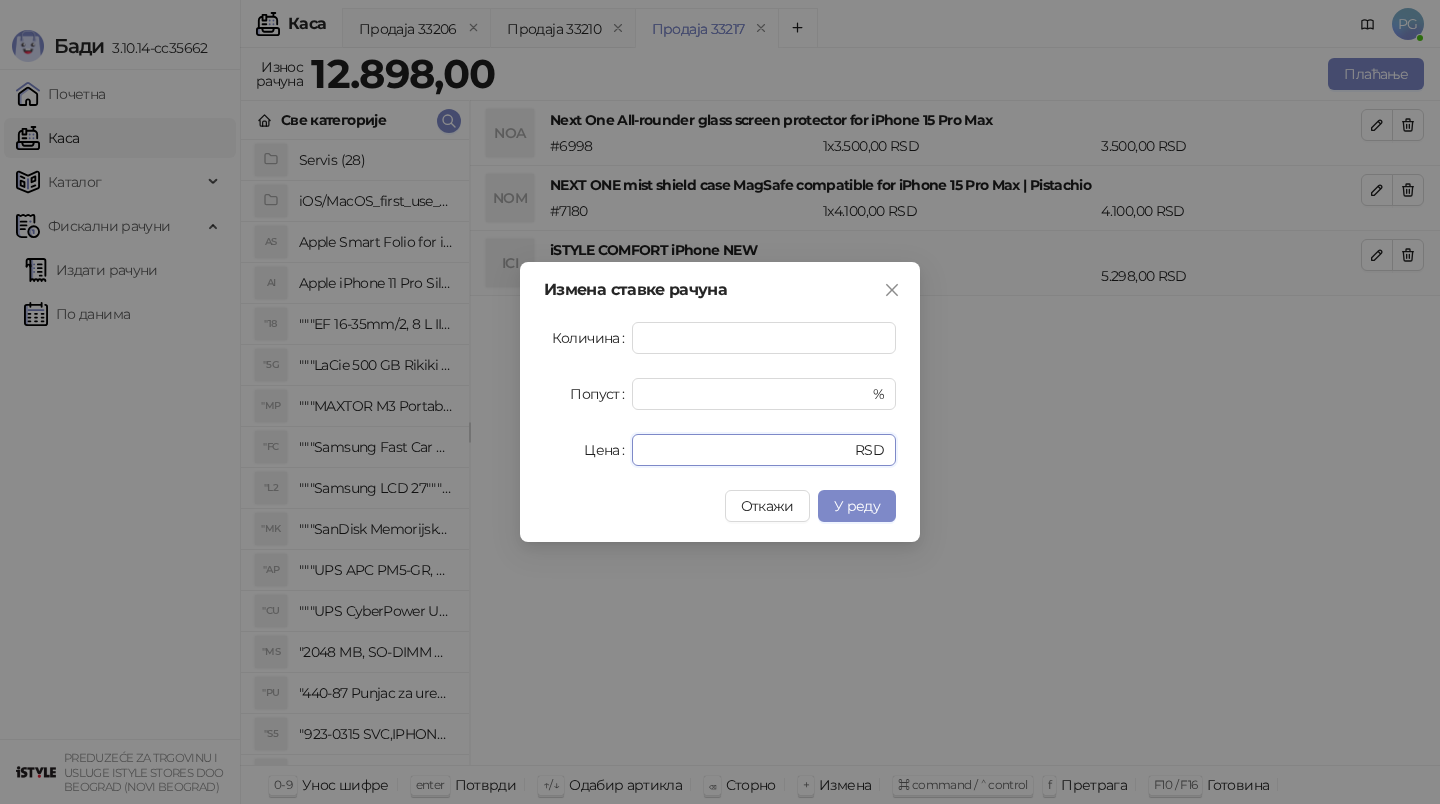 drag, startPoint x: 681, startPoint y: 457, endPoint x: 591, endPoint y: 412, distance: 100.62306 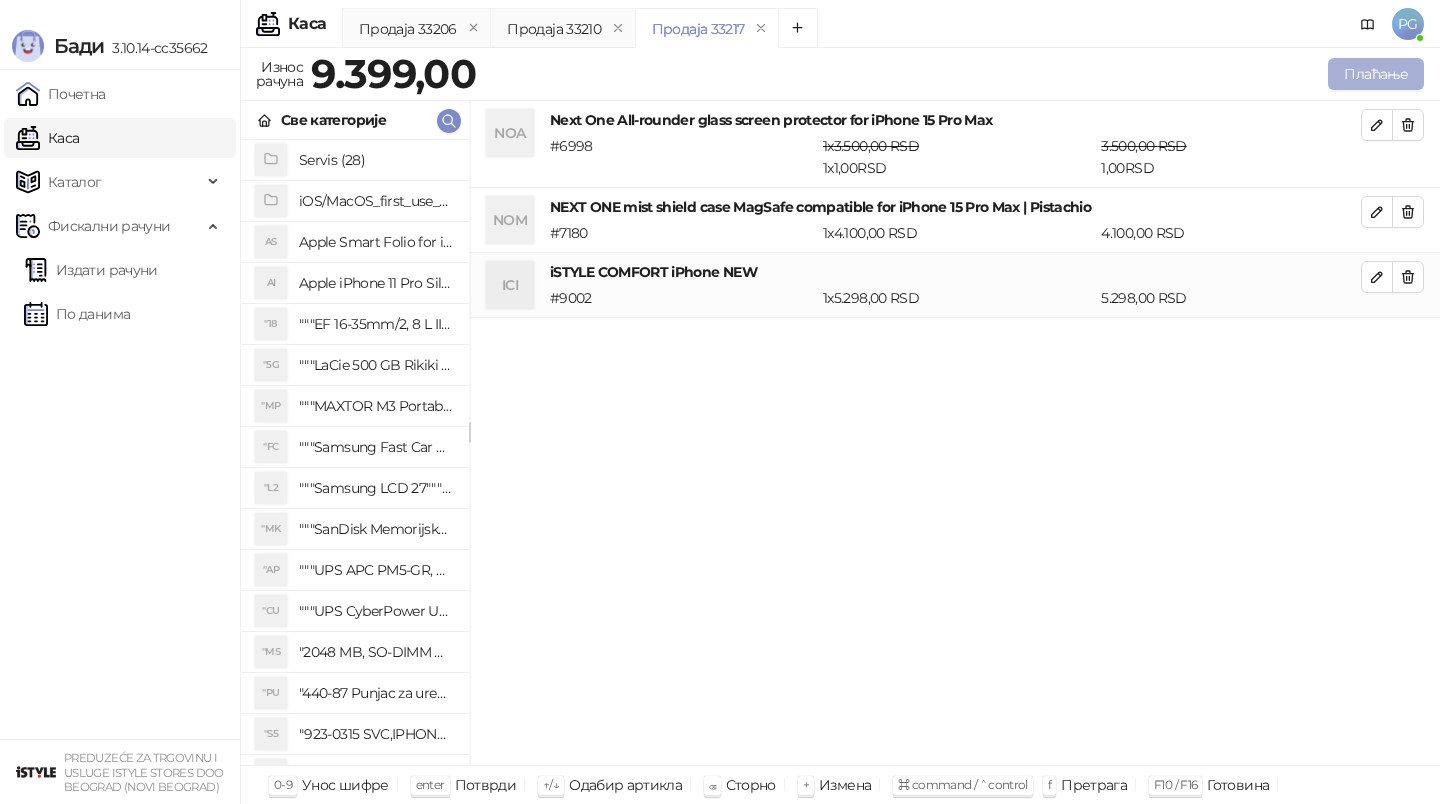 click on "Плаћање" at bounding box center (1376, 74) 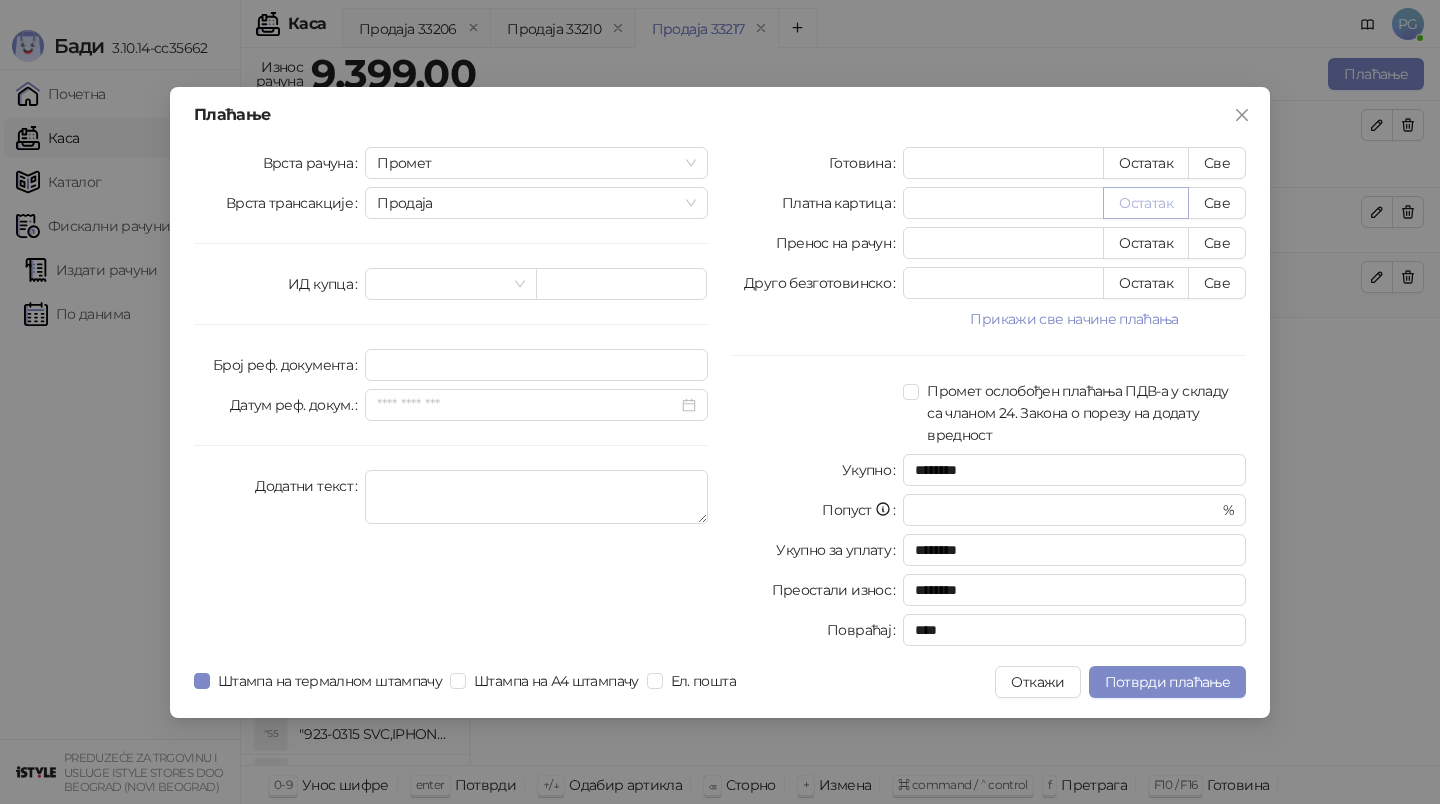 click on "Остатак" at bounding box center (1146, 203) 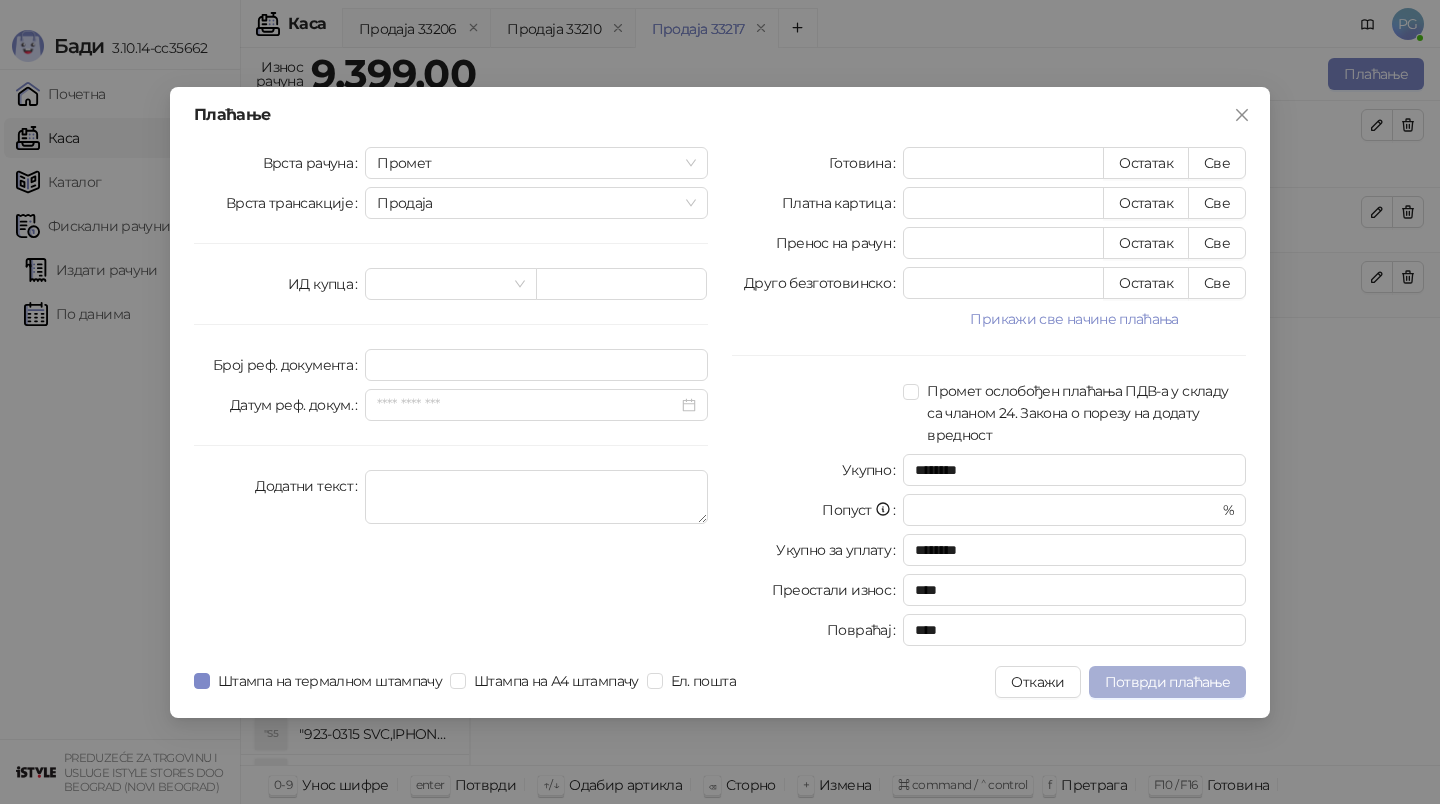 click on "Потврди плаћање" at bounding box center [1167, 682] 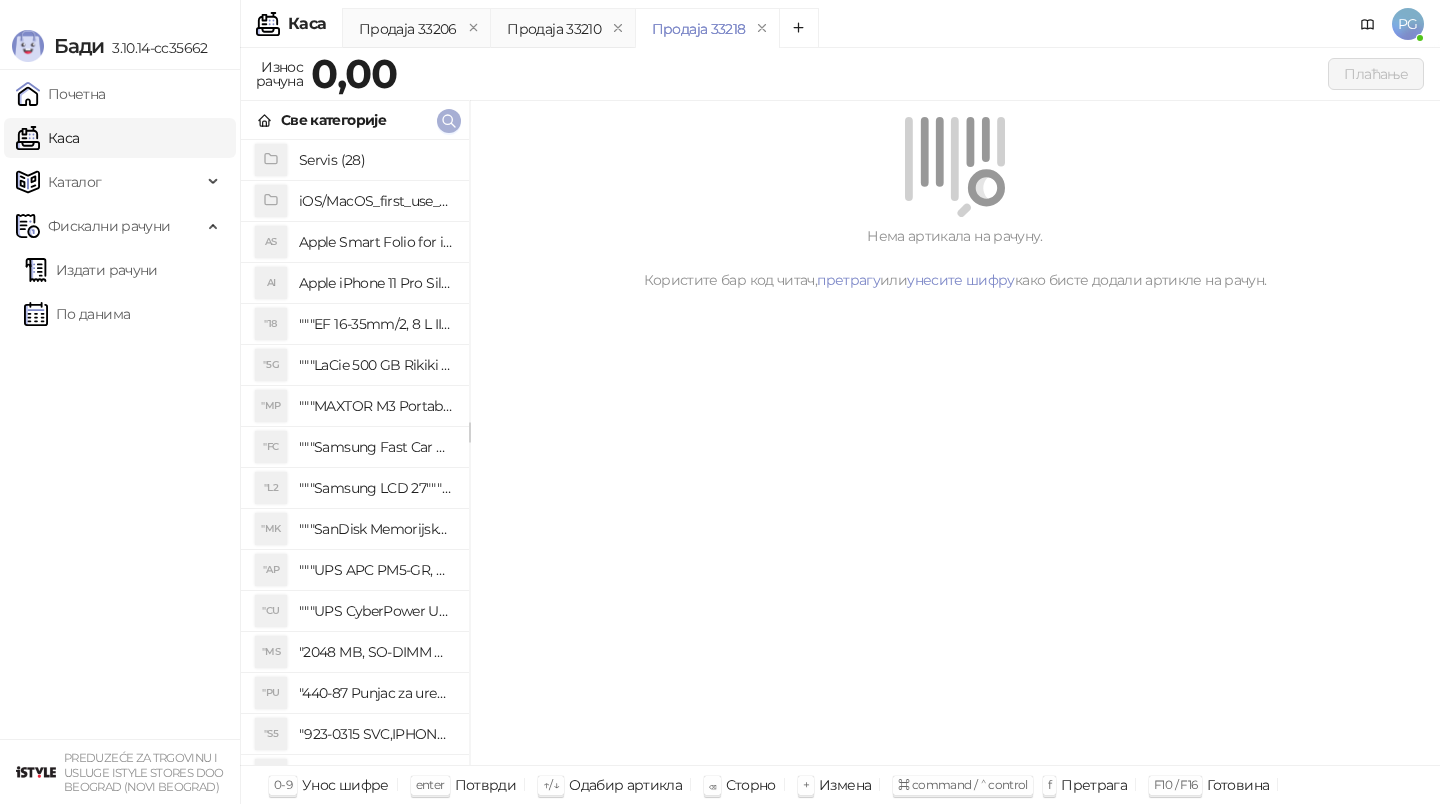 click 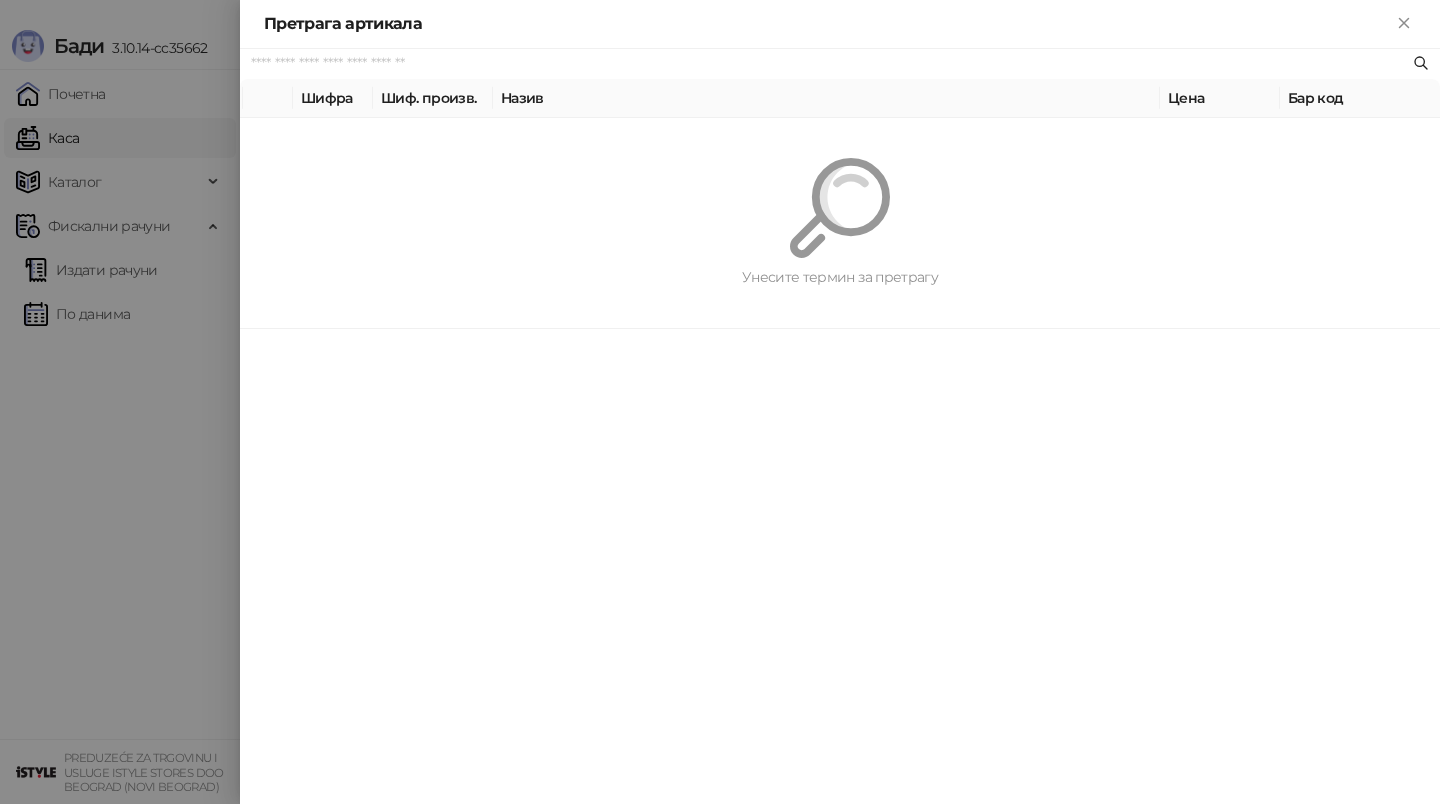 paste on "*********" 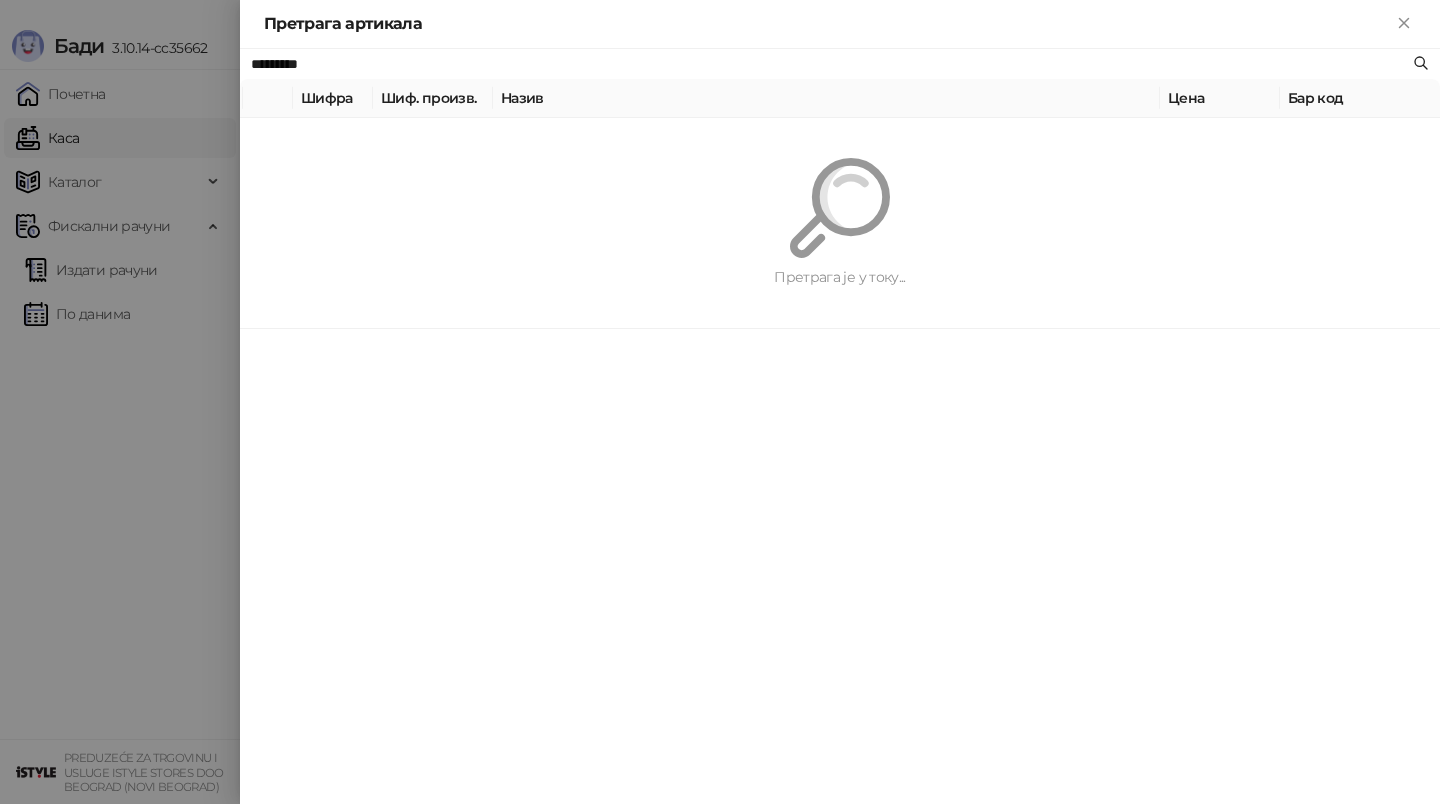 type on "*********" 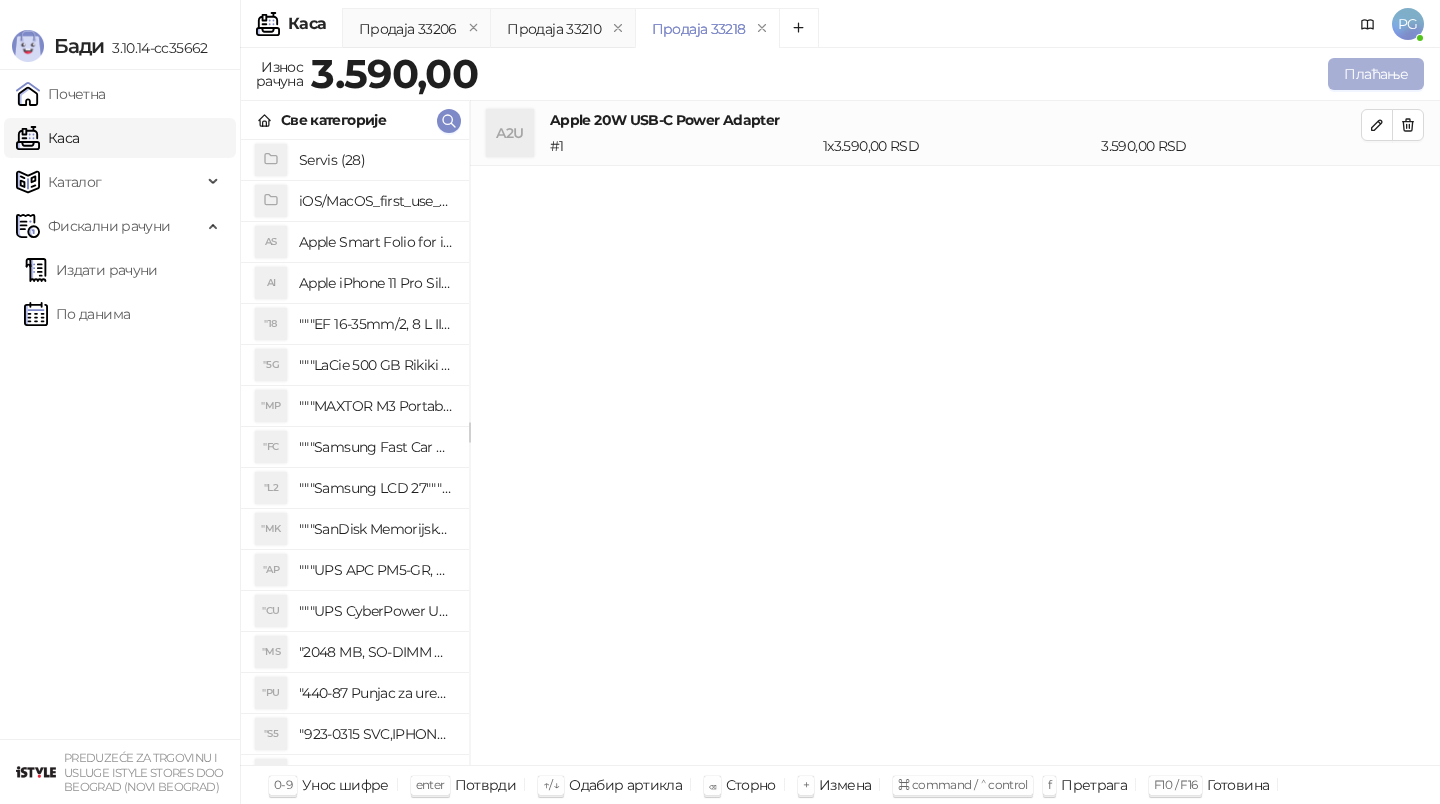 click on "Плаћање" at bounding box center (1376, 74) 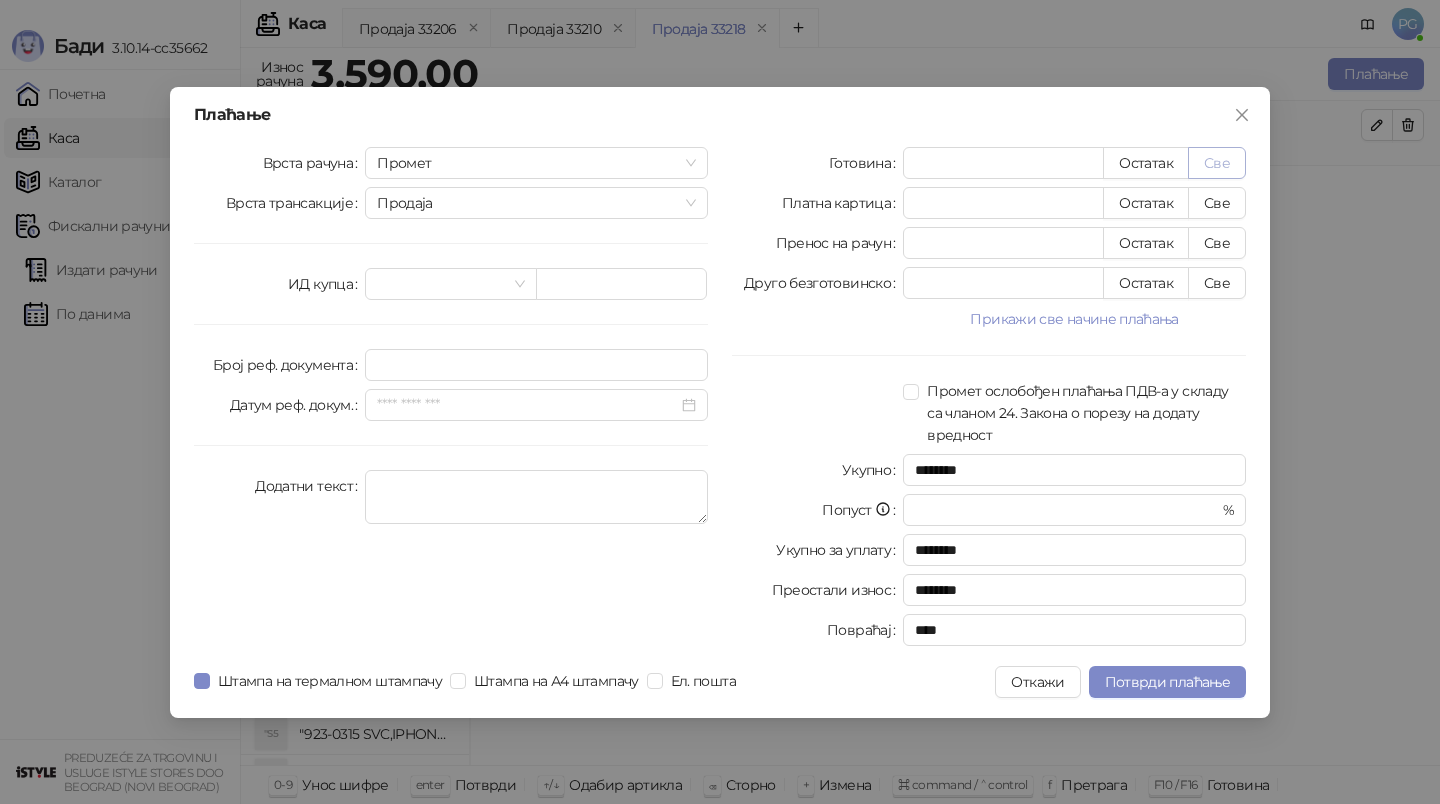 click on "Све" at bounding box center (1217, 163) 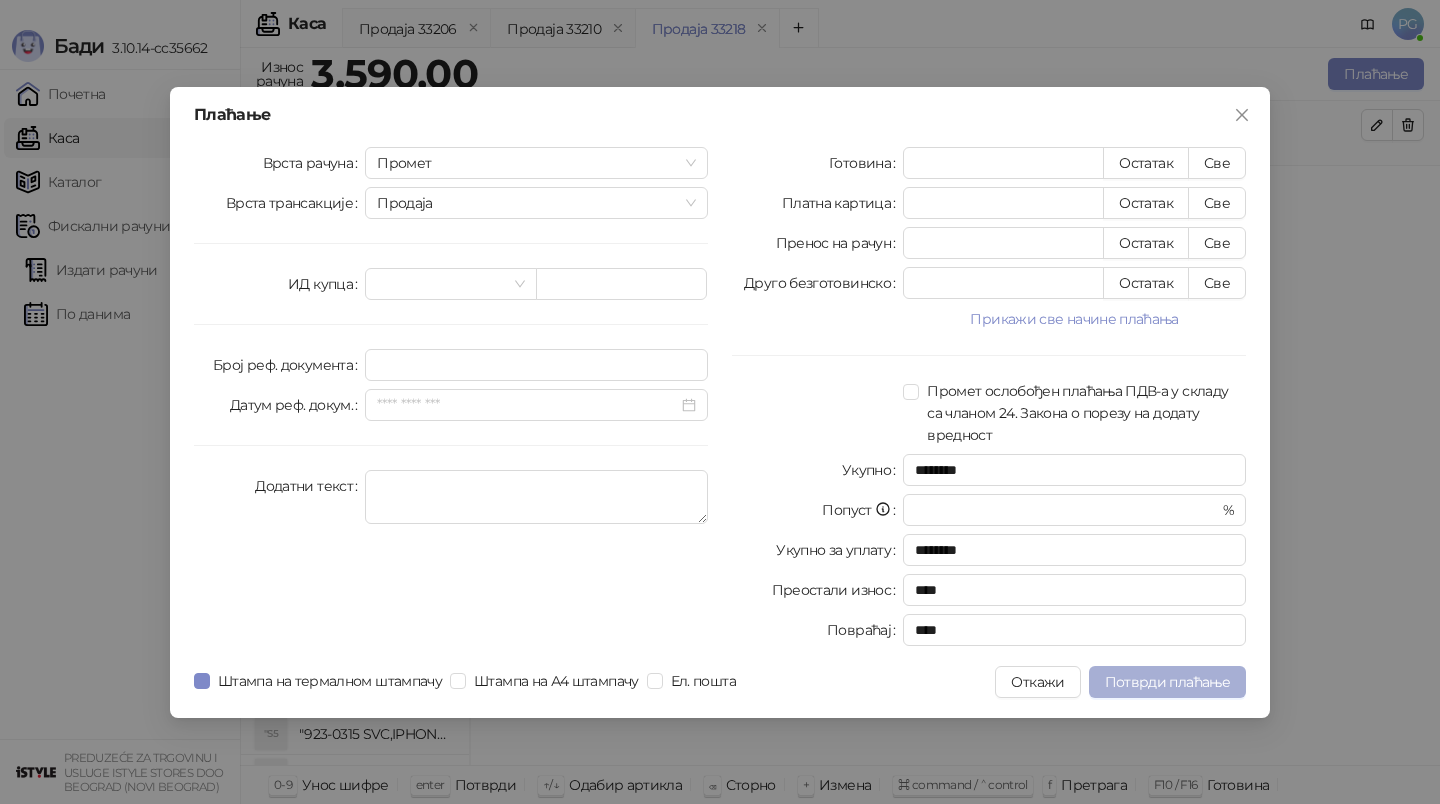 click on "Потврди плаћање" at bounding box center (1167, 682) 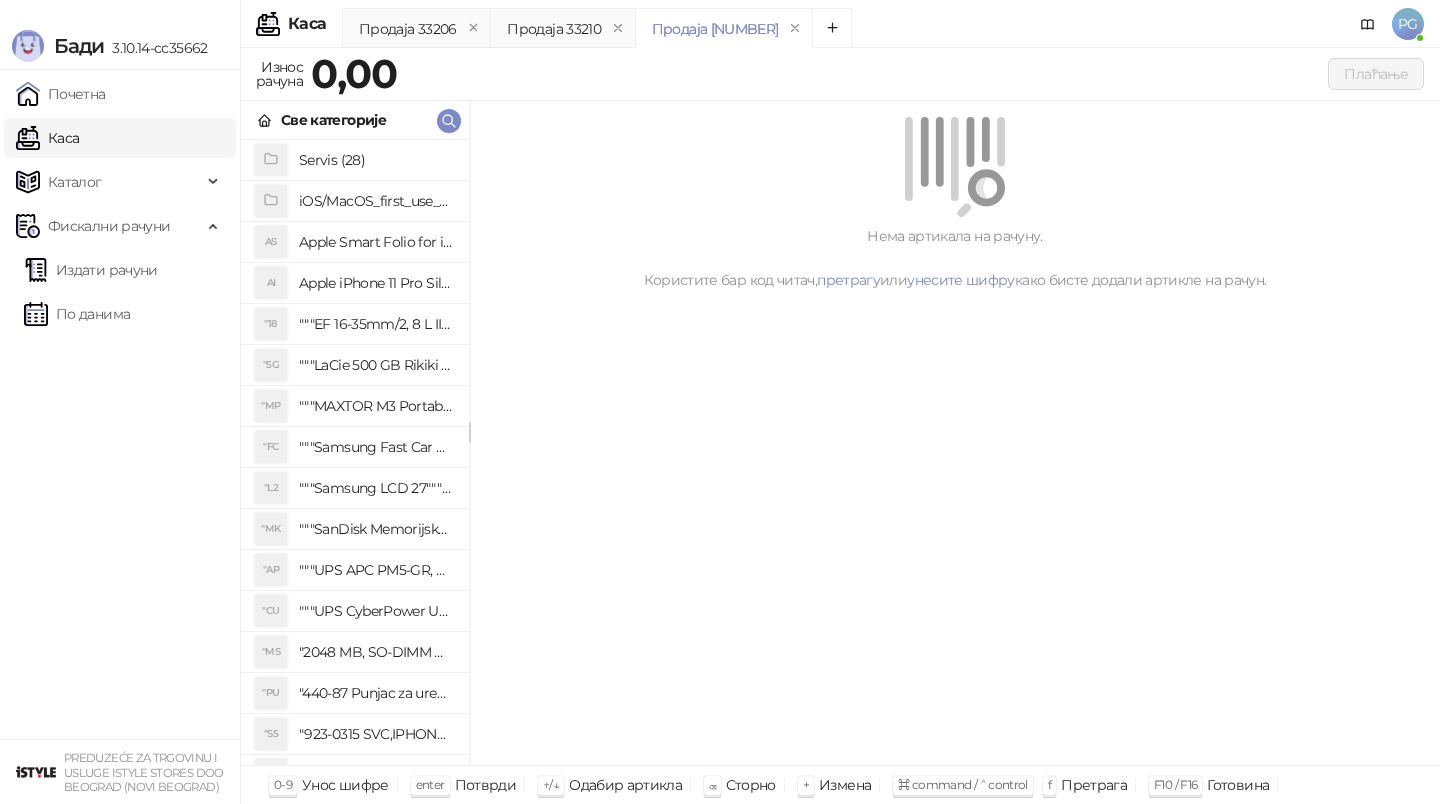click on "Све категорије" at bounding box center (355, 120) 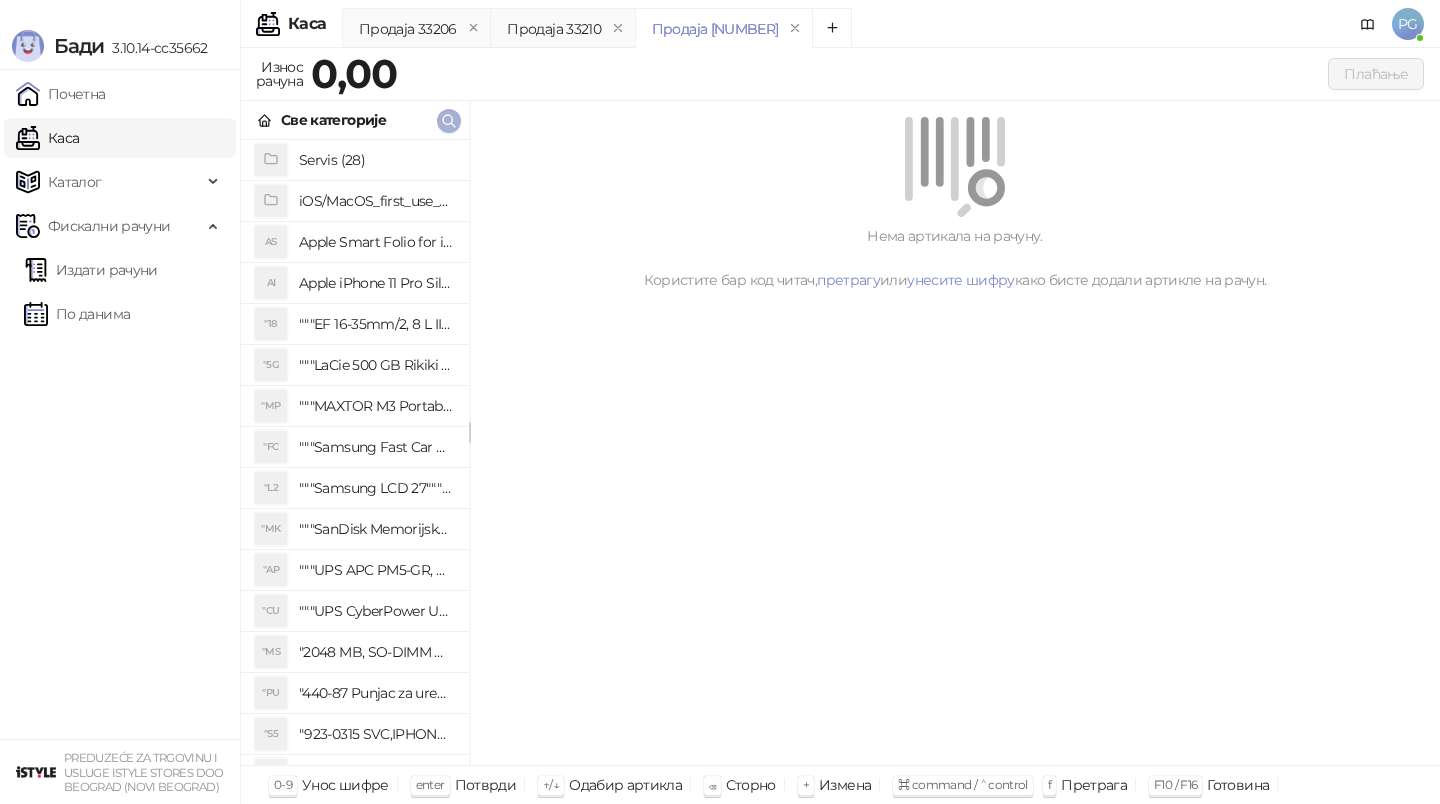 click 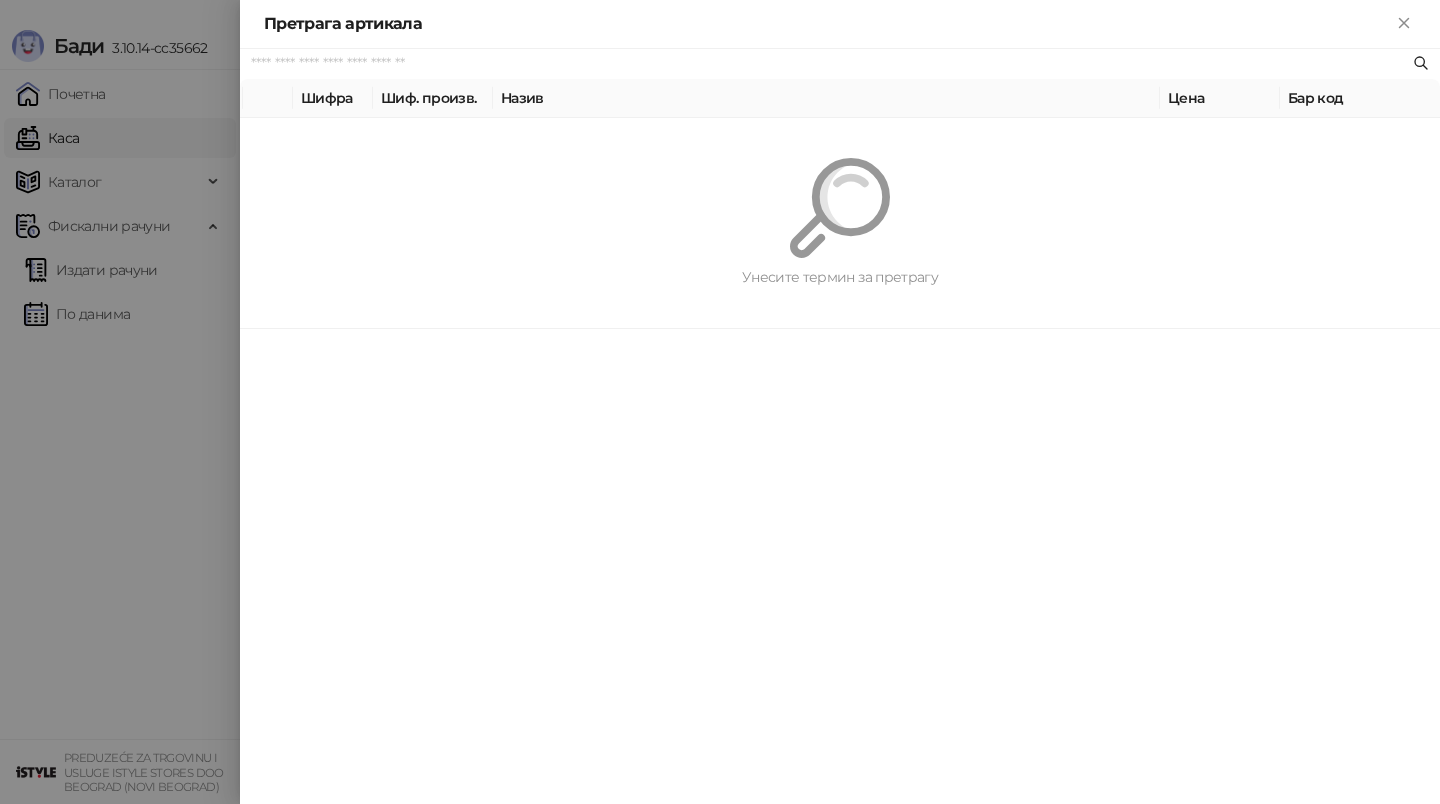 paste on "*********" 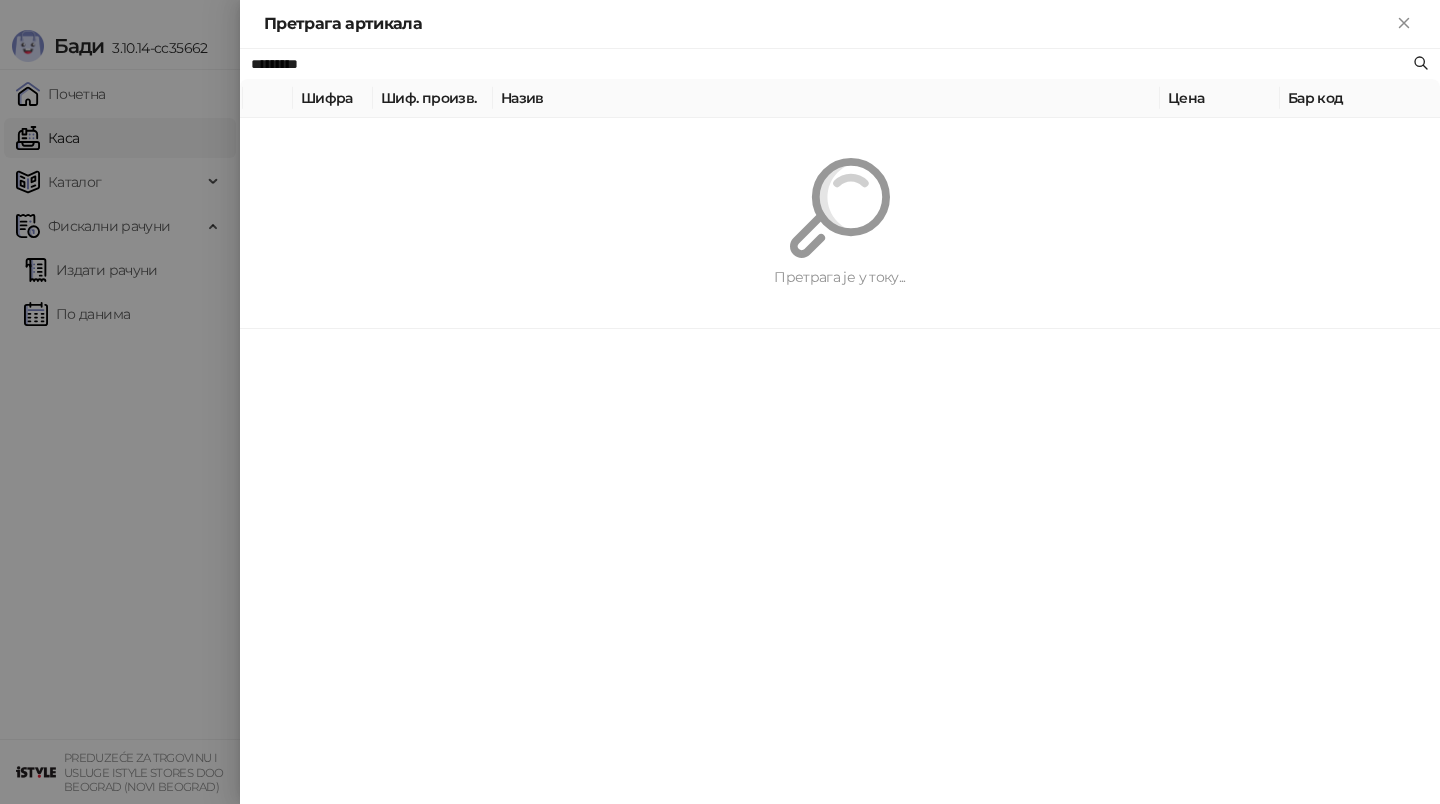 type on "*********" 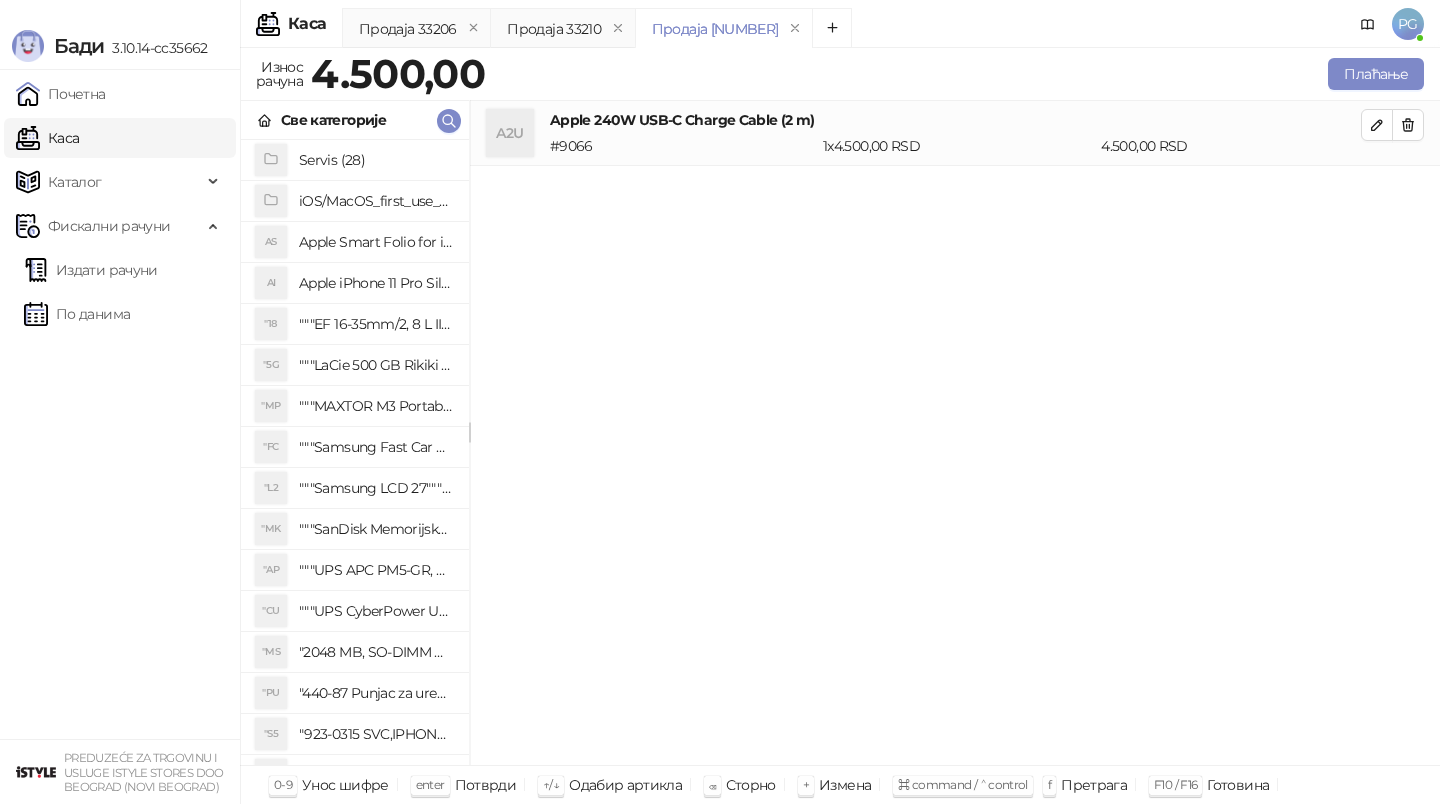 click on "Плаћање" at bounding box center (958, 74) 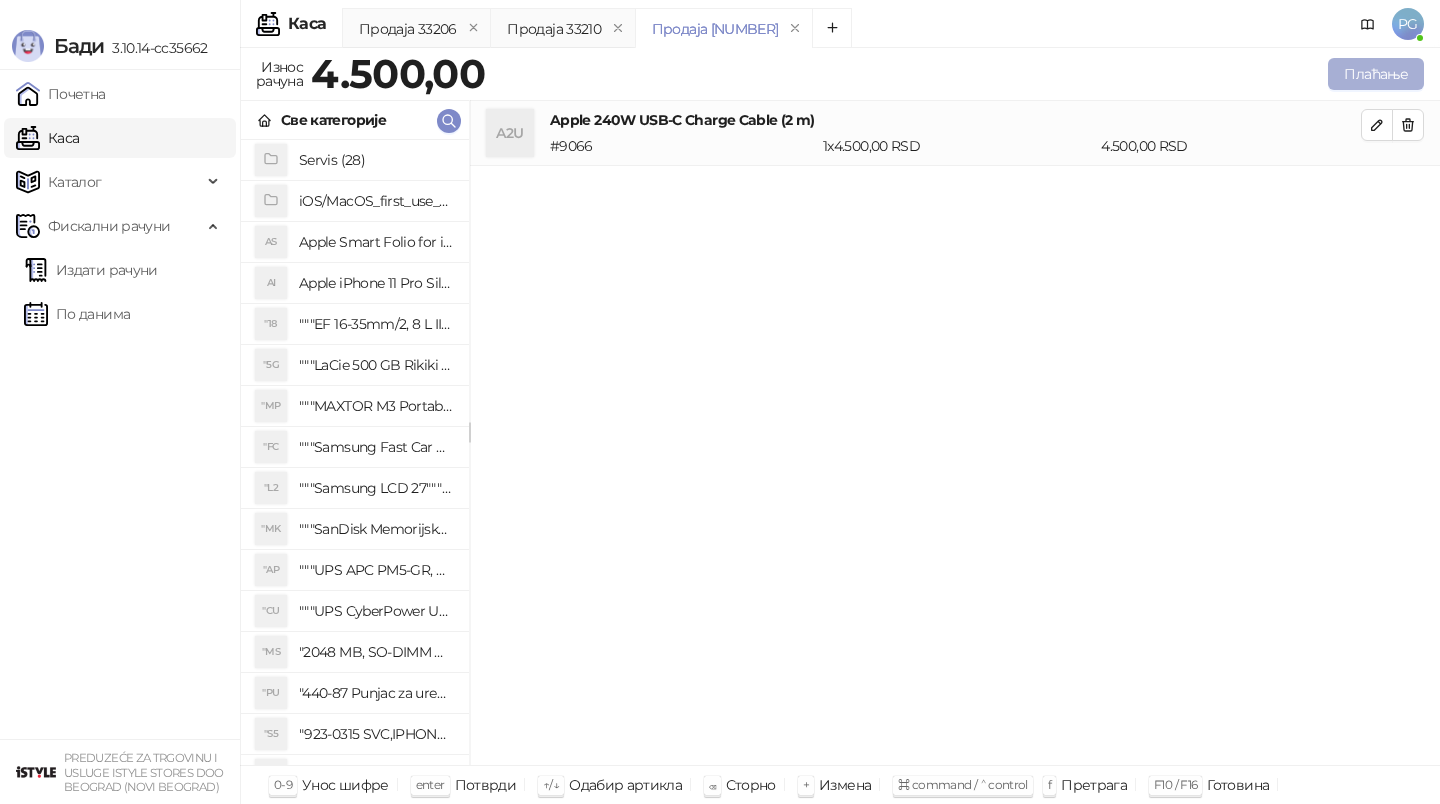 click on "Плаћање" at bounding box center [1376, 74] 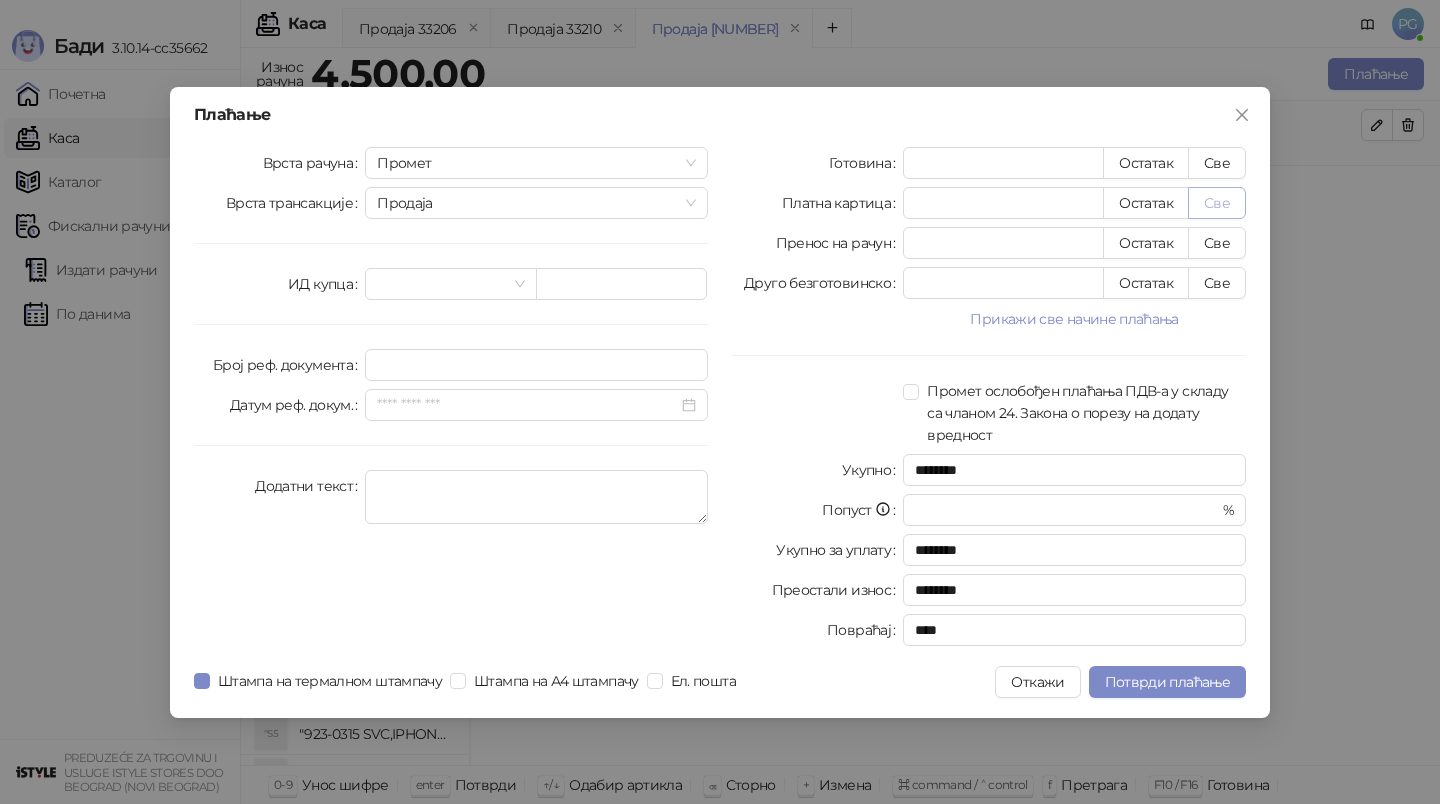 click on "Све" at bounding box center (1217, 203) 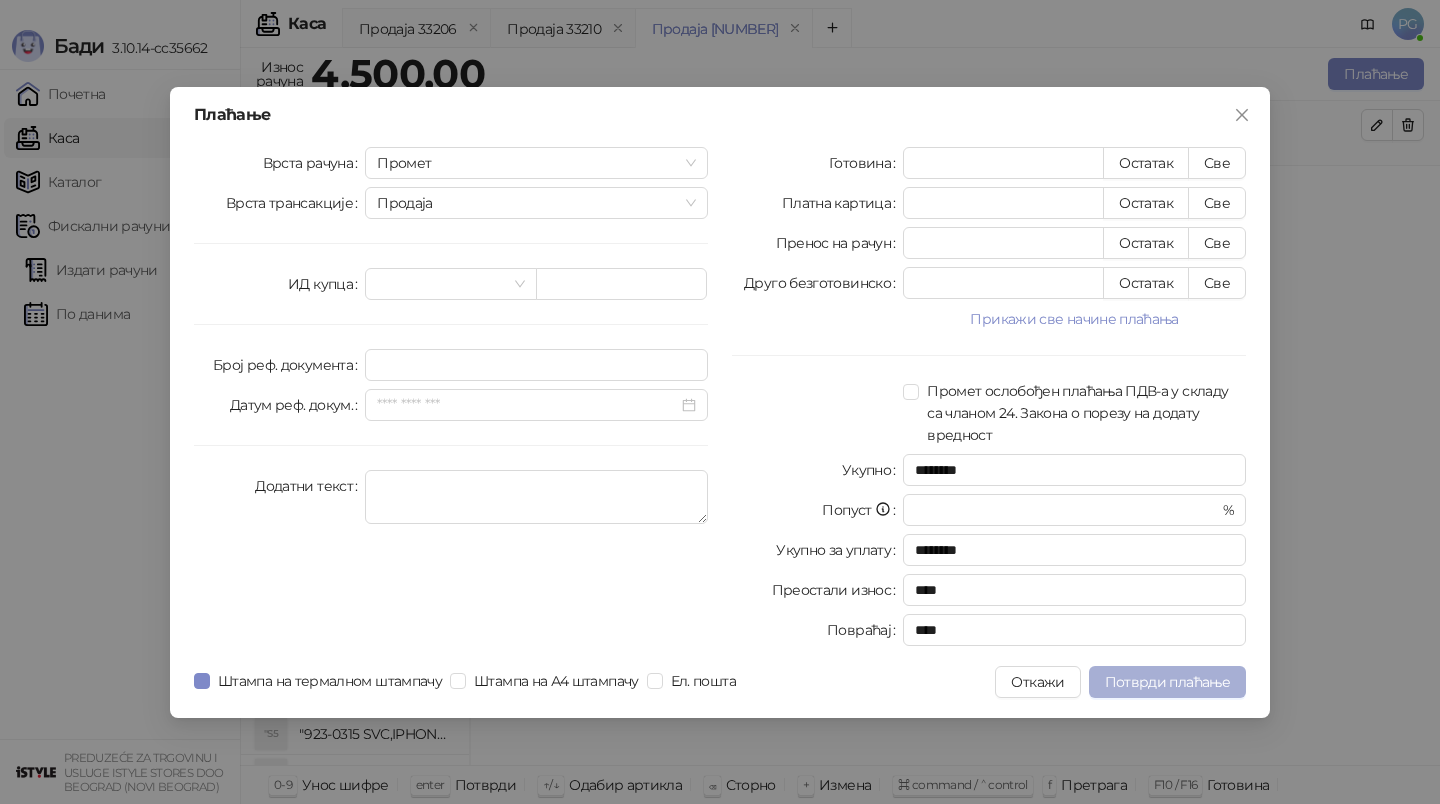 click on "Потврди плаћање" at bounding box center (1167, 682) 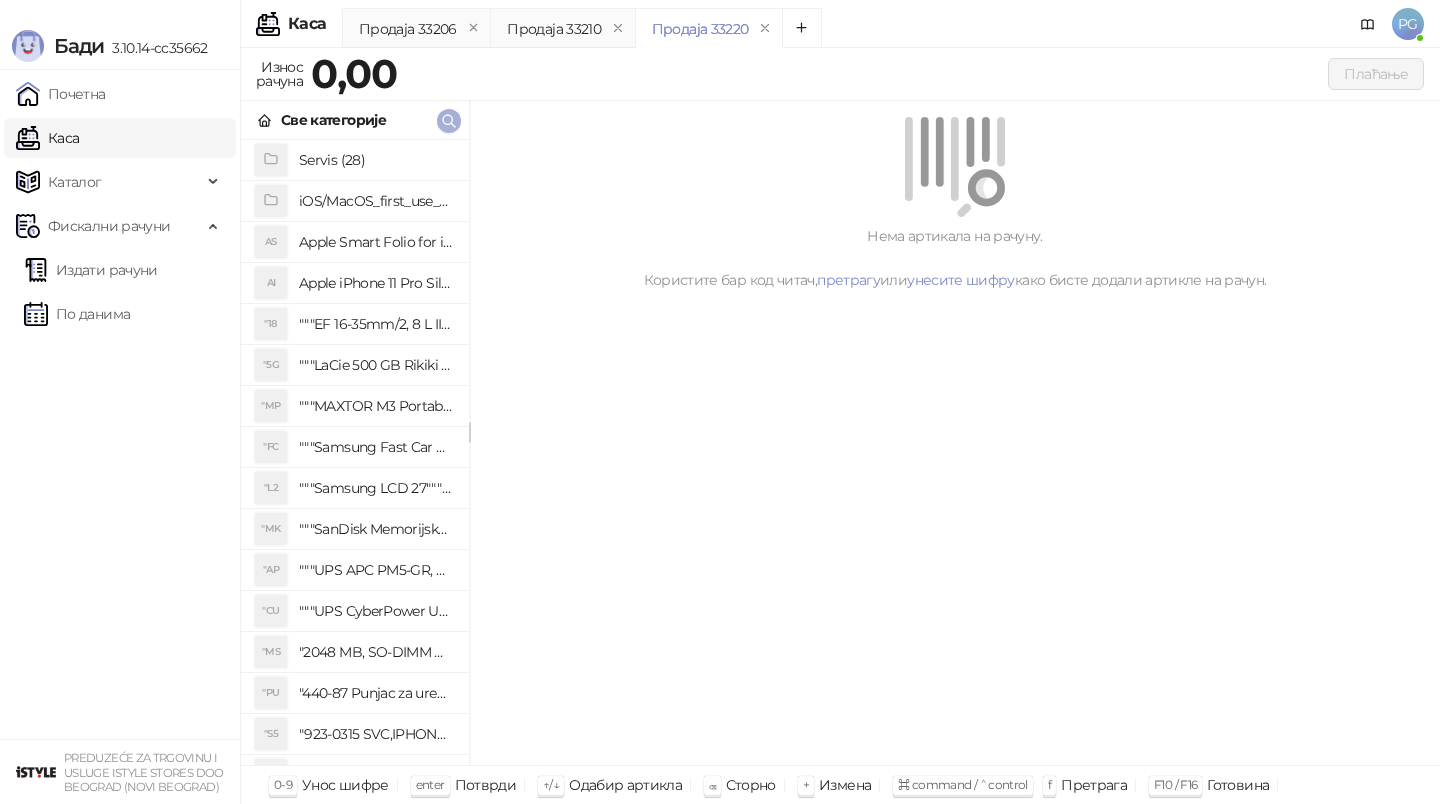 click 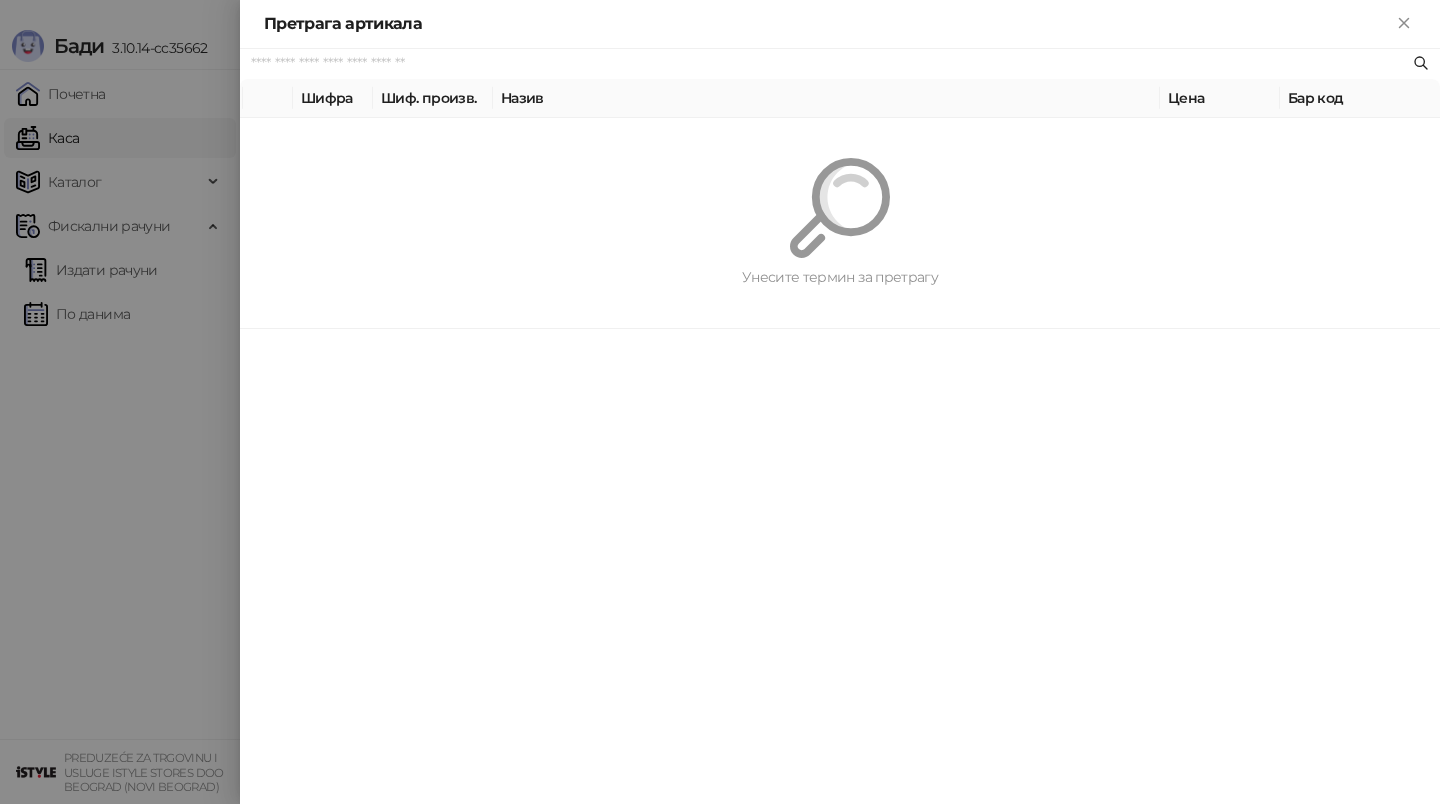 paste on "*********" 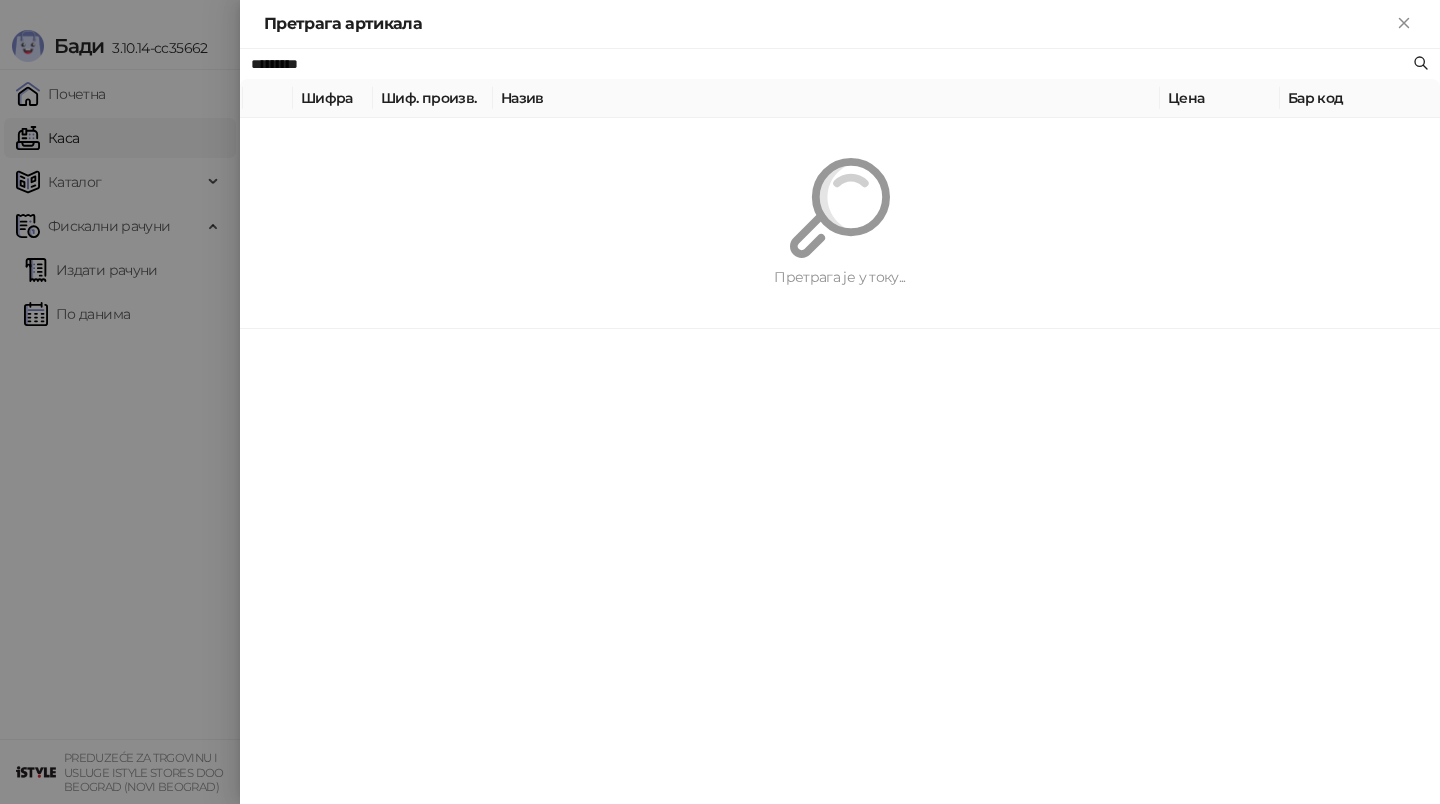 type on "*********" 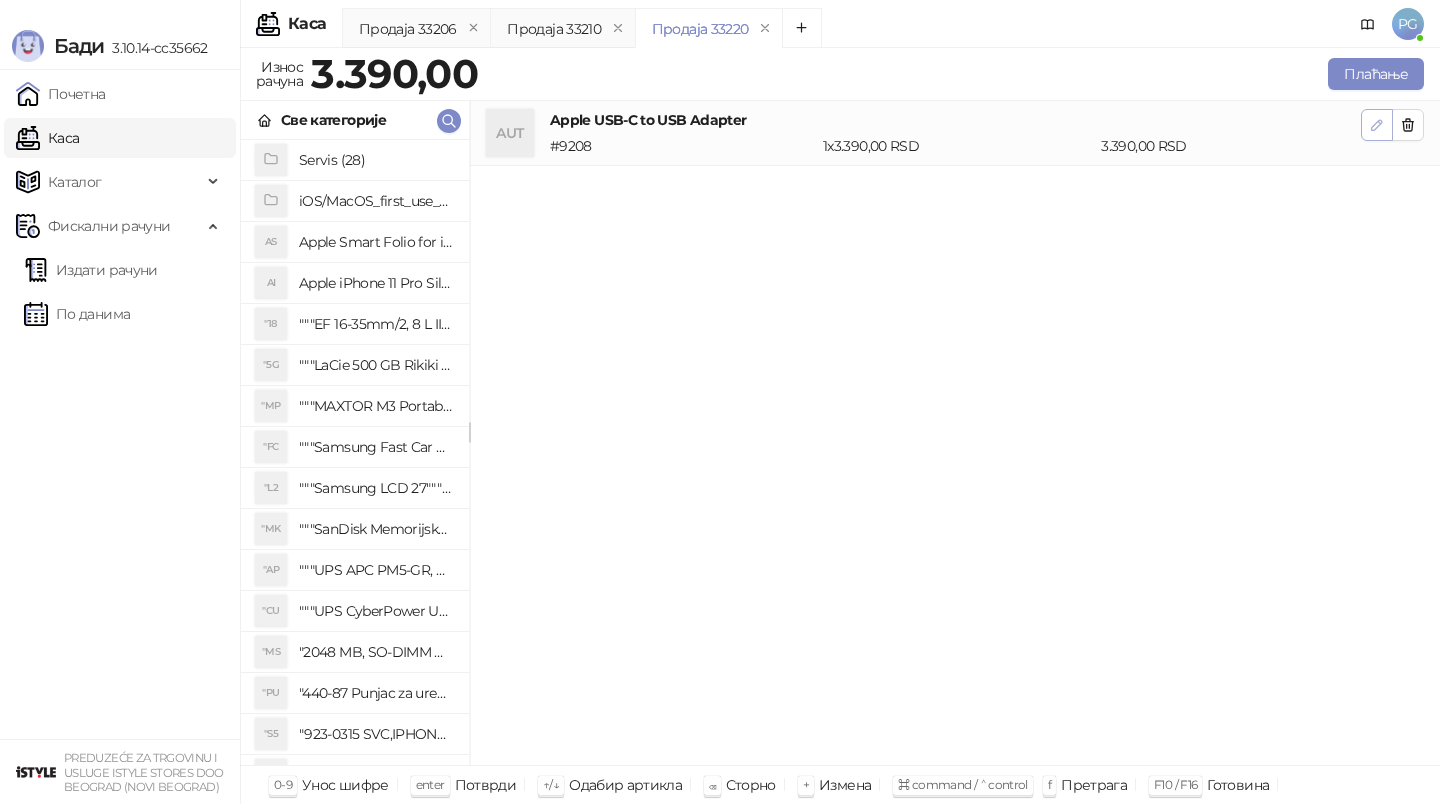 click 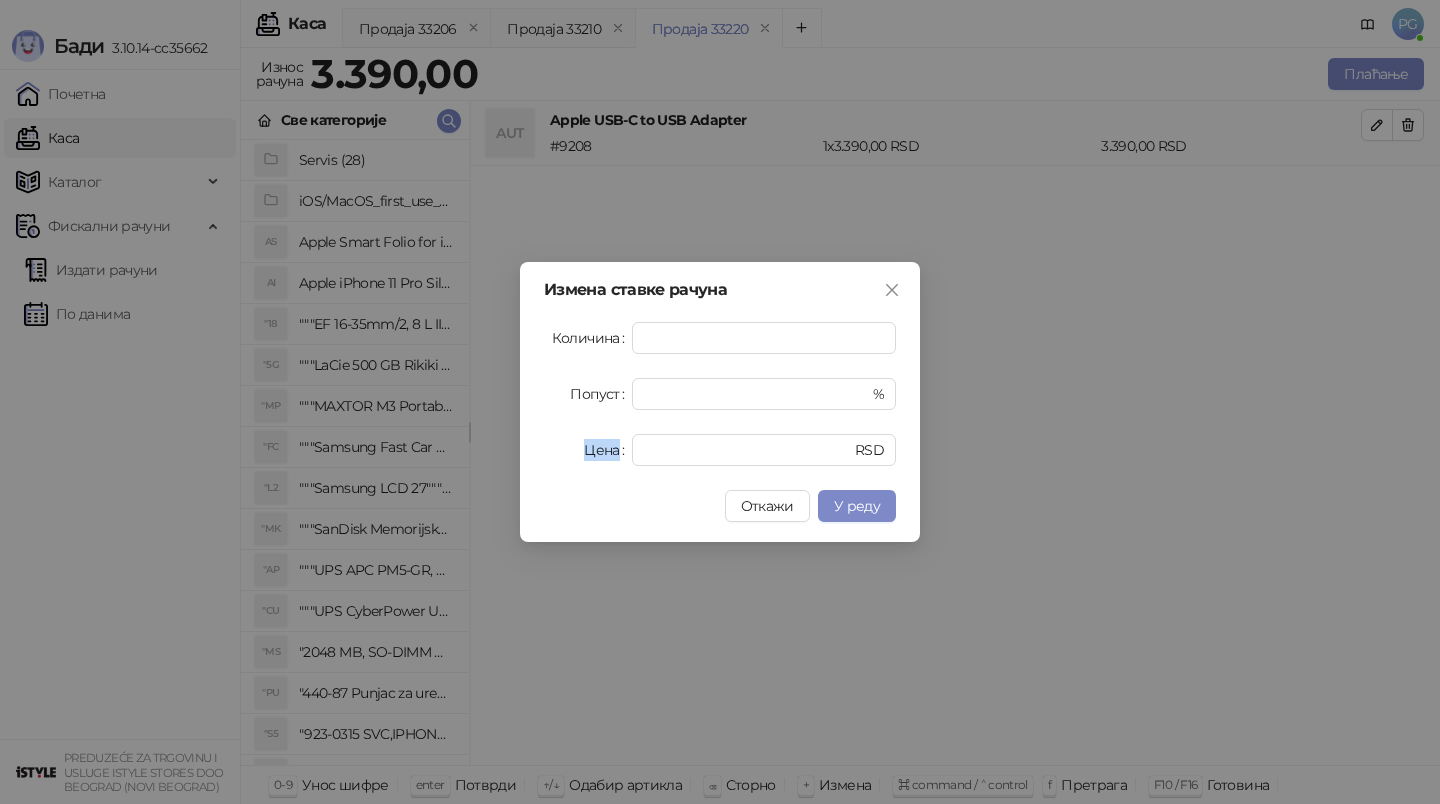 drag, startPoint x: 705, startPoint y: 465, endPoint x: 577, endPoint y: 465, distance: 128 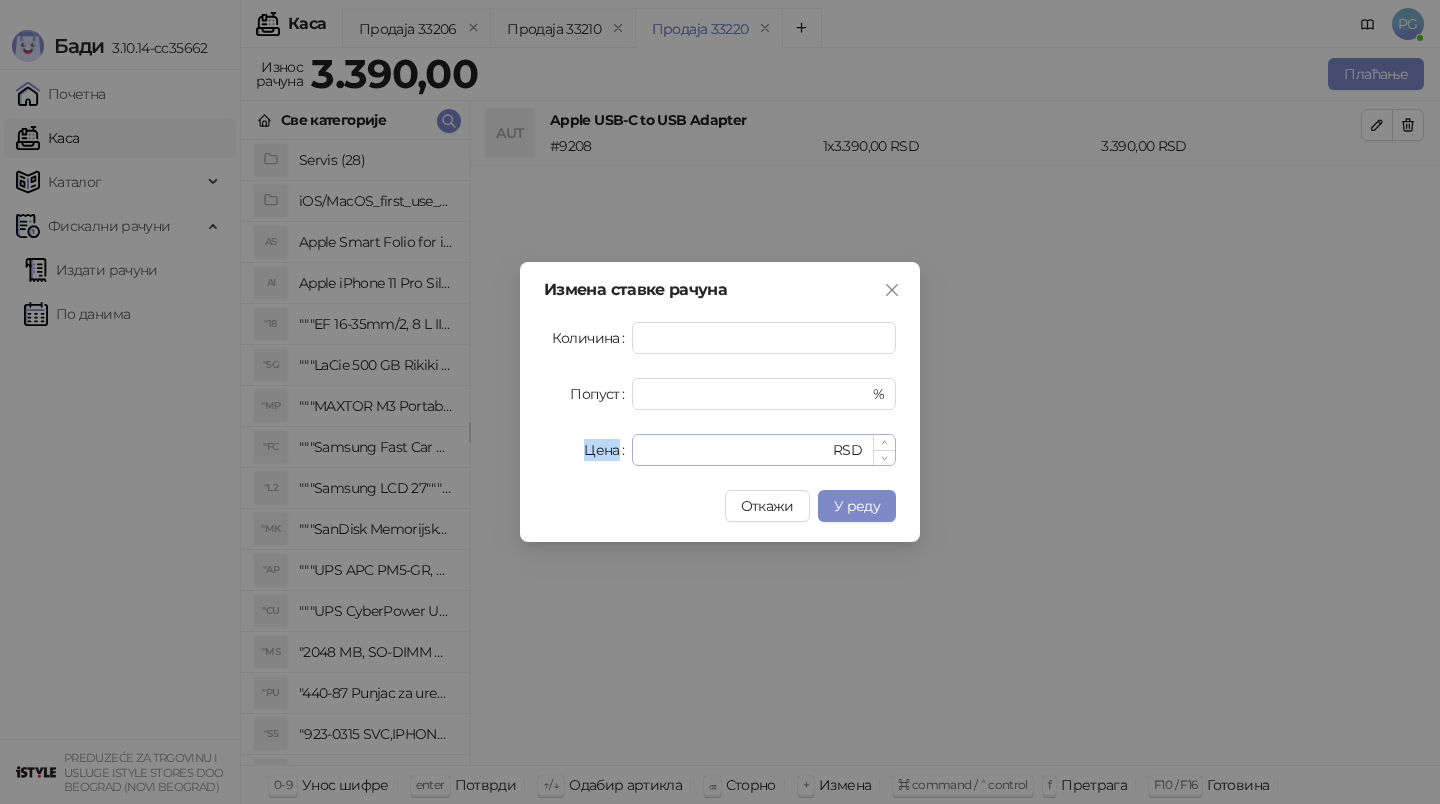 click on "****" at bounding box center (736, 450) 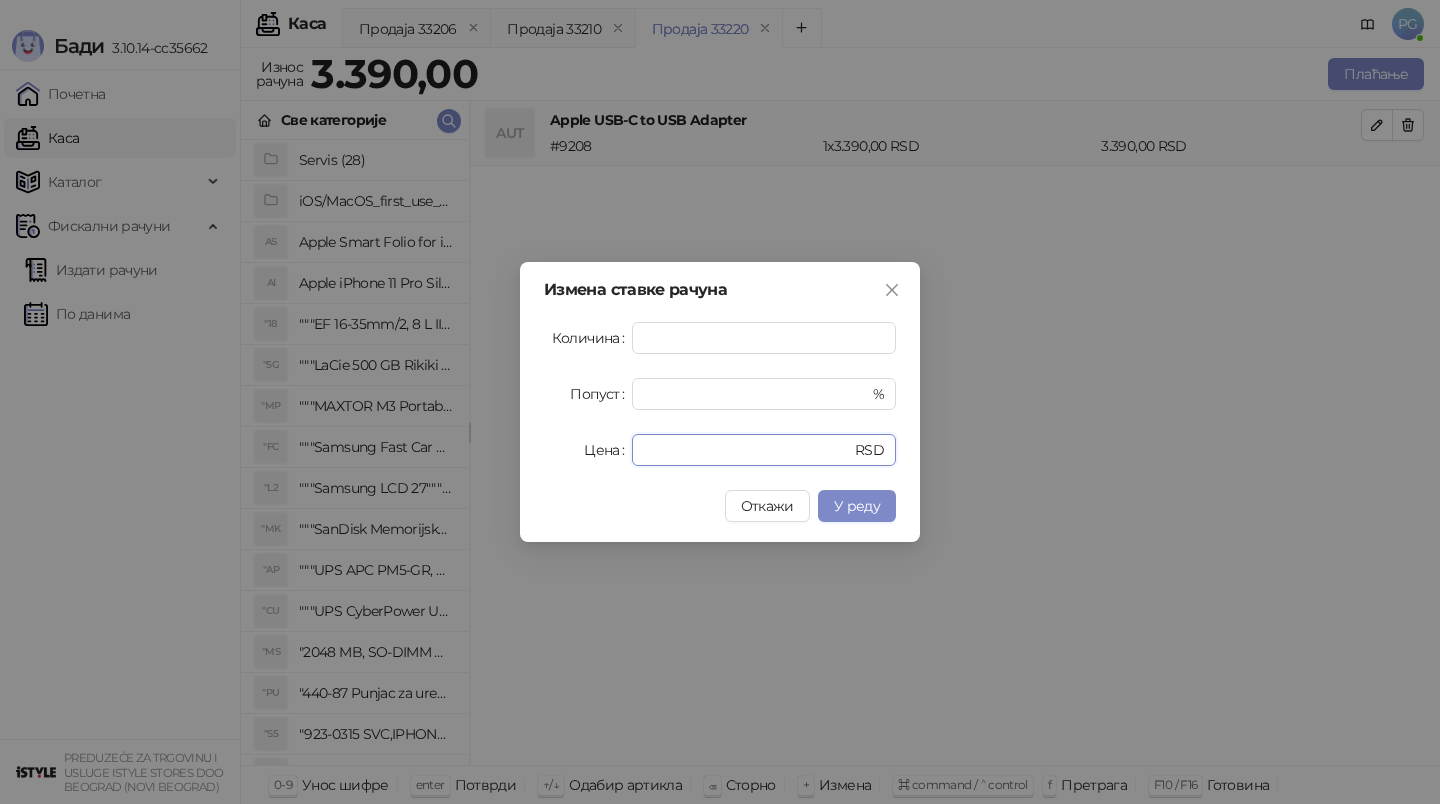 drag, startPoint x: 681, startPoint y: 448, endPoint x: 588, endPoint y: 448, distance: 93 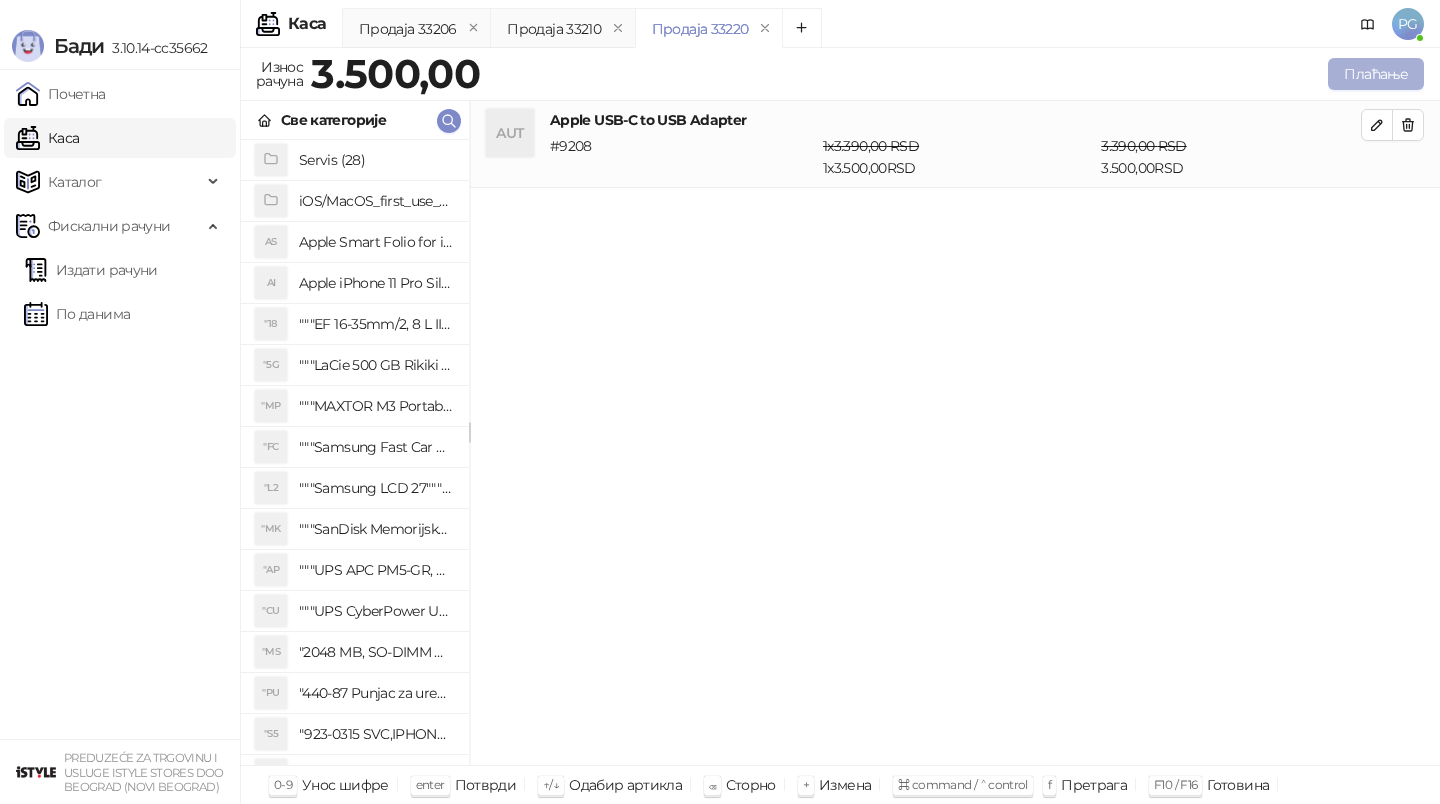 click on "Плаћање" at bounding box center [1376, 74] 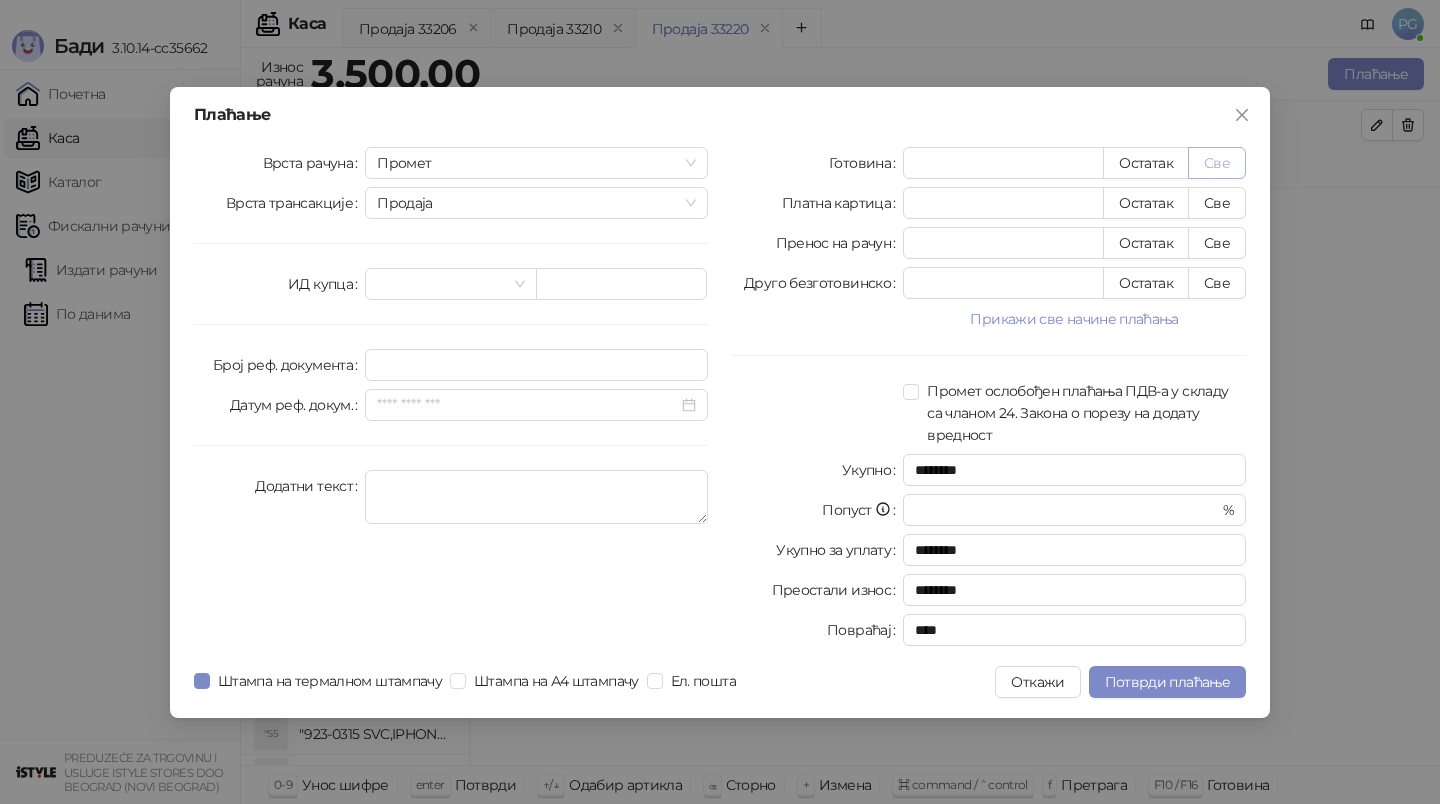 click on "Готовина * Остатак Све Платна картица * Остатак Све Пренос на рачун * Остатак Све Друго безготовинско * Остатак Све Прикажи све начине плаћања Чек * Остатак Све Ваучер * Остатак Све Инстант плаћање * Остатак Све   Промет ослобођен плаћања ПДВ-а у складу са чланом 24. Закона о порезу на додату вредност Укупно ******** Попуст   * % Укупно за уплату ******** Преостали износ ******** Повраћај ****" at bounding box center (989, 400) 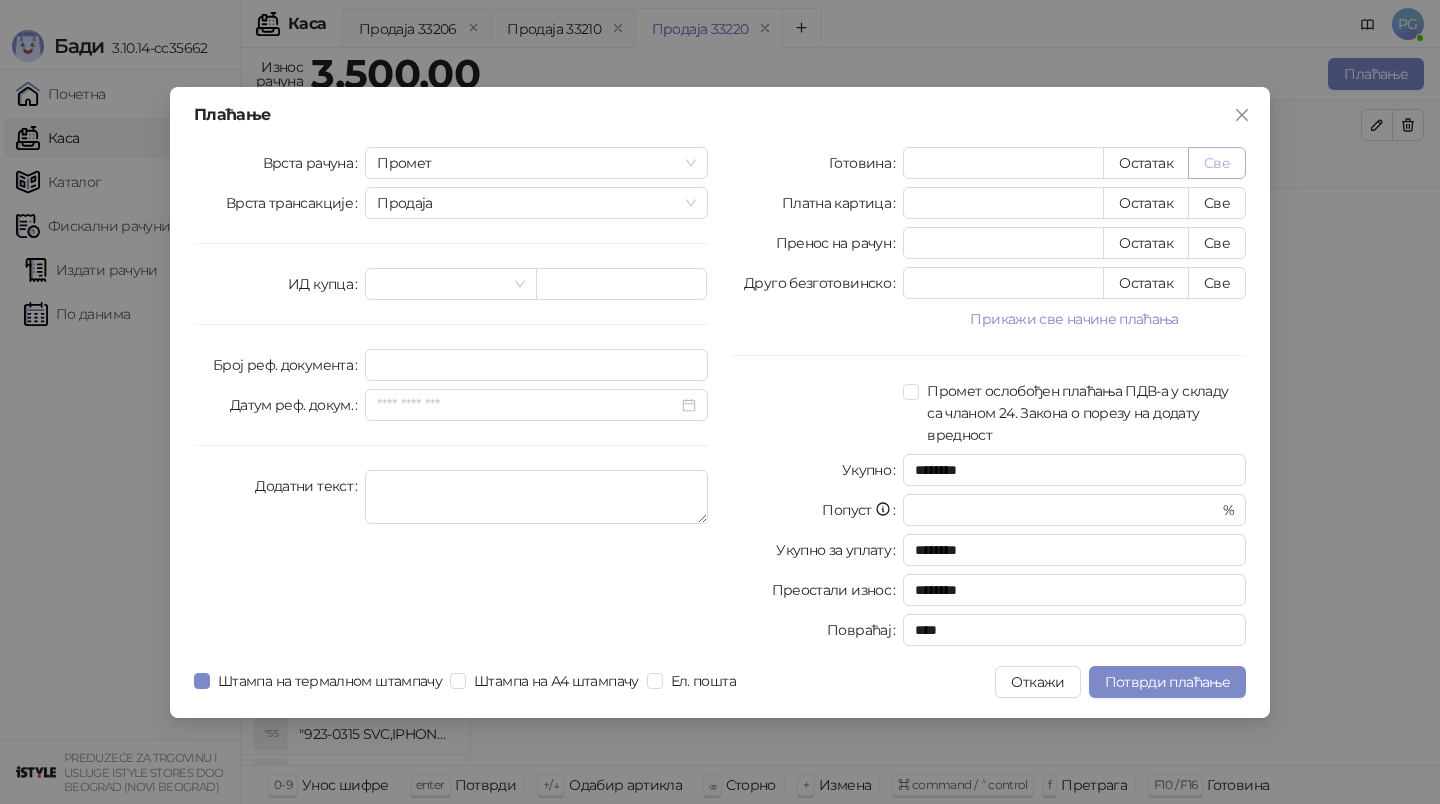 click on "Све" at bounding box center [1217, 163] 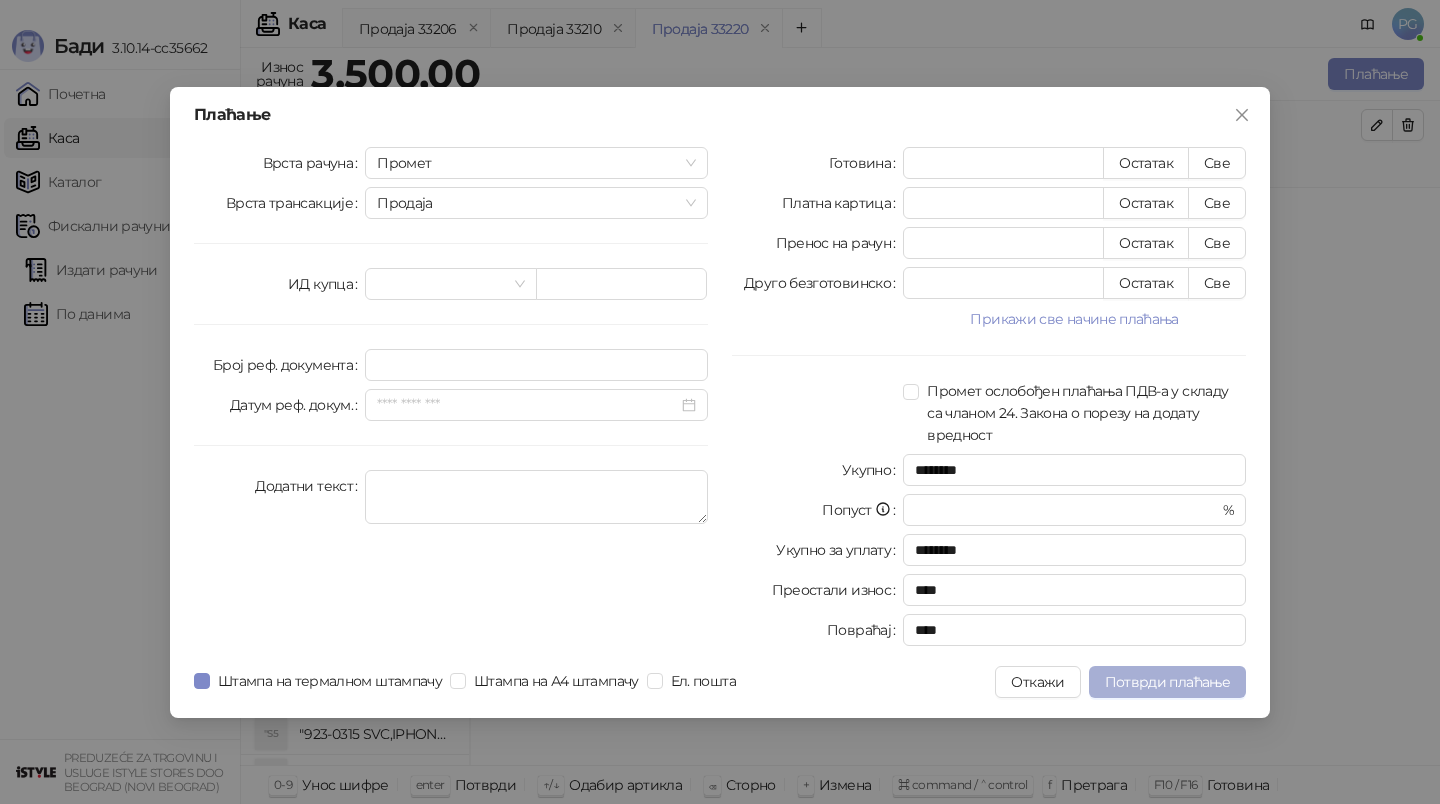 click on "Потврди плаћање" at bounding box center (1167, 682) 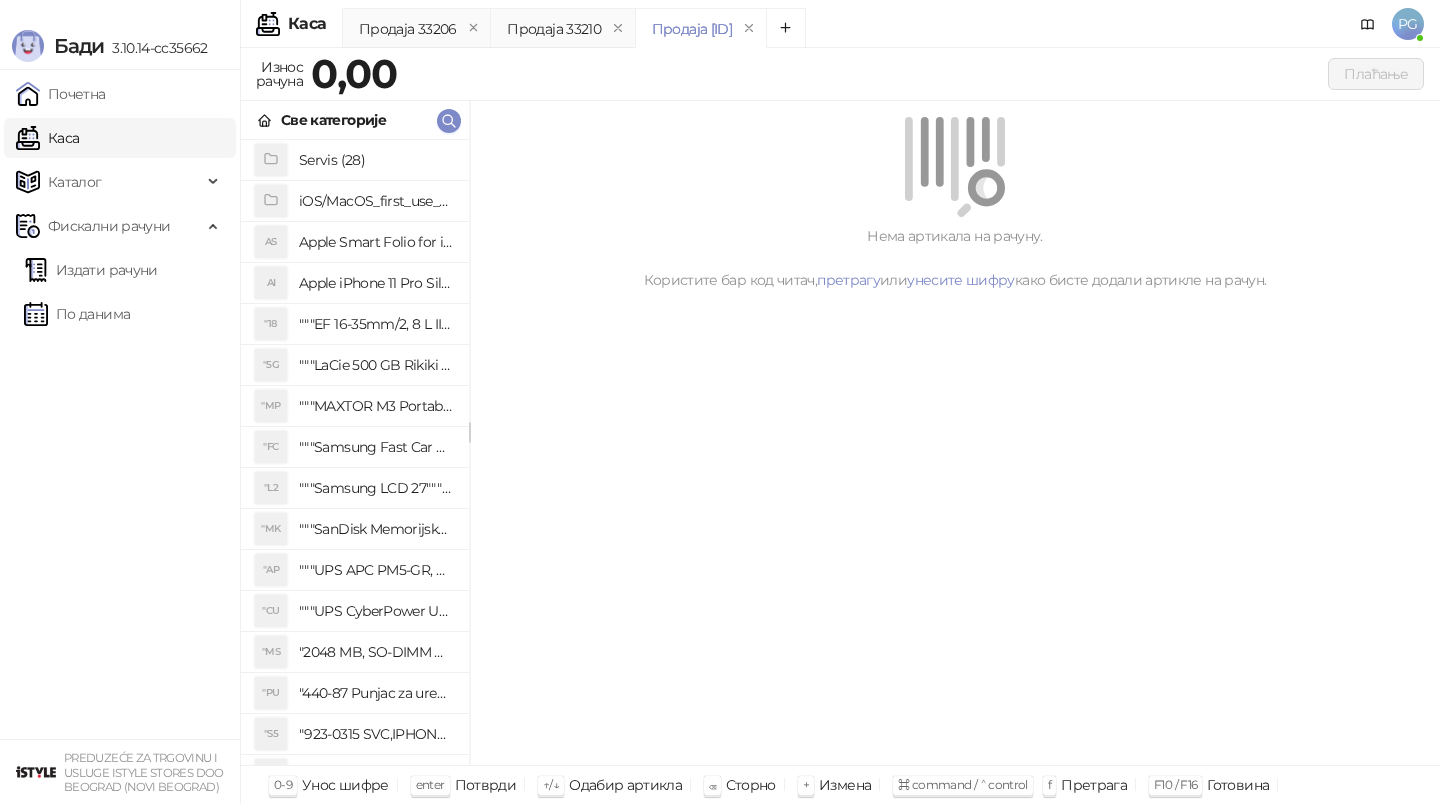 click on "Све категорије" at bounding box center [355, 120] 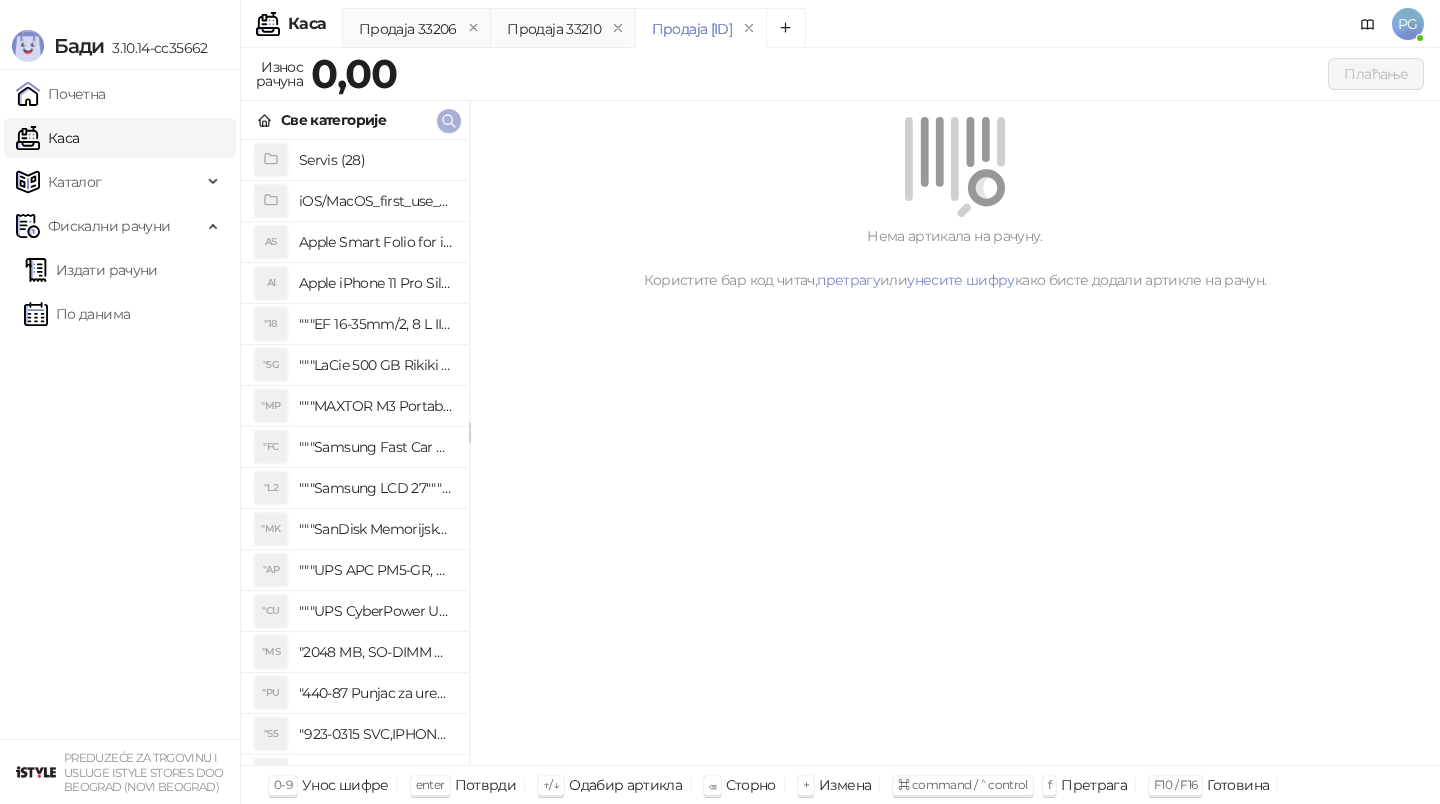 click 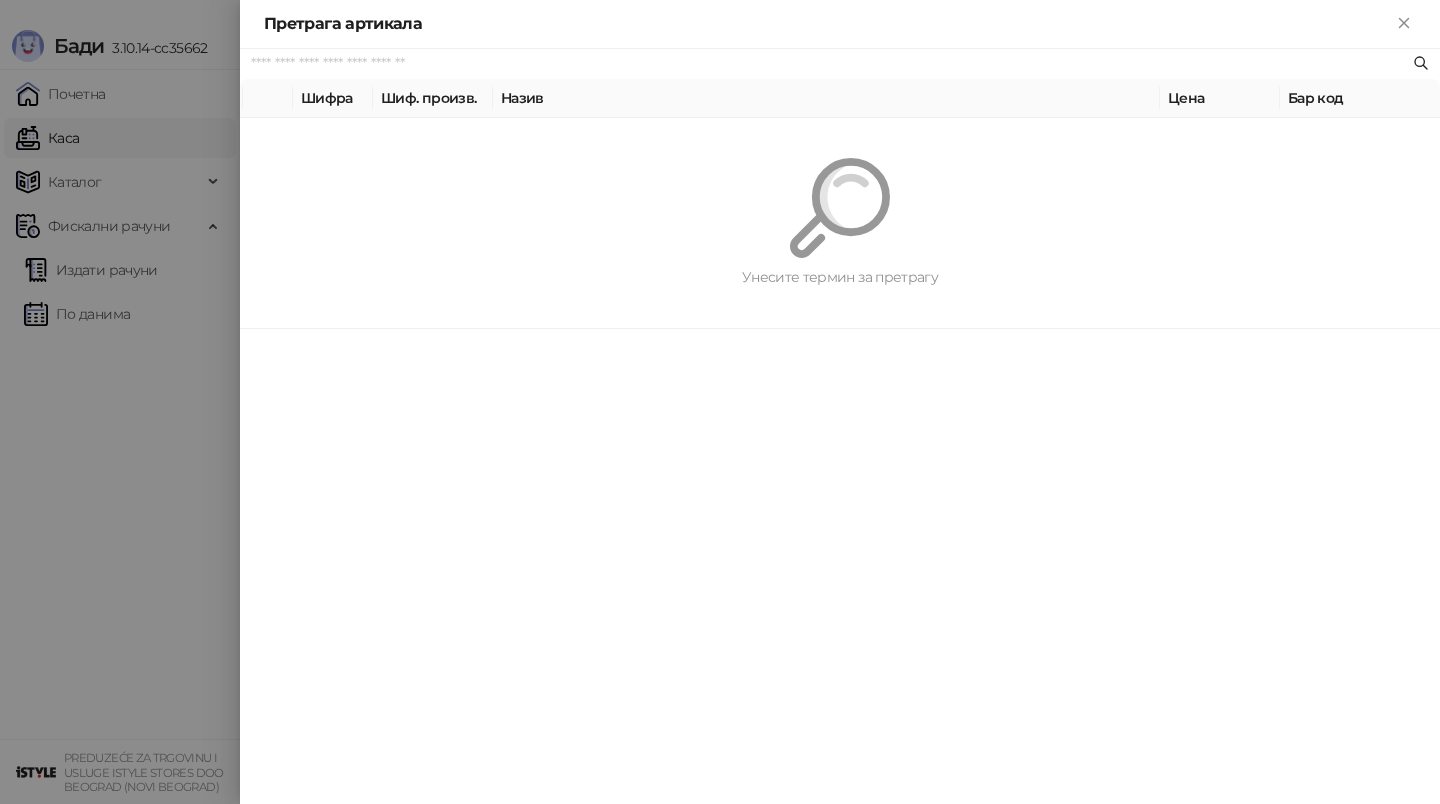paste on "*********" 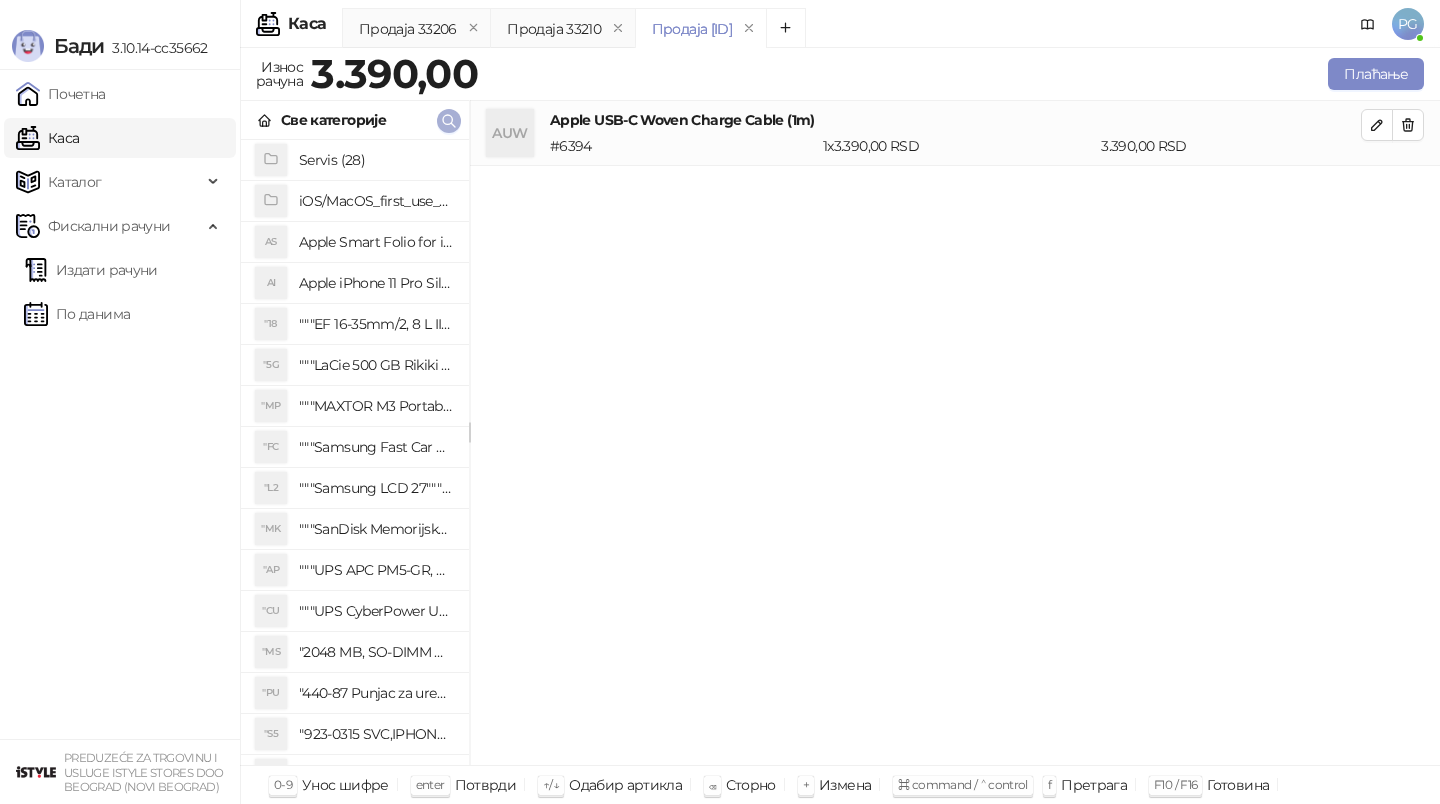 click 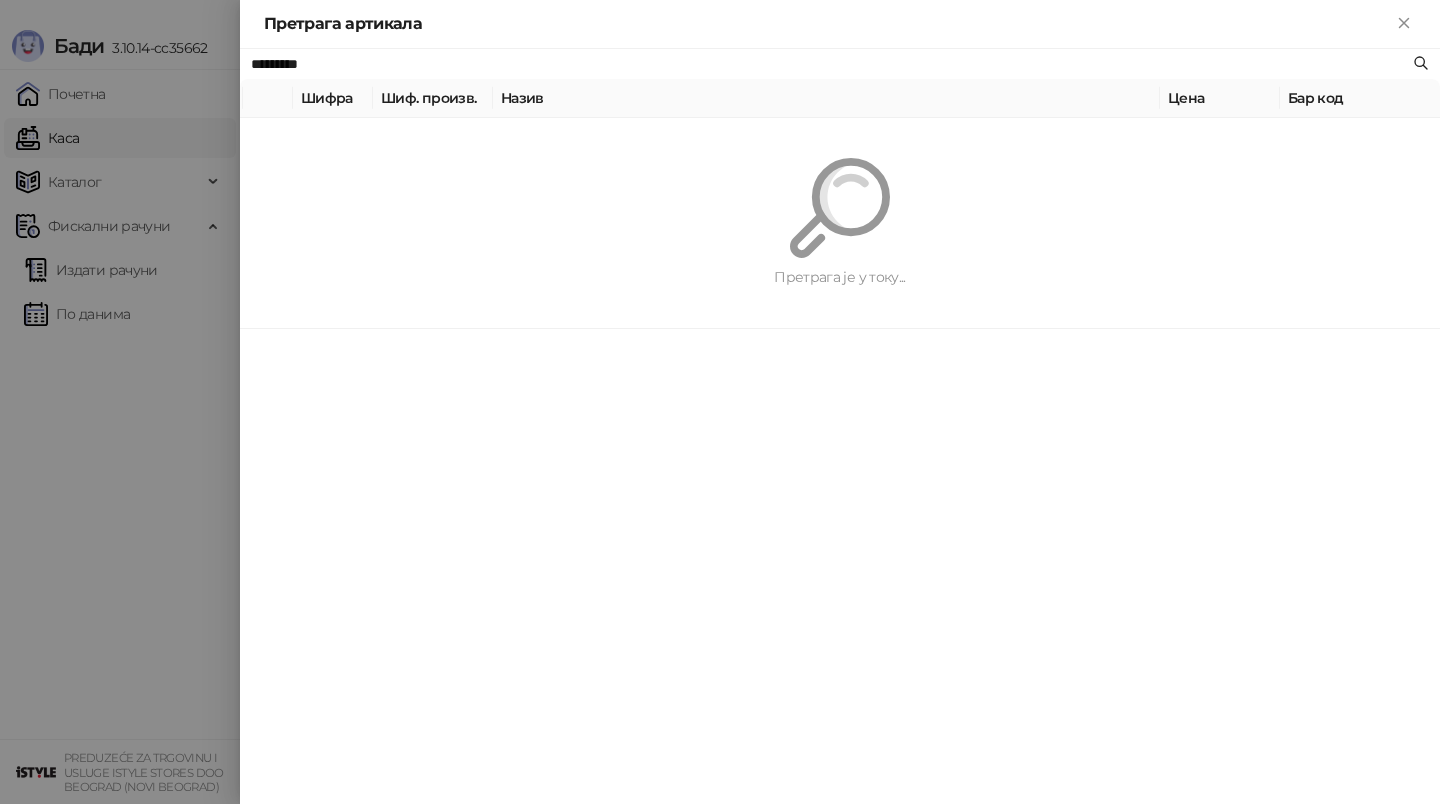 paste 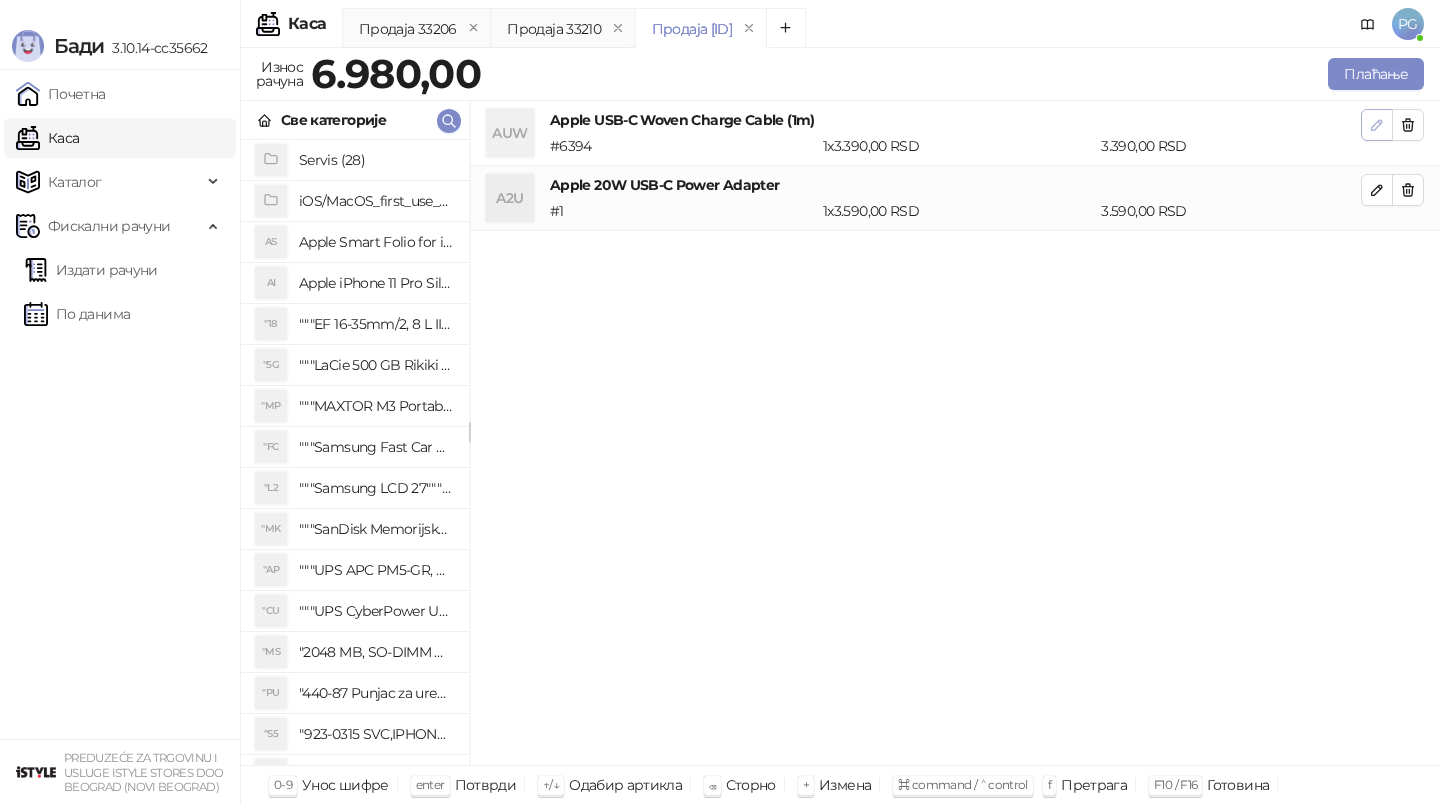 drag, startPoint x: 1400, startPoint y: 122, endPoint x: 1363, endPoint y: 125, distance: 37.12142 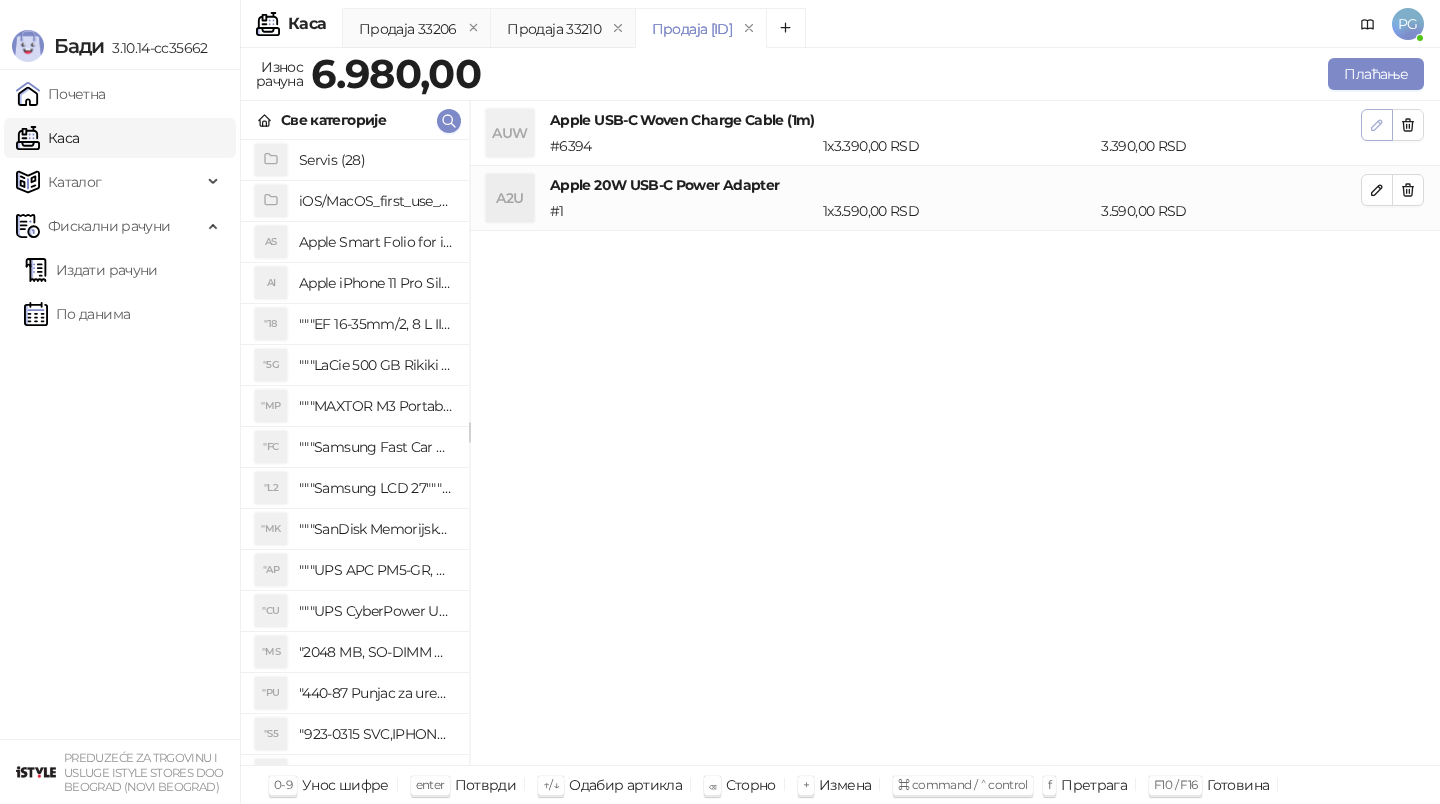 click at bounding box center (1377, 125) 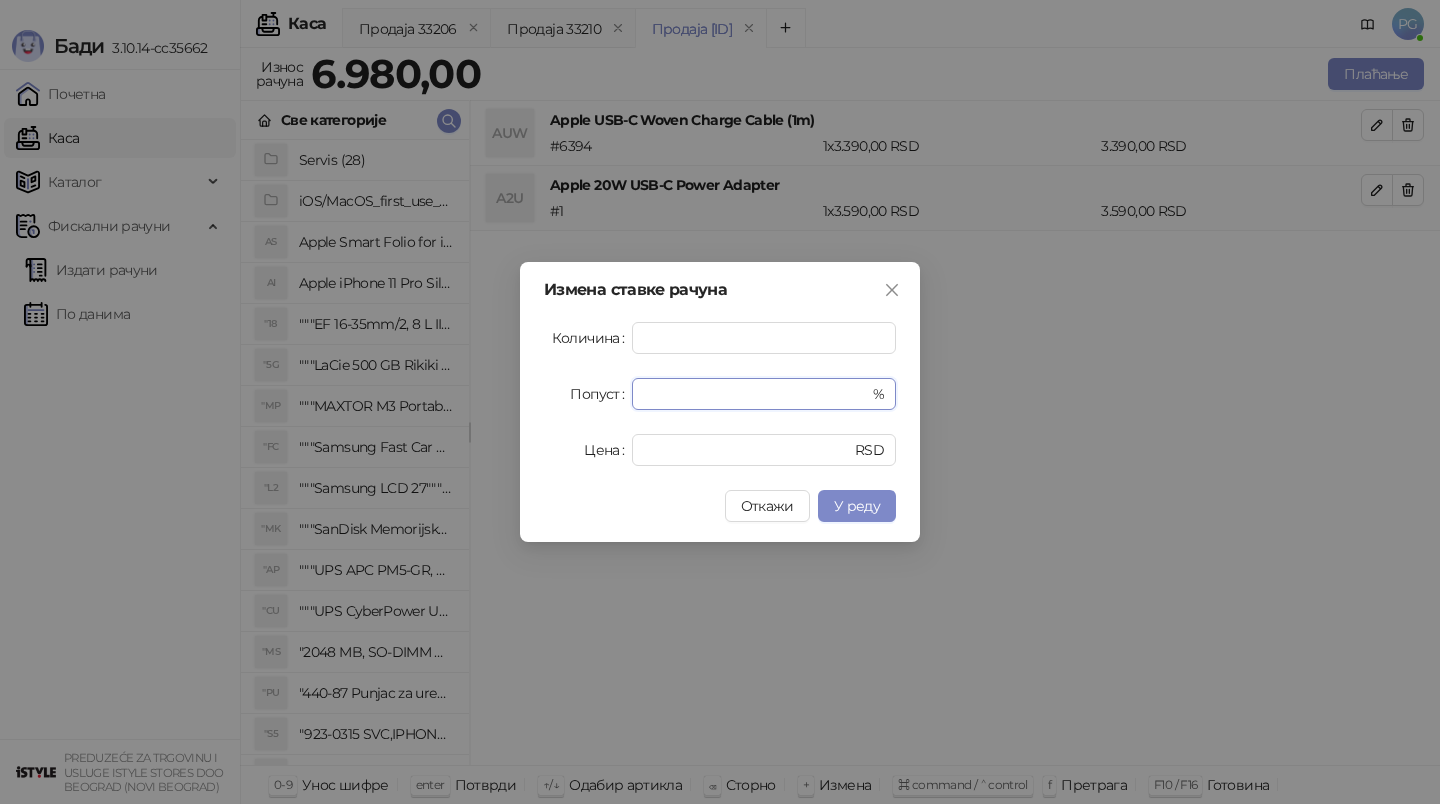 drag, startPoint x: 683, startPoint y: 398, endPoint x: 466, endPoint y: 398, distance: 217 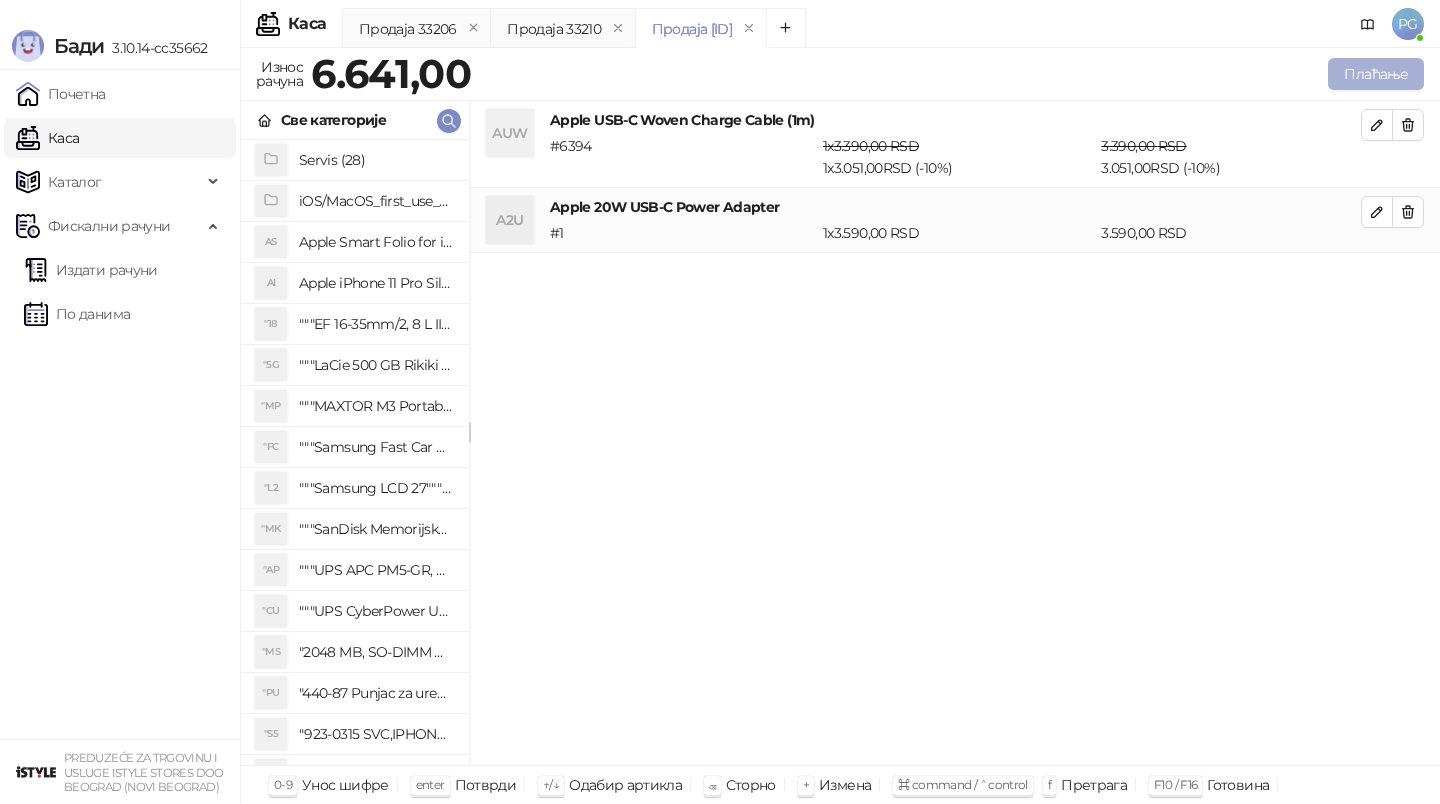 click on "Плаћање" at bounding box center [1376, 74] 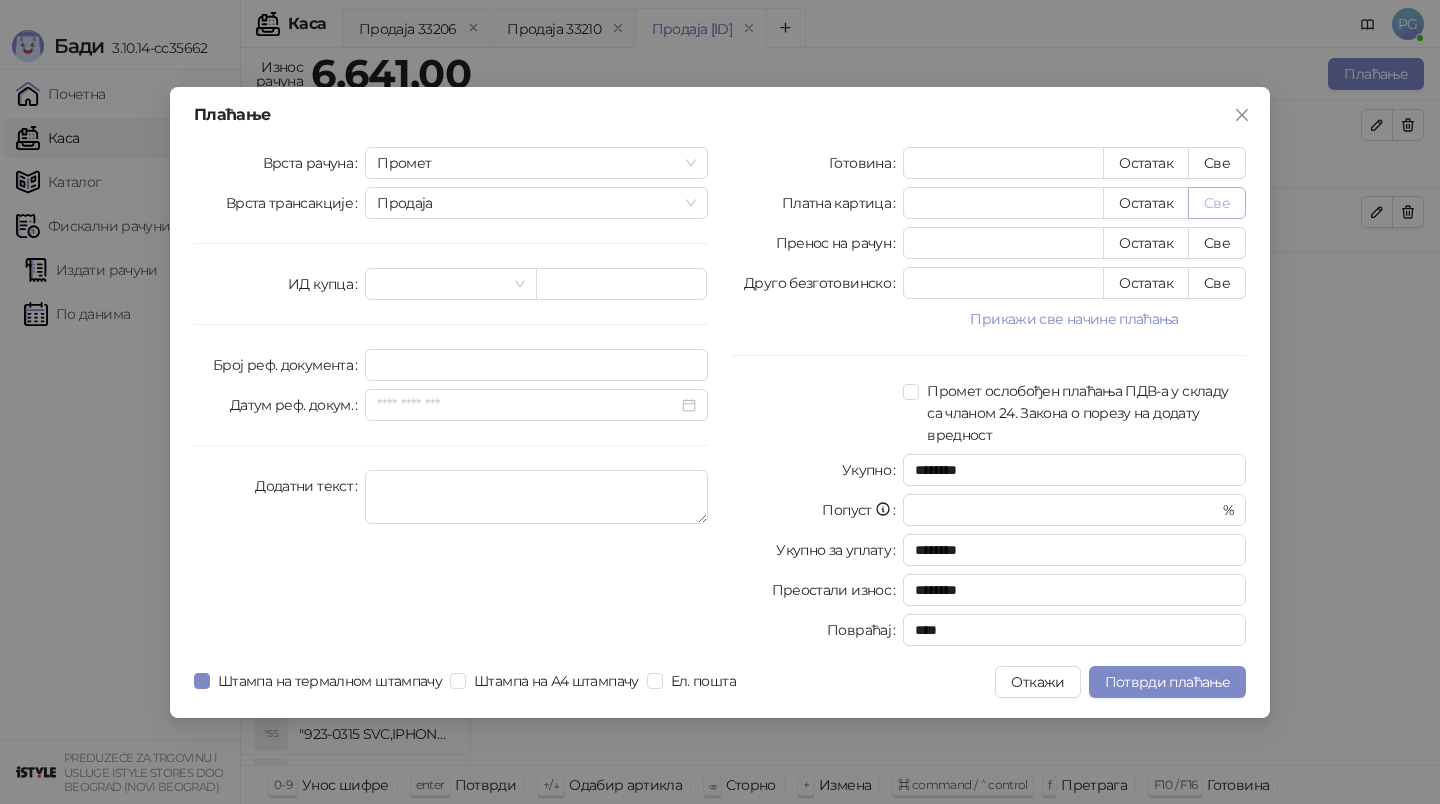 click on "Све" at bounding box center (1217, 203) 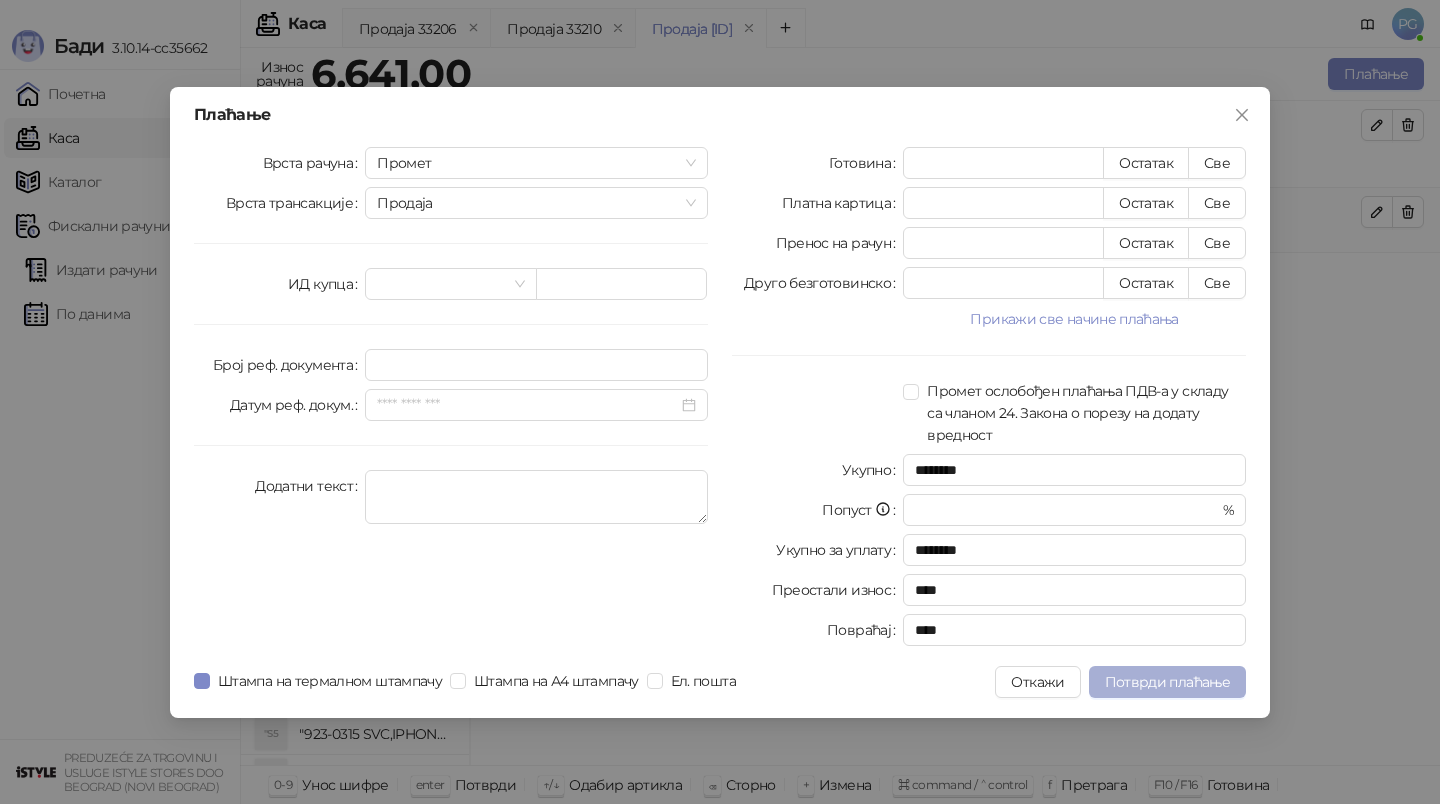 click on "Потврди плаћање" at bounding box center [1167, 682] 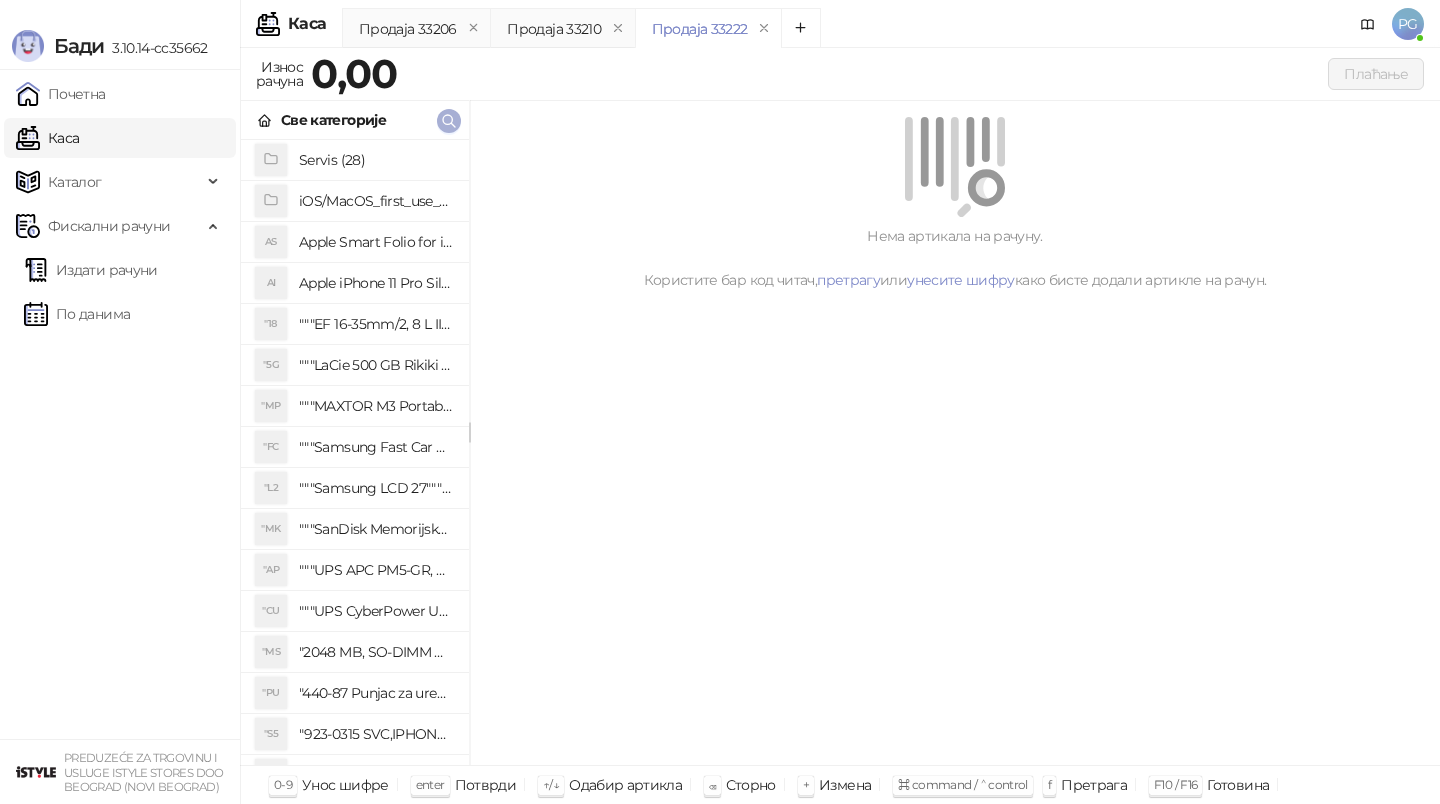 click 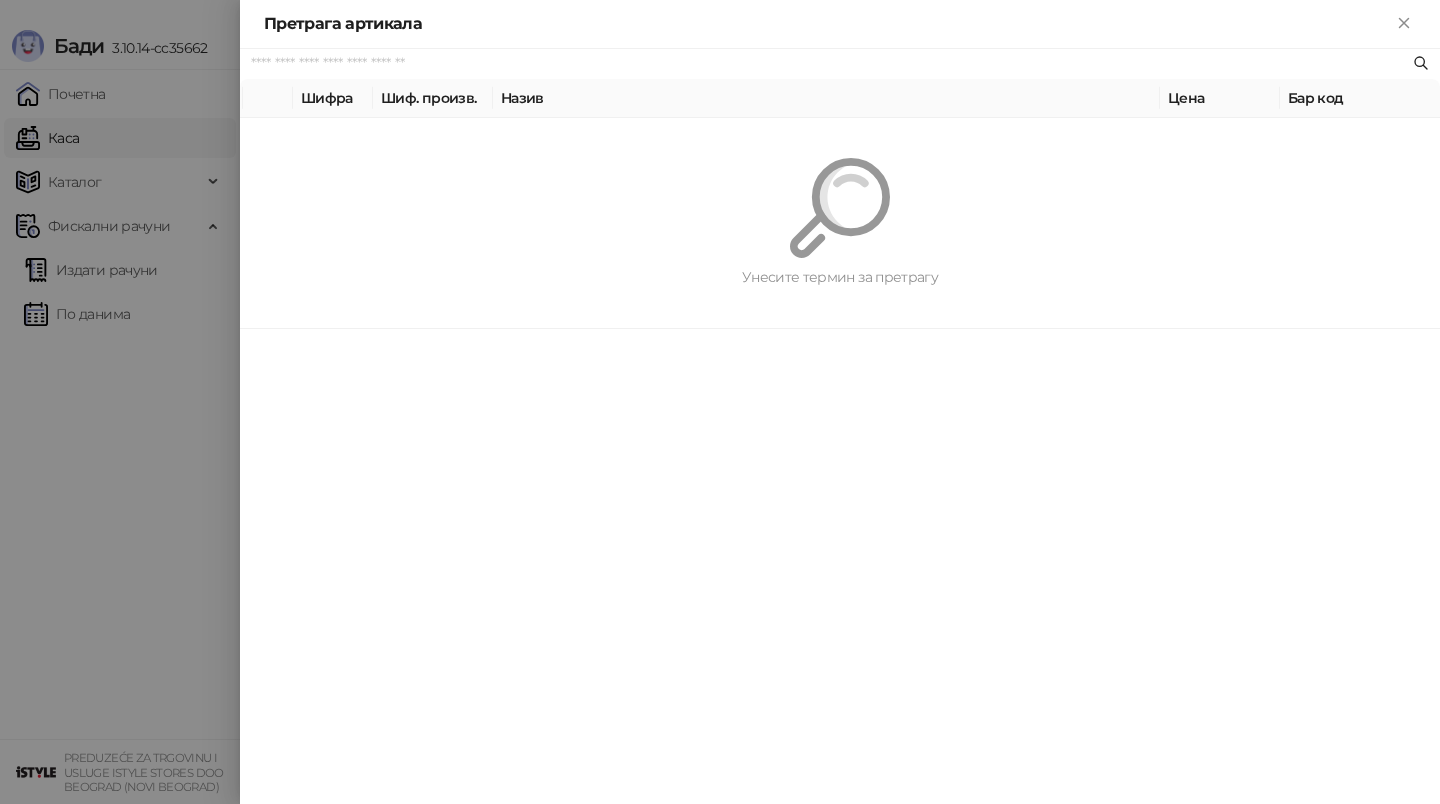 paste on "*********" 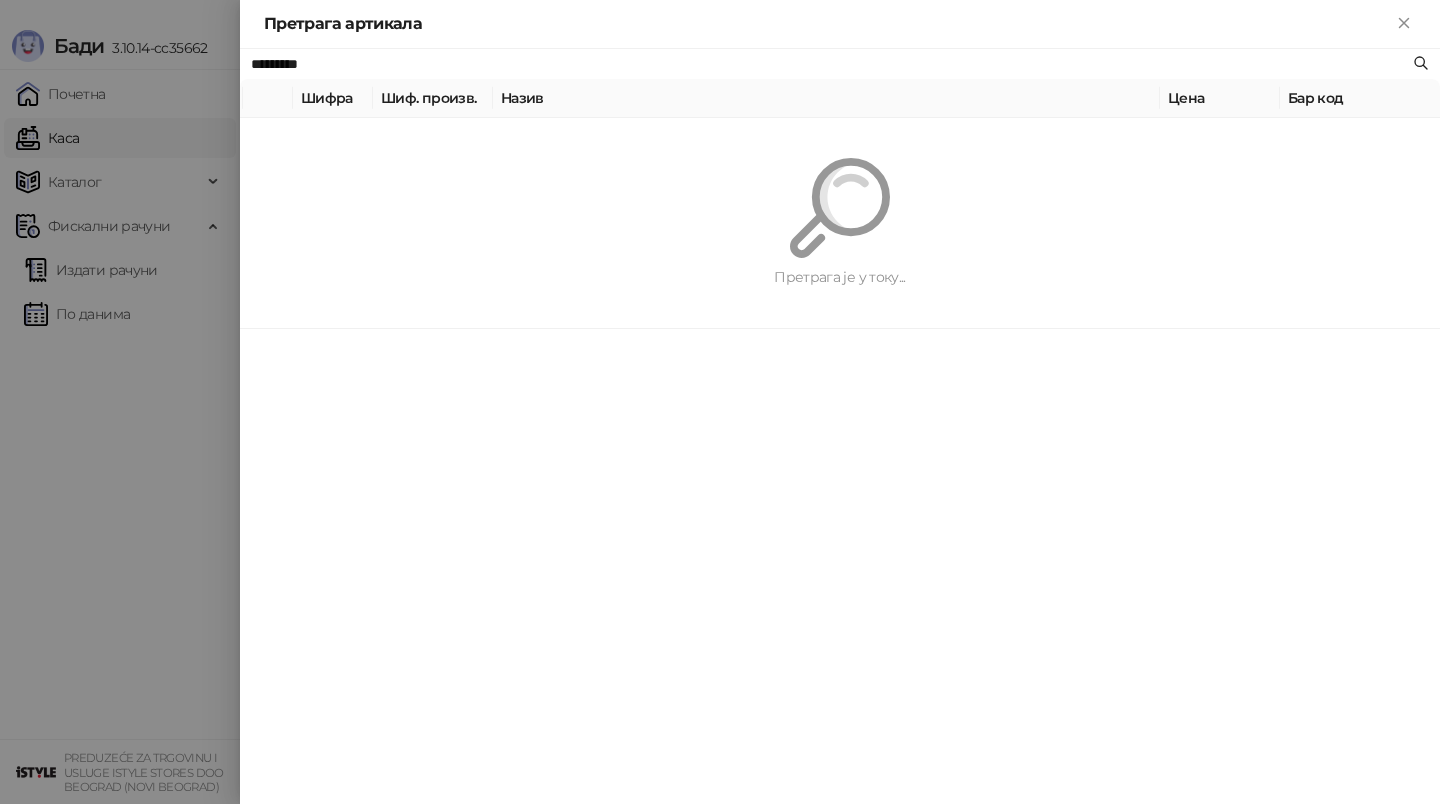 type on "*********" 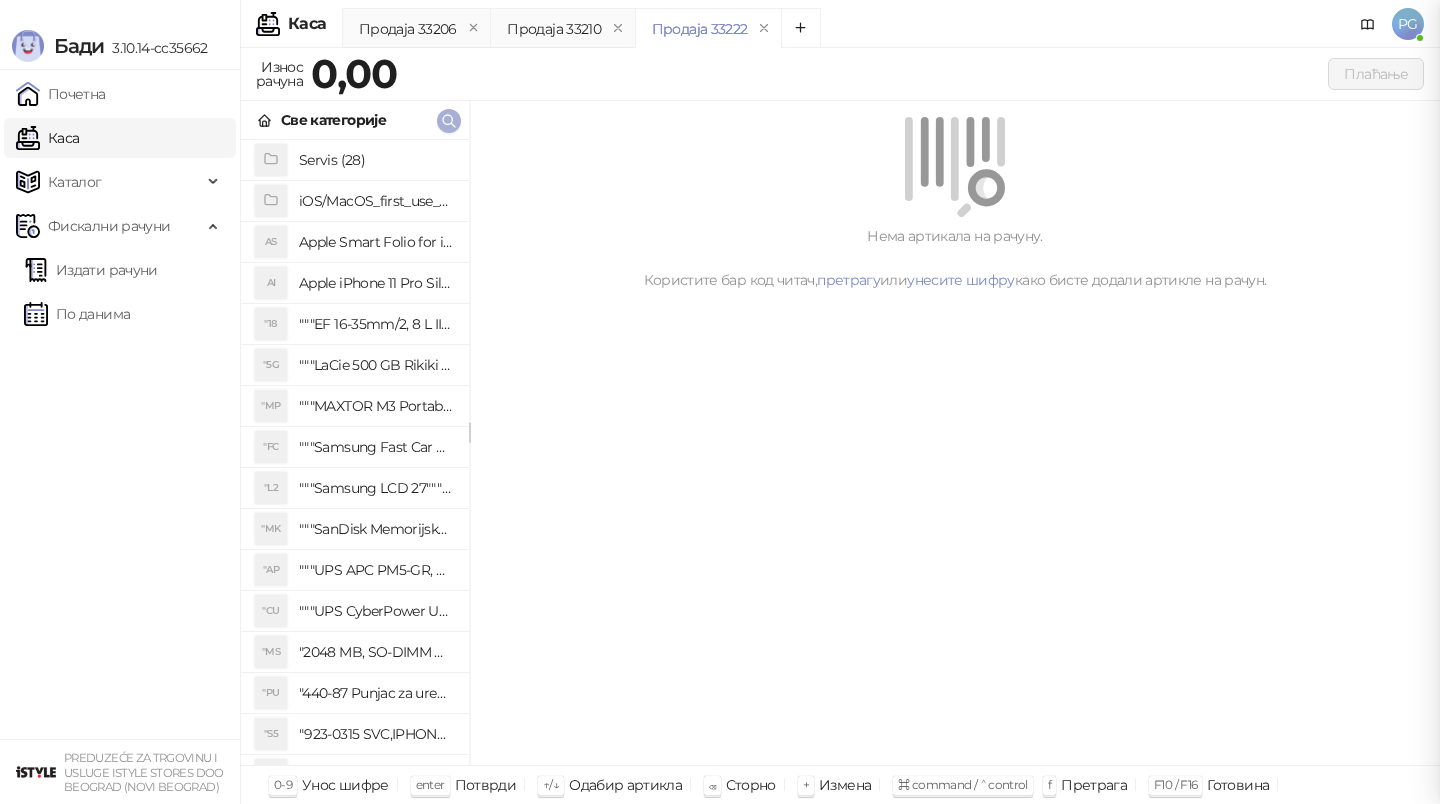 type 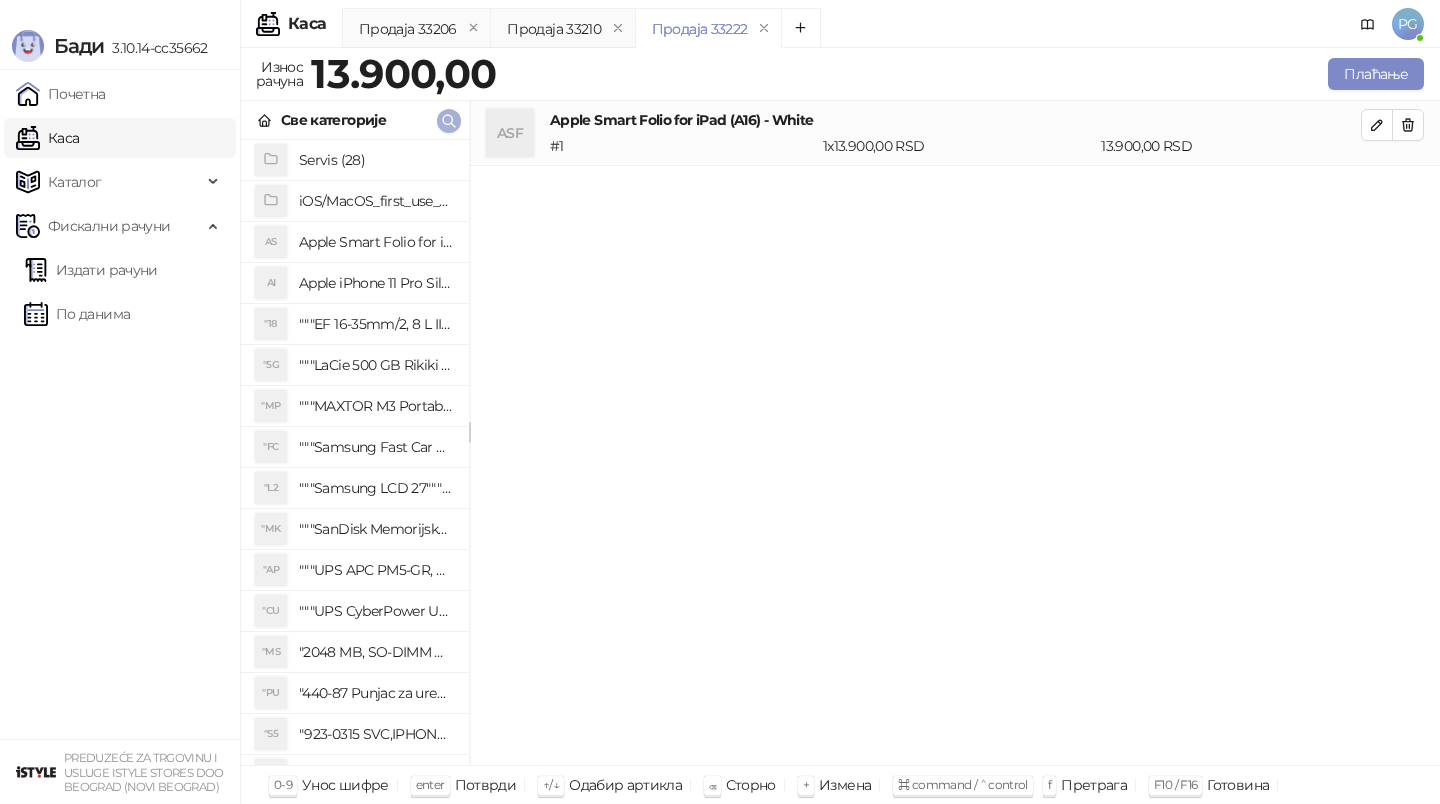 click 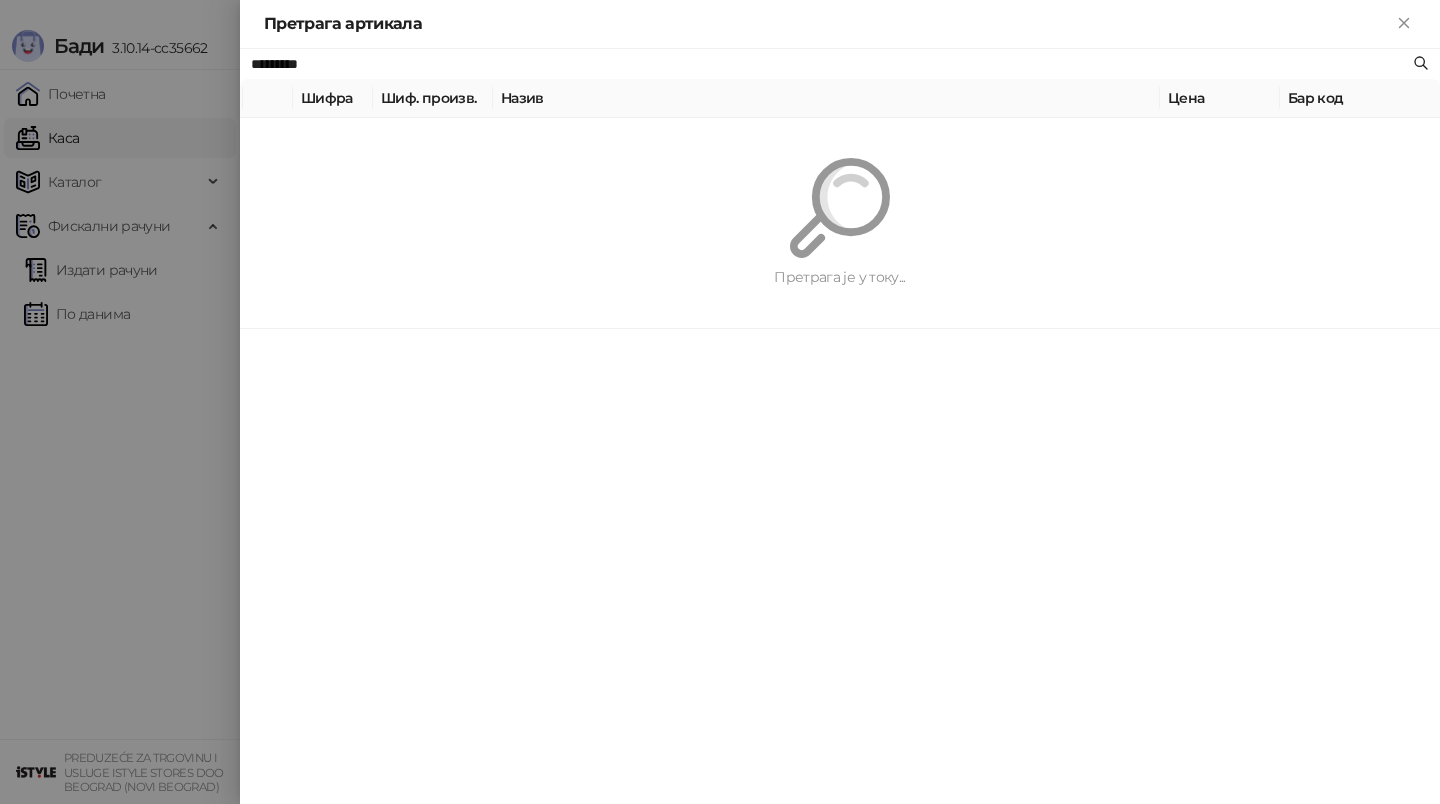 paste 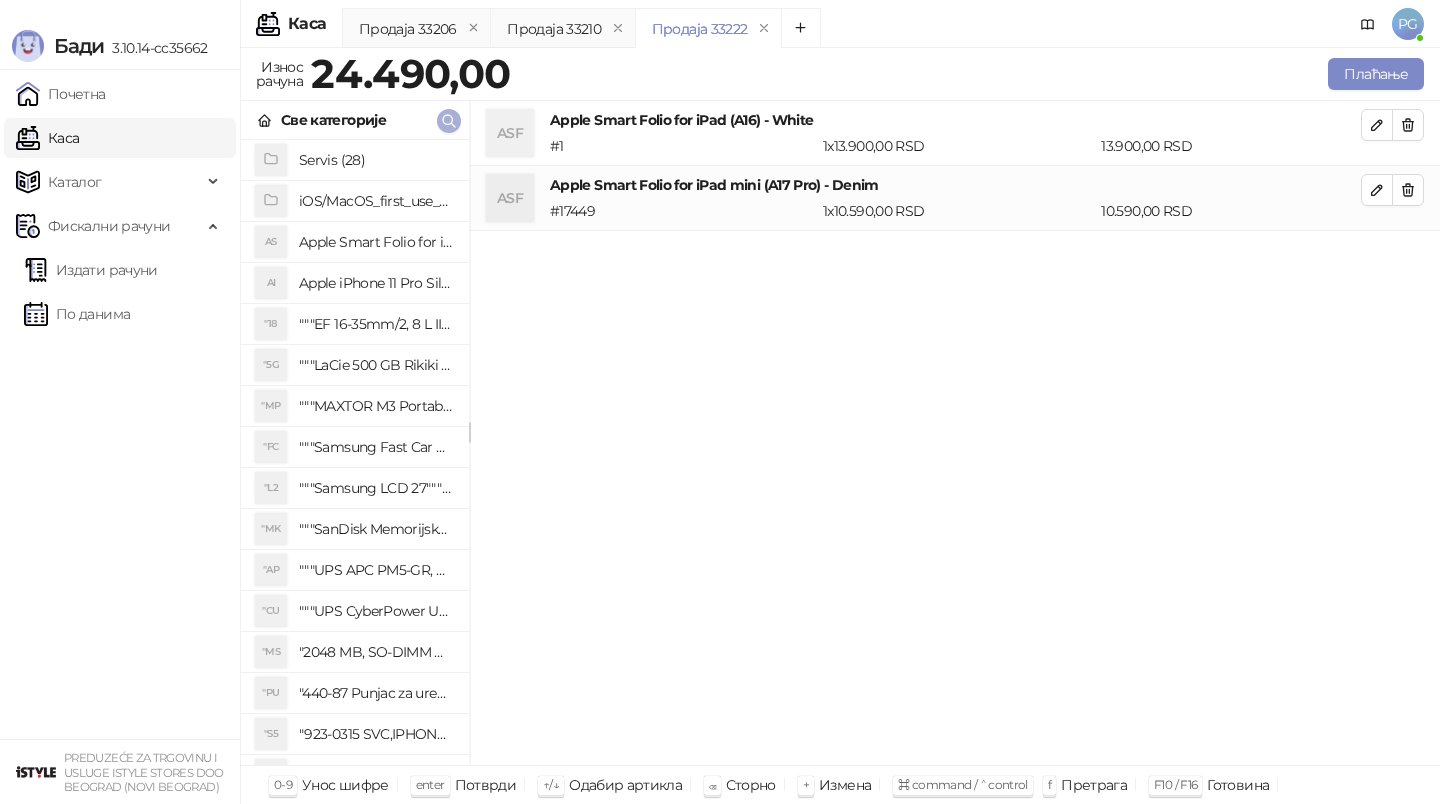 click 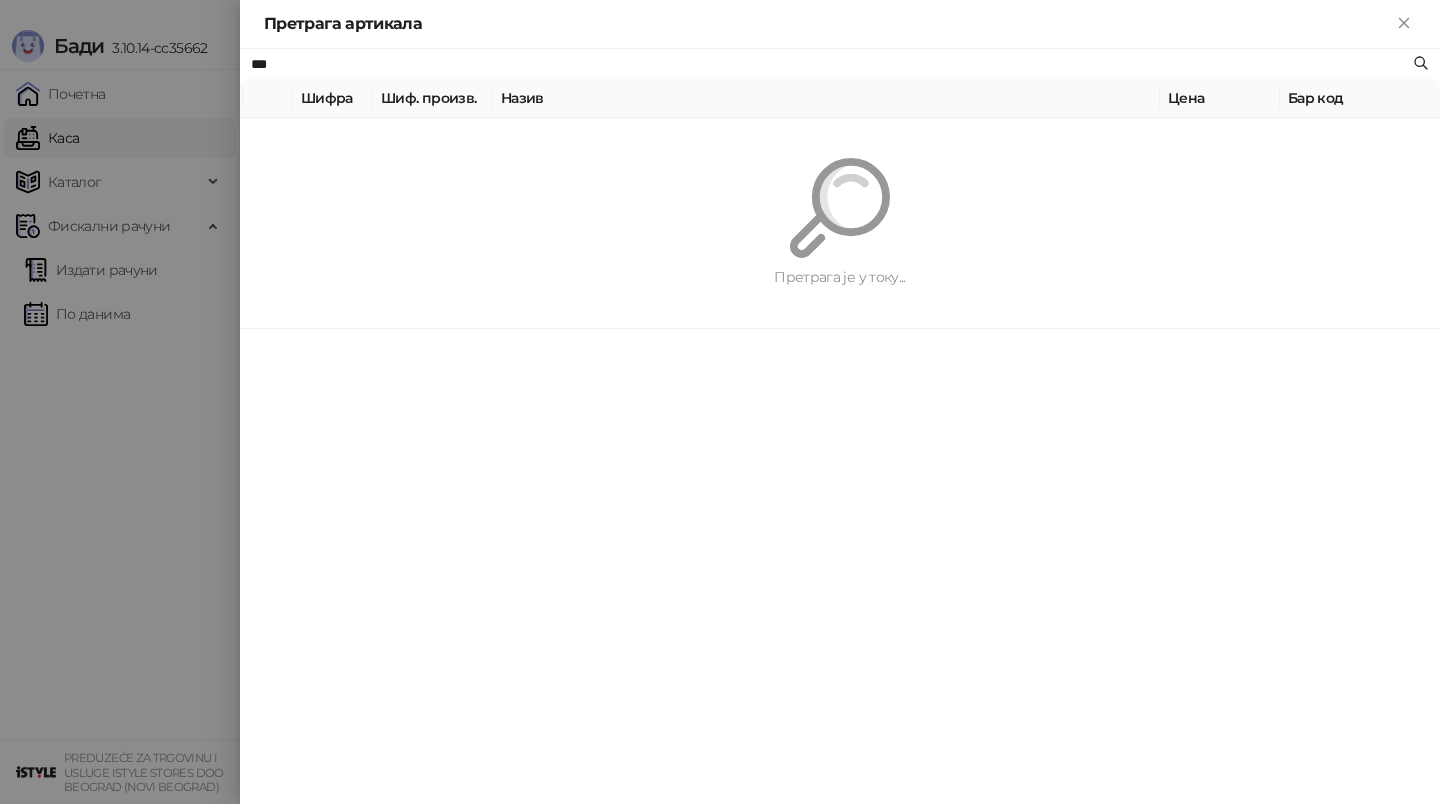 type on "***" 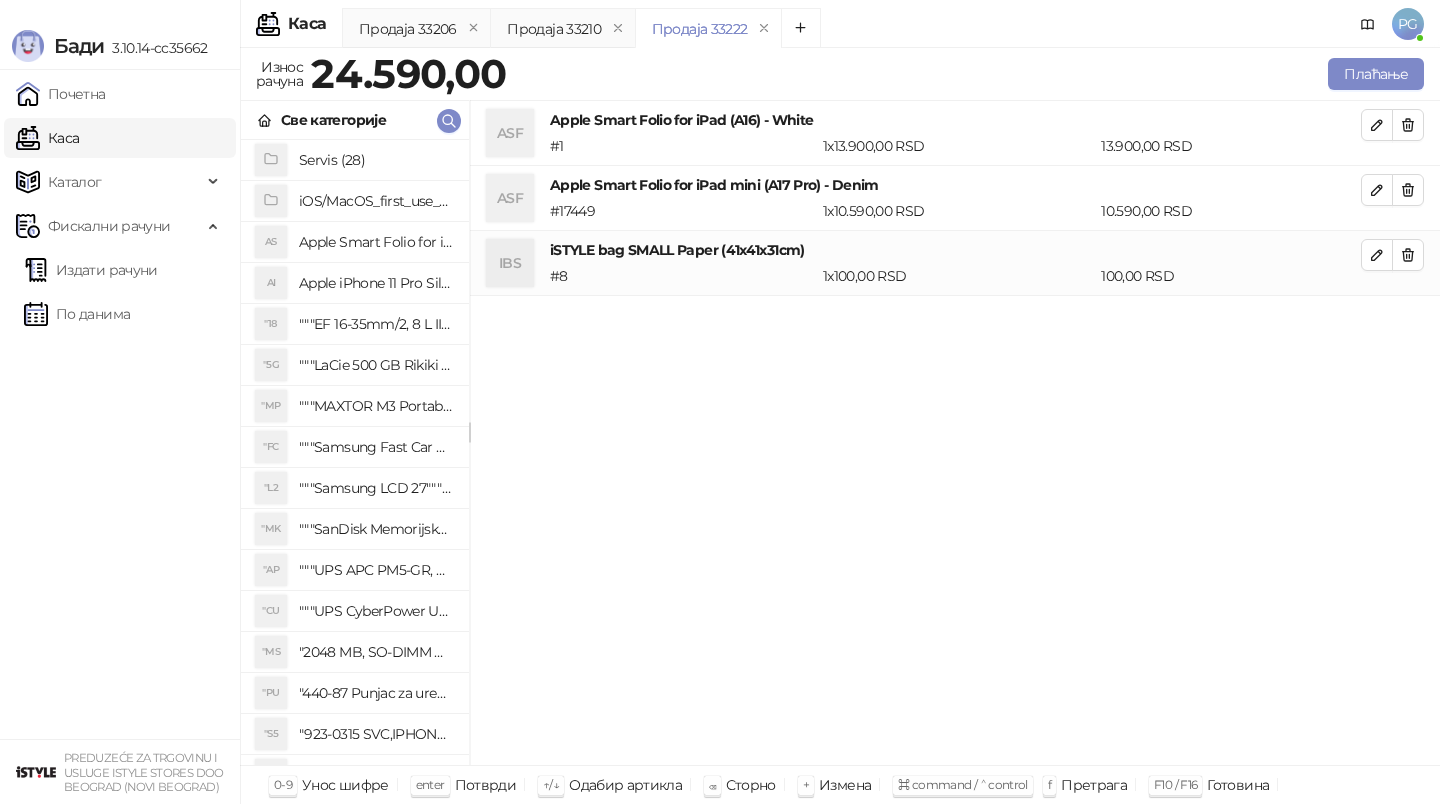 click on "Плаћање" at bounding box center (969, 74) 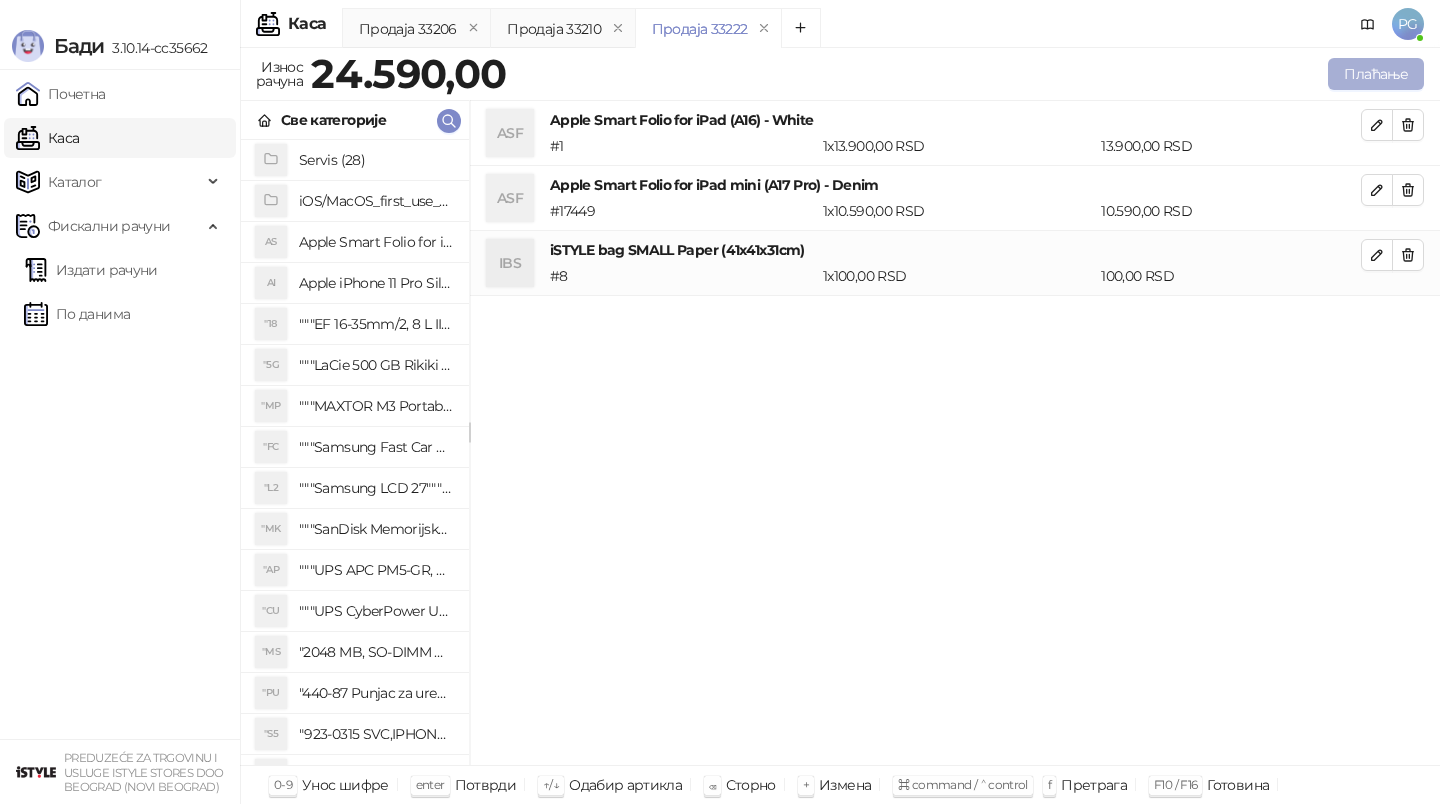 click on "Плаћање" at bounding box center (1376, 74) 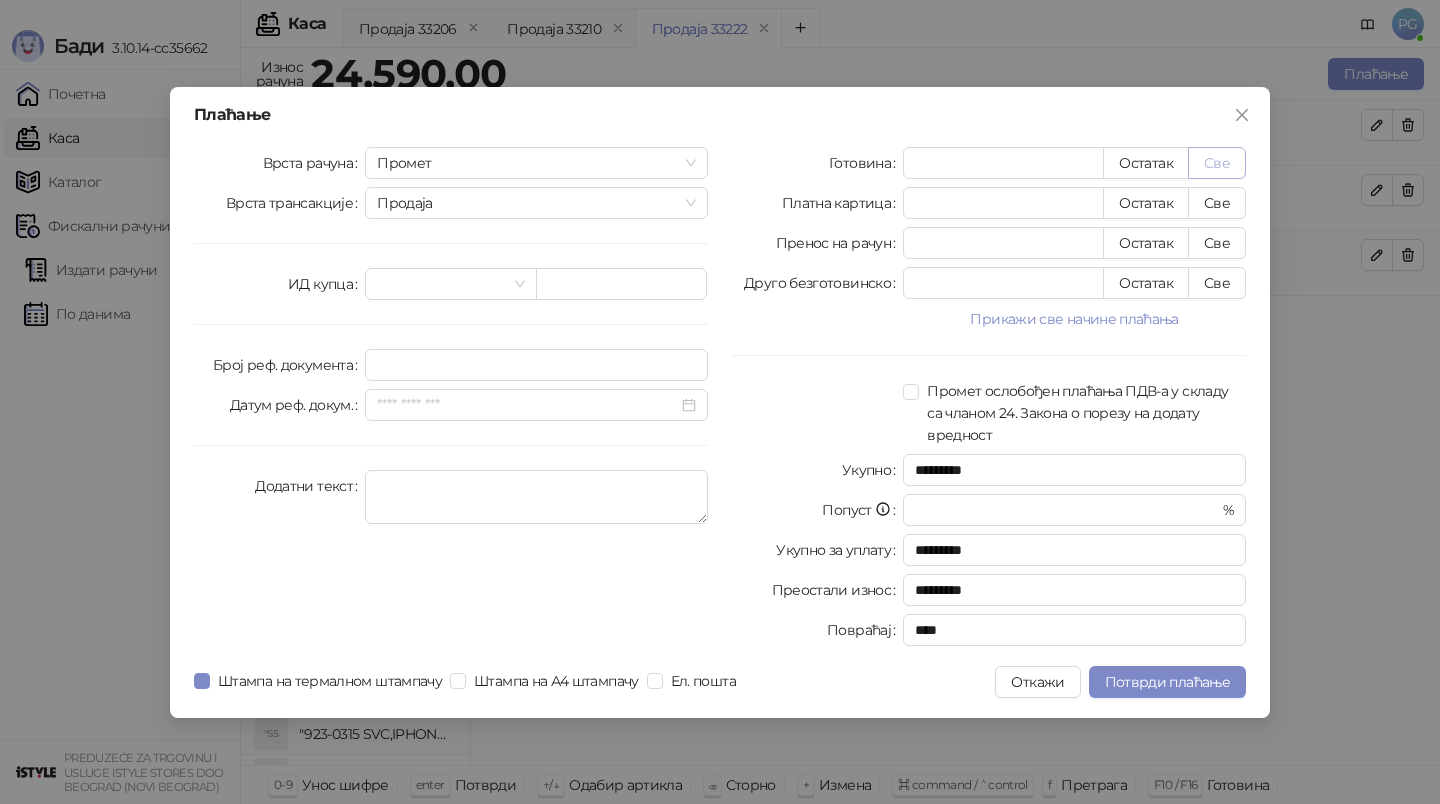 click on "Све" at bounding box center (1217, 163) 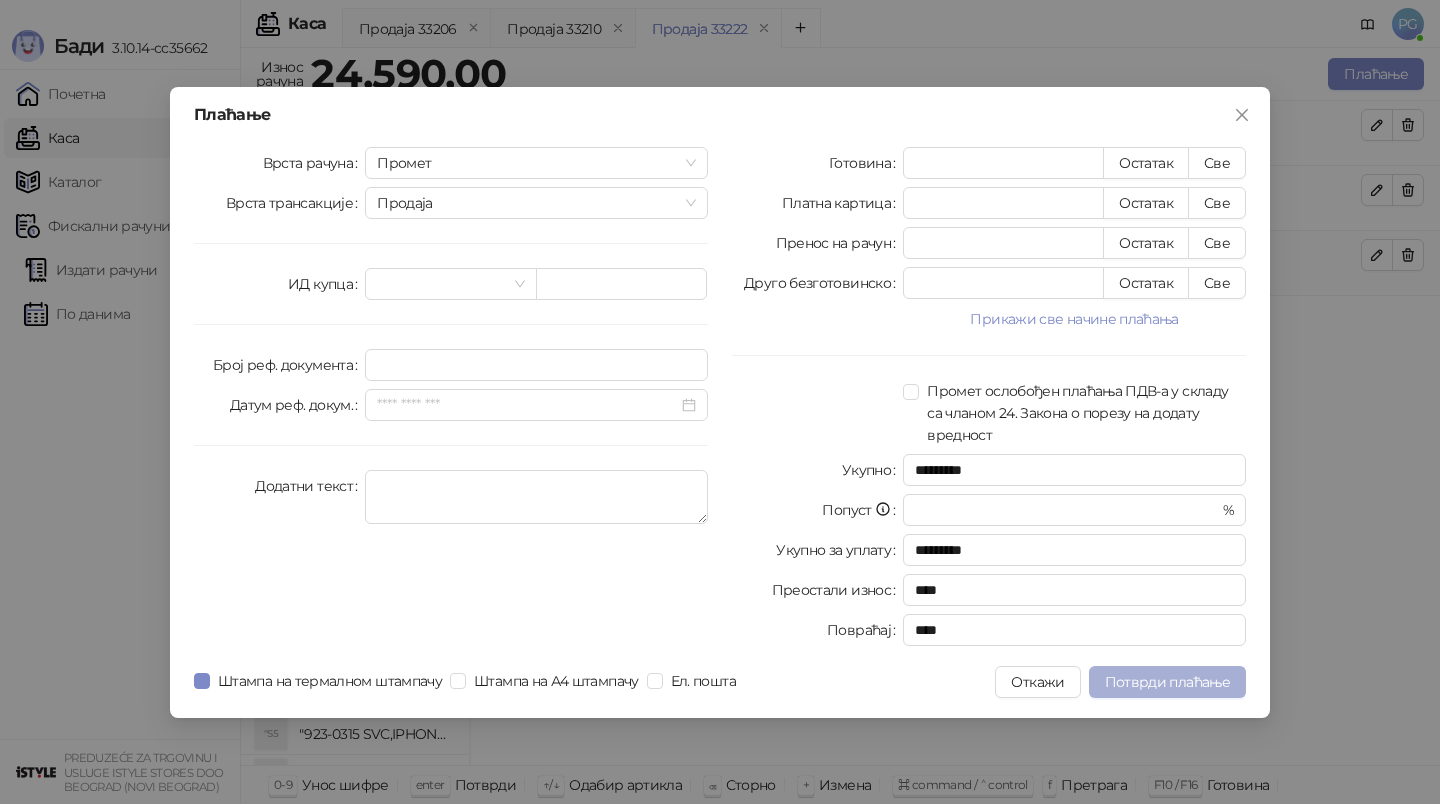 click on "Потврди плаћање" at bounding box center [1167, 682] 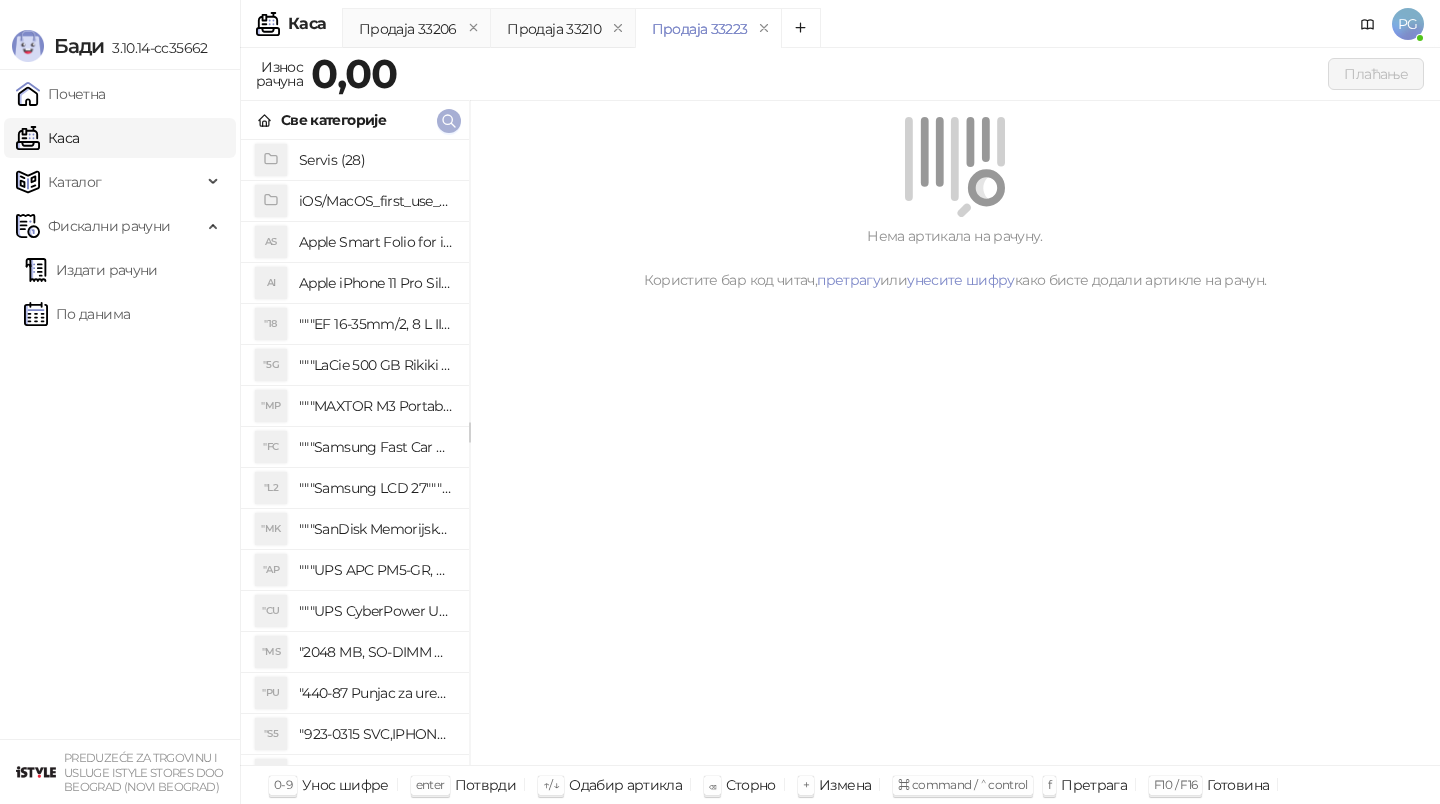 click at bounding box center [449, 120] 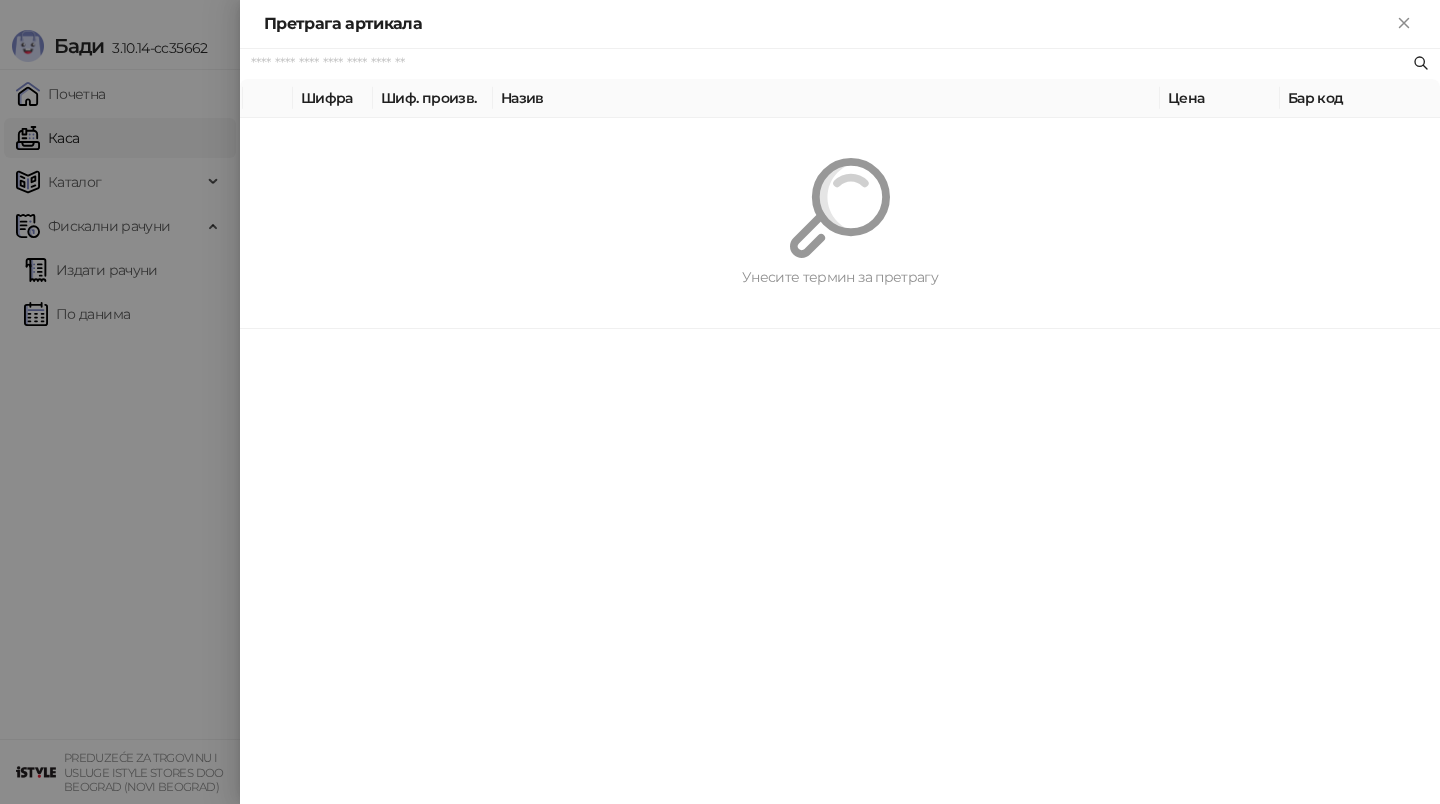 paste on "*********" 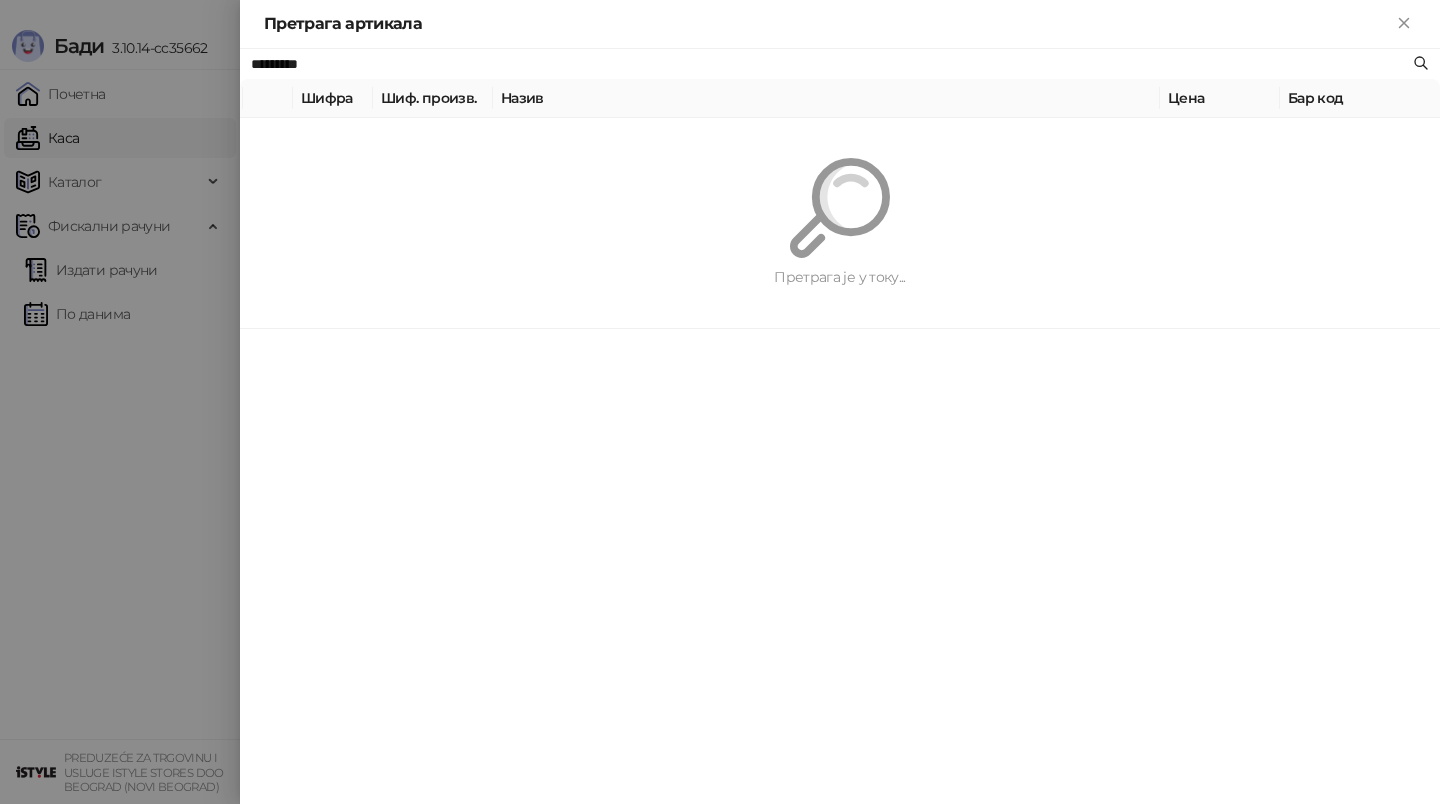 type on "*********" 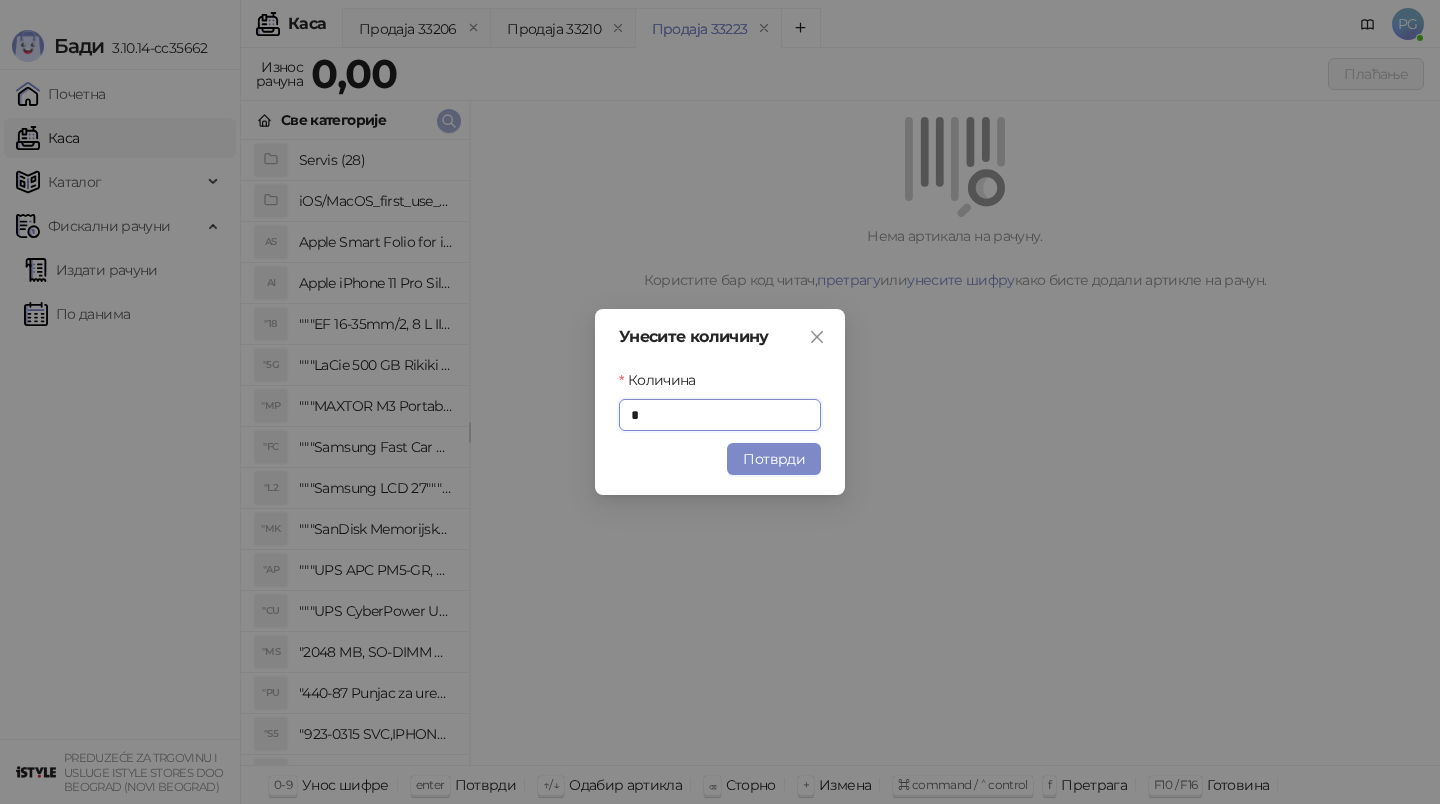 type on "*" 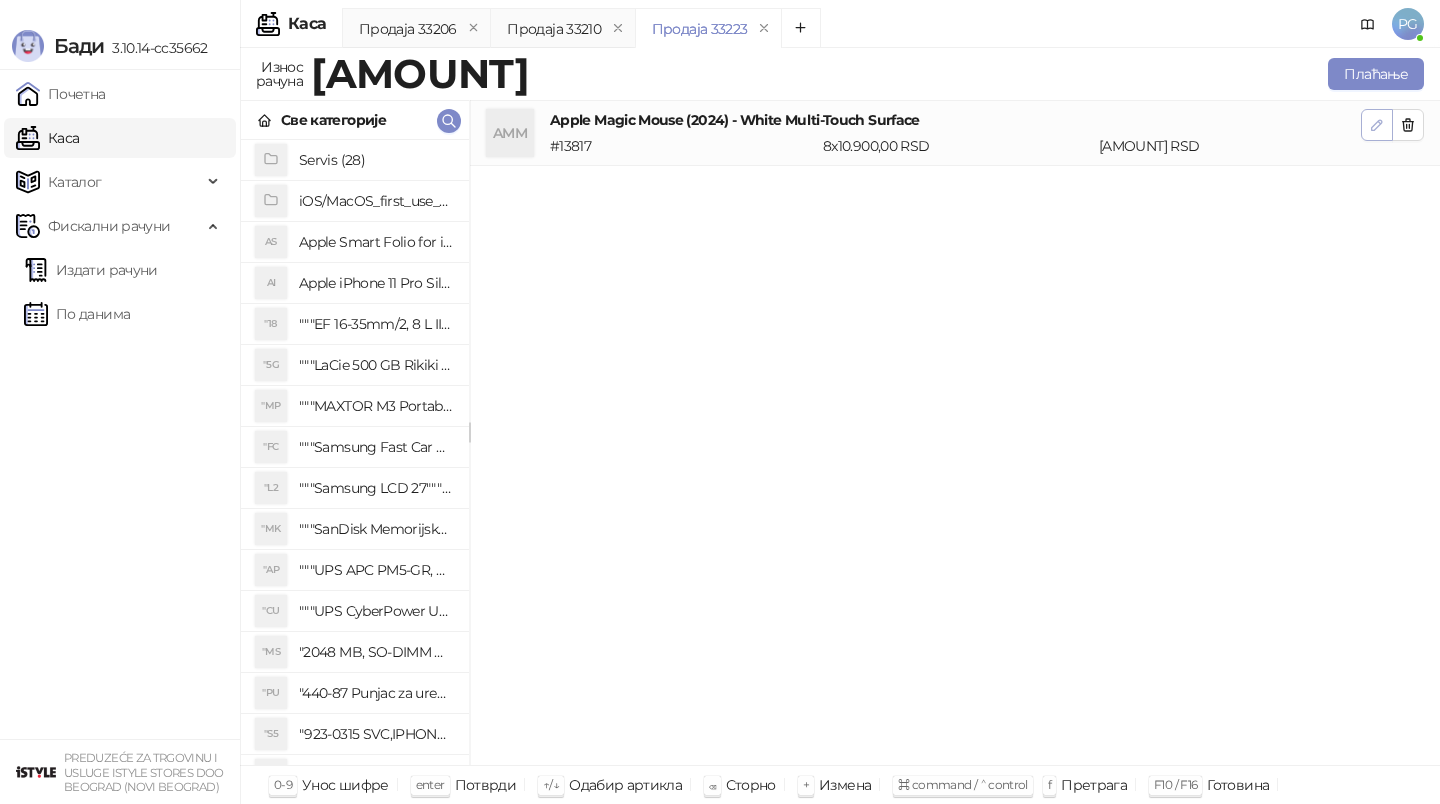 click 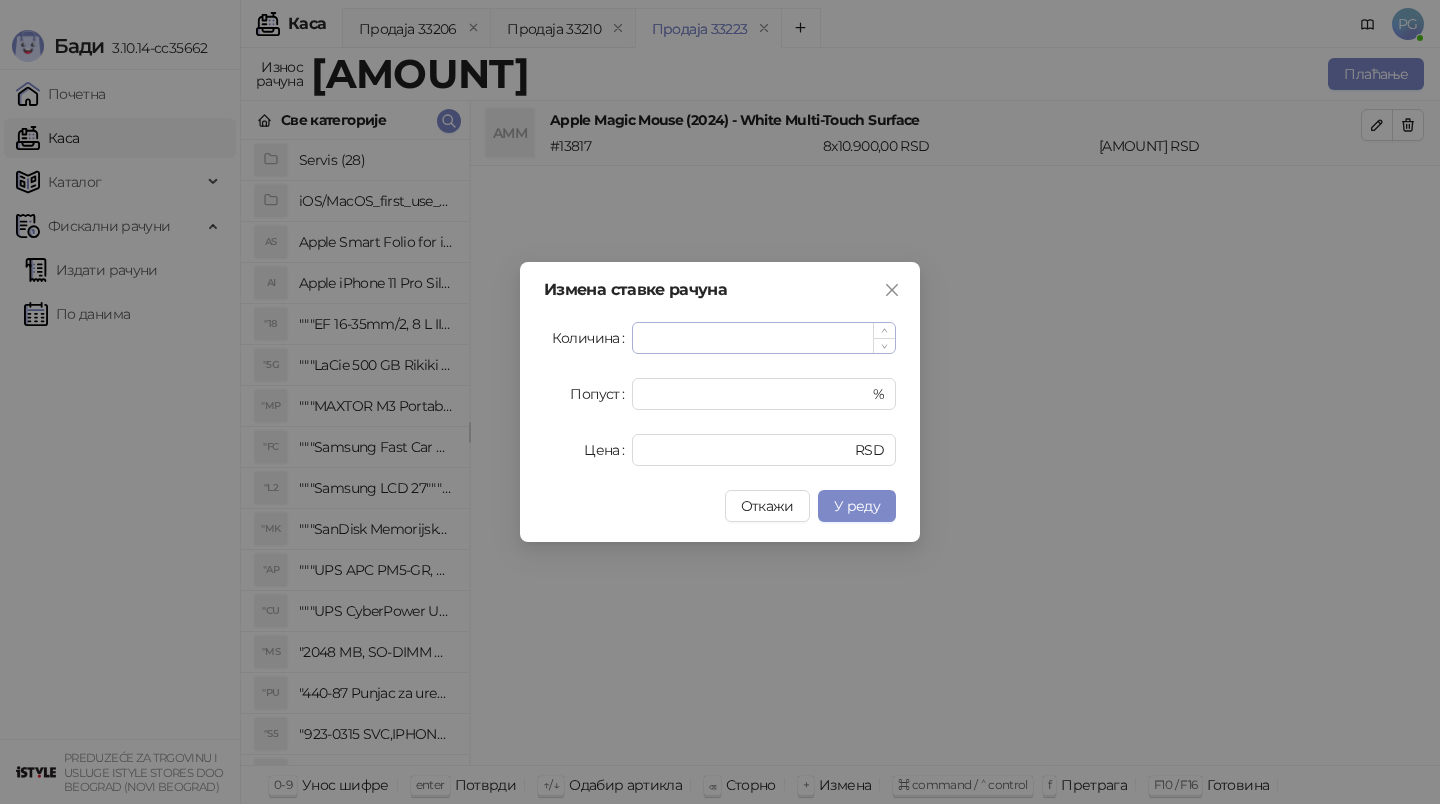 type on "*" 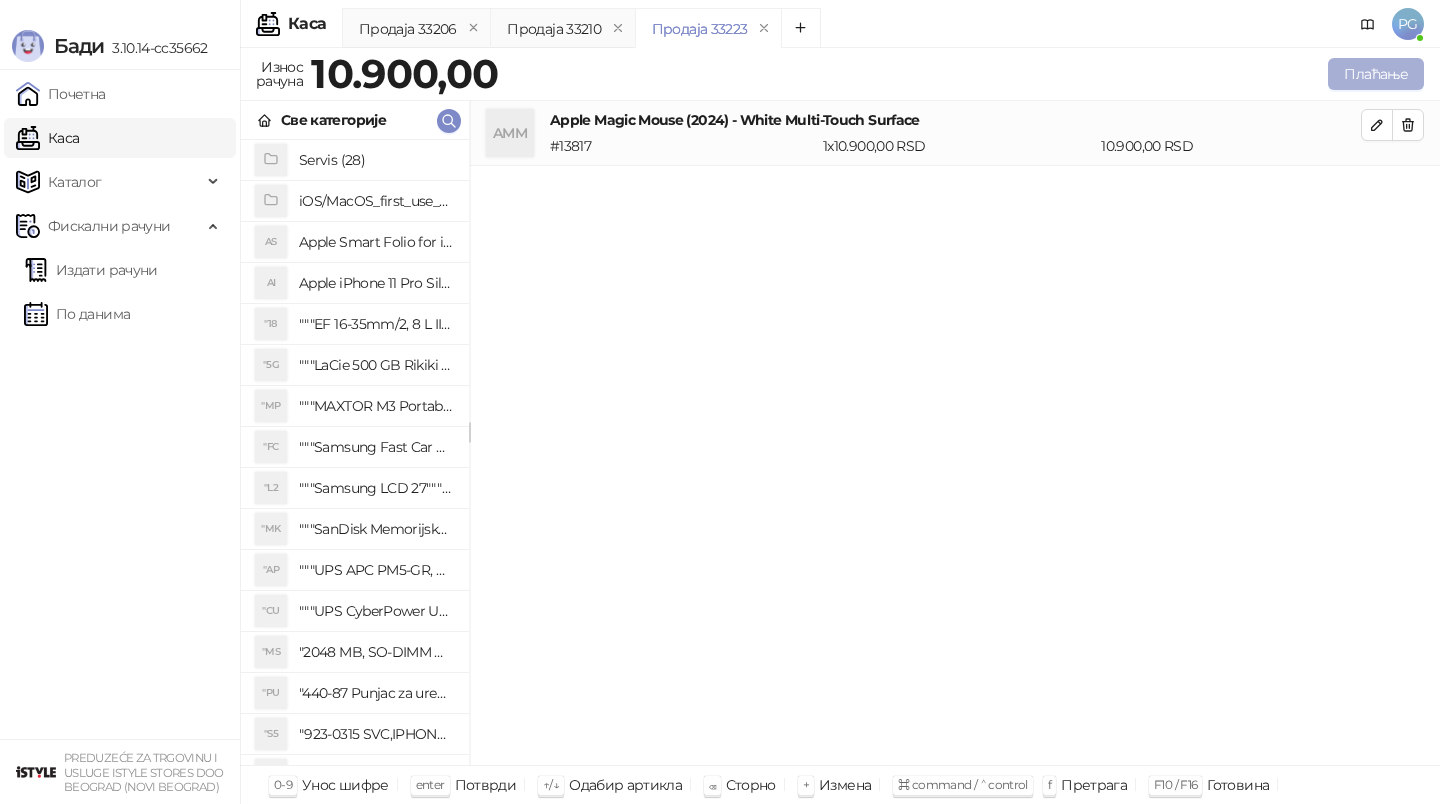 click on "Плаћање" at bounding box center [1376, 74] 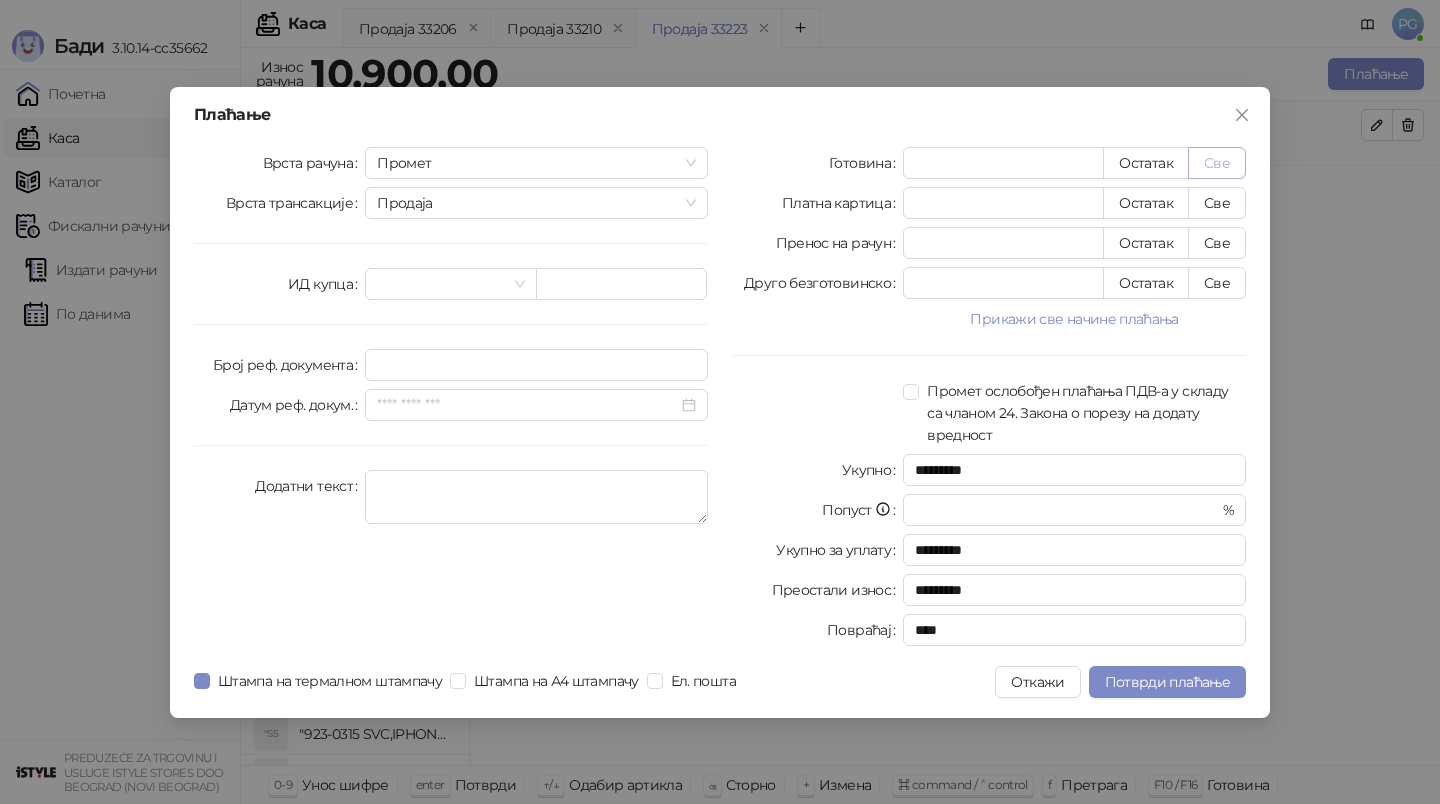 click on "Све" at bounding box center (1217, 163) 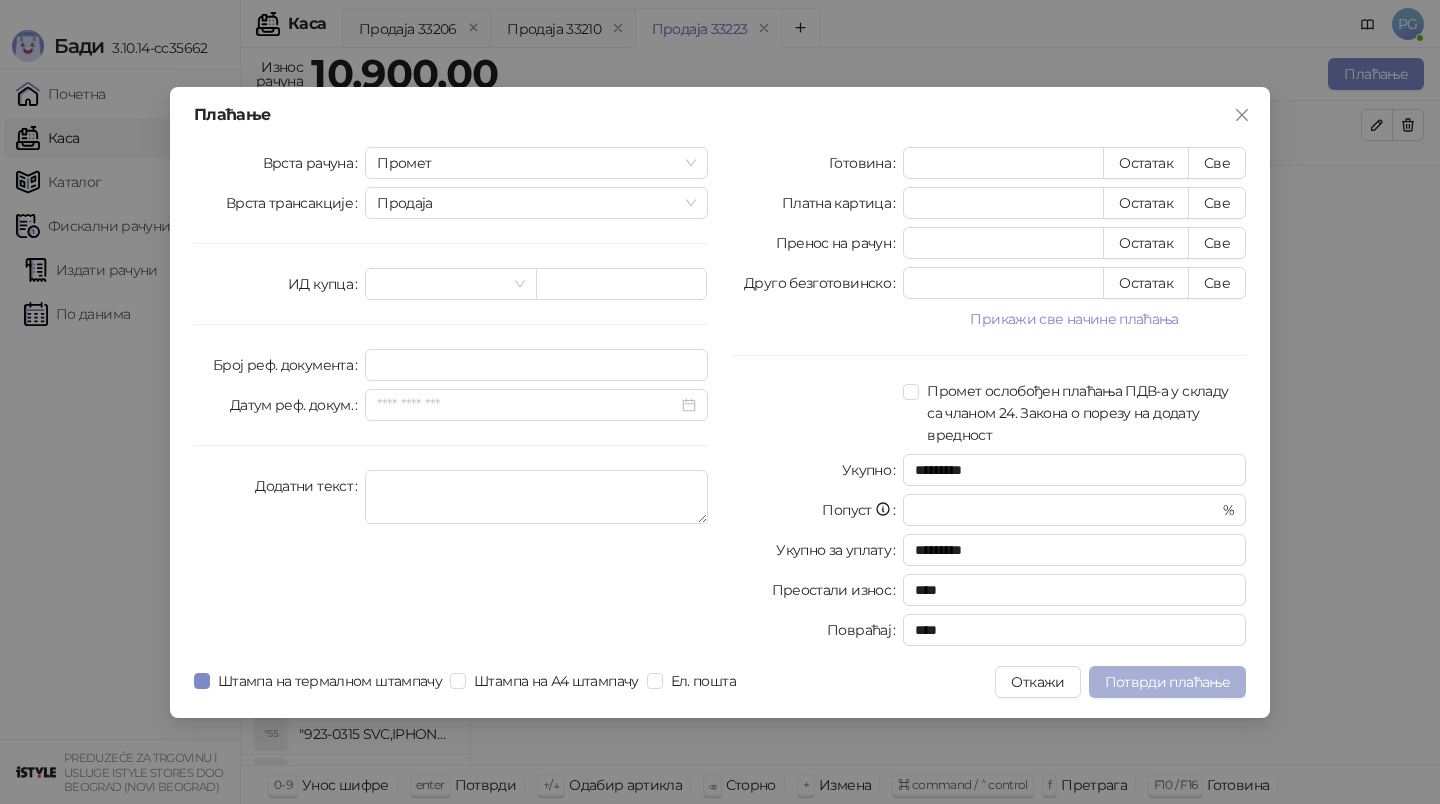 click on "Потврди плаћање" at bounding box center (1167, 682) 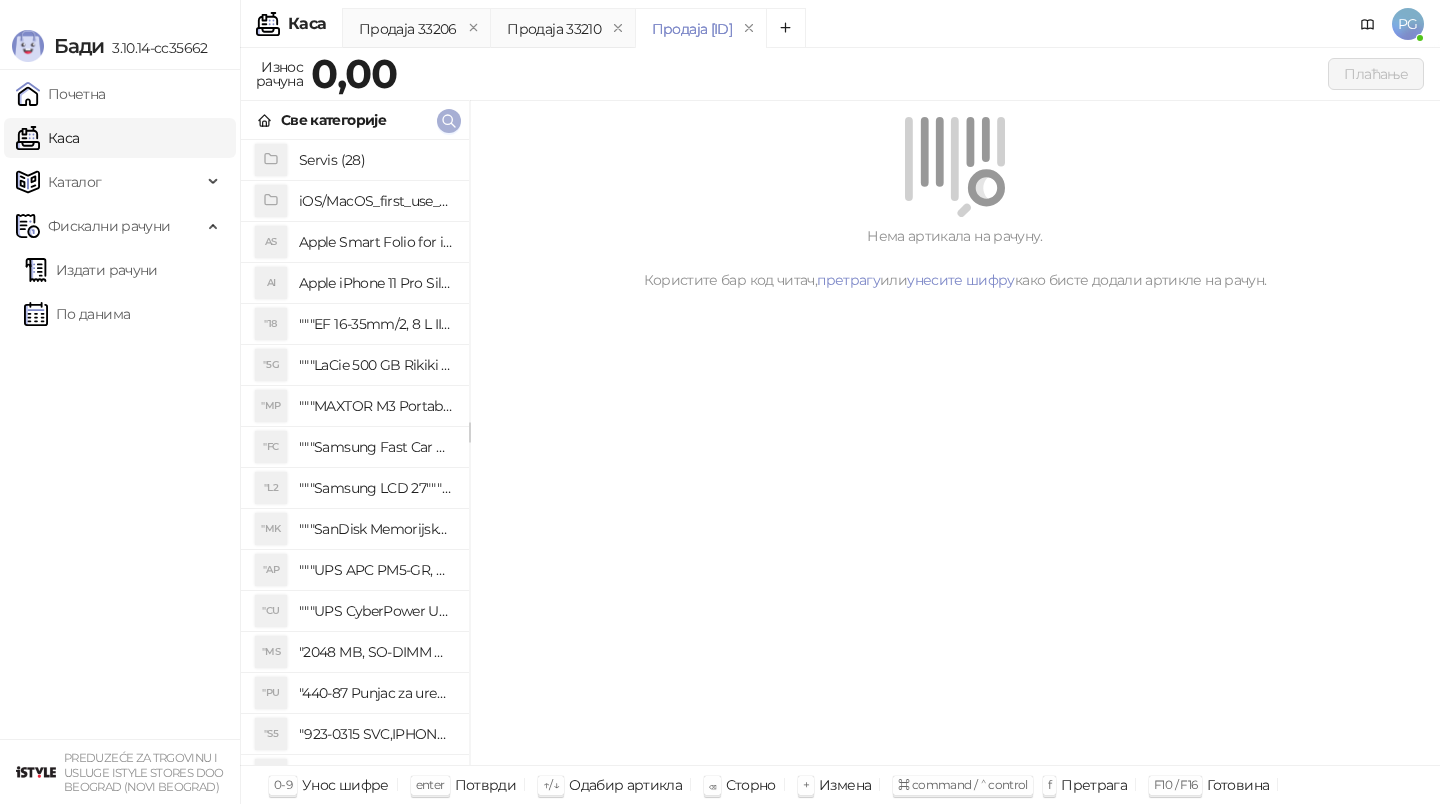 click 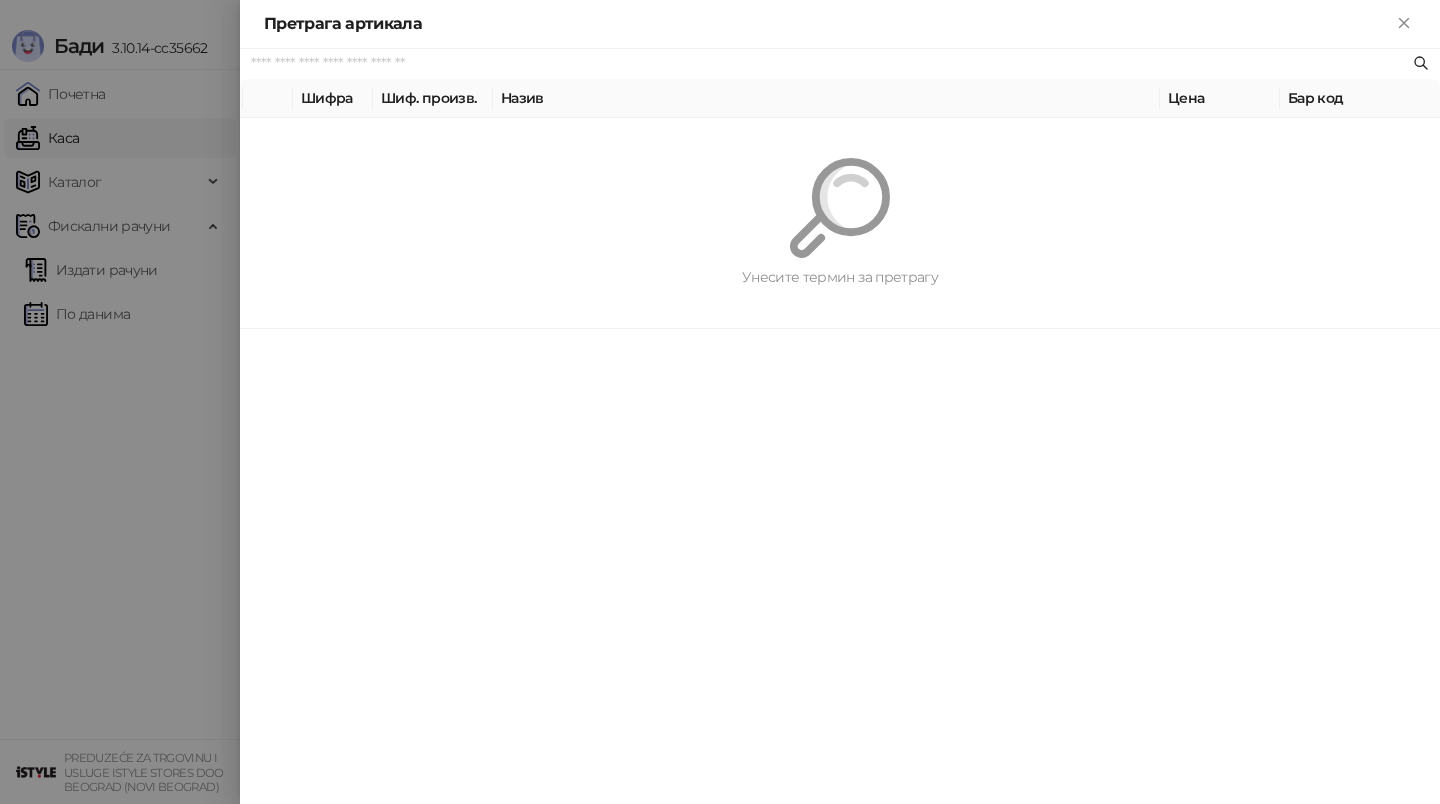 paste on "*********" 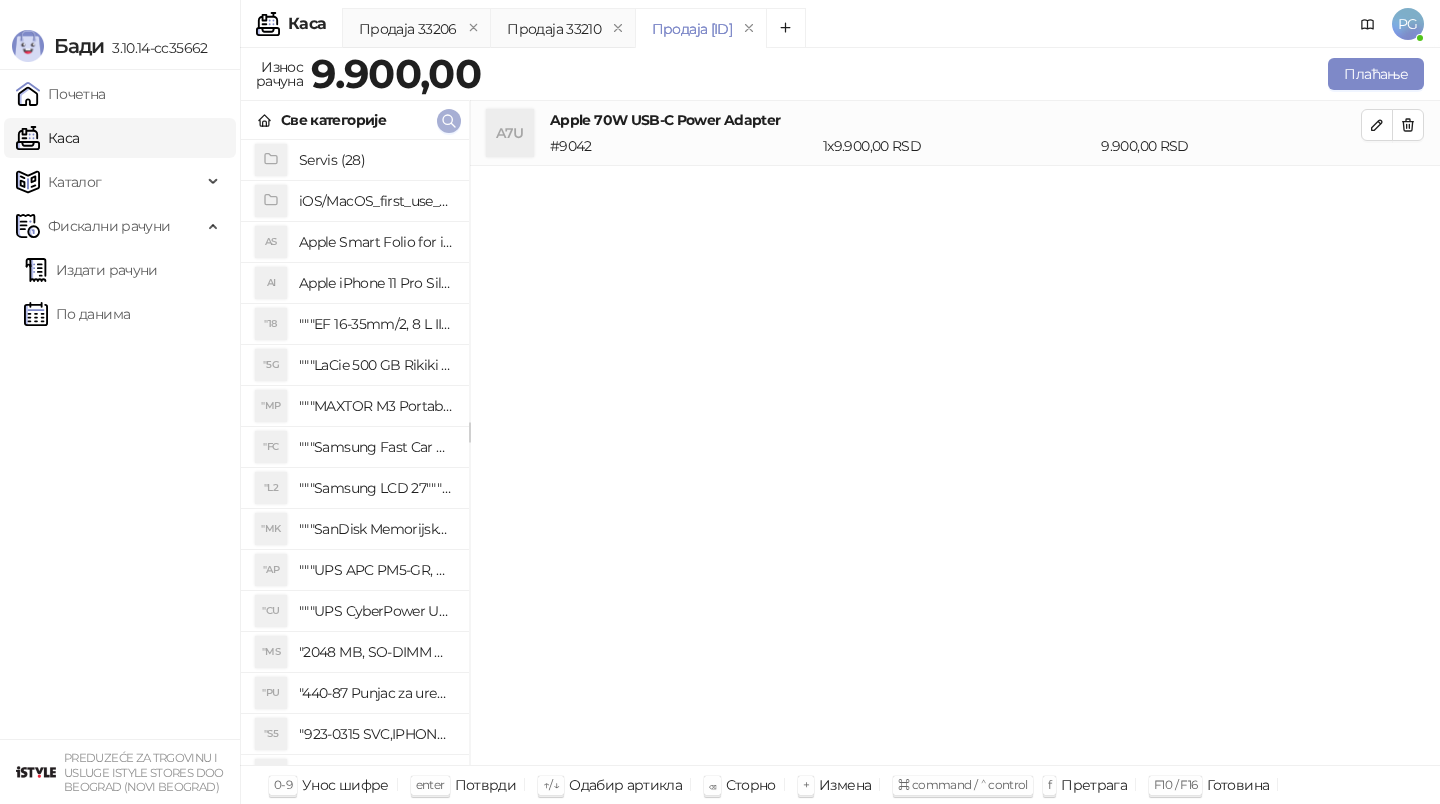 click 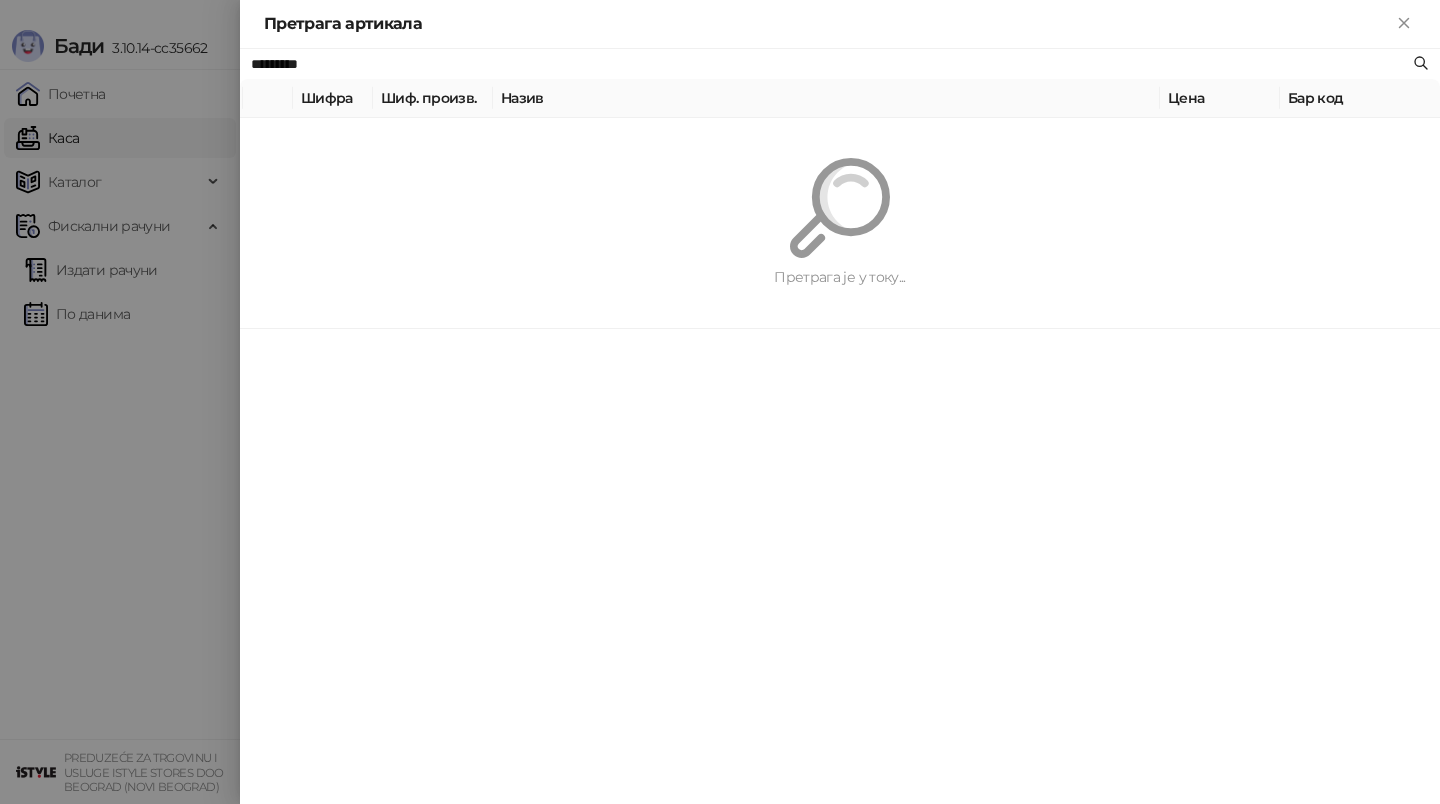 paste 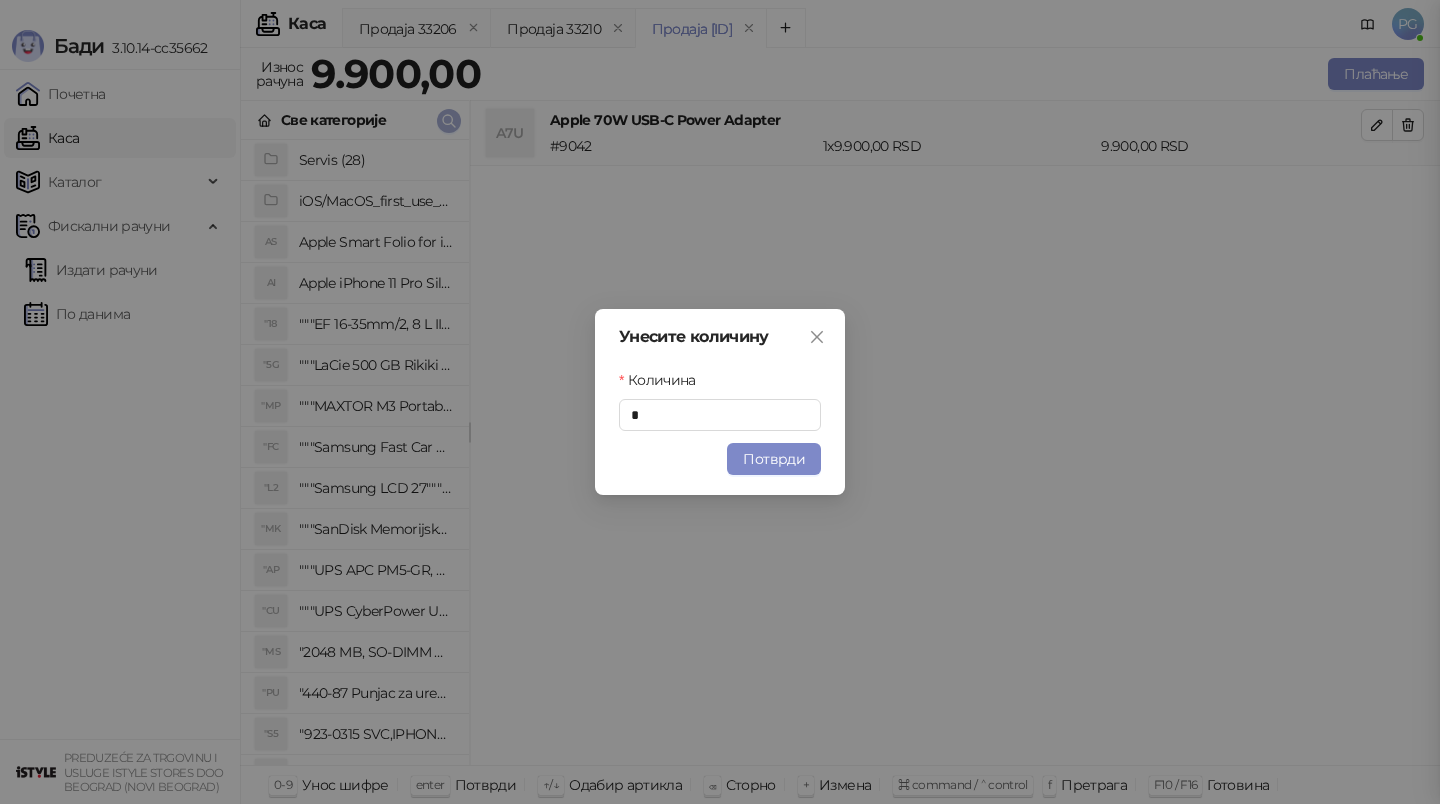 type 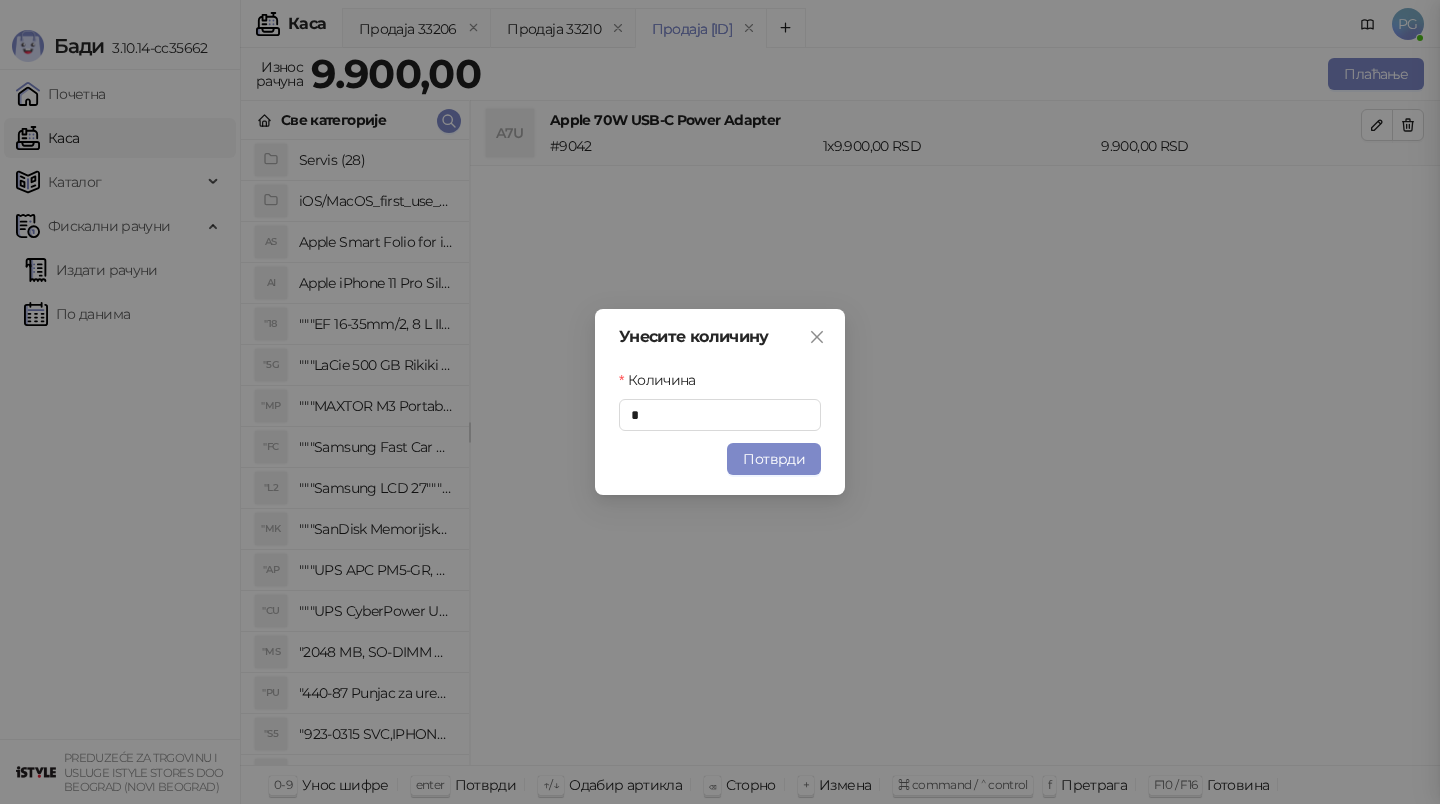 click at bounding box center (449, 121) 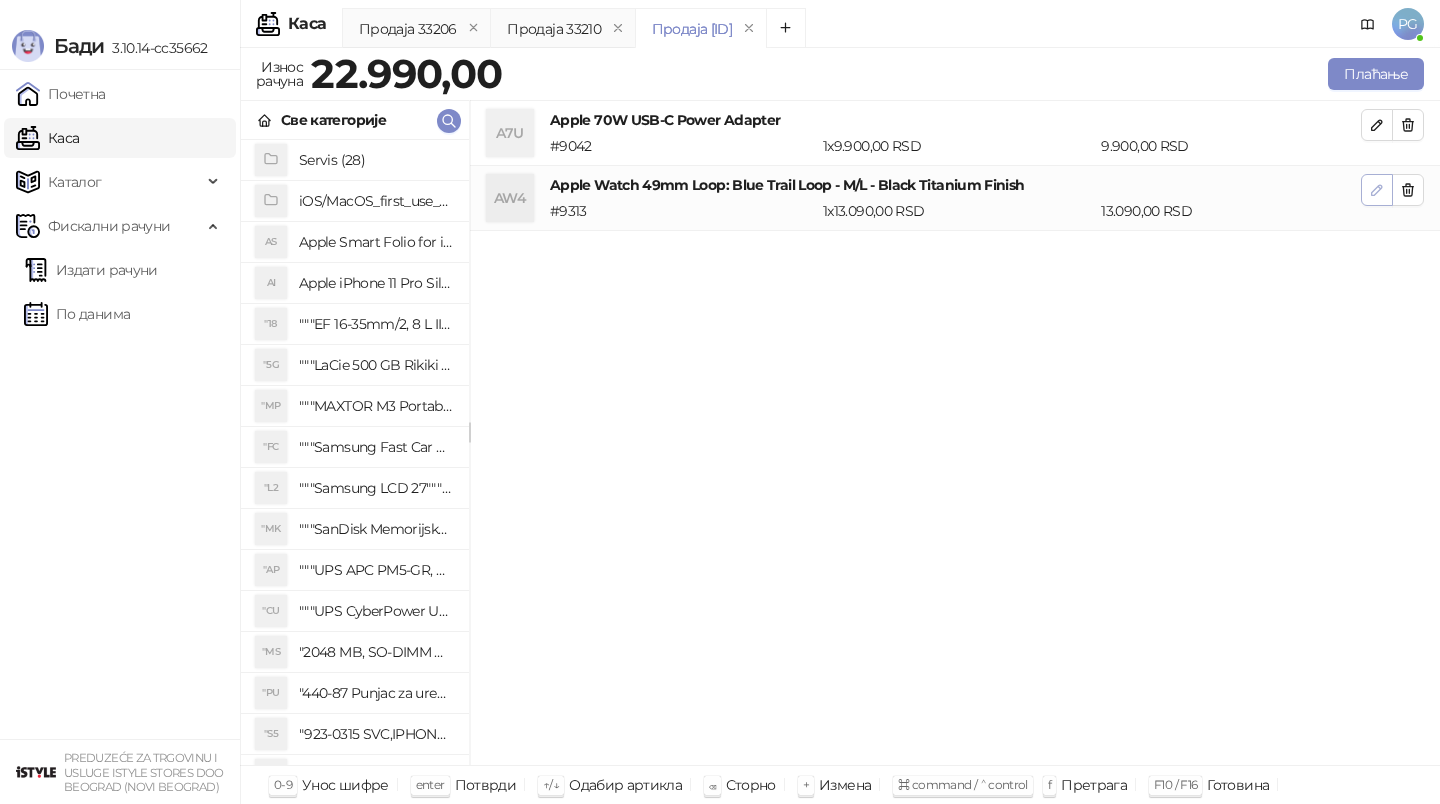 click 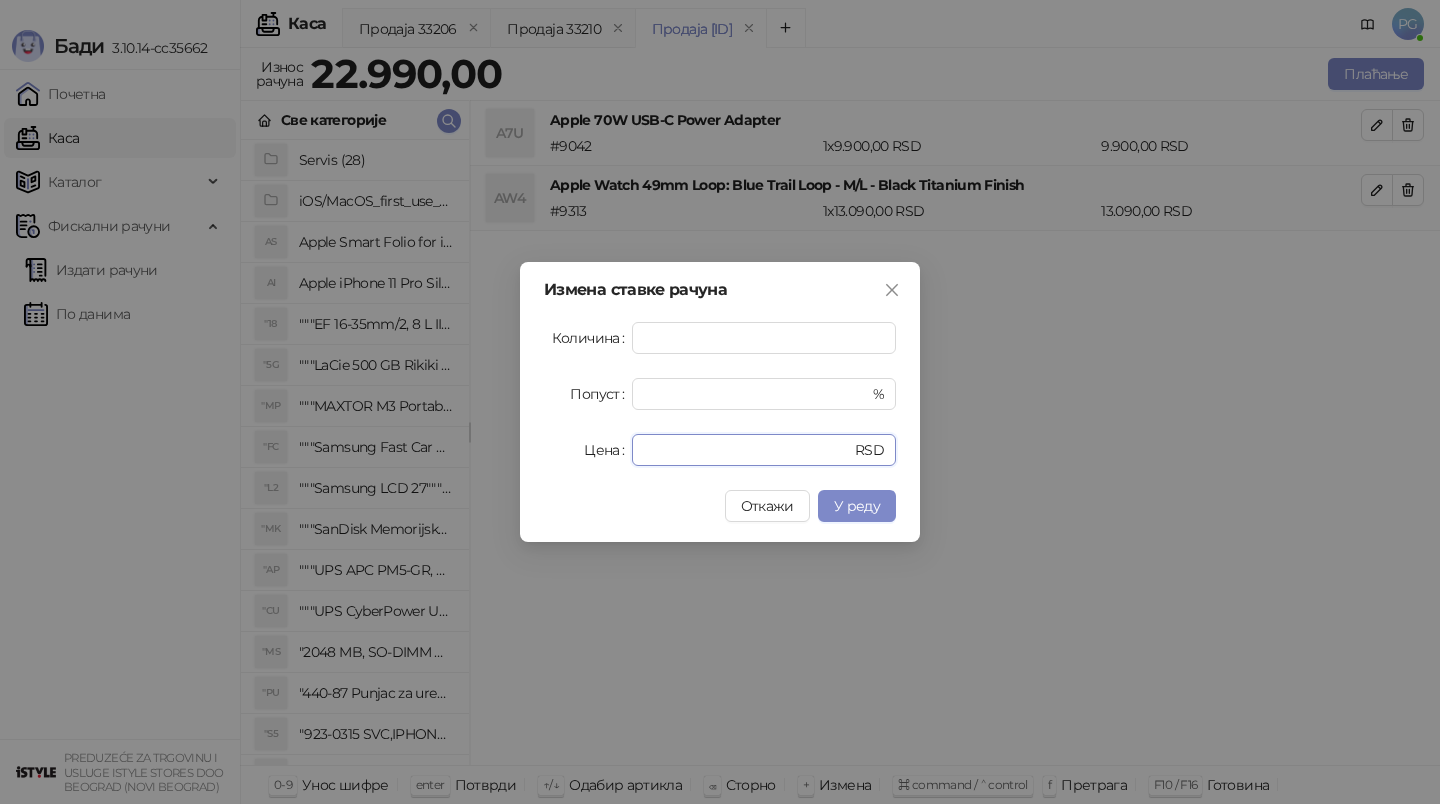 drag, startPoint x: 733, startPoint y: 436, endPoint x: 593, endPoint y: 481, distance: 147.05441 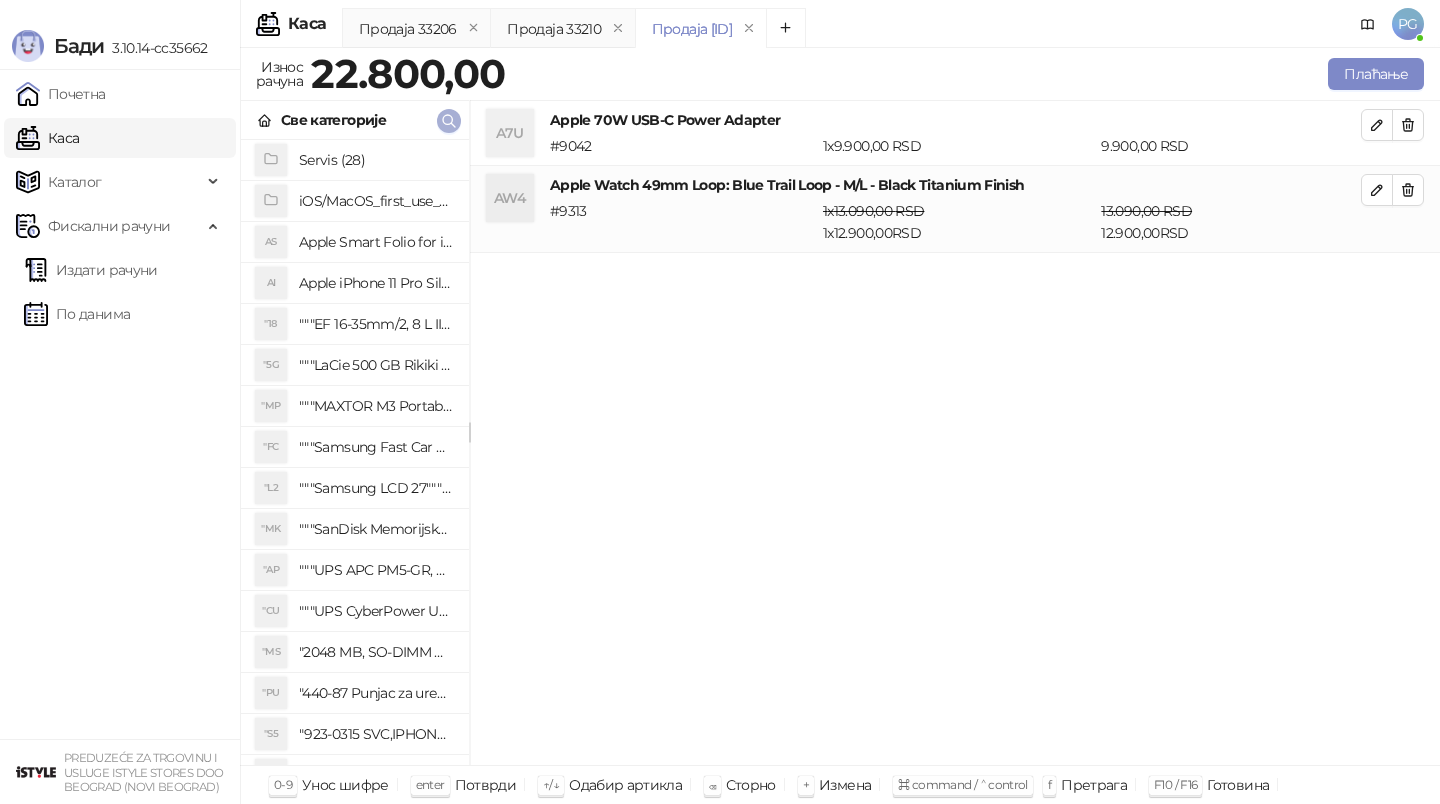 click 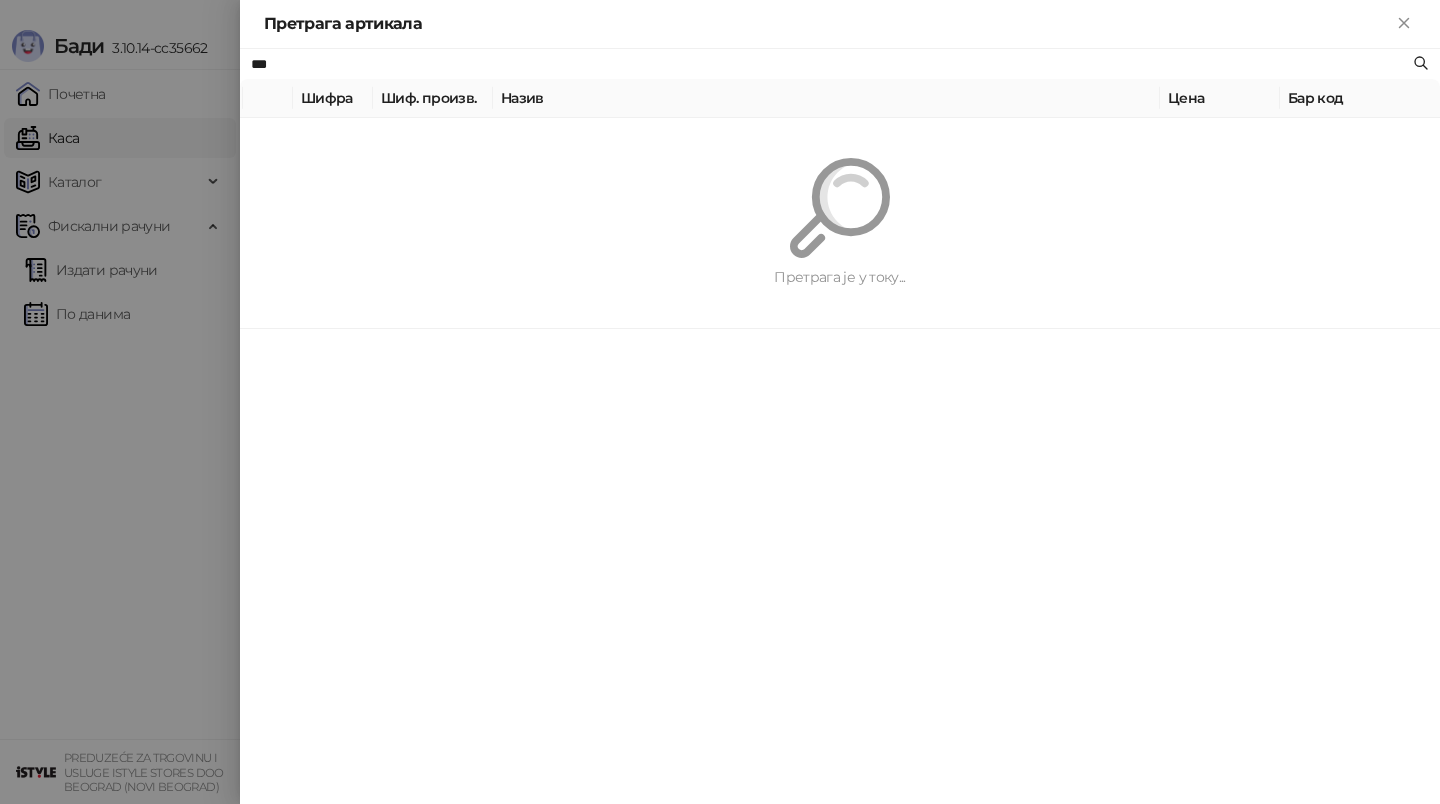 type on "***" 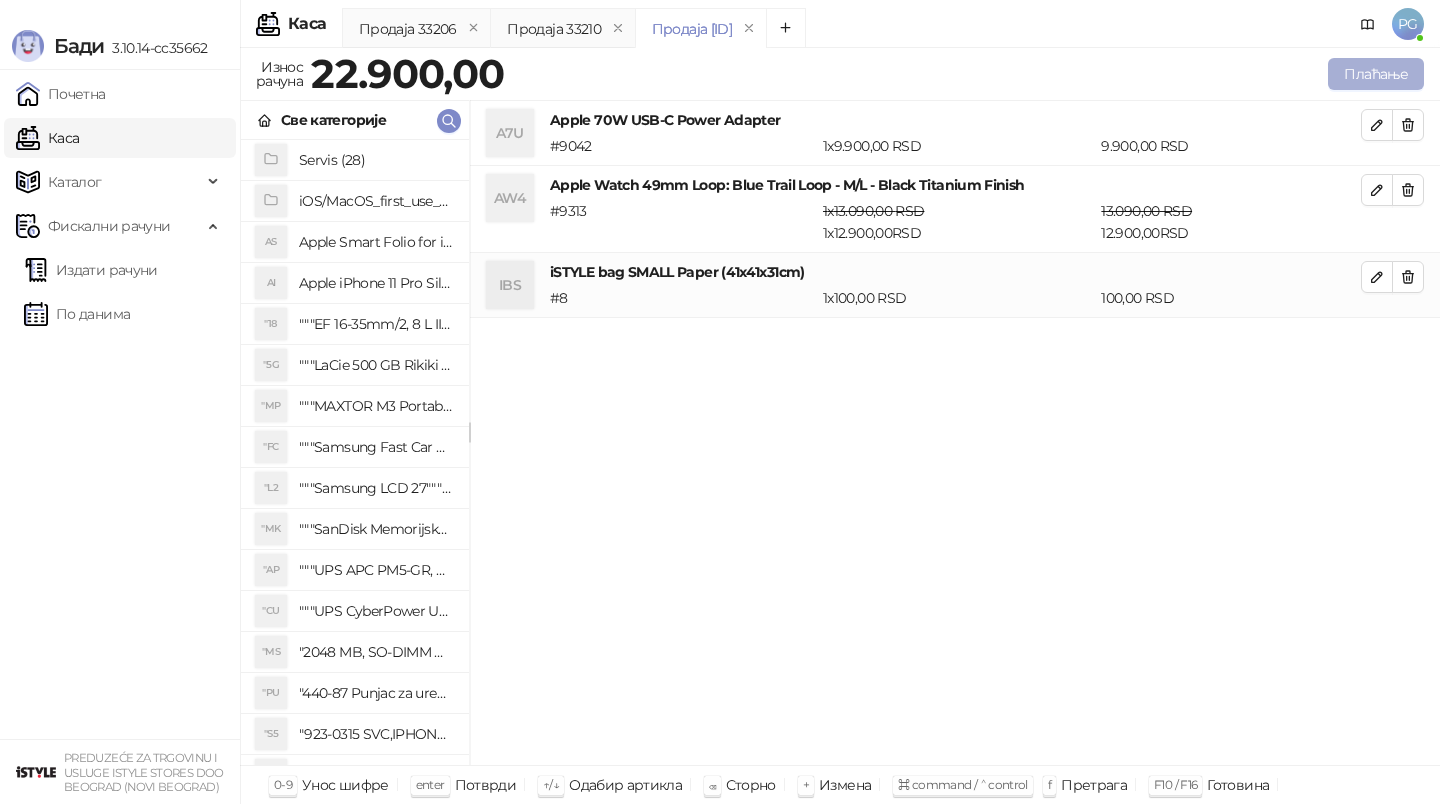 click on "Плаћање" at bounding box center [1376, 74] 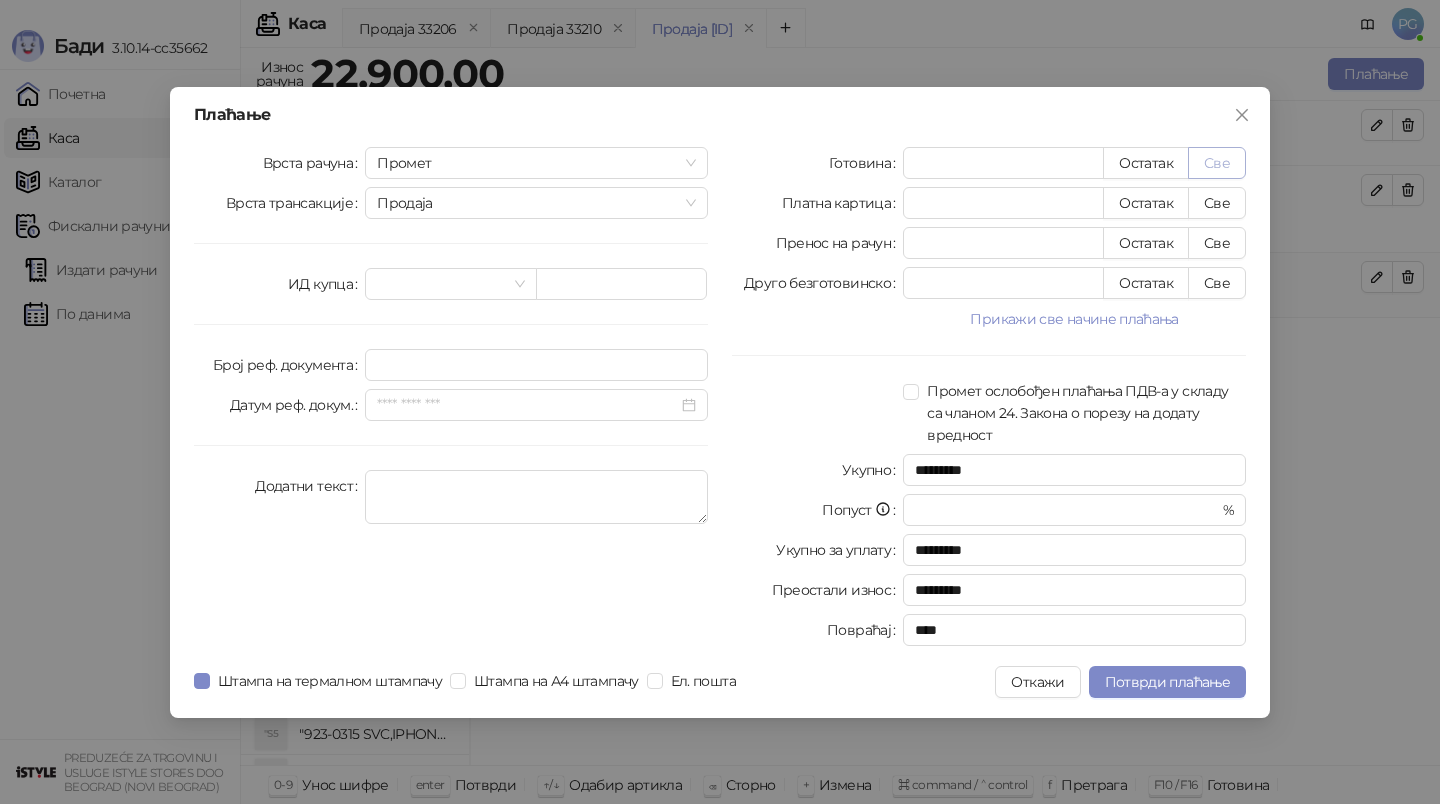 click on "Све" at bounding box center [1217, 163] 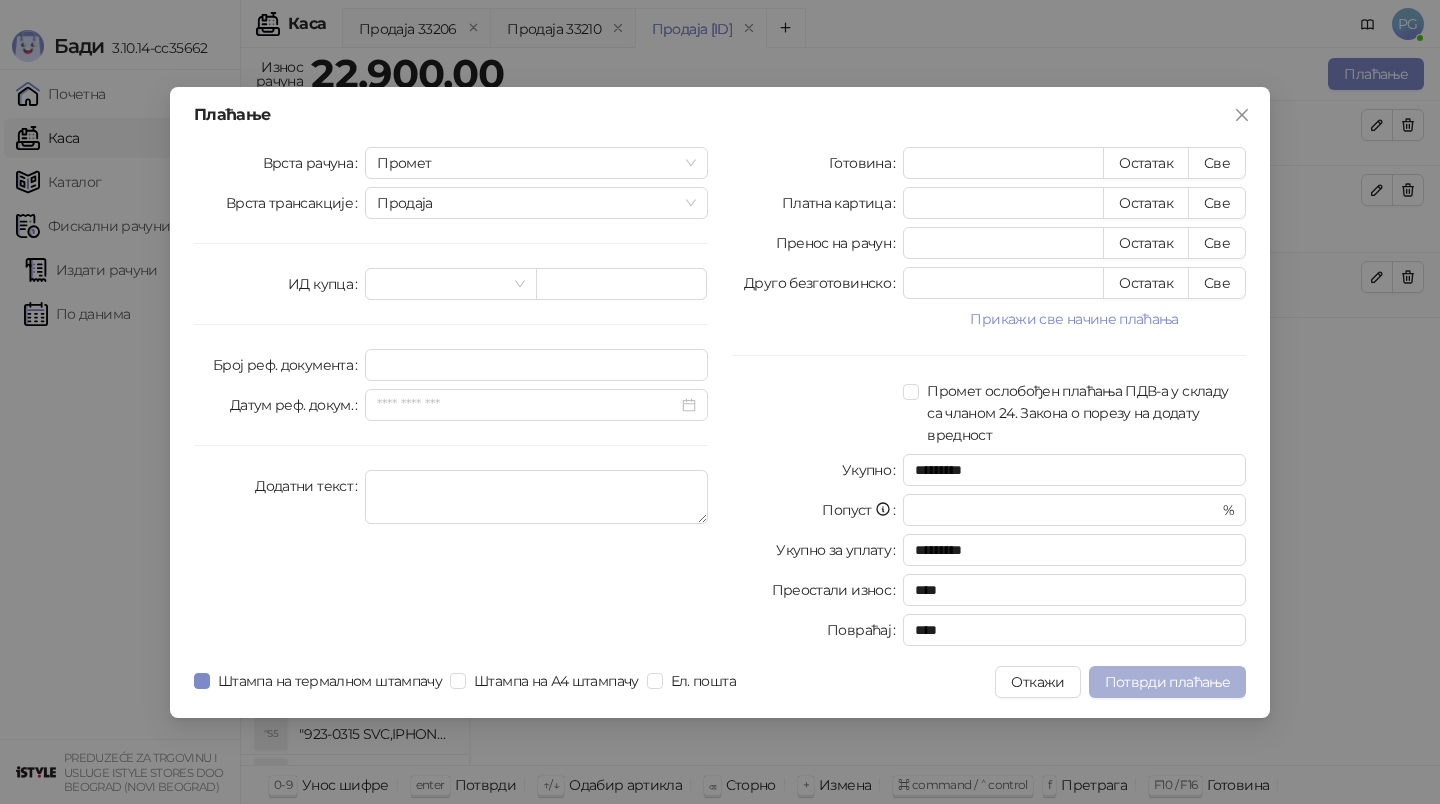 click on "Потврди плаћање" at bounding box center [1167, 682] 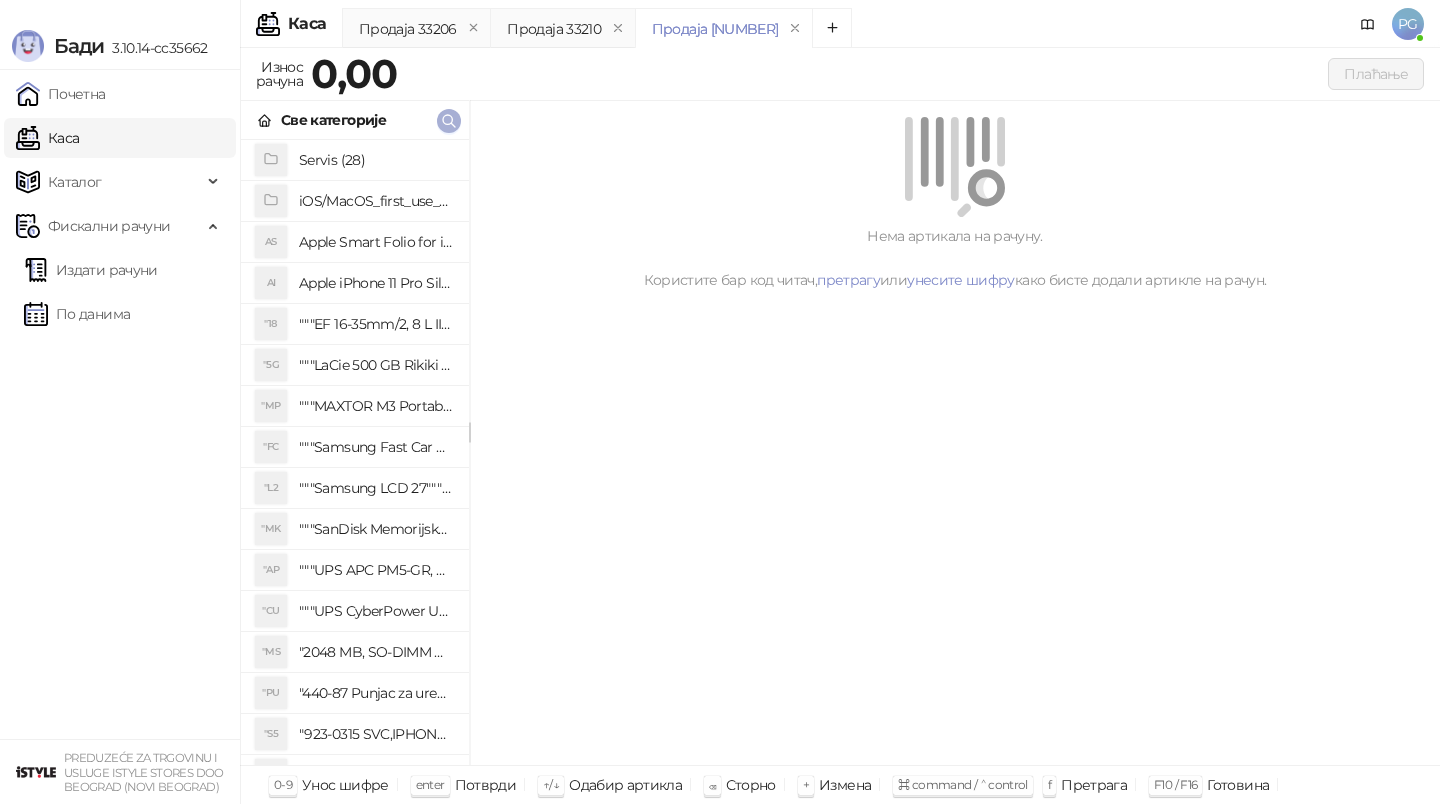 click 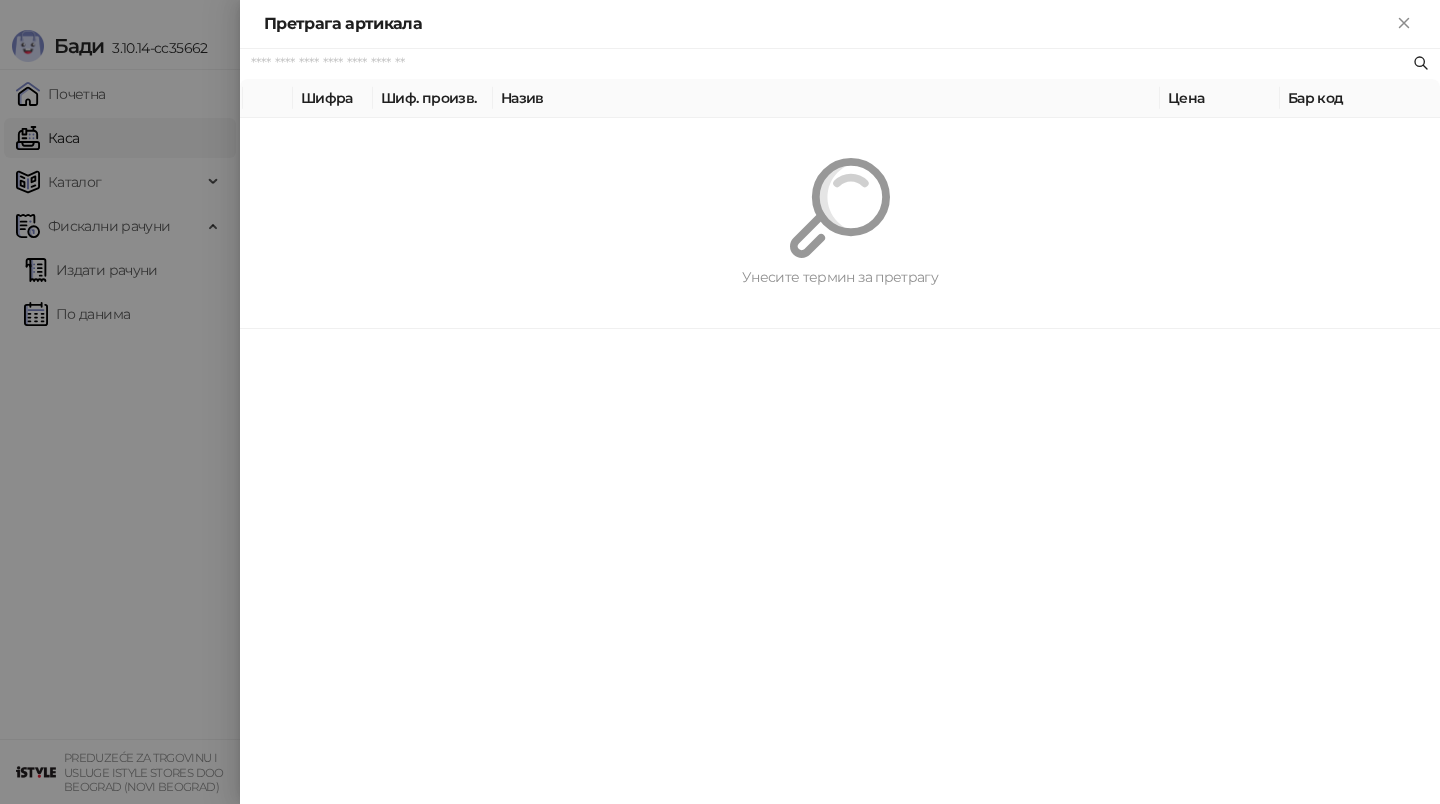 paste on "*********" 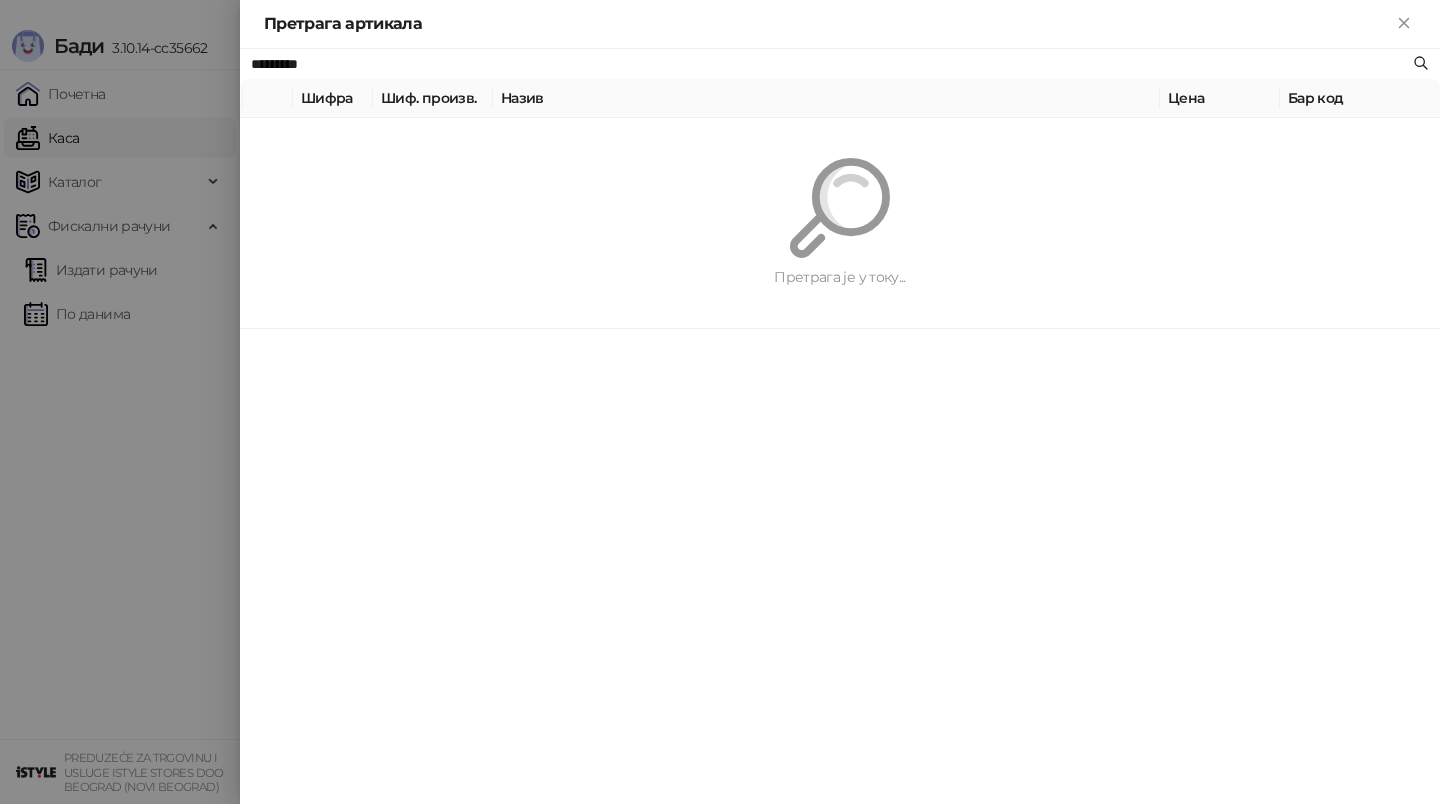 type on "*********" 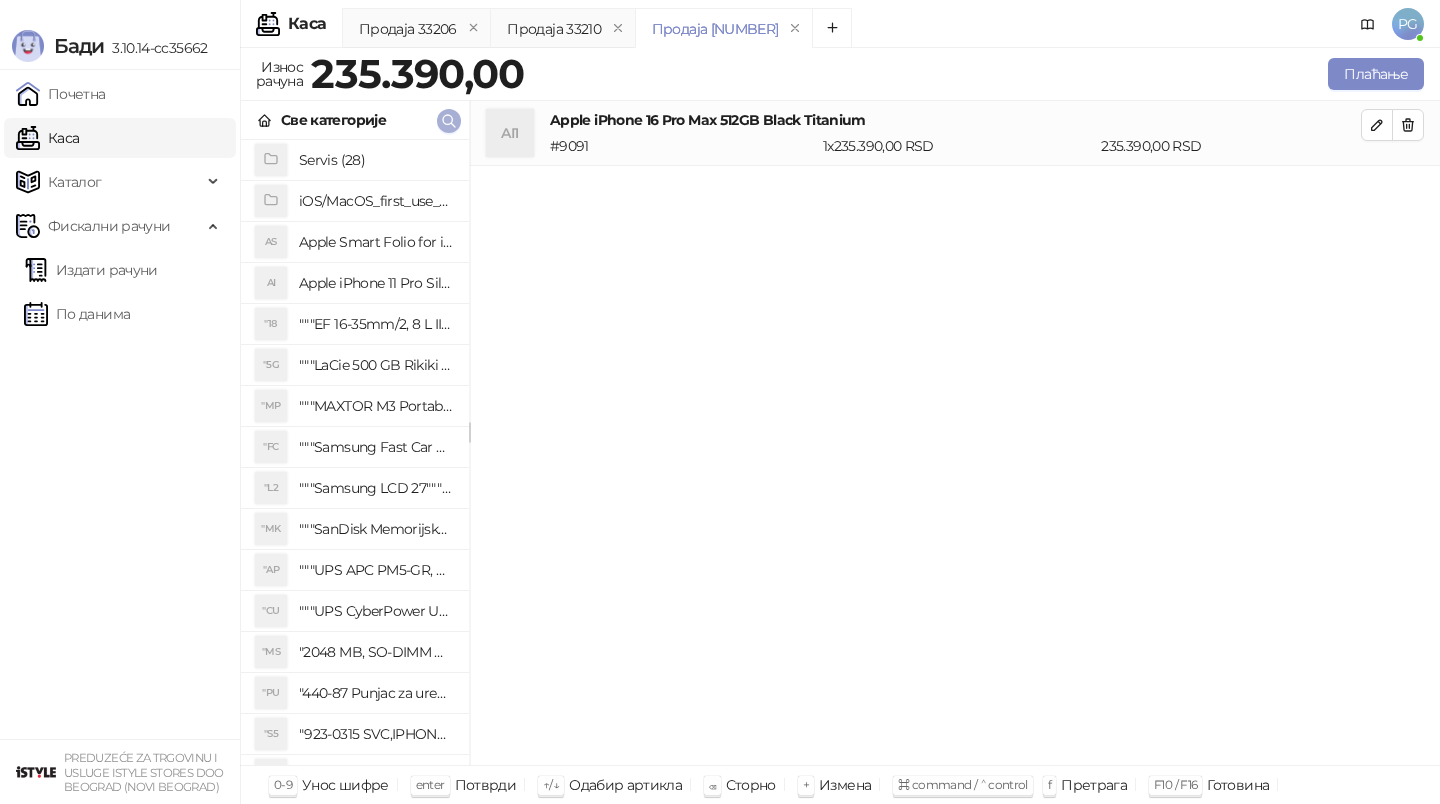 click 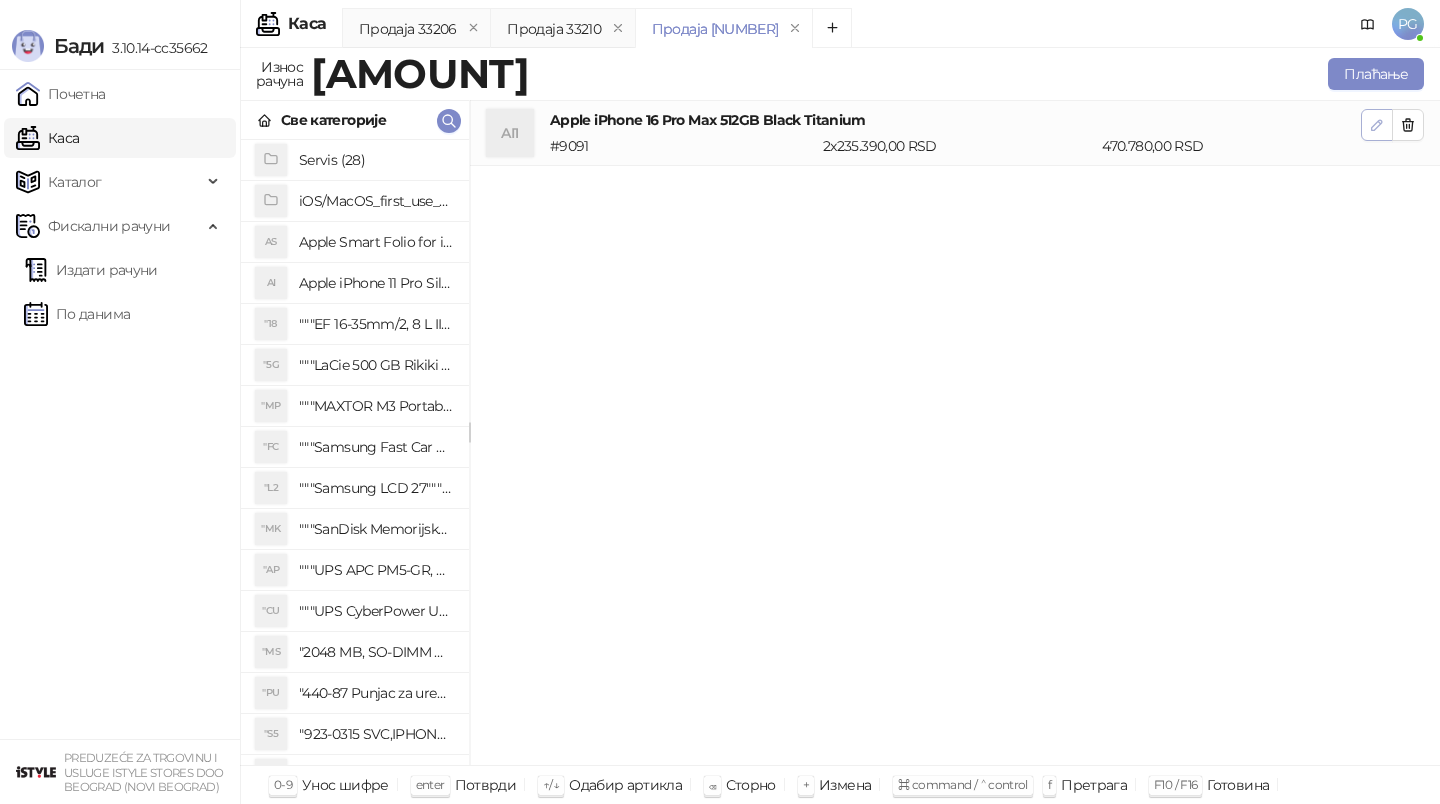 drag, startPoint x: 1407, startPoint y: 121, endPoint x: 1371, endPoint y: 126, distance: 36.345562 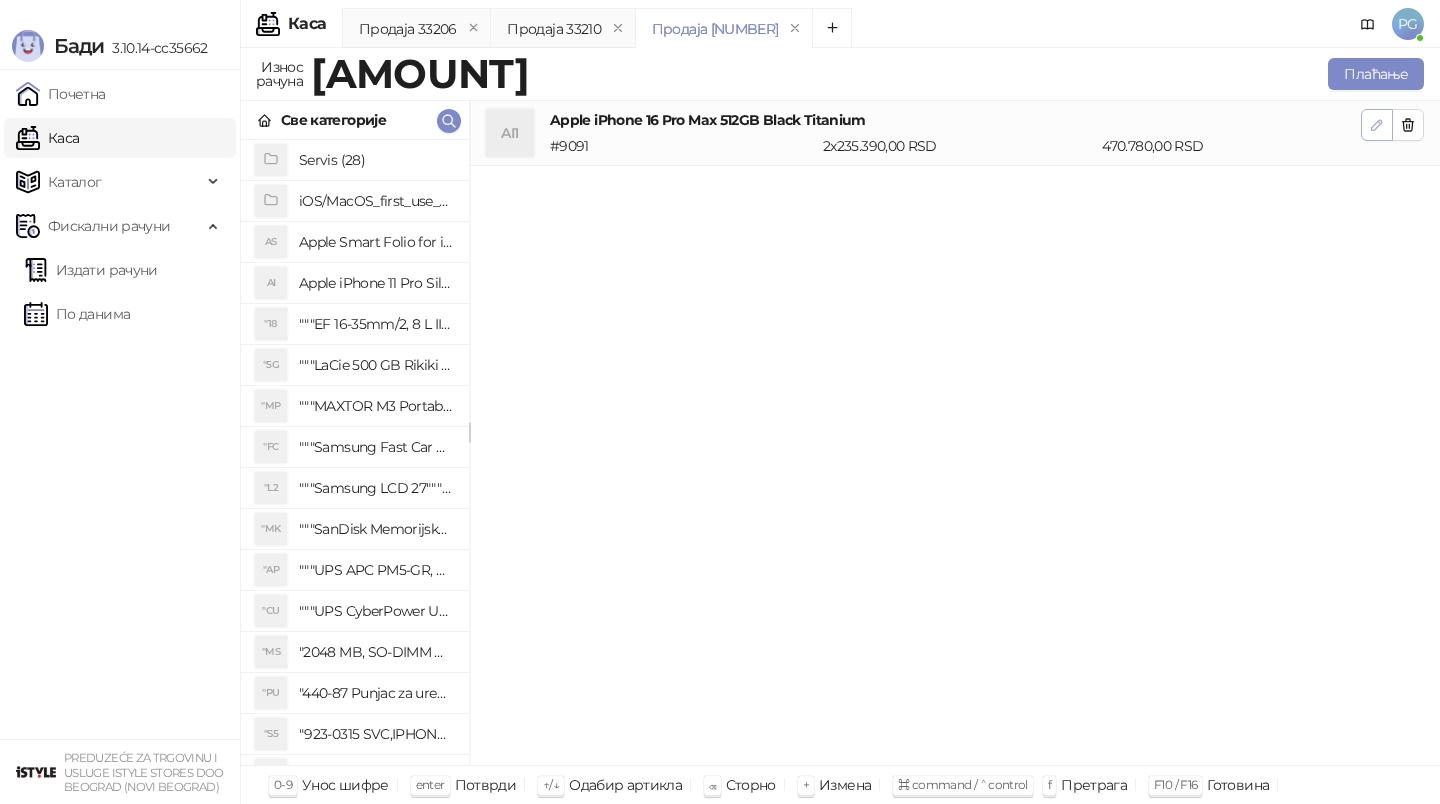 click 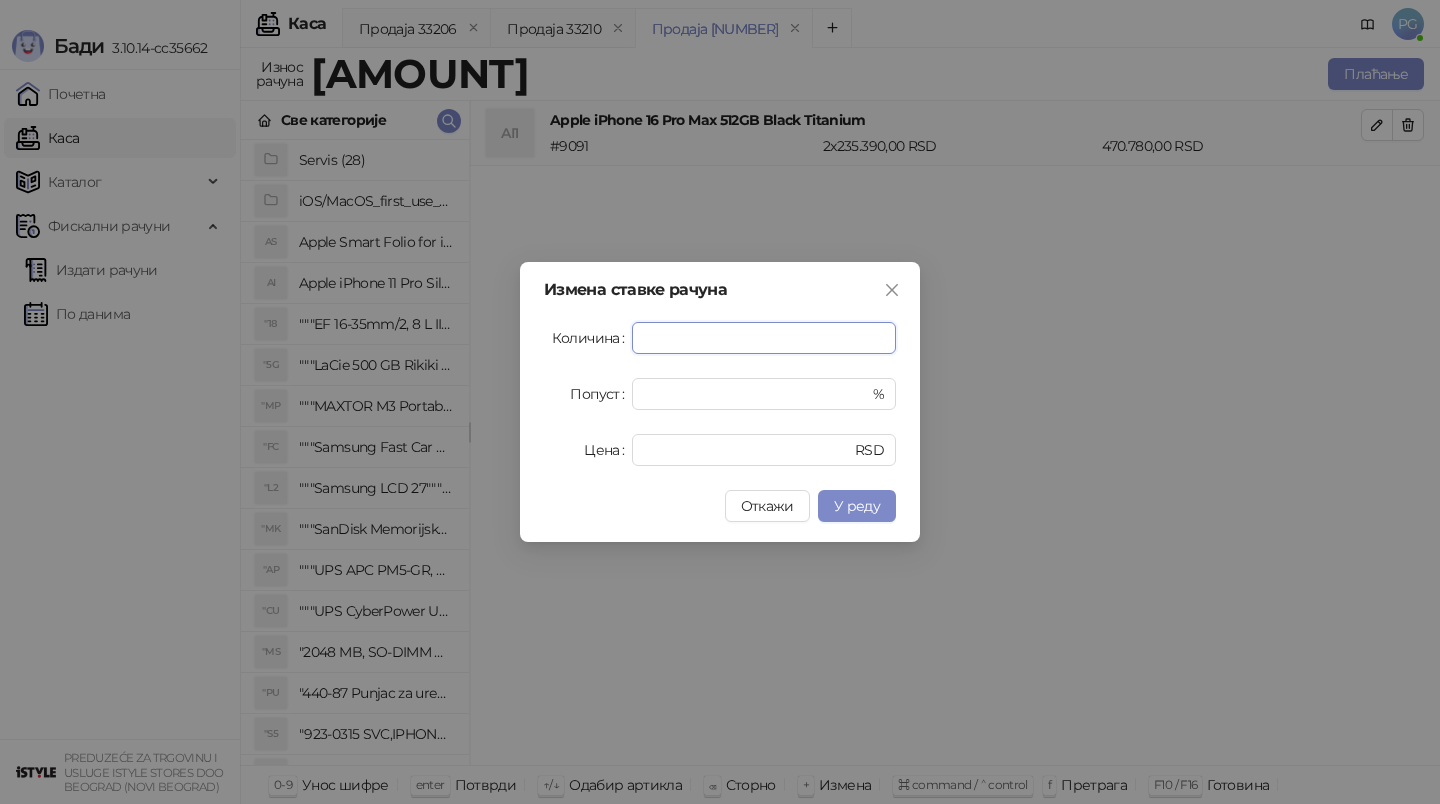 type on "*" 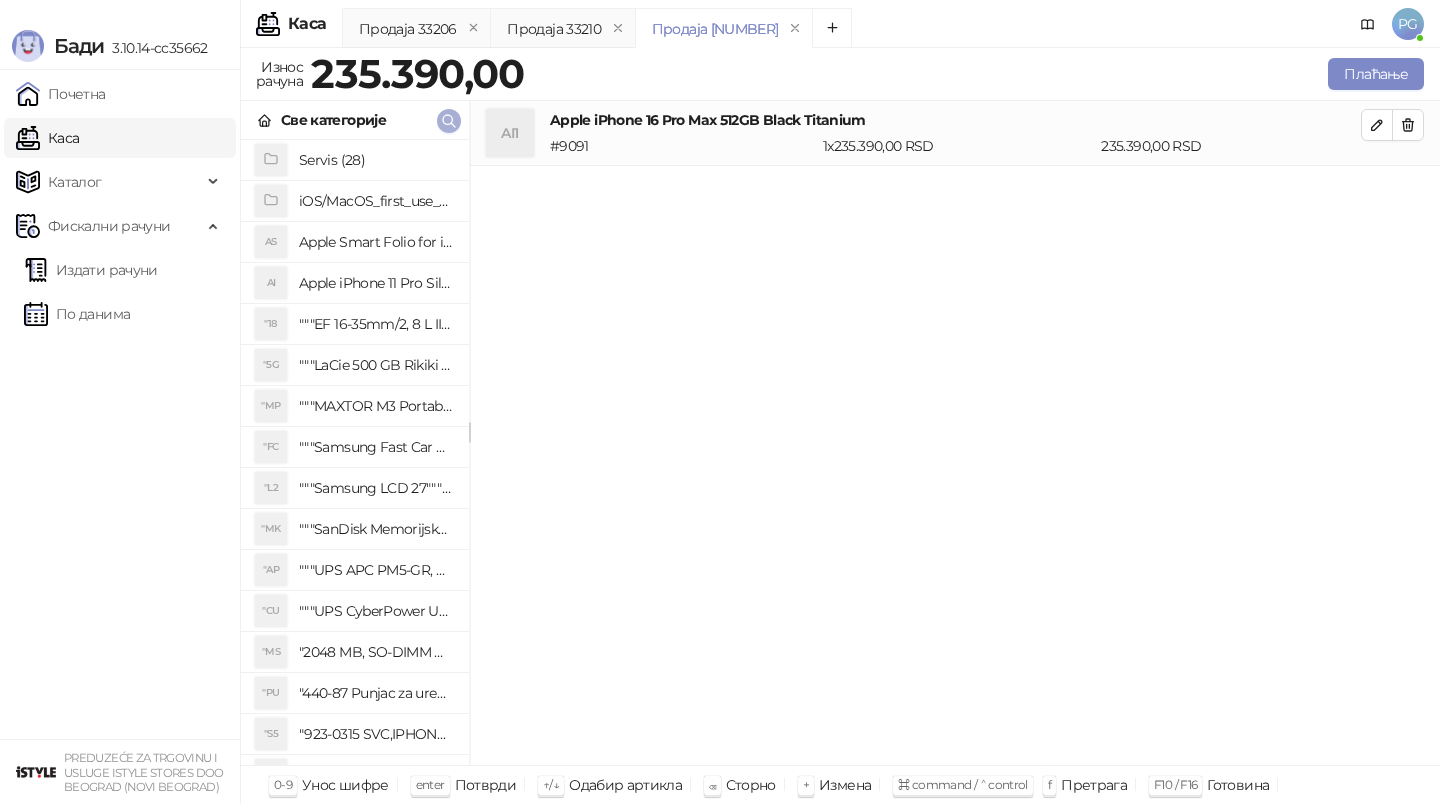 click at bounding box center [449, 121] 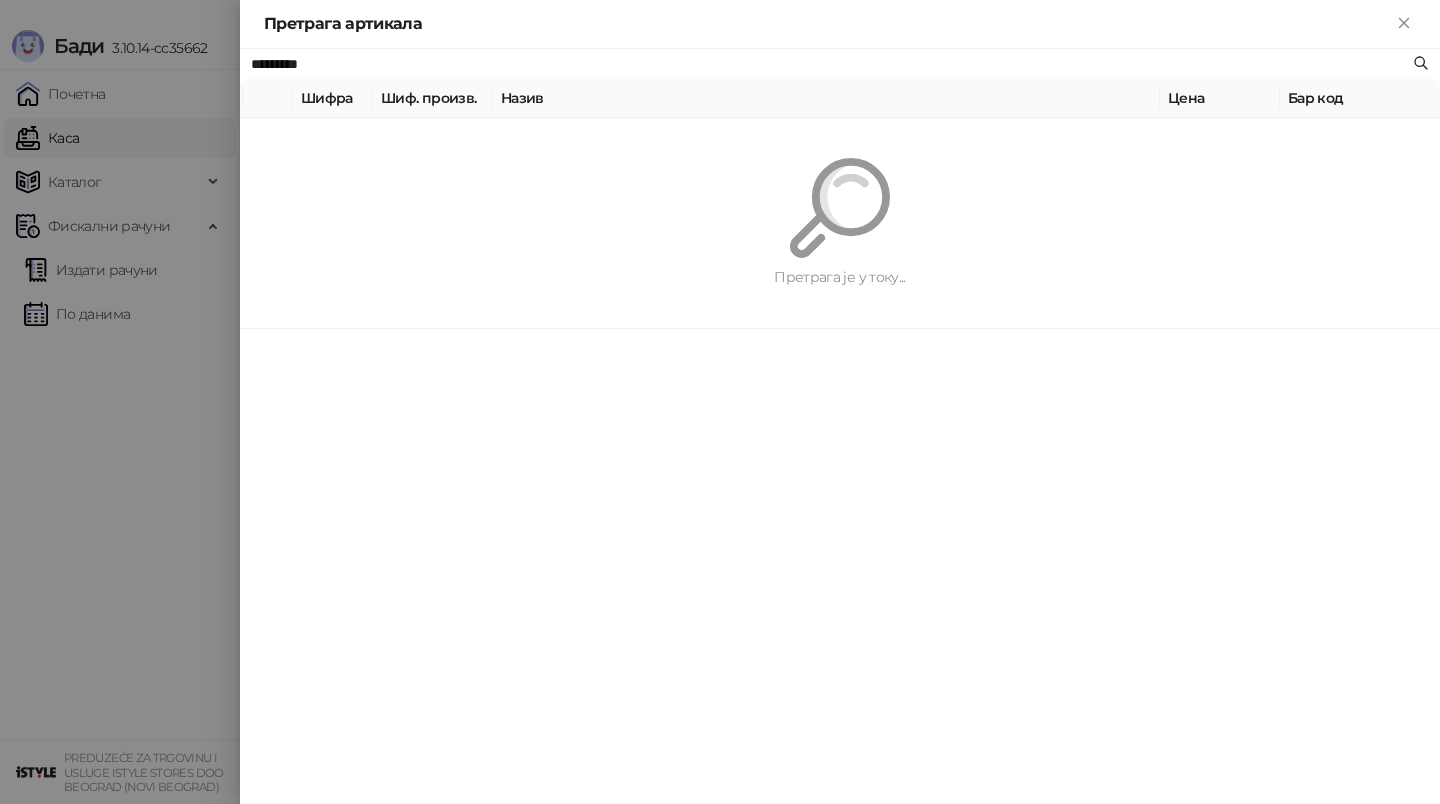 paste on "**********" 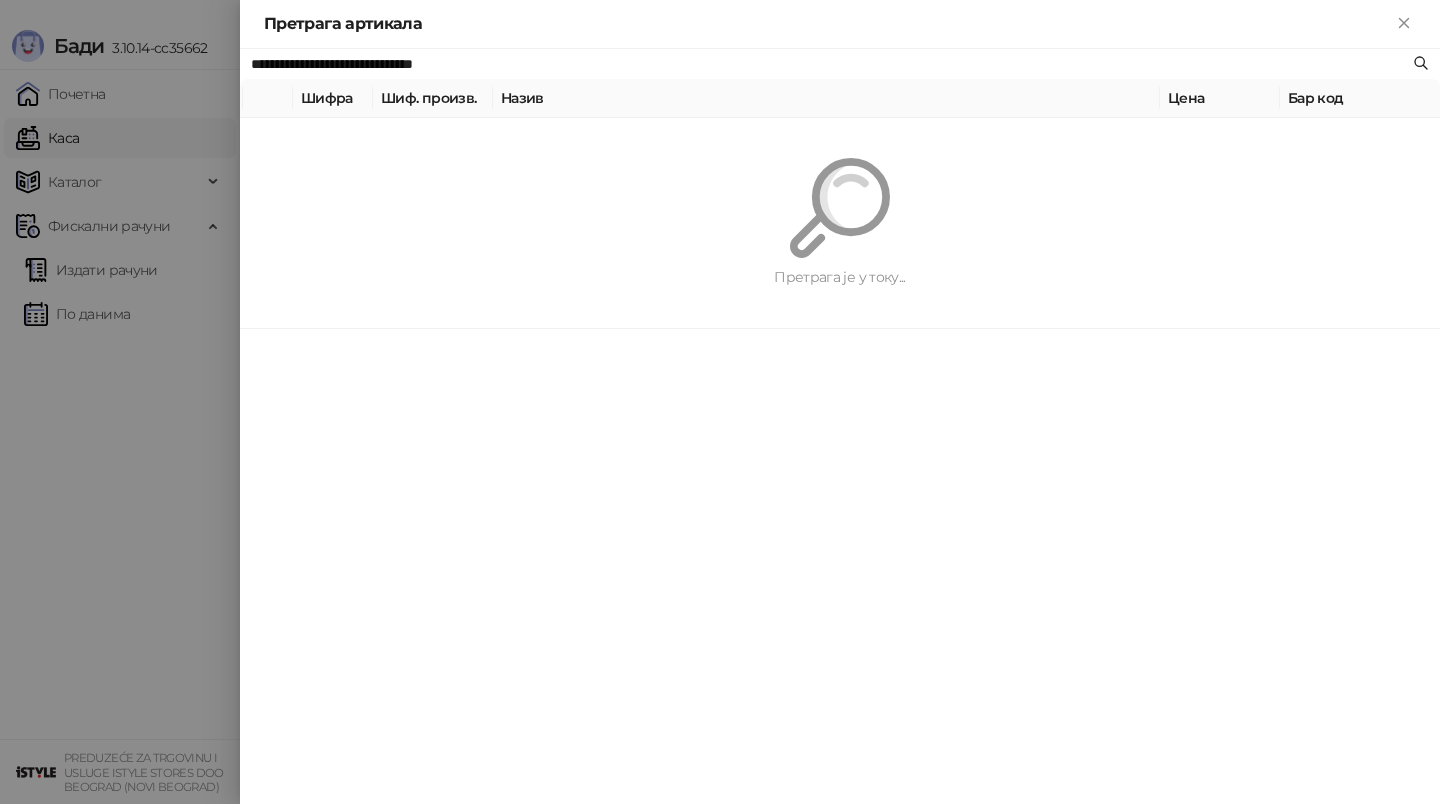 type on "**********" 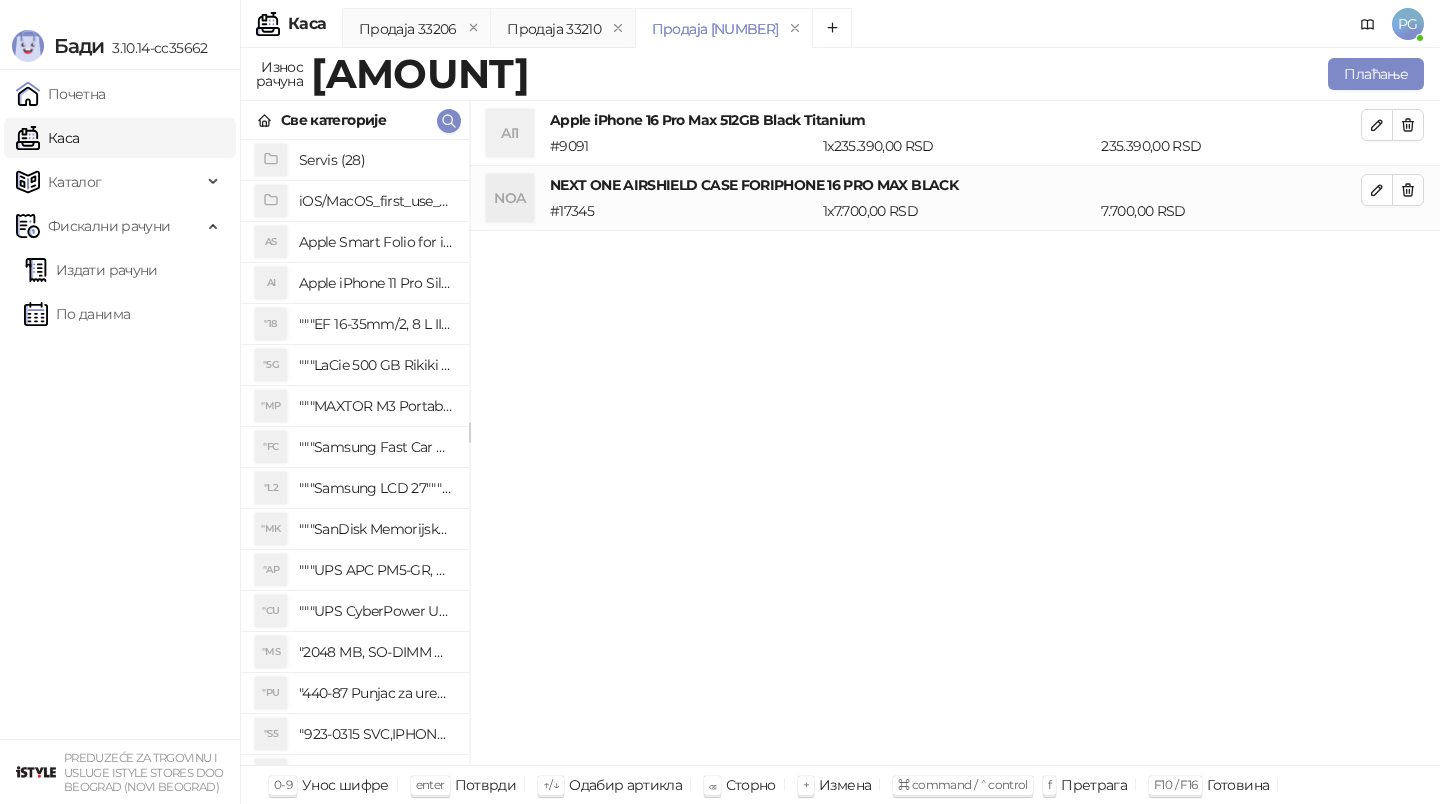 click on "AI1 Apple iPhone 16 Pro Max 512GB Black Titanium    # 9091 1  x  235.390,00 RSD 235.390,00 RSD" at bounding box center [955, 133] 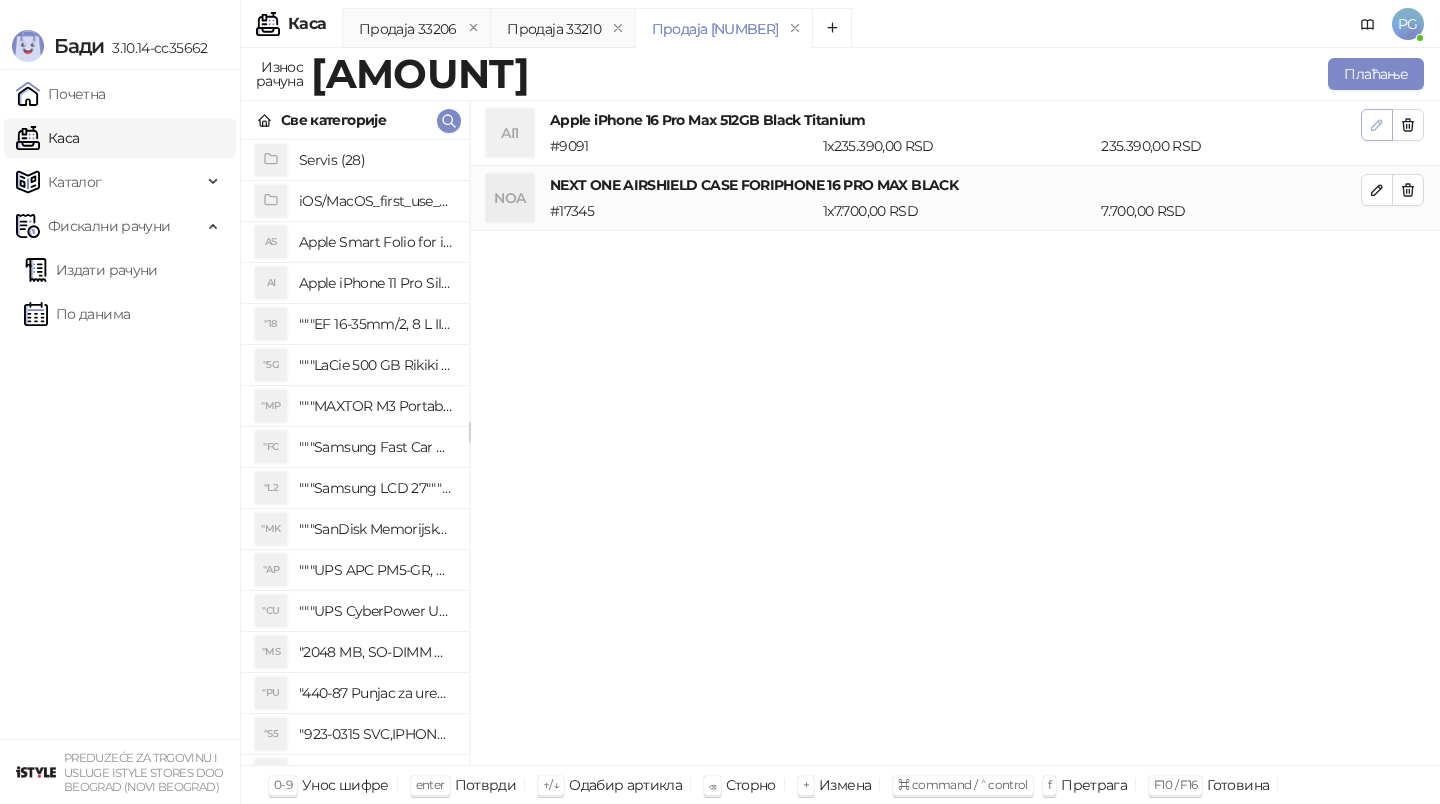 click 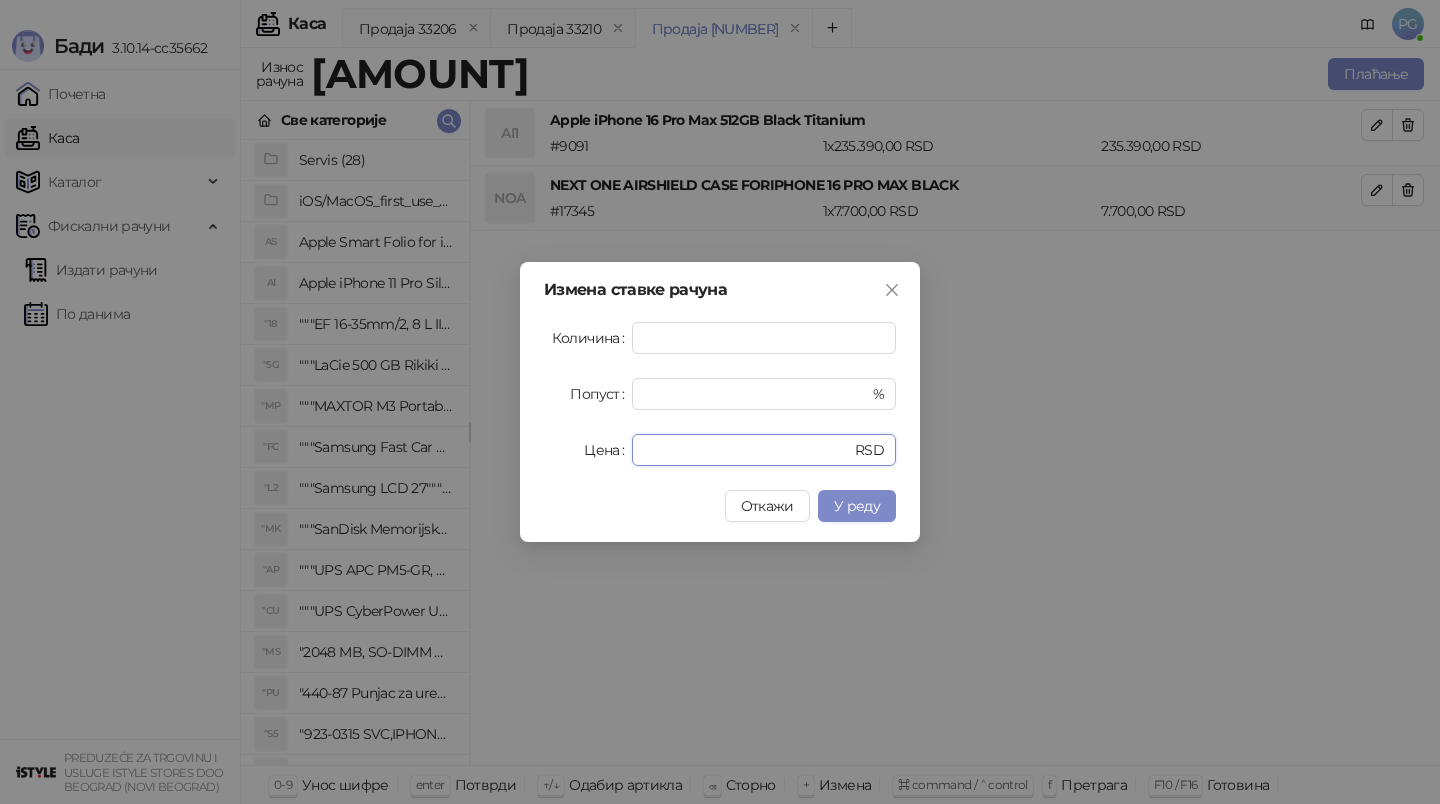 drag, startPoint x: 696, startPoint y: 458, endPoint x: 443, endPoint y: 432, distance: 254.33246 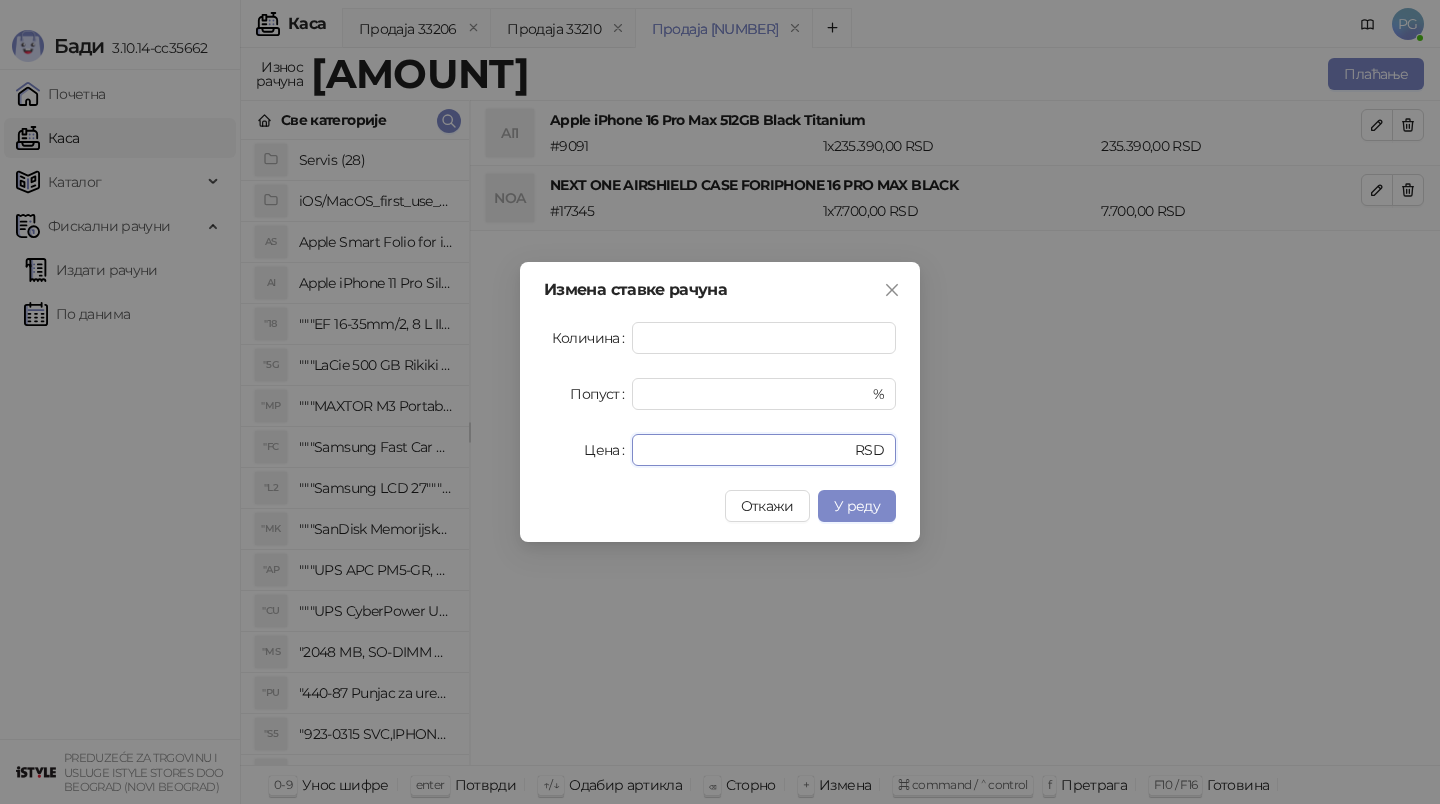 type on "******" 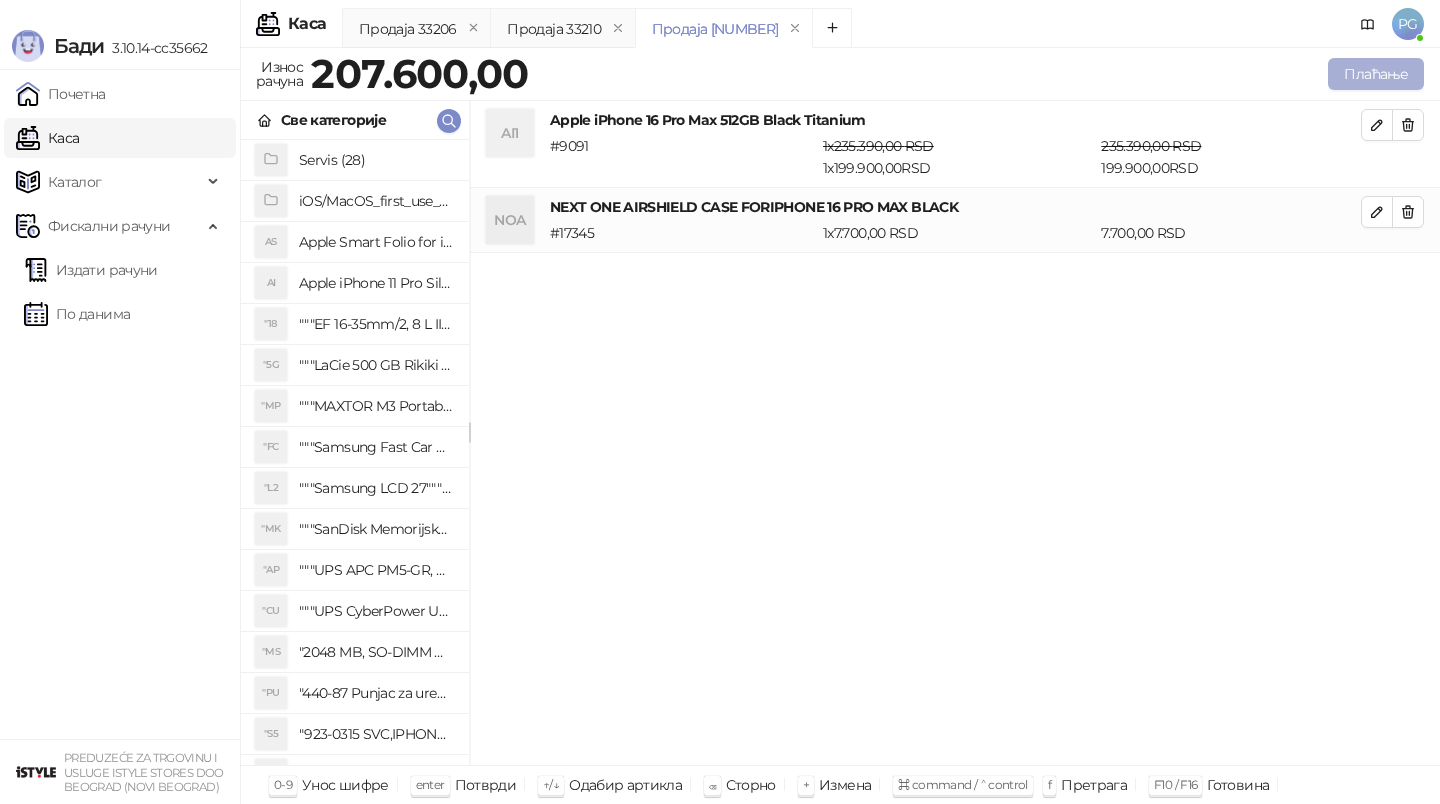 click on "Плаћање" at bounding box center [1376, 74] 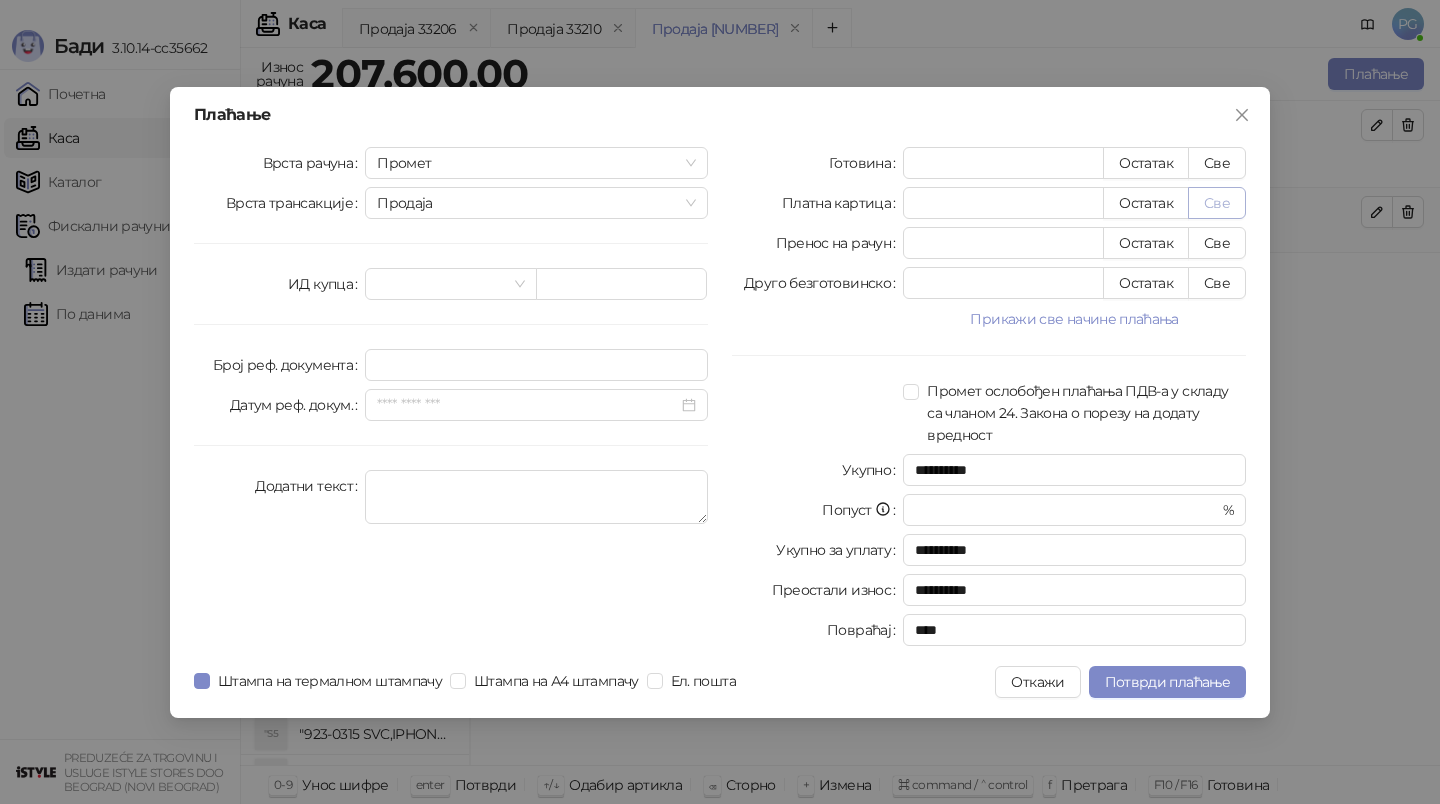 click on "Све" at bounding box center (1217, 203) 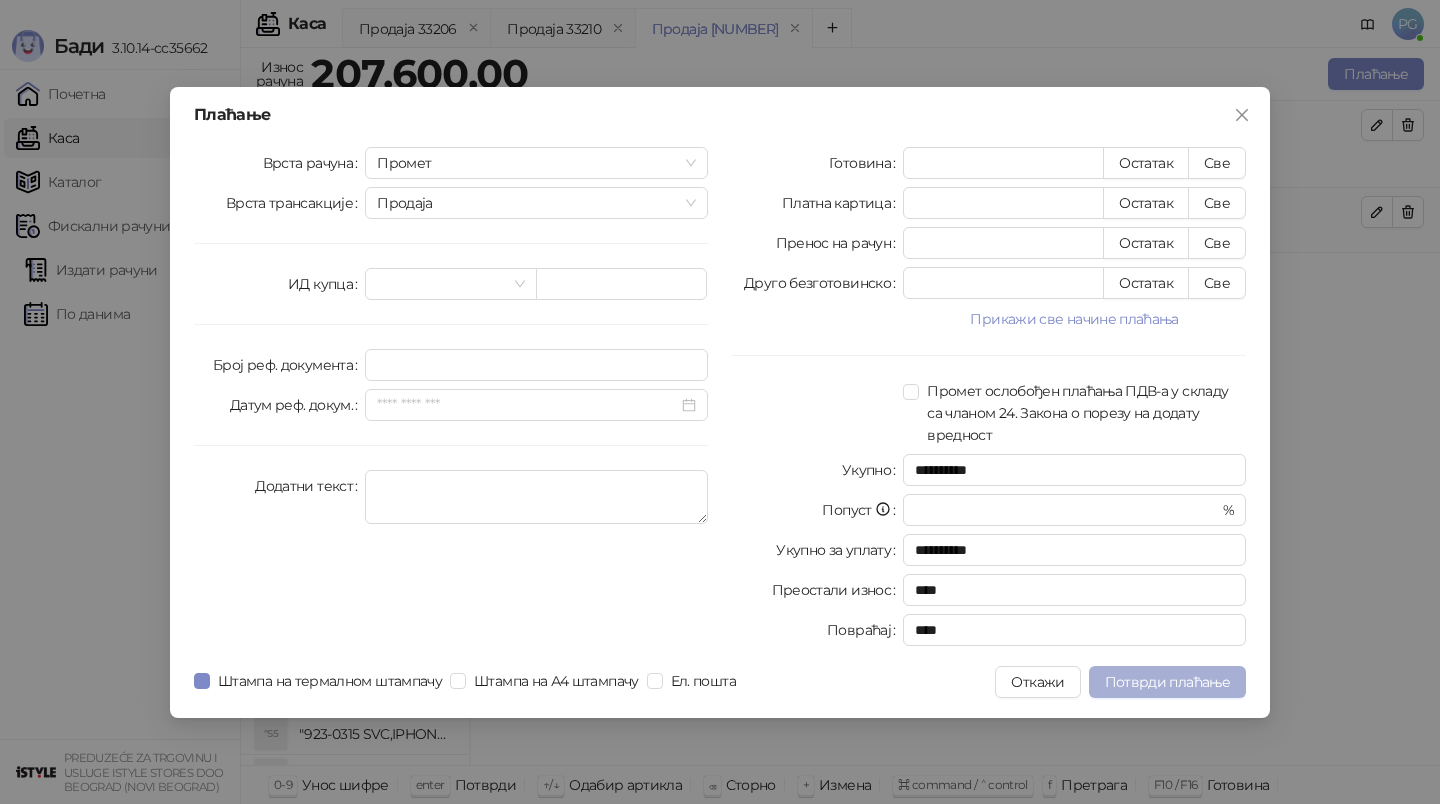 click on "Потврди плаћање" at bounding box center [1167, 682] 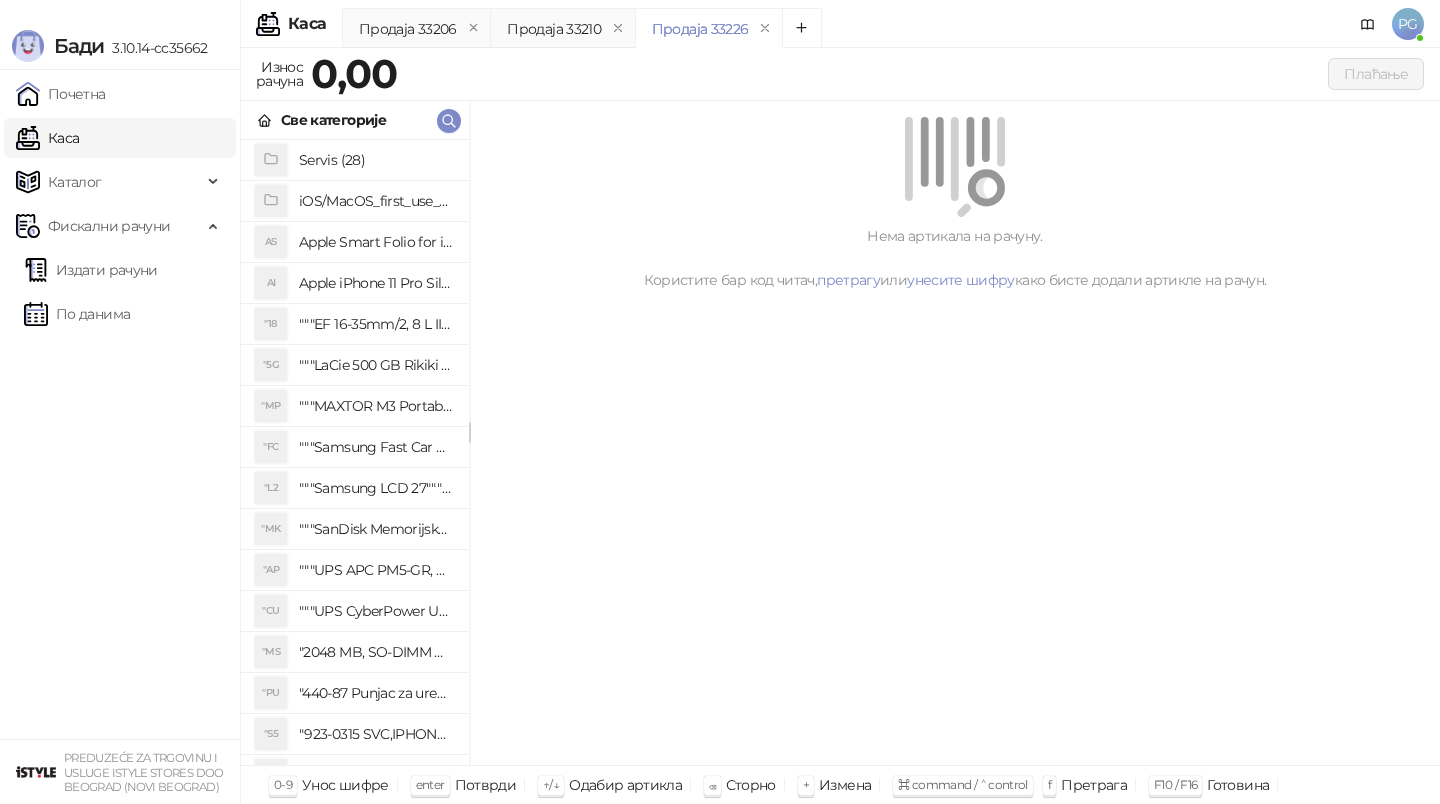 click on "Све категорије" at bounding box center (355, 120) 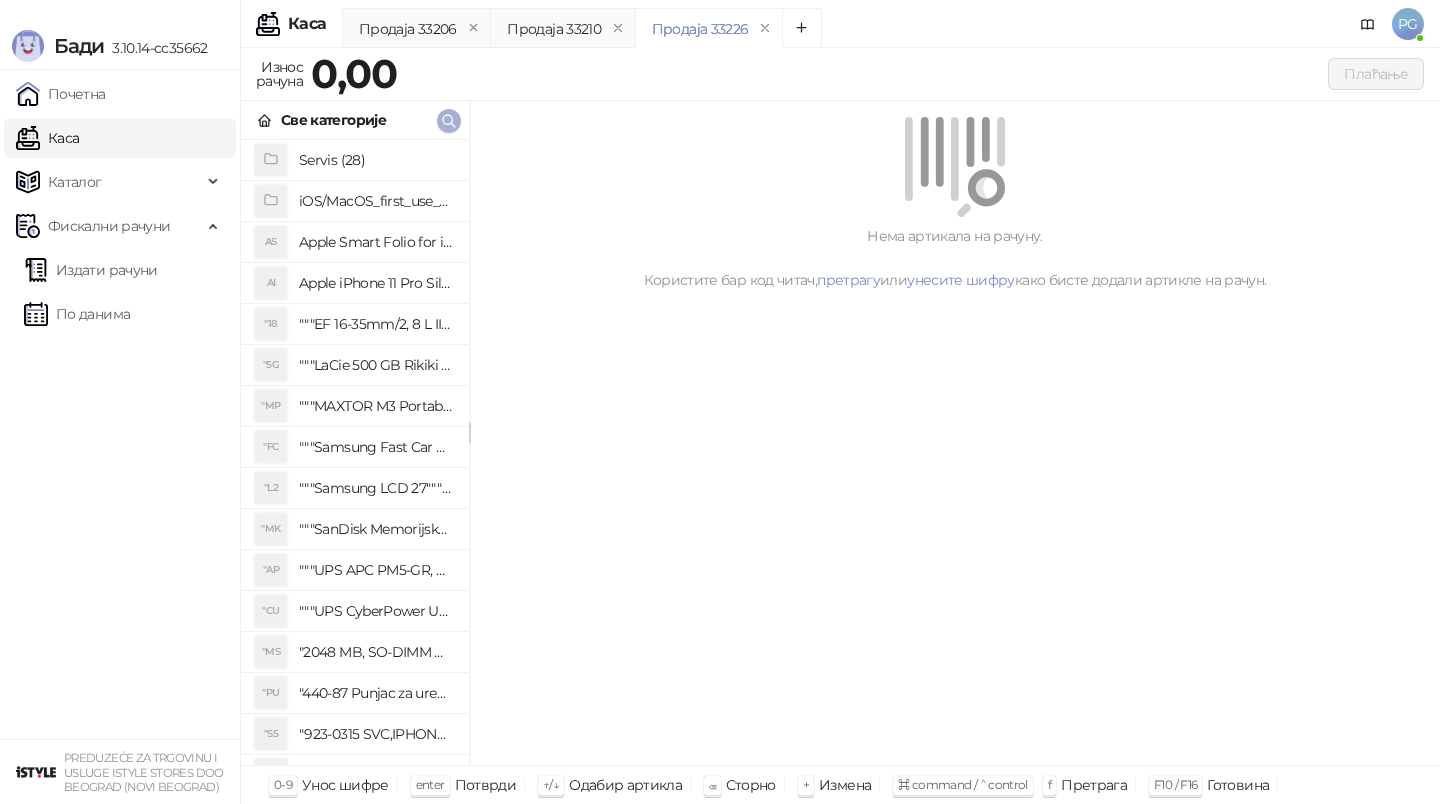 click 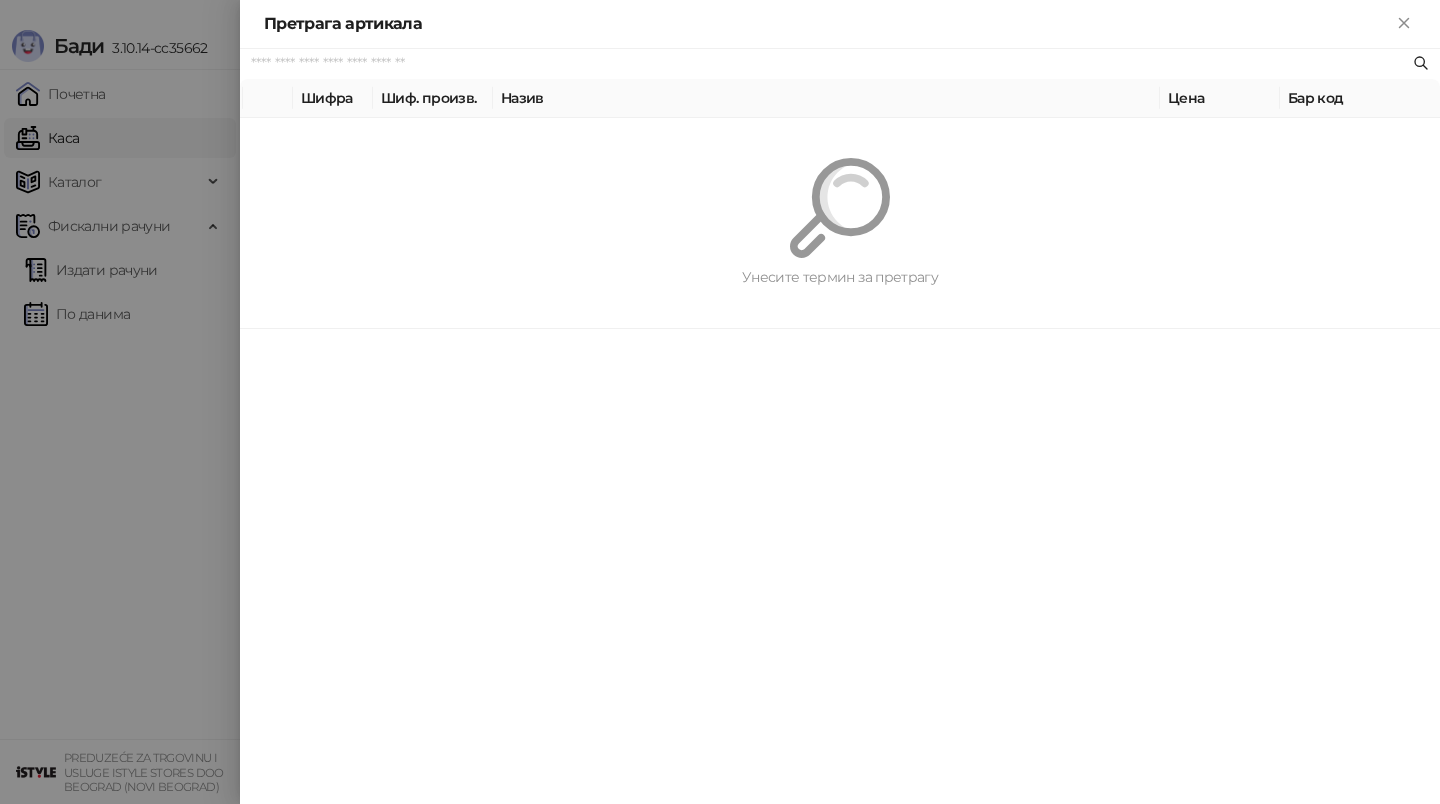 paste on "*********" 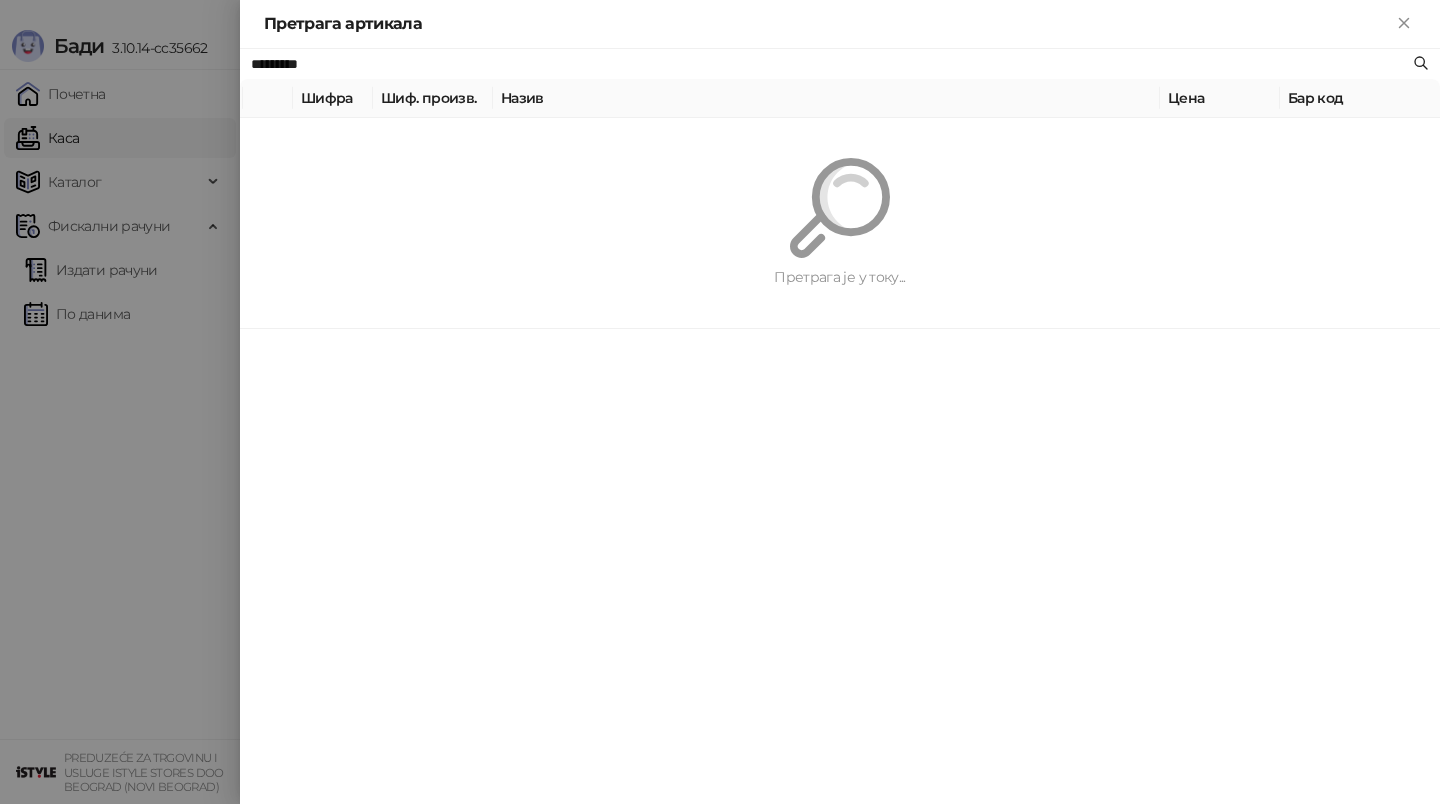 type on "*********" 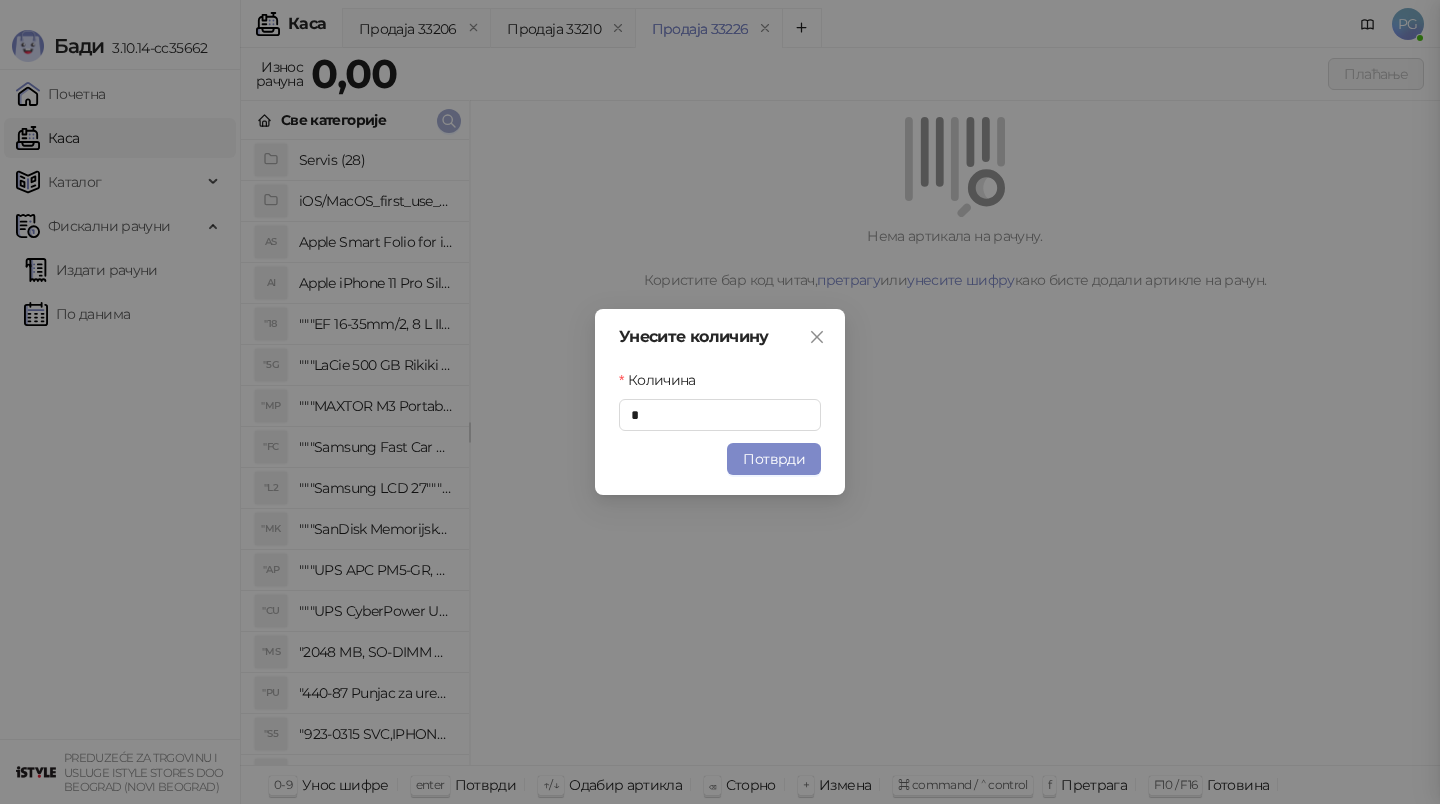 type 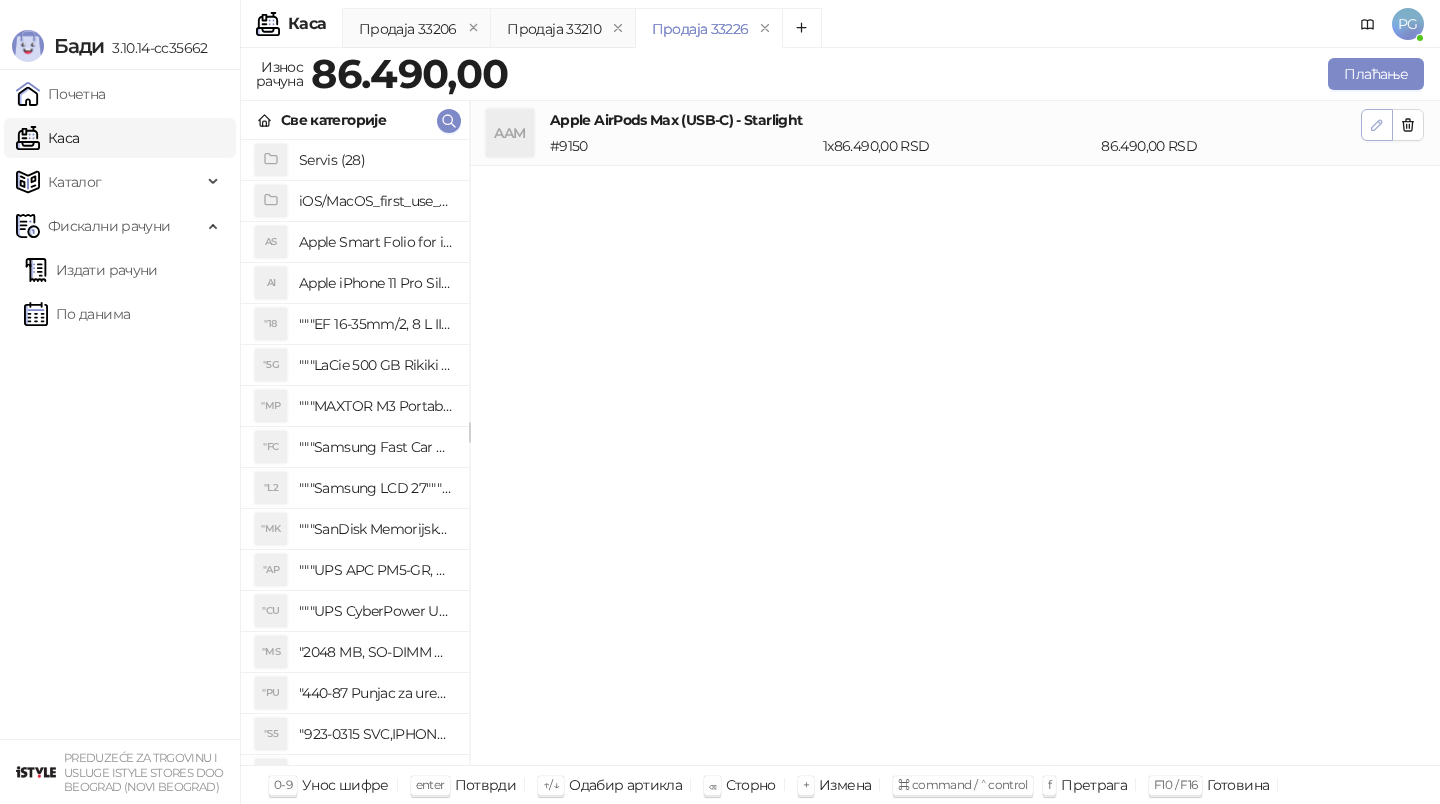 click 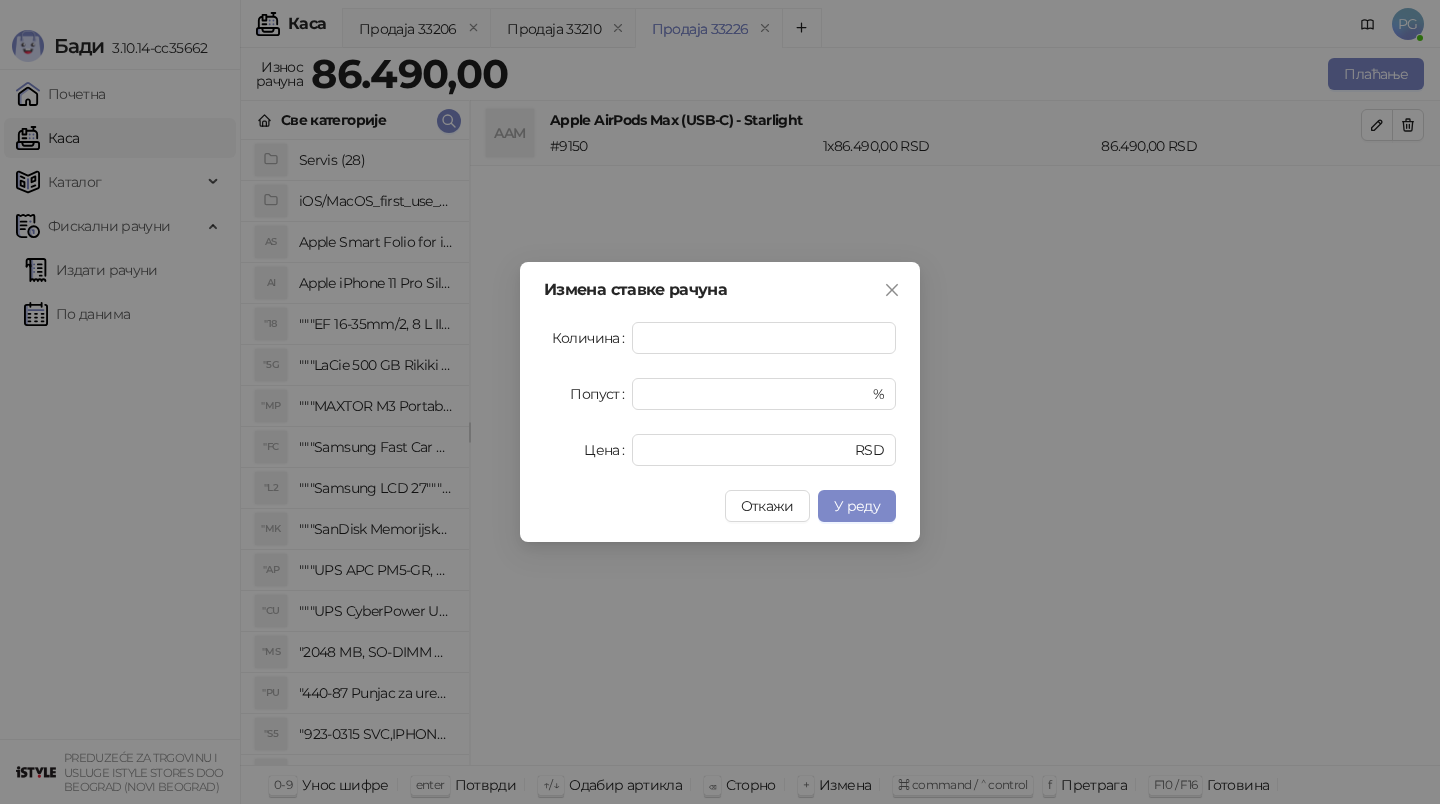 click on "Измена ставке рачуна Количина * Попуст * % Цена ***** RSD Откажи У реду" at bounding box center [720, 402] 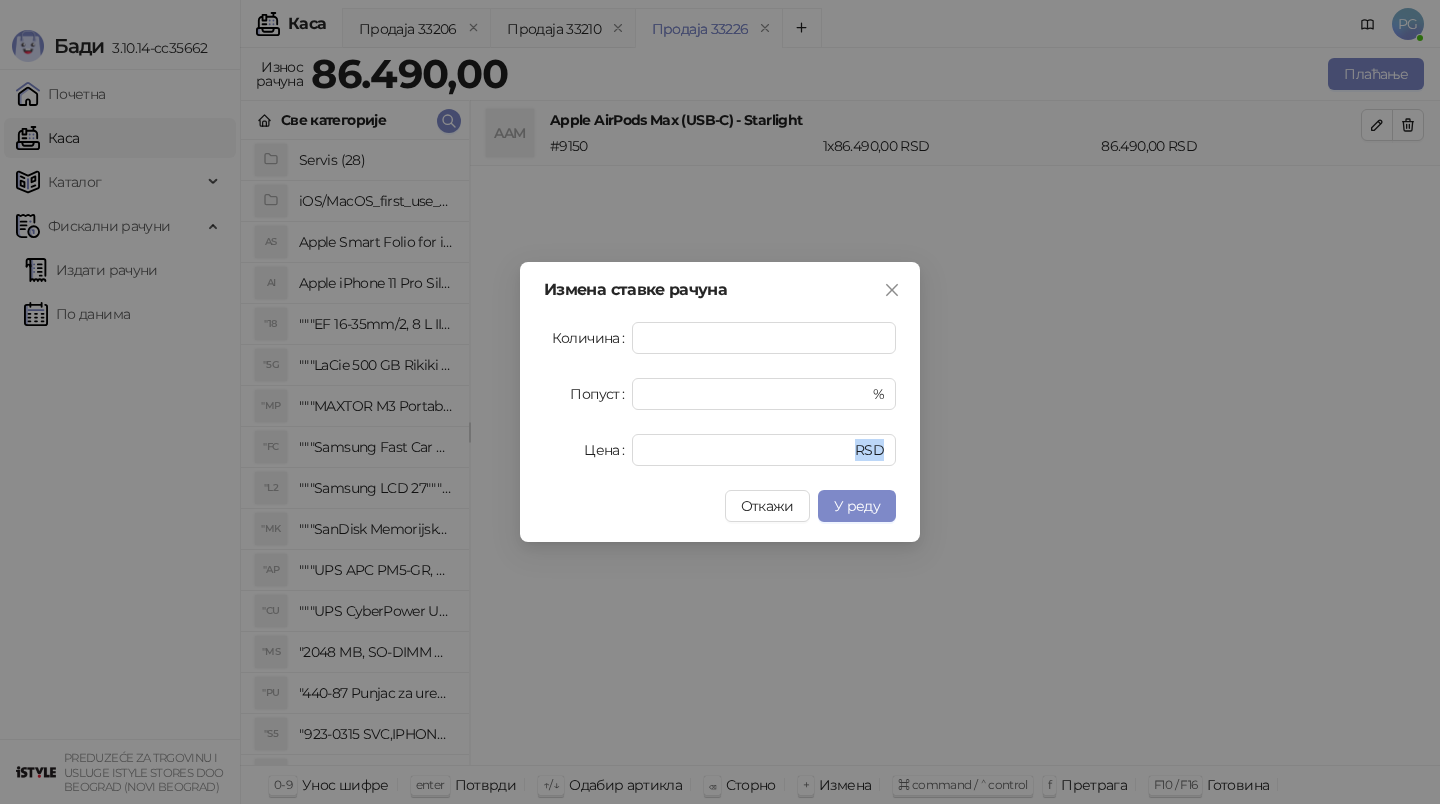 click on "Измена ставке рачуна Количина * Попуст * % Цена ***** RSD Откажи У реду" at bounding box center [720, 402] 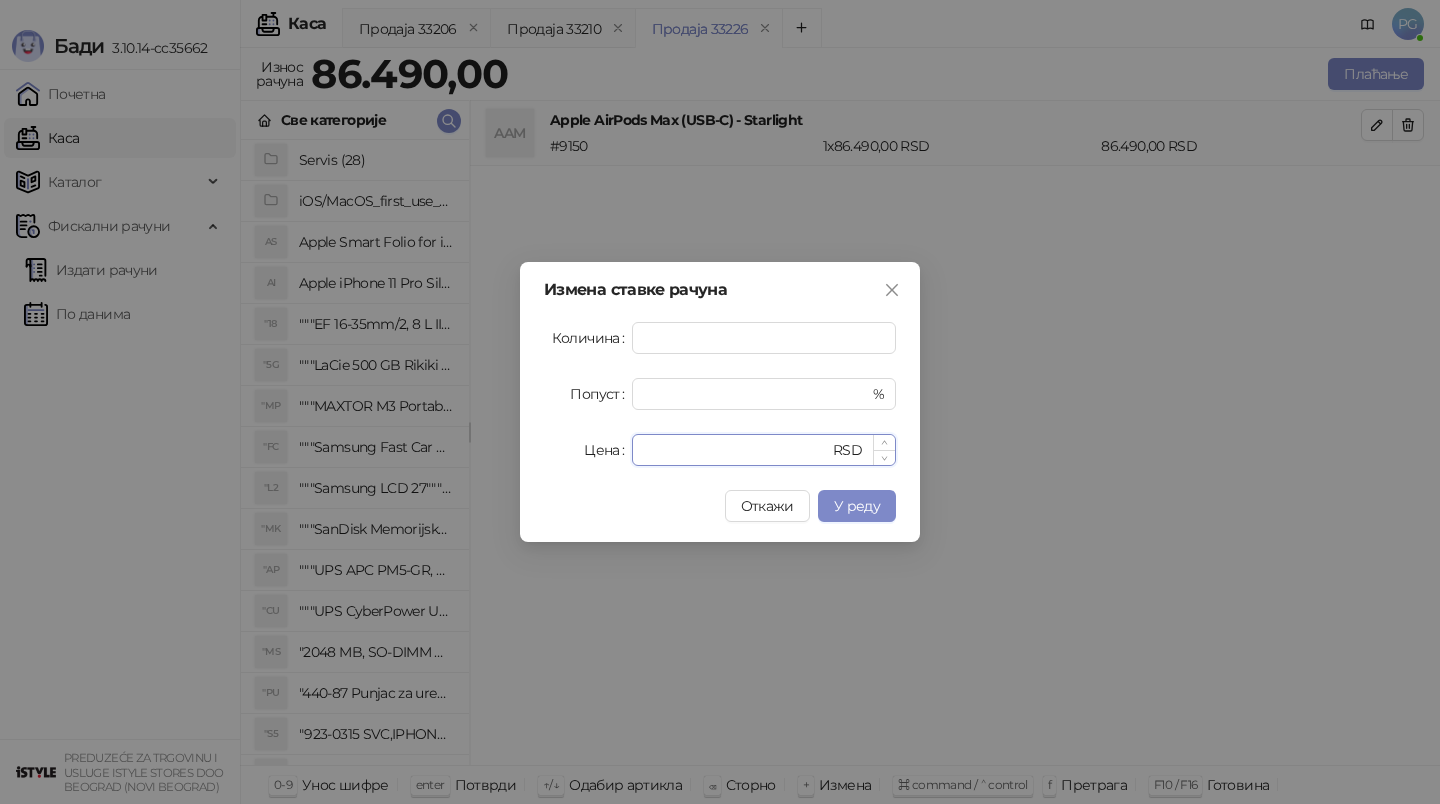 click on "*****" at bounding box center (736, 450) 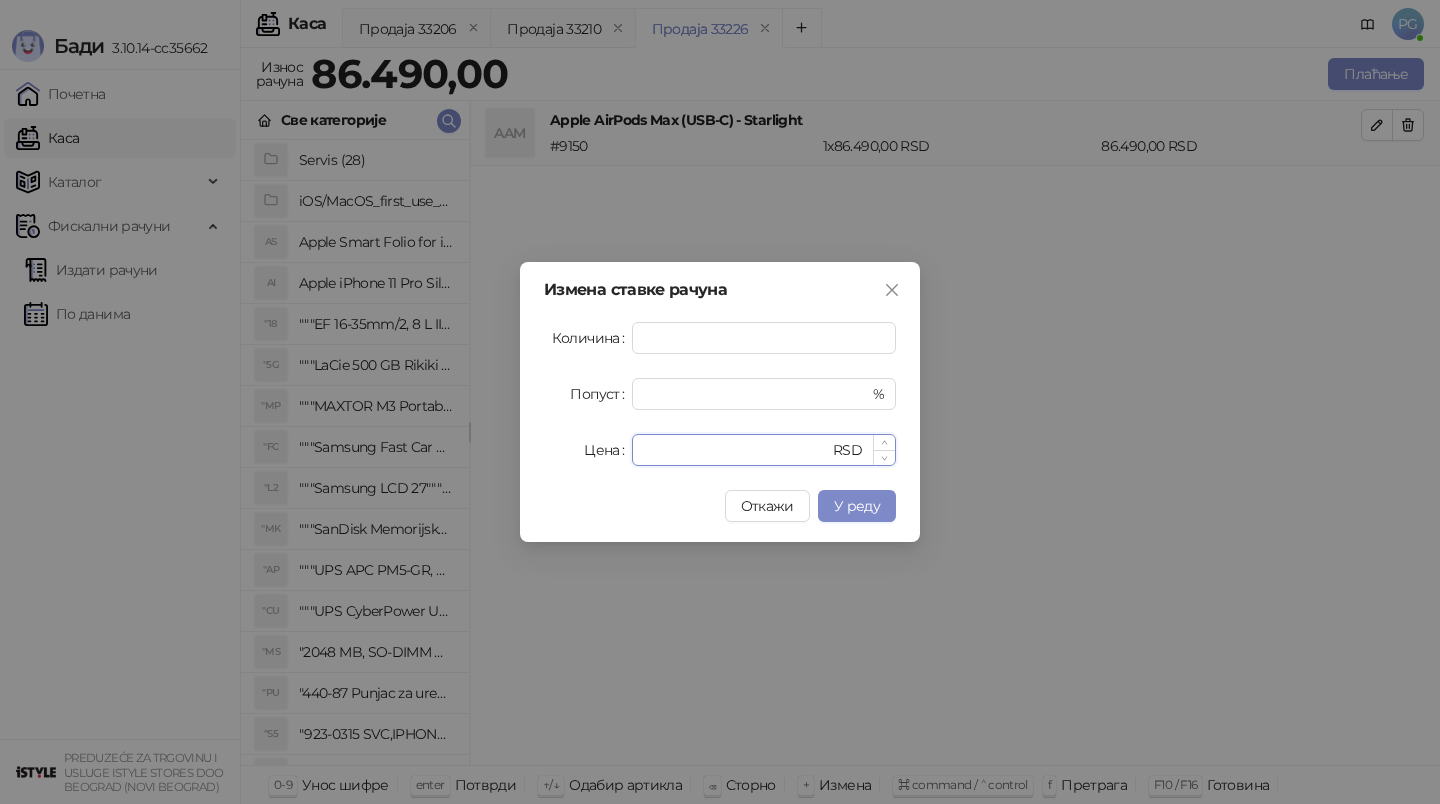 type on "*****" 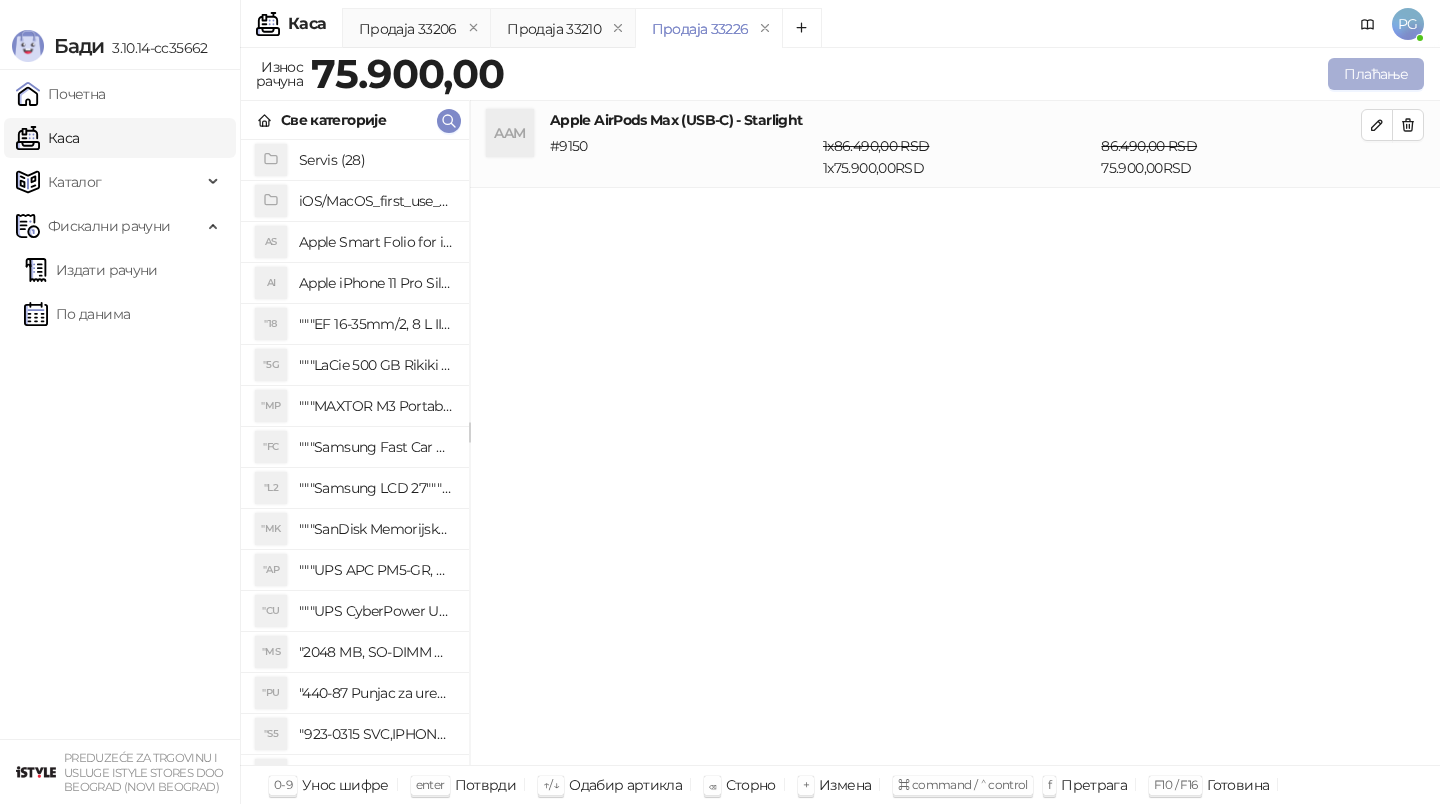 click on "Плаћање" at bounding box center [1376, 74] 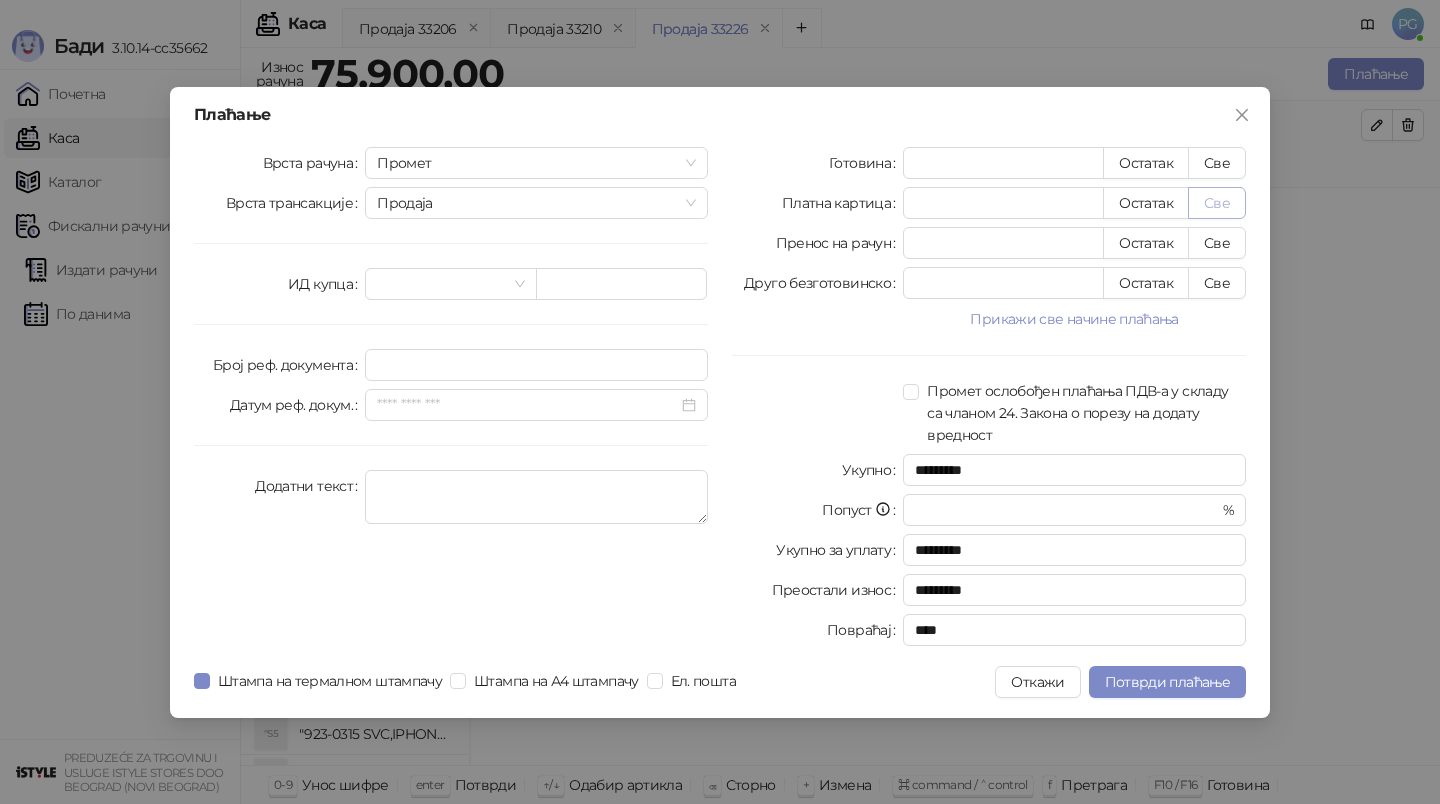 click on "Све" at bounding box center [1217, 203] 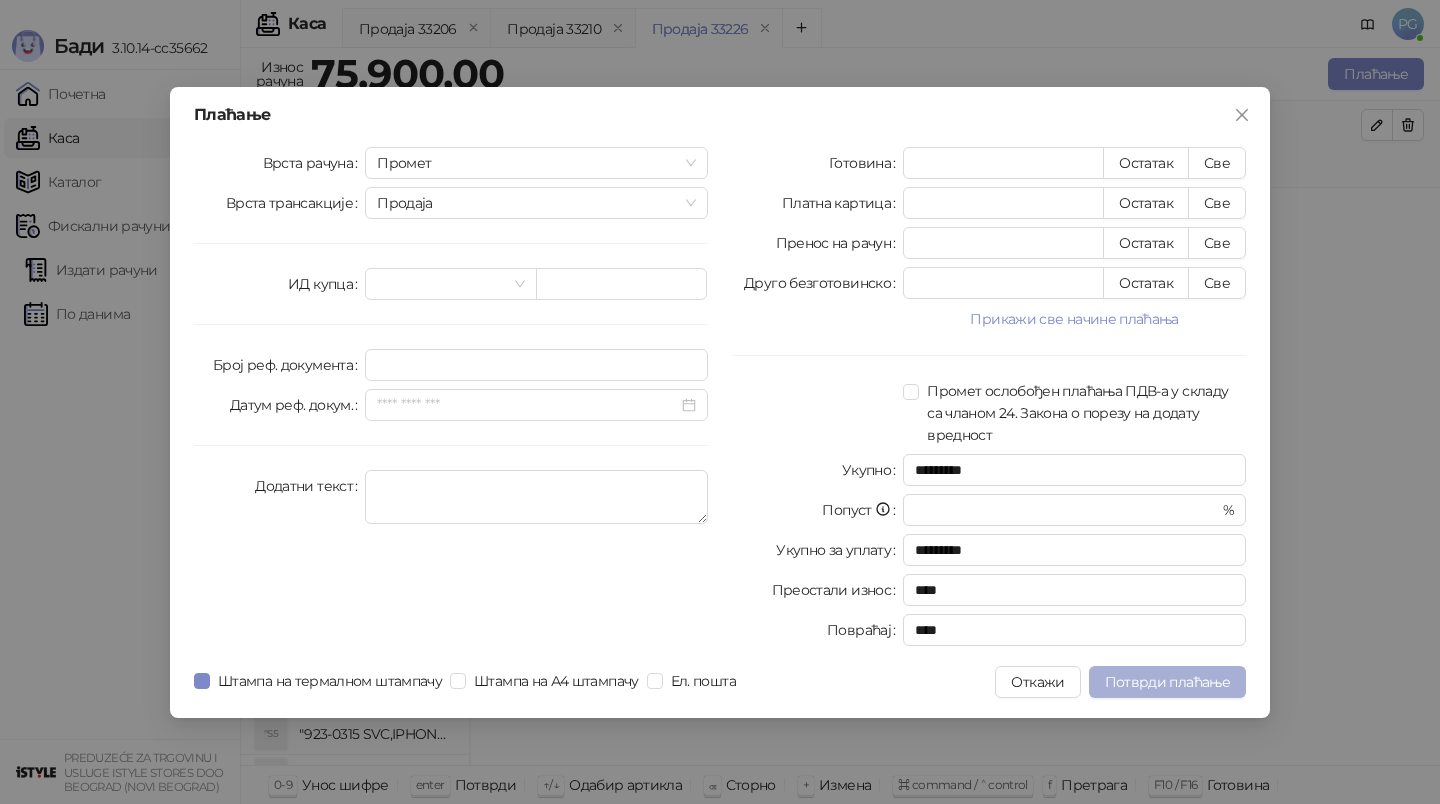 click on "Потврди плаћање" at bounding box center (1167, 682) 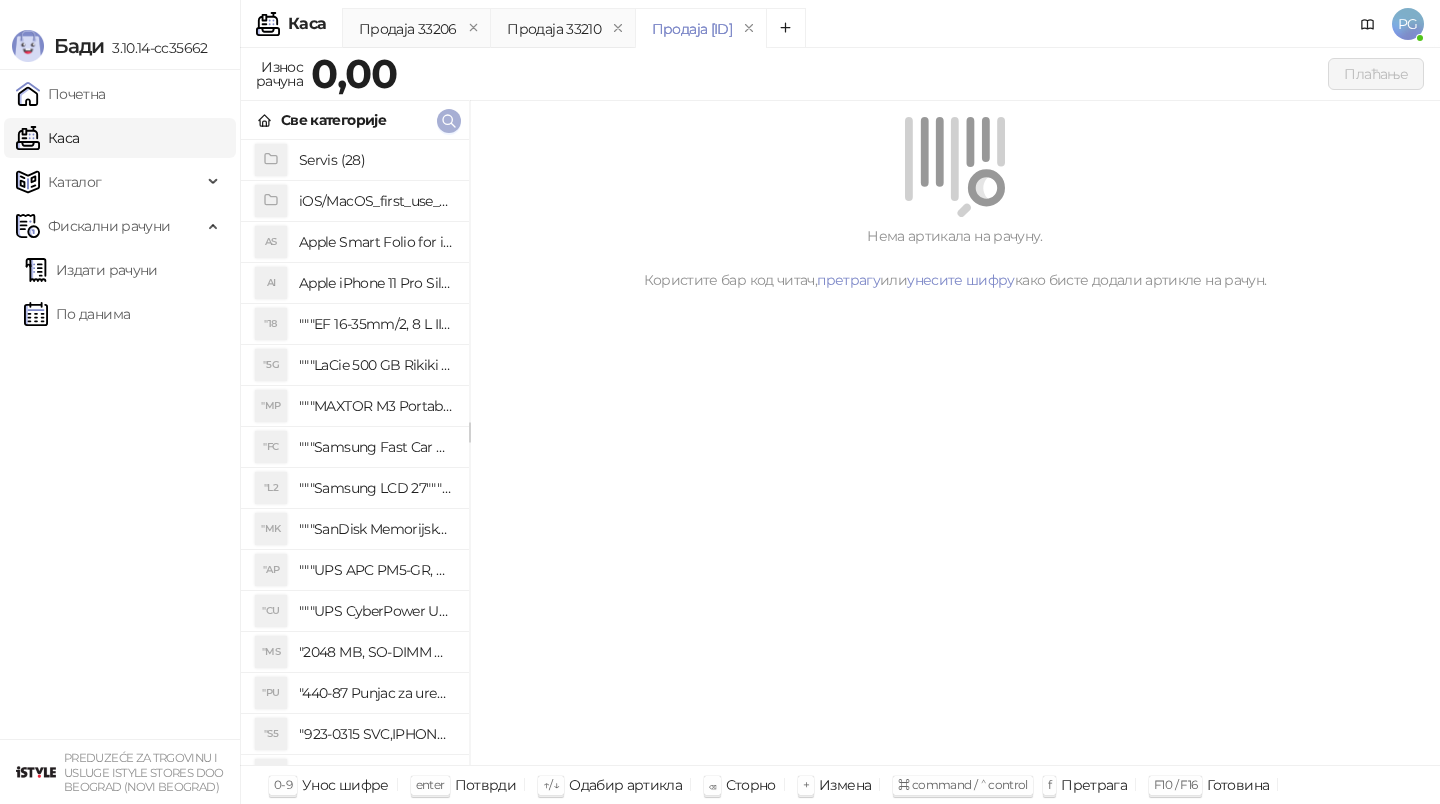 click 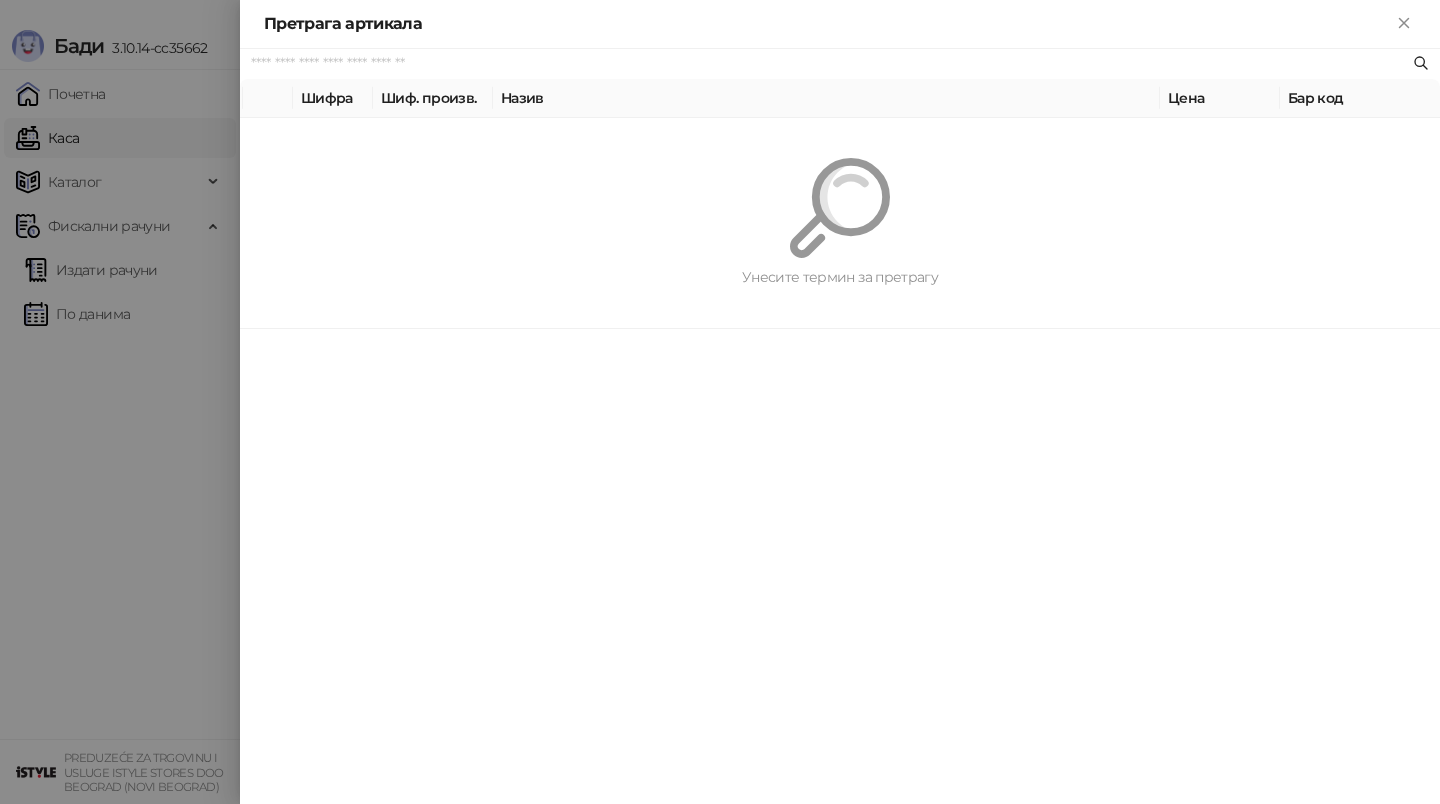paste on "**********" 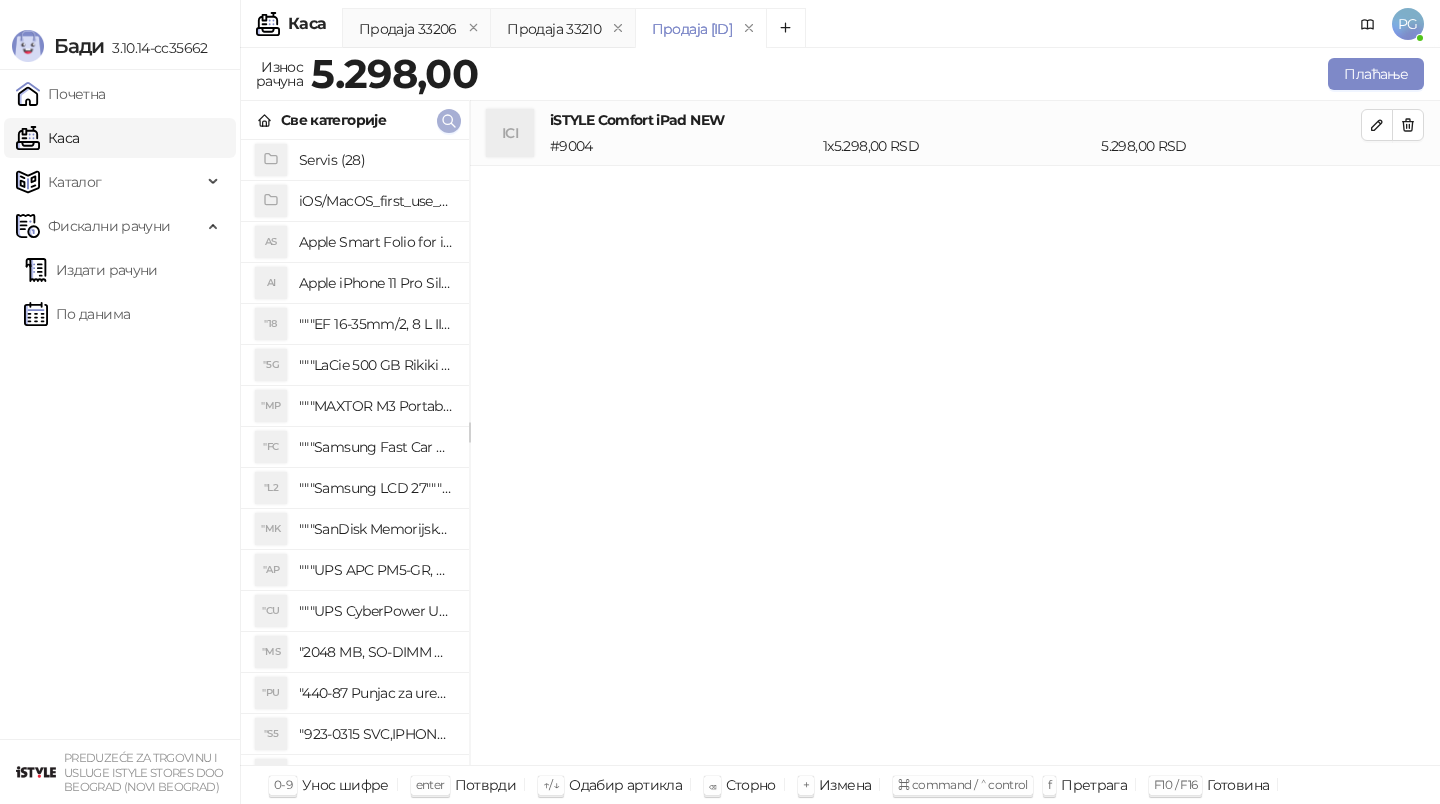 click 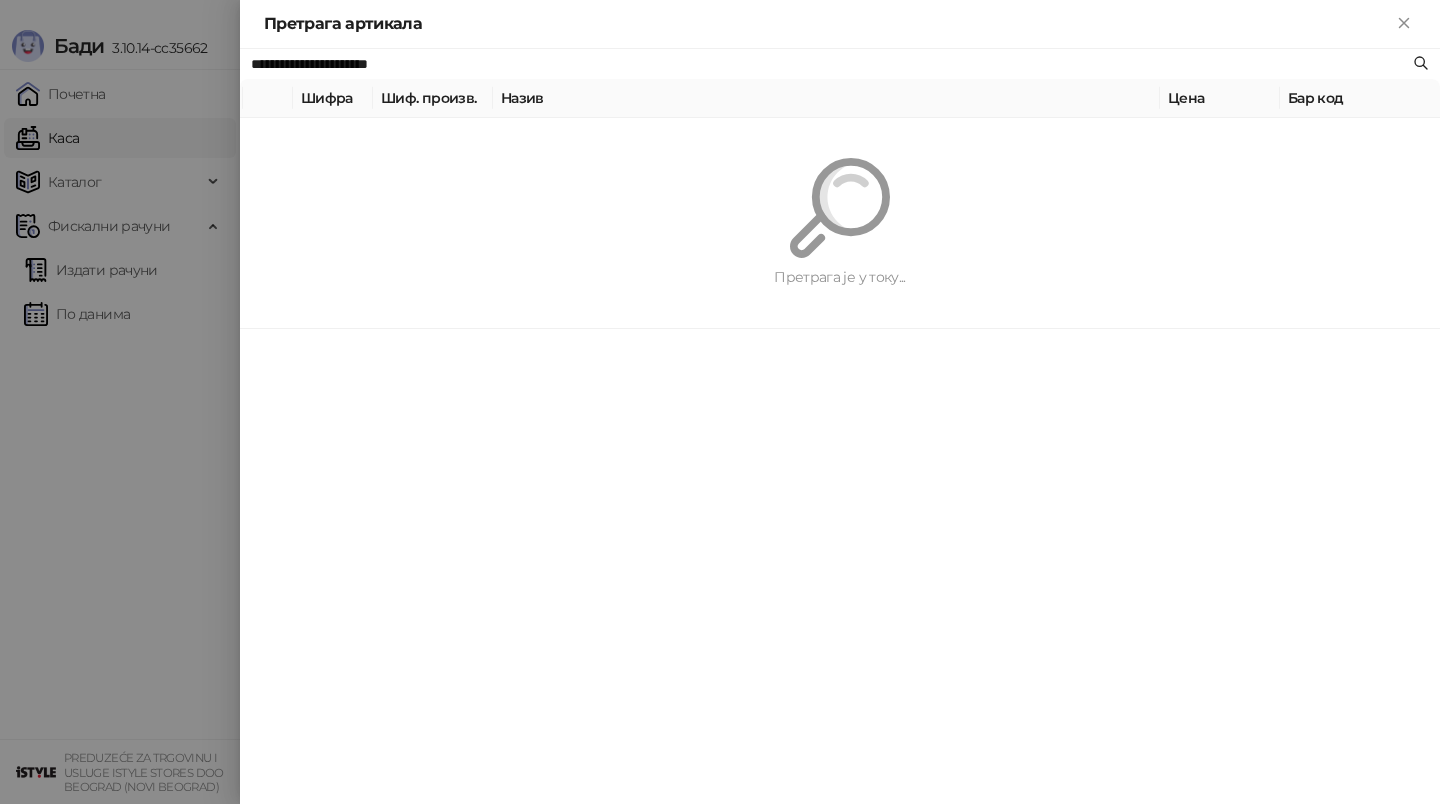 paste 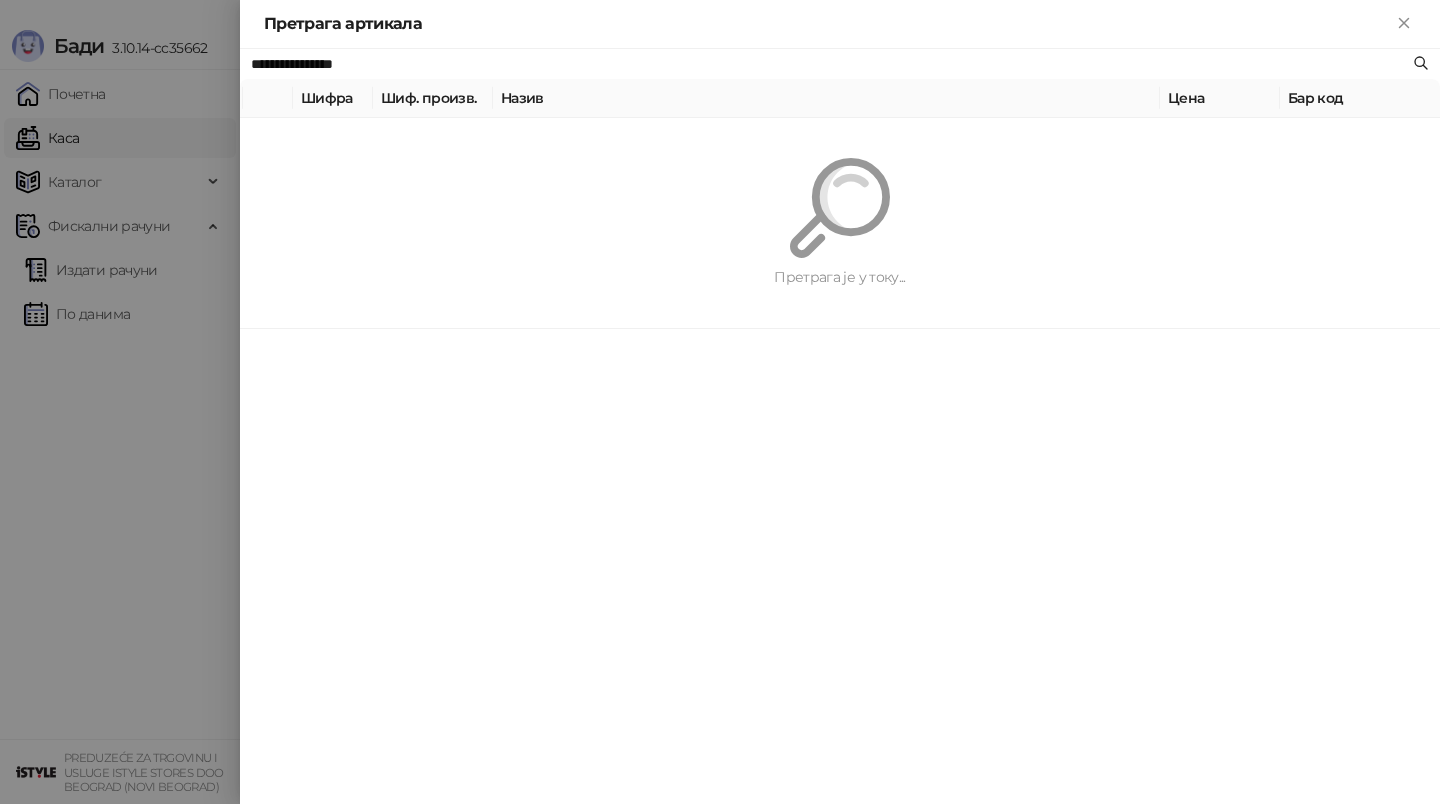 type on "**********" 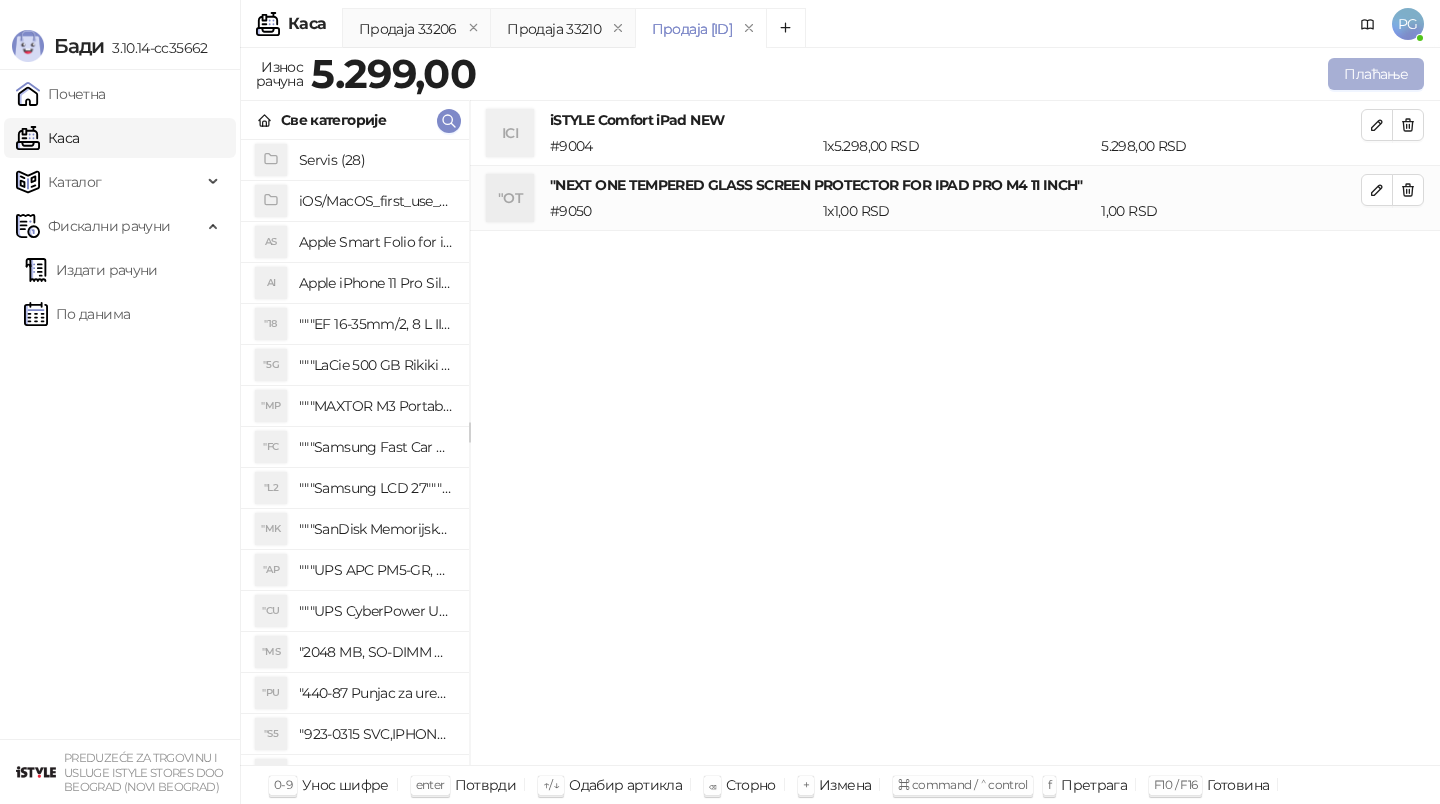 click on "Плаћање" at bounding box center [1376, 74] 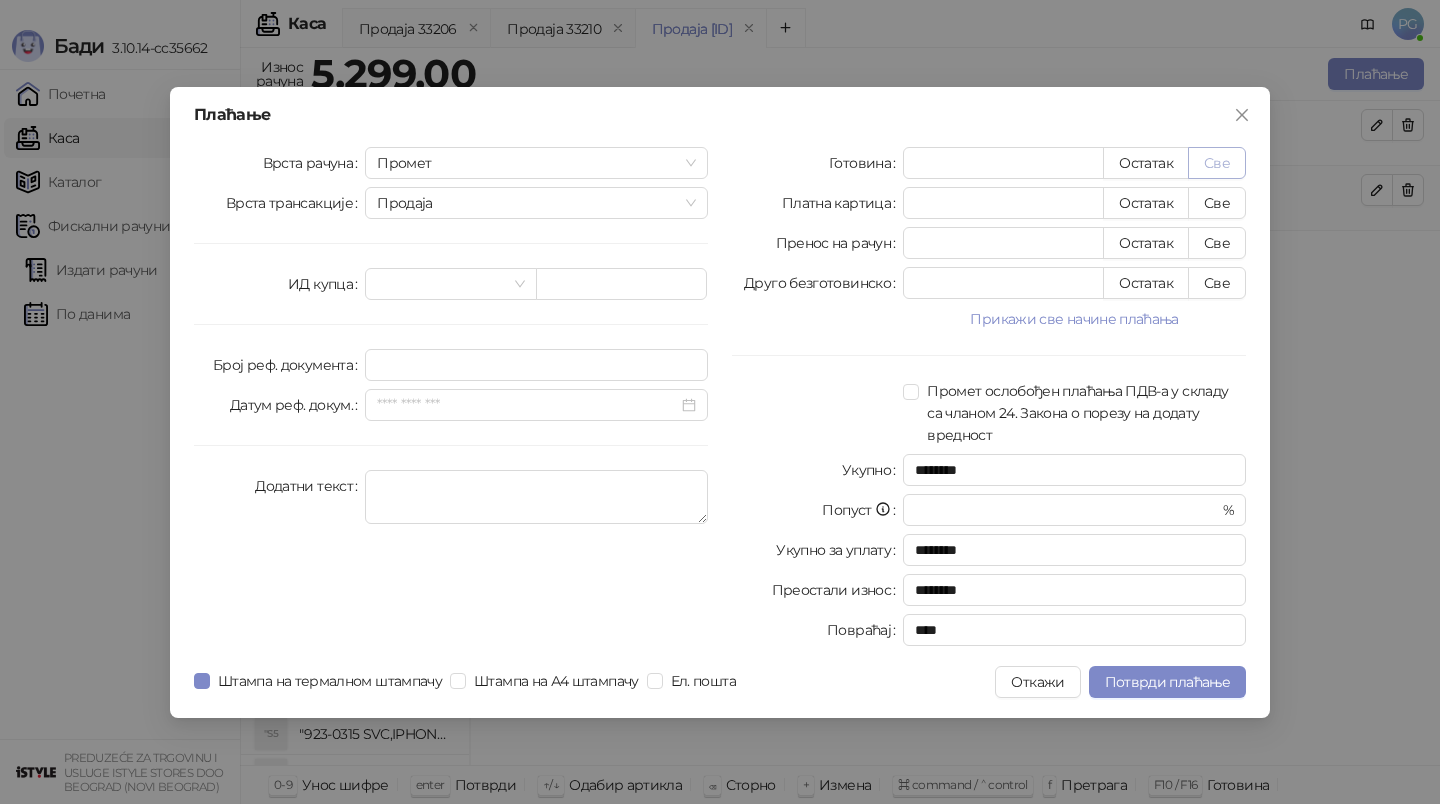 click on "Све" at bounding box center [1217, 163] 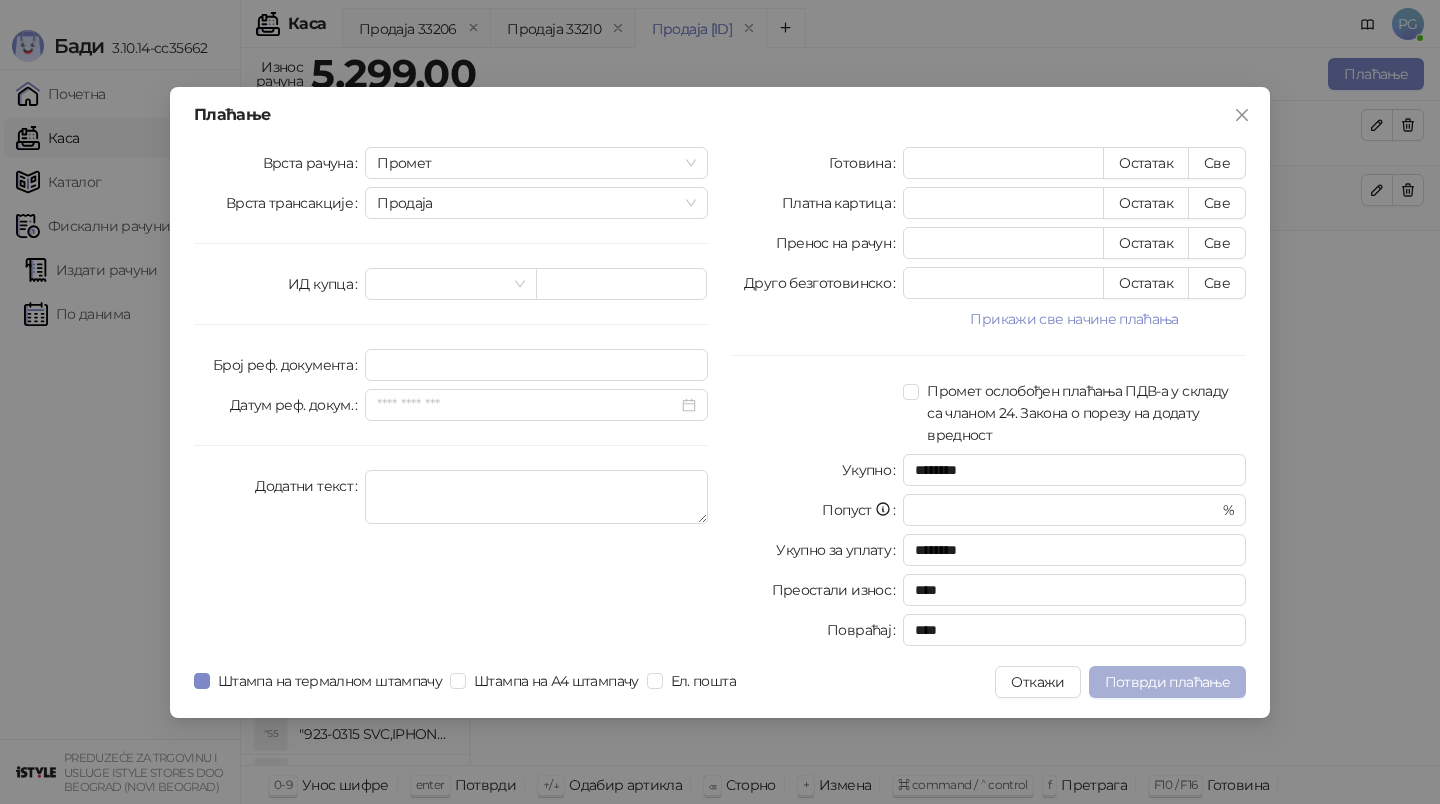 click on "Потврди плаћање" at bounding box center (1167, 682) 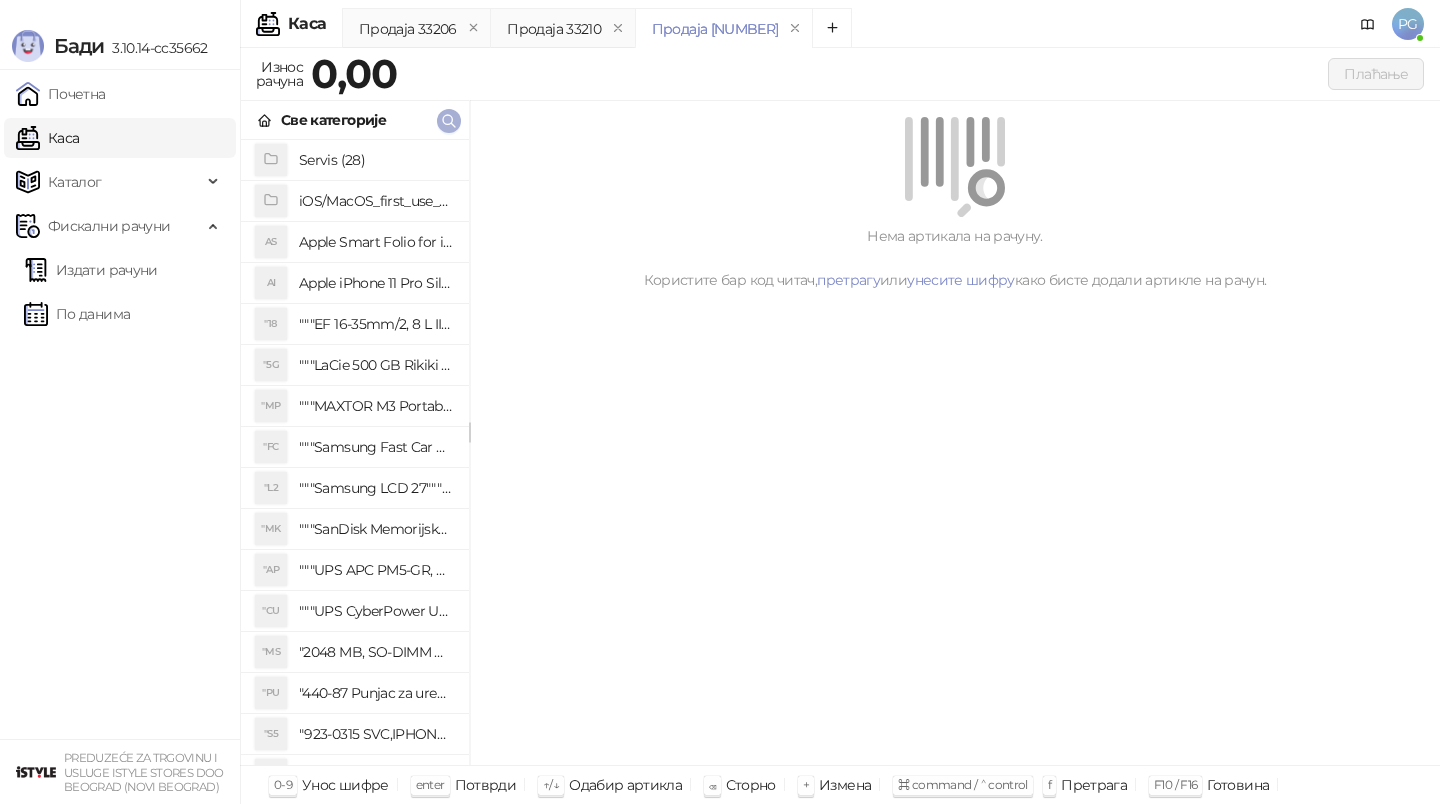 click 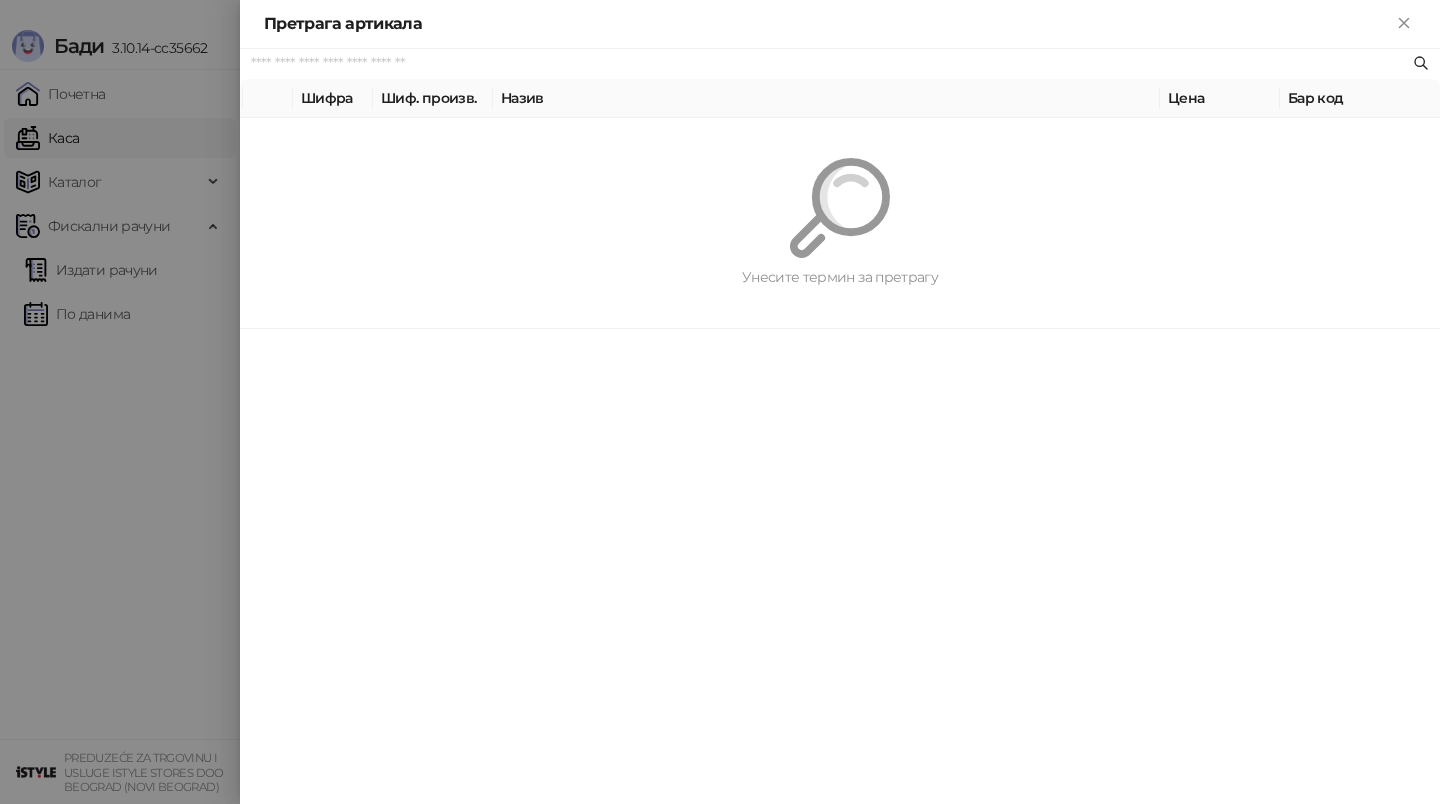 paste on "**********" 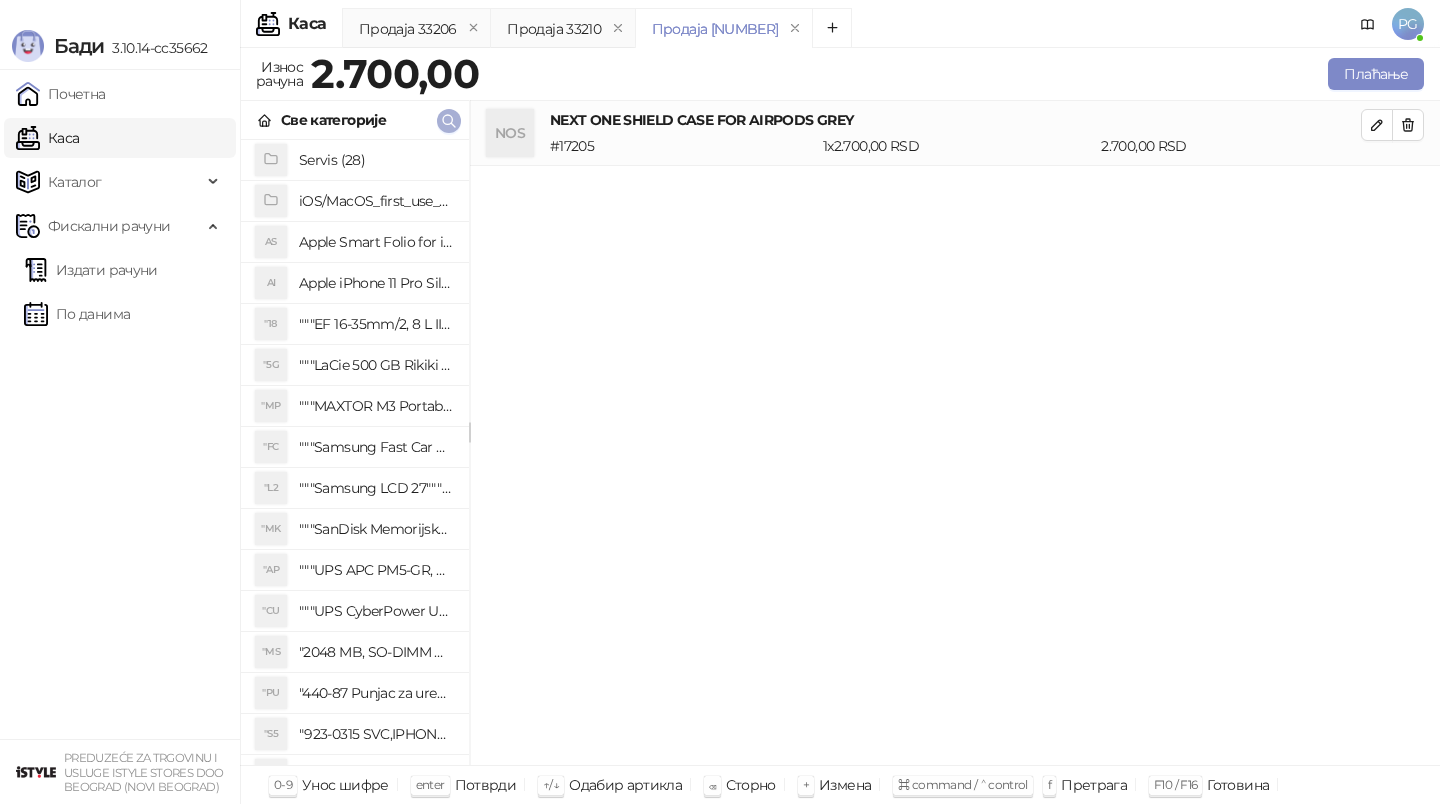 click 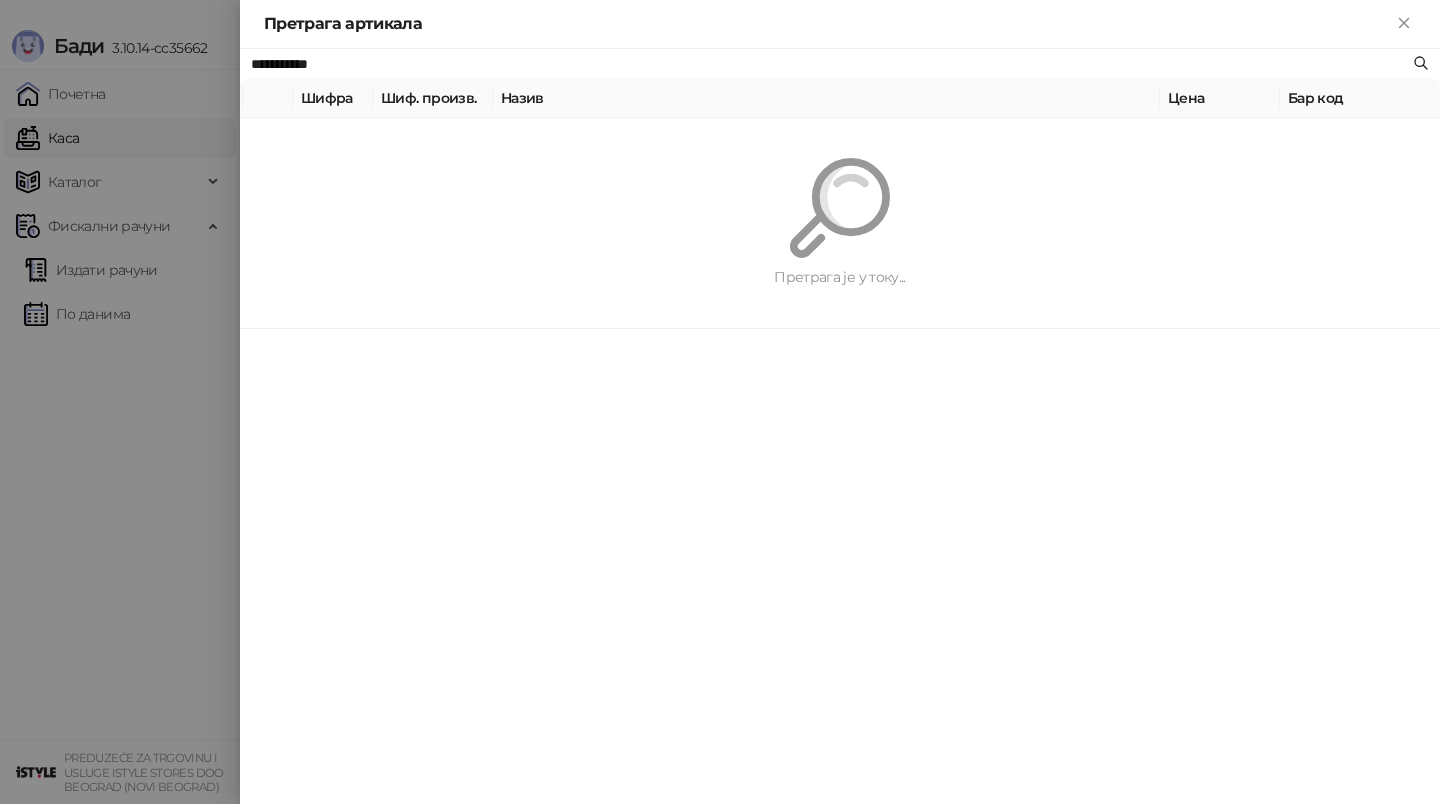 paste 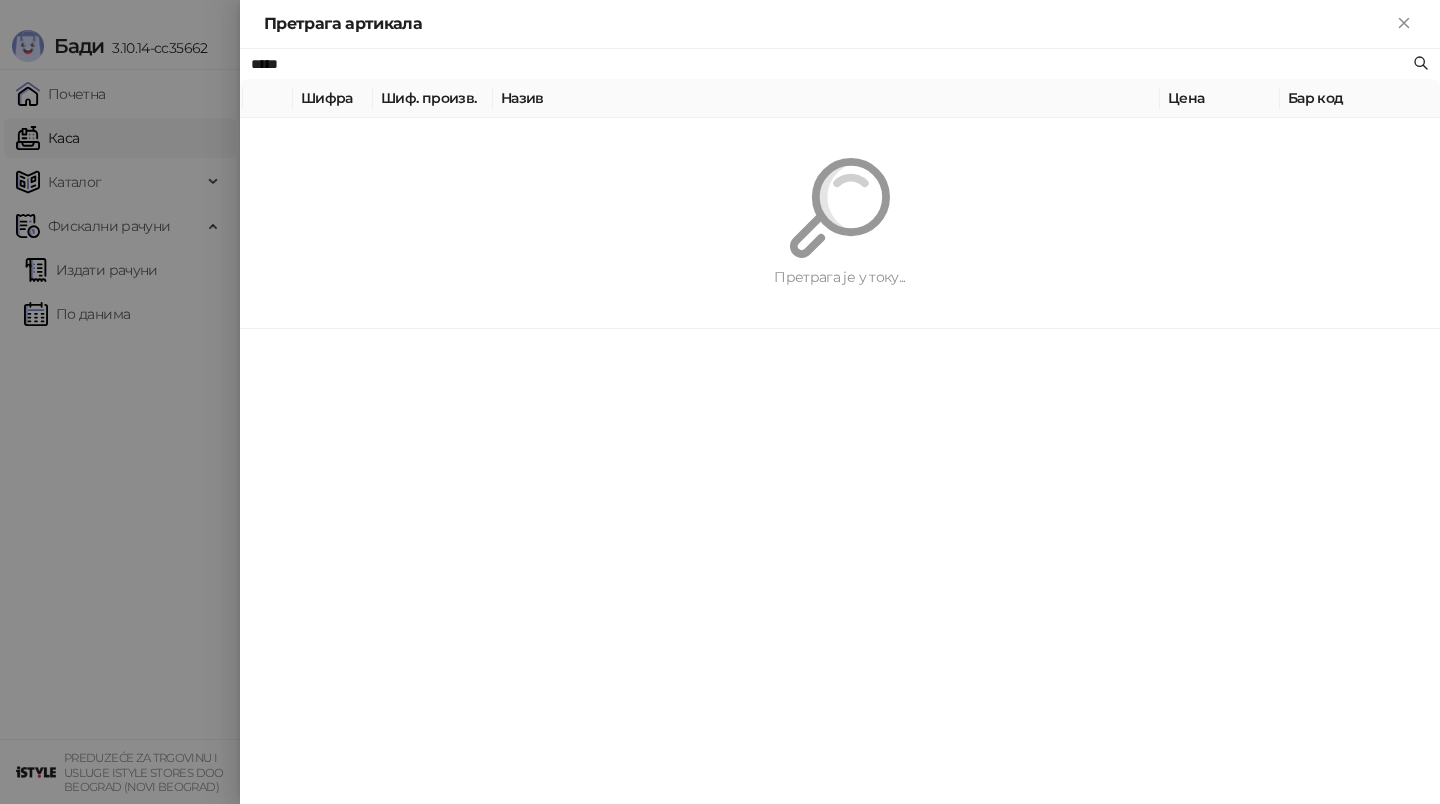 type on "*****" 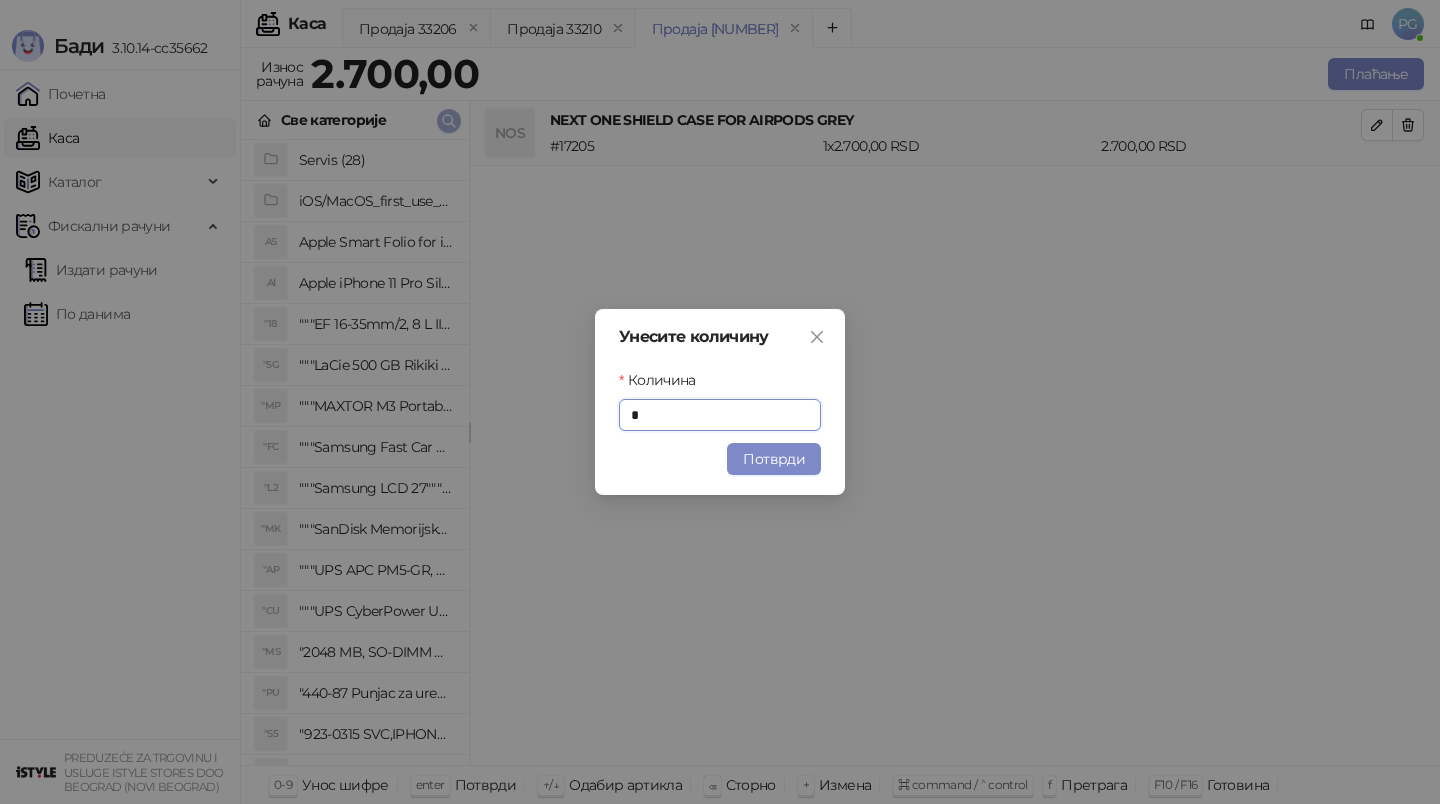 type on "*" 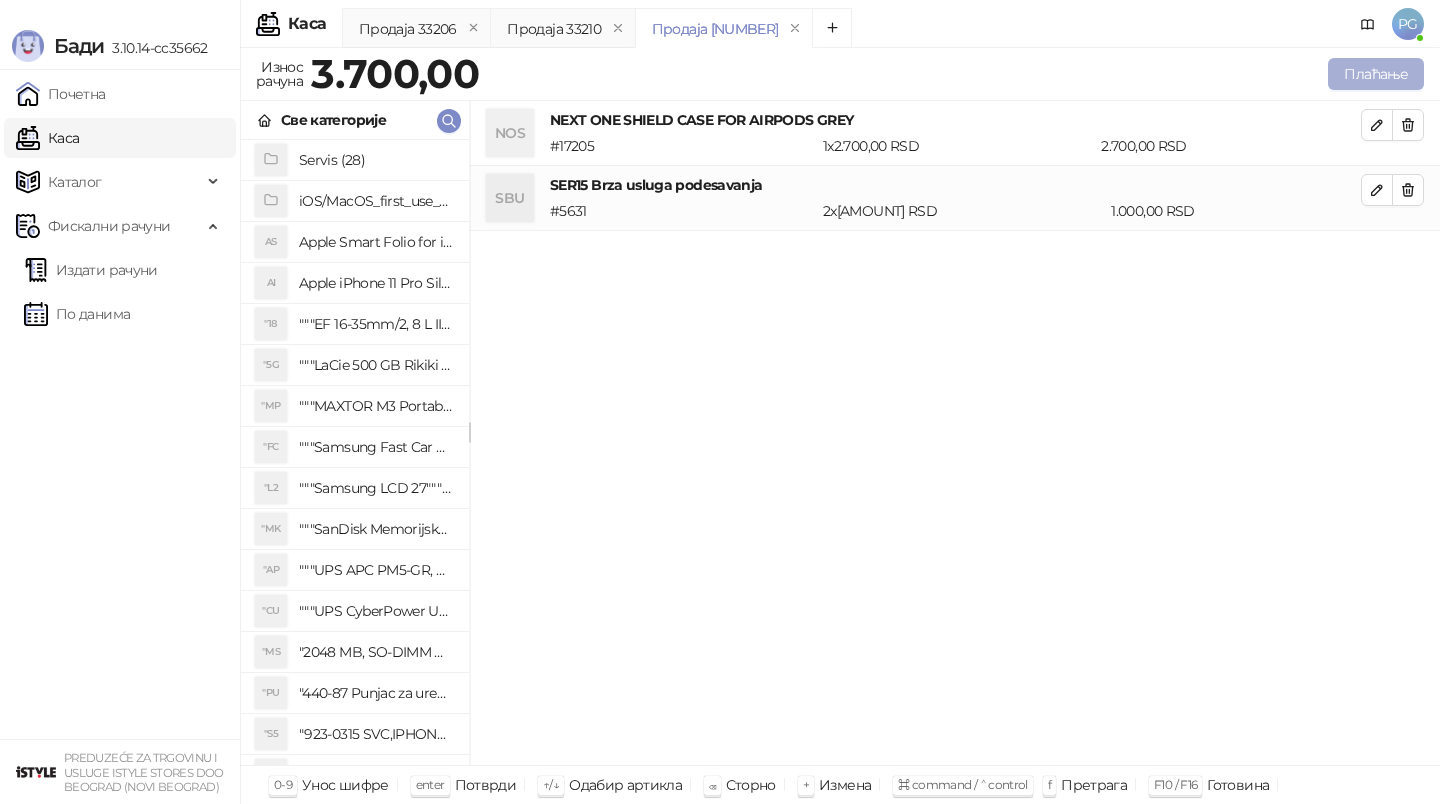 click on "Плаћање" at bounding box center (1376, 74) 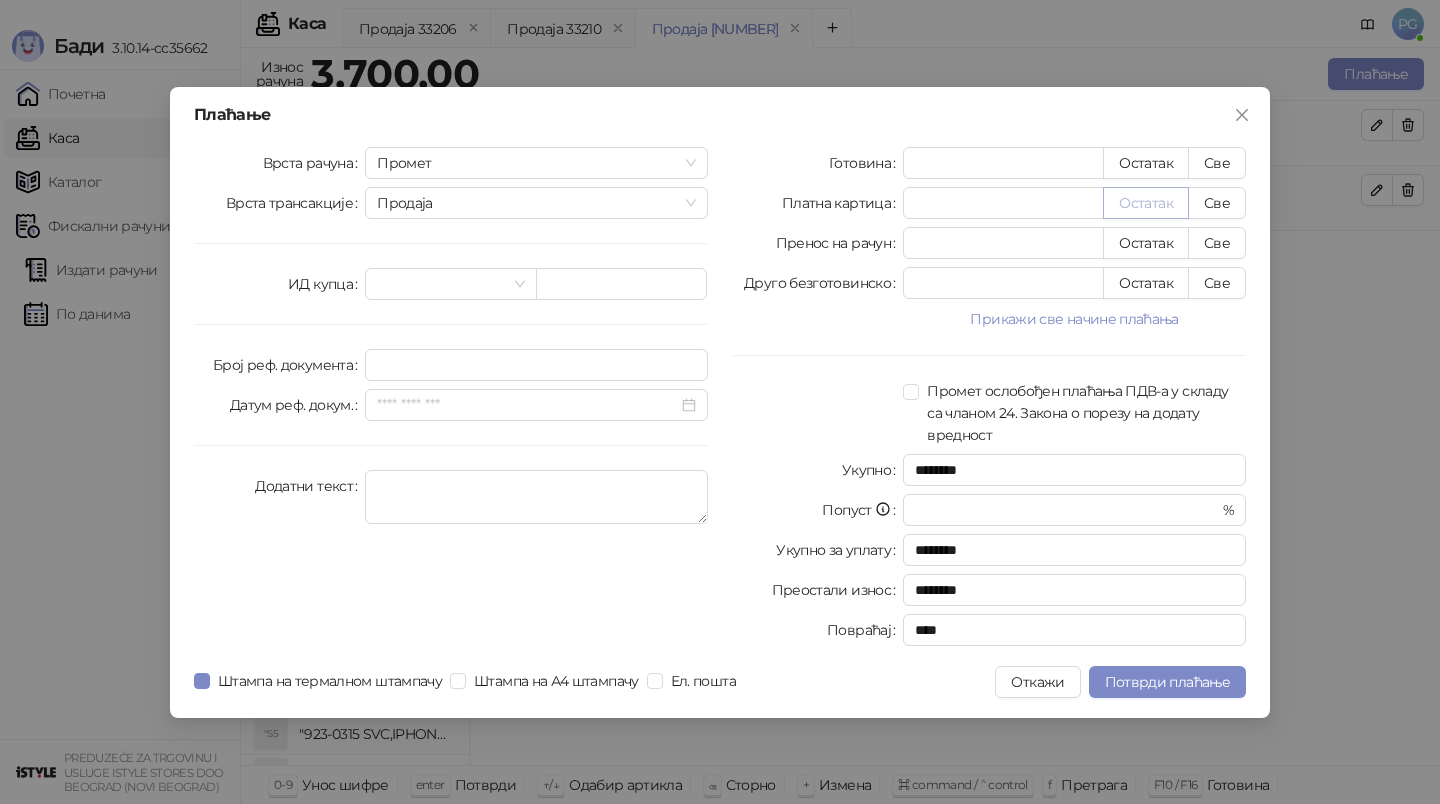 click on "Остатак" at bounding box center (1146, 203) 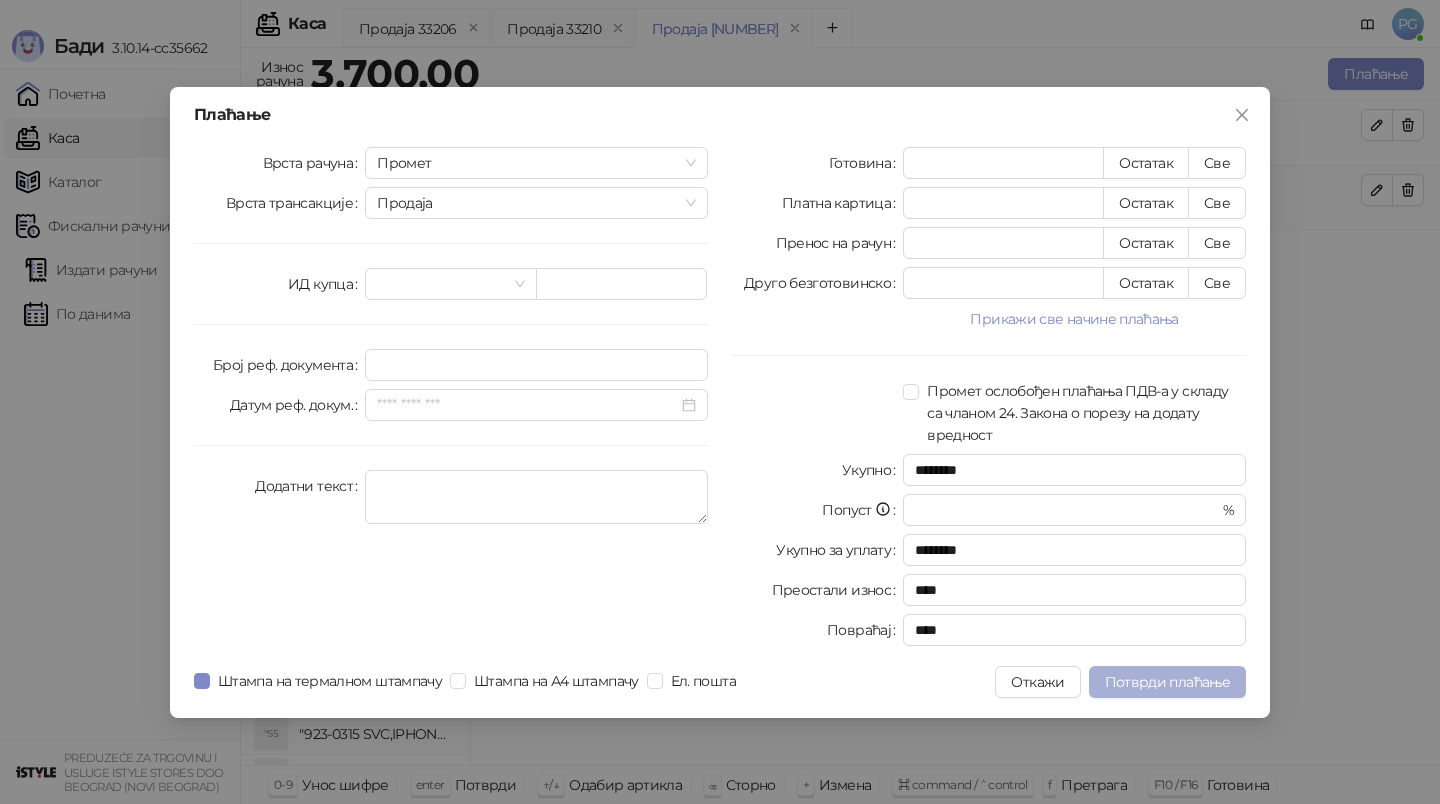 click on "Потврди плаћање" at bounding box center (1167, 682) 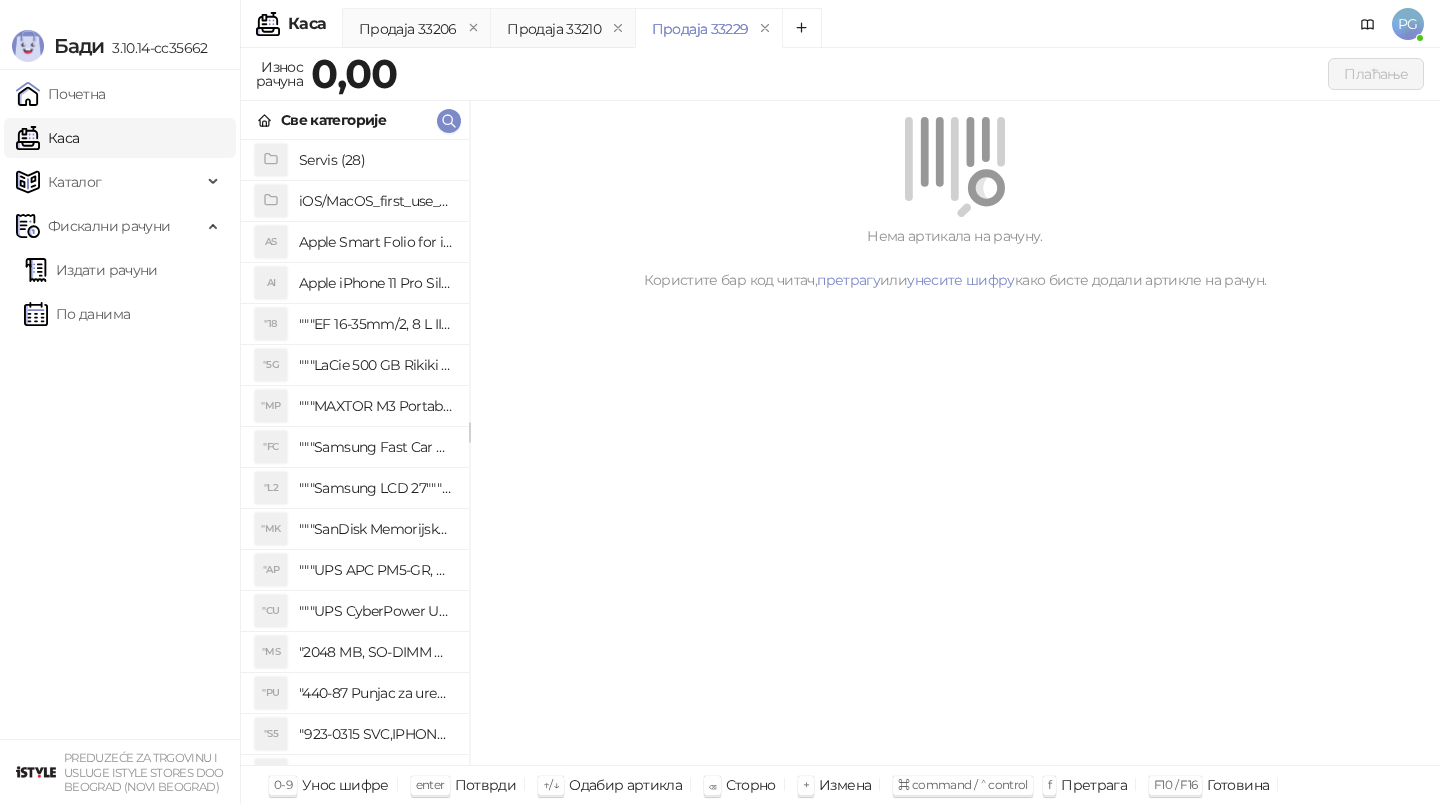 click on "Све категорије" at bounding box center [355, 120] 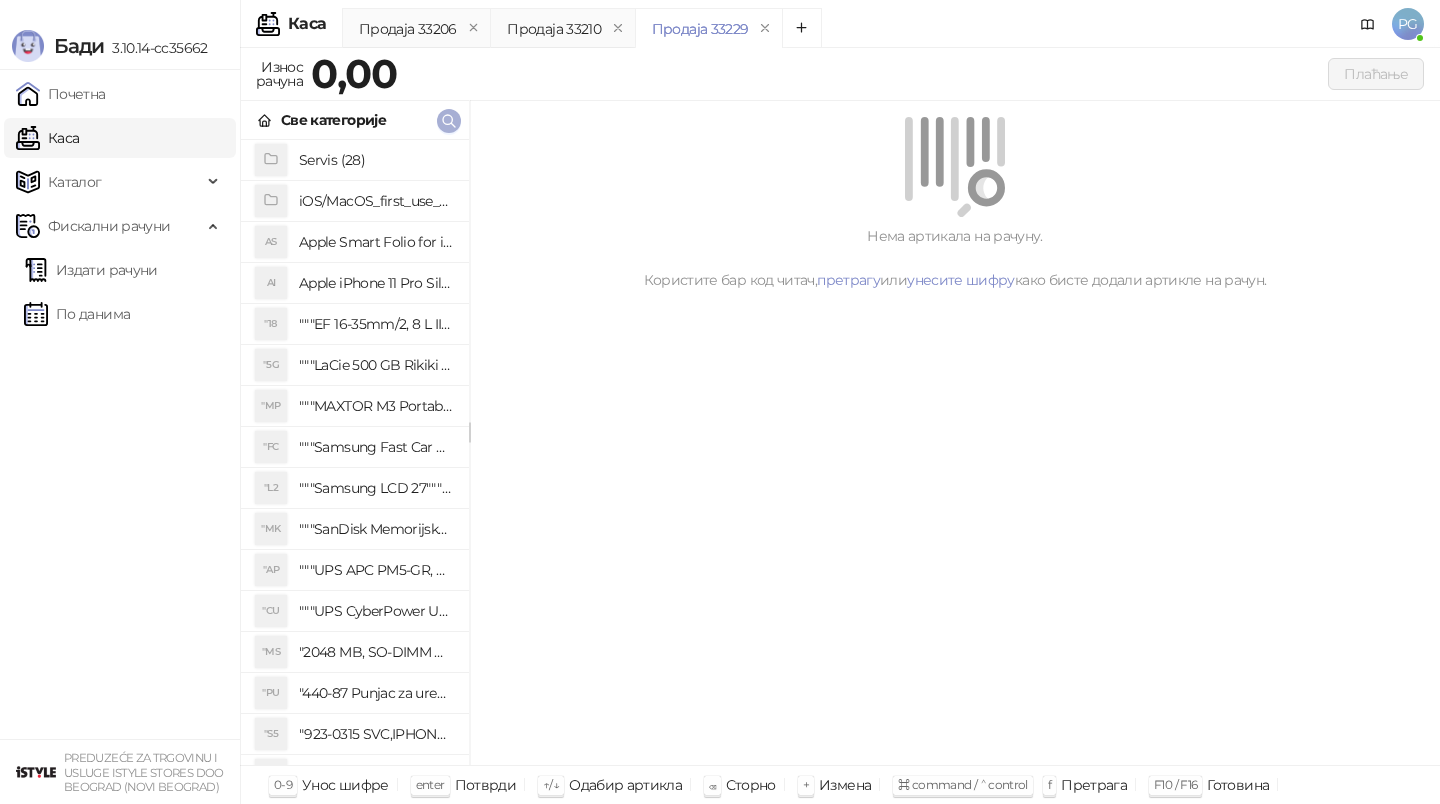 click 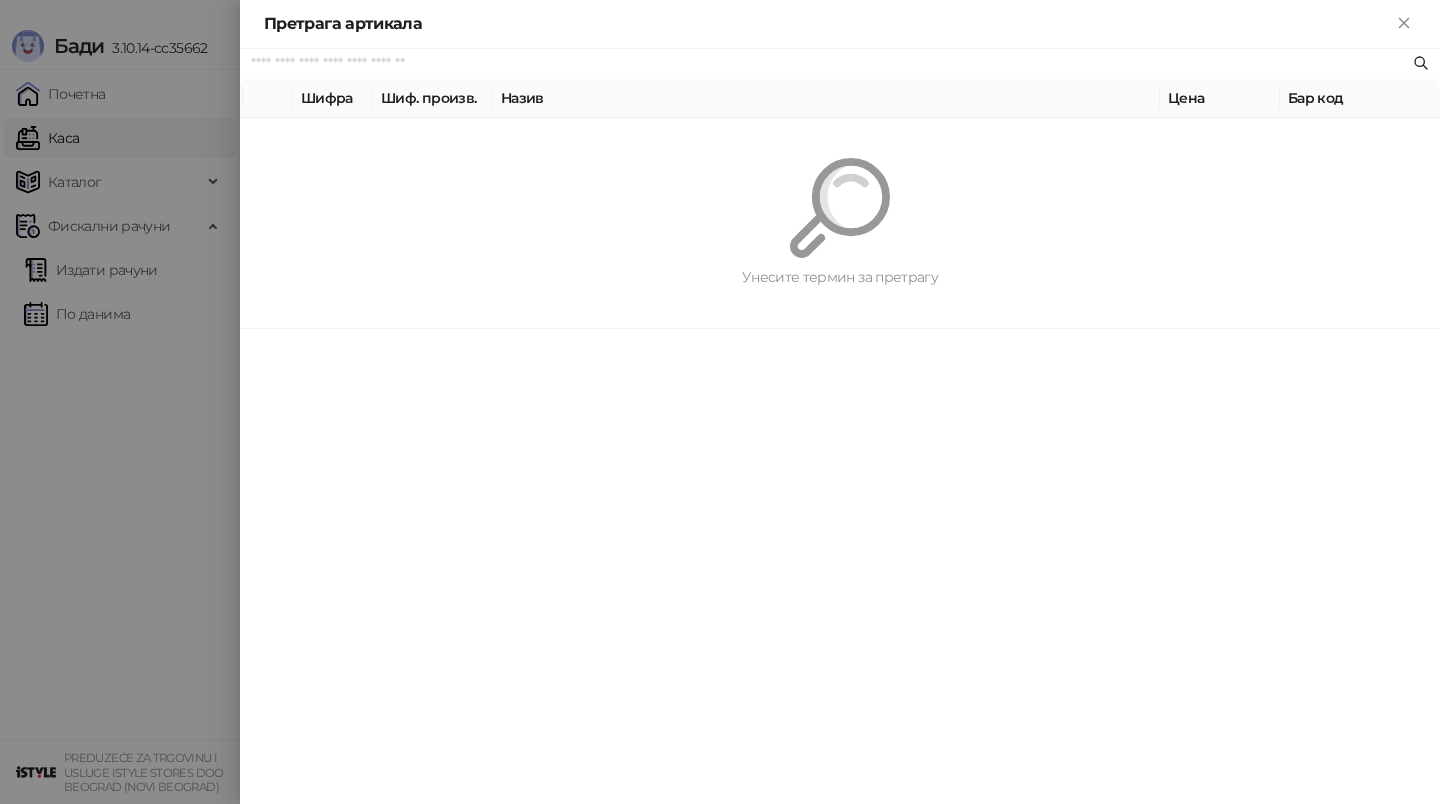 paste on "**********" 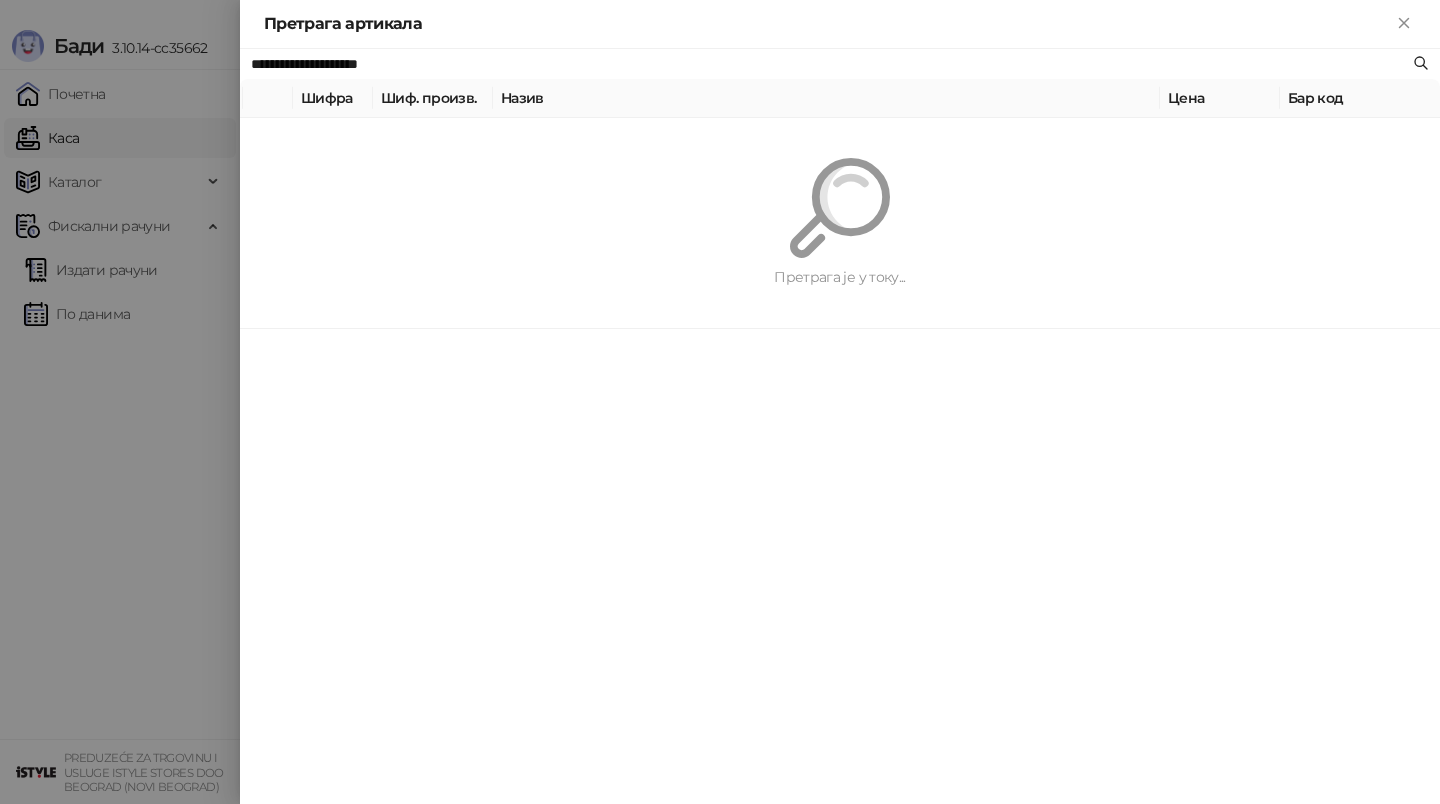 type on "**********" 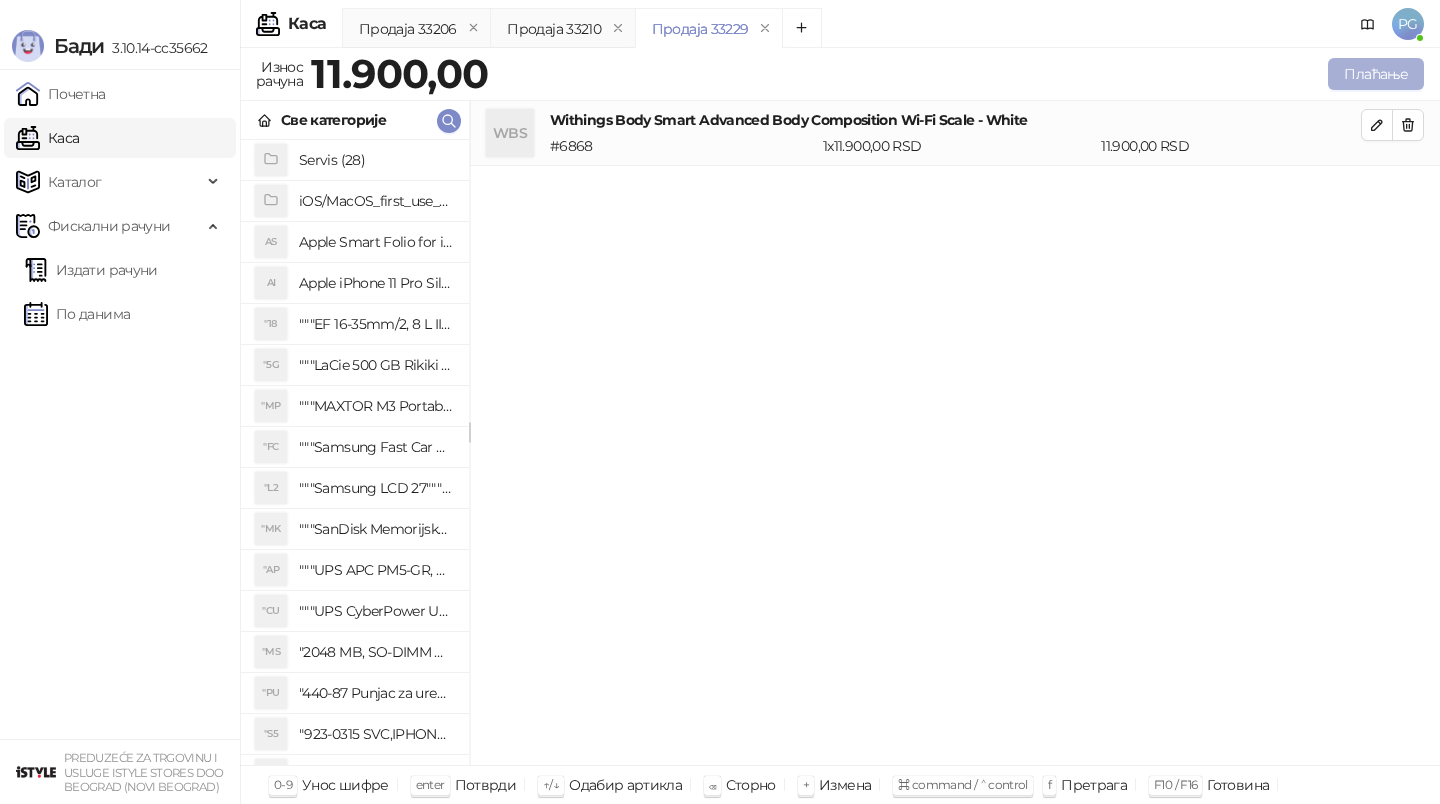 click on "Плаћање" at bounding box center [1376, 74] 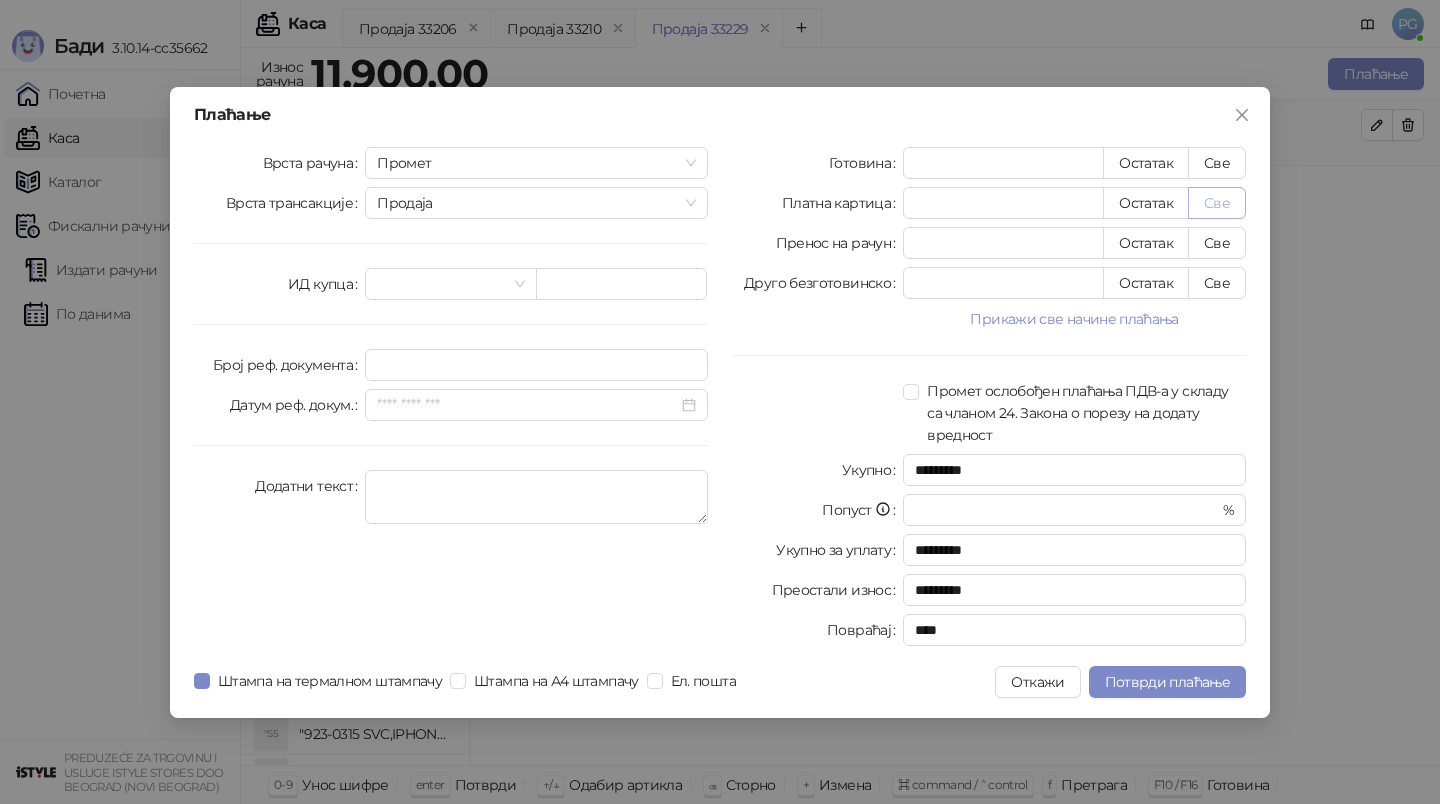 click on "Све" at bounding box center [1217, 203] 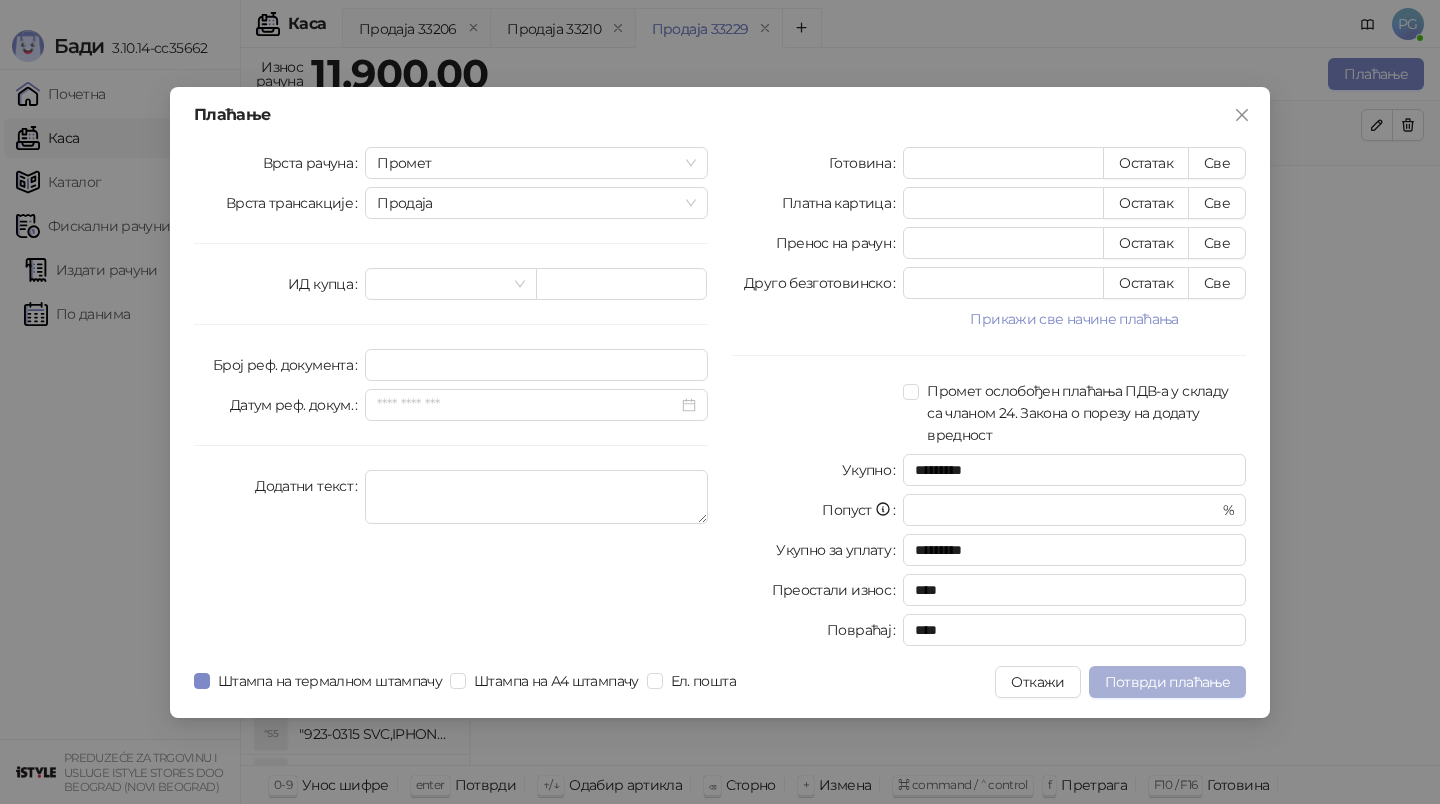 click on "Потврди плаћање" at bounding box center (1167, 682) 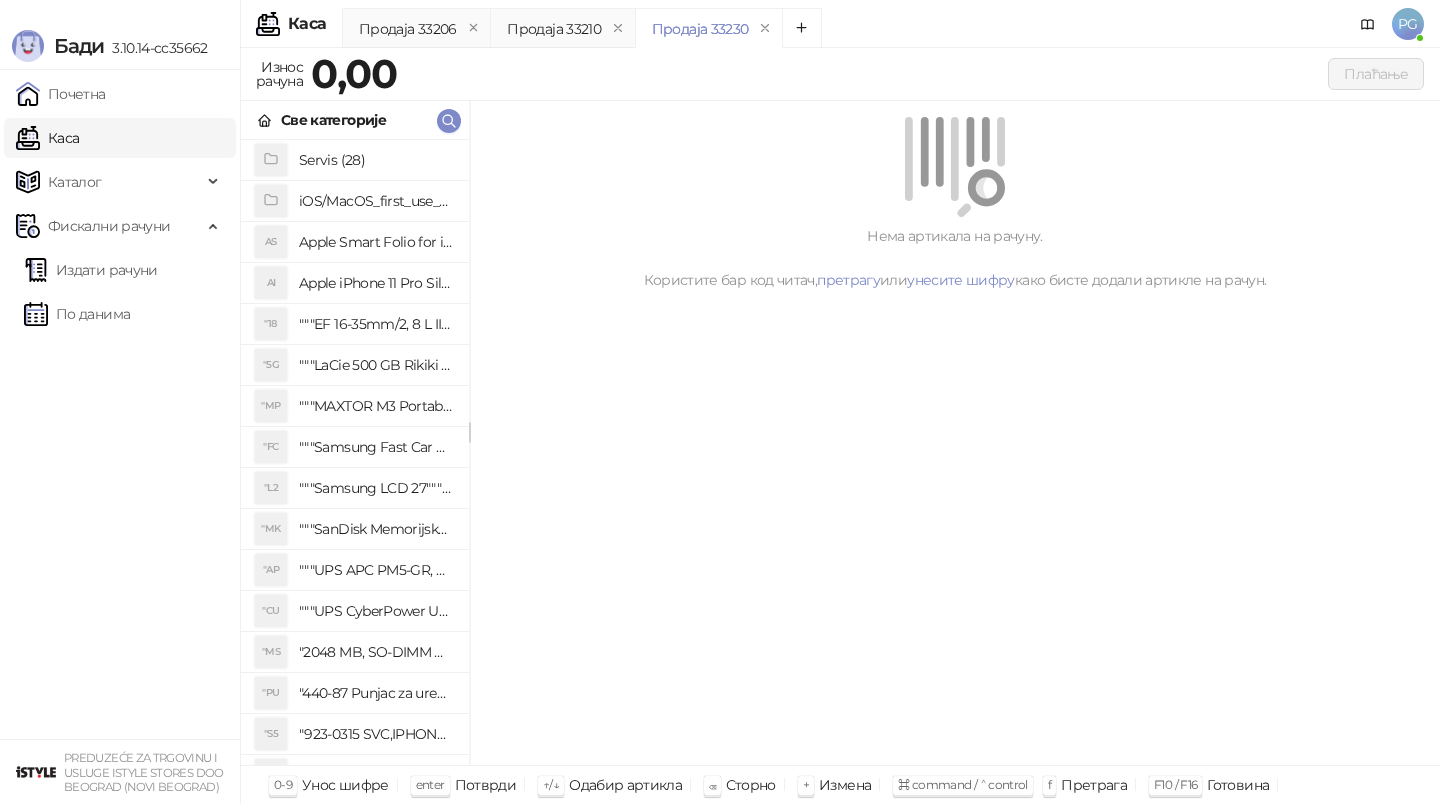 click on "Све категорије" at bounding box center (355, 120) 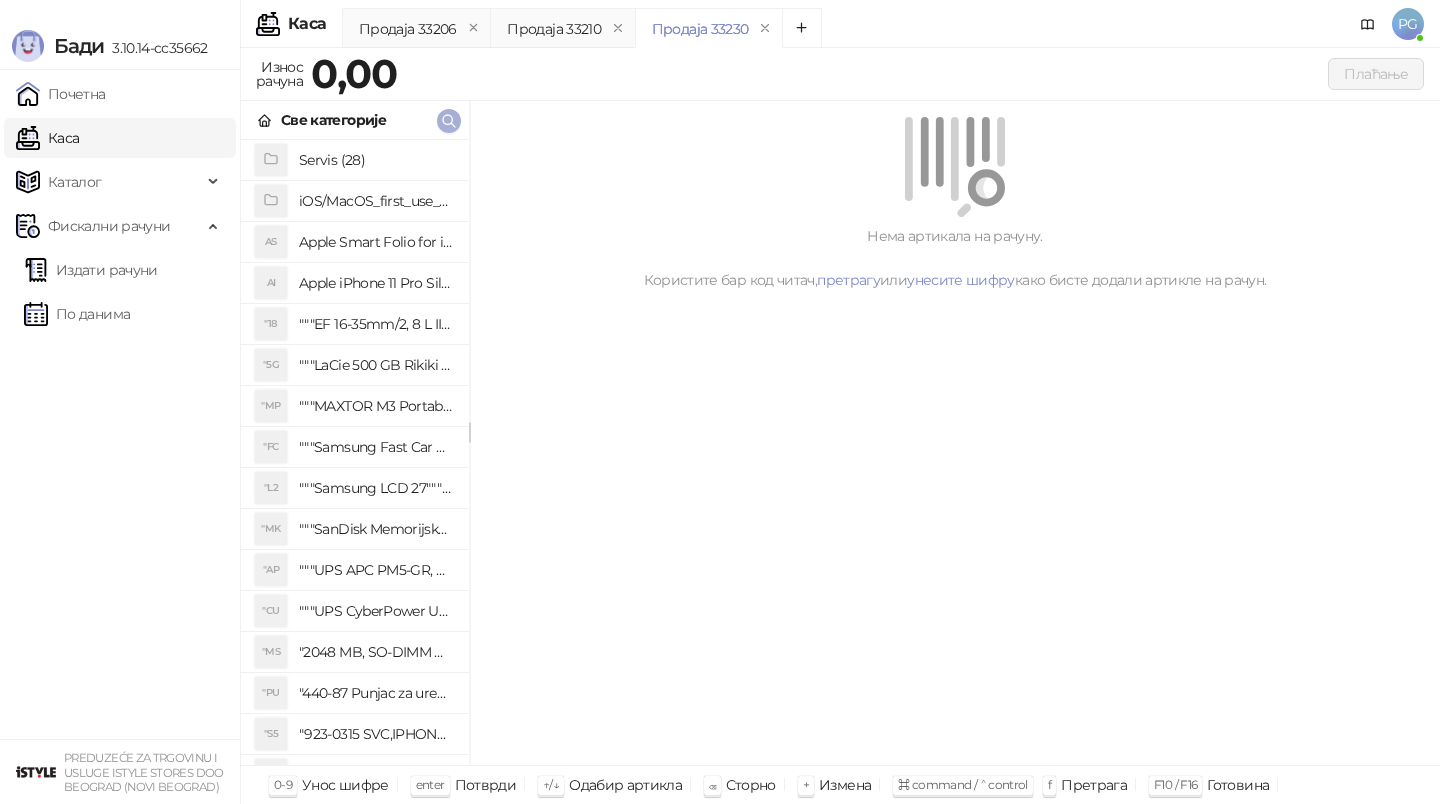 click at bounding box center (449, 121) 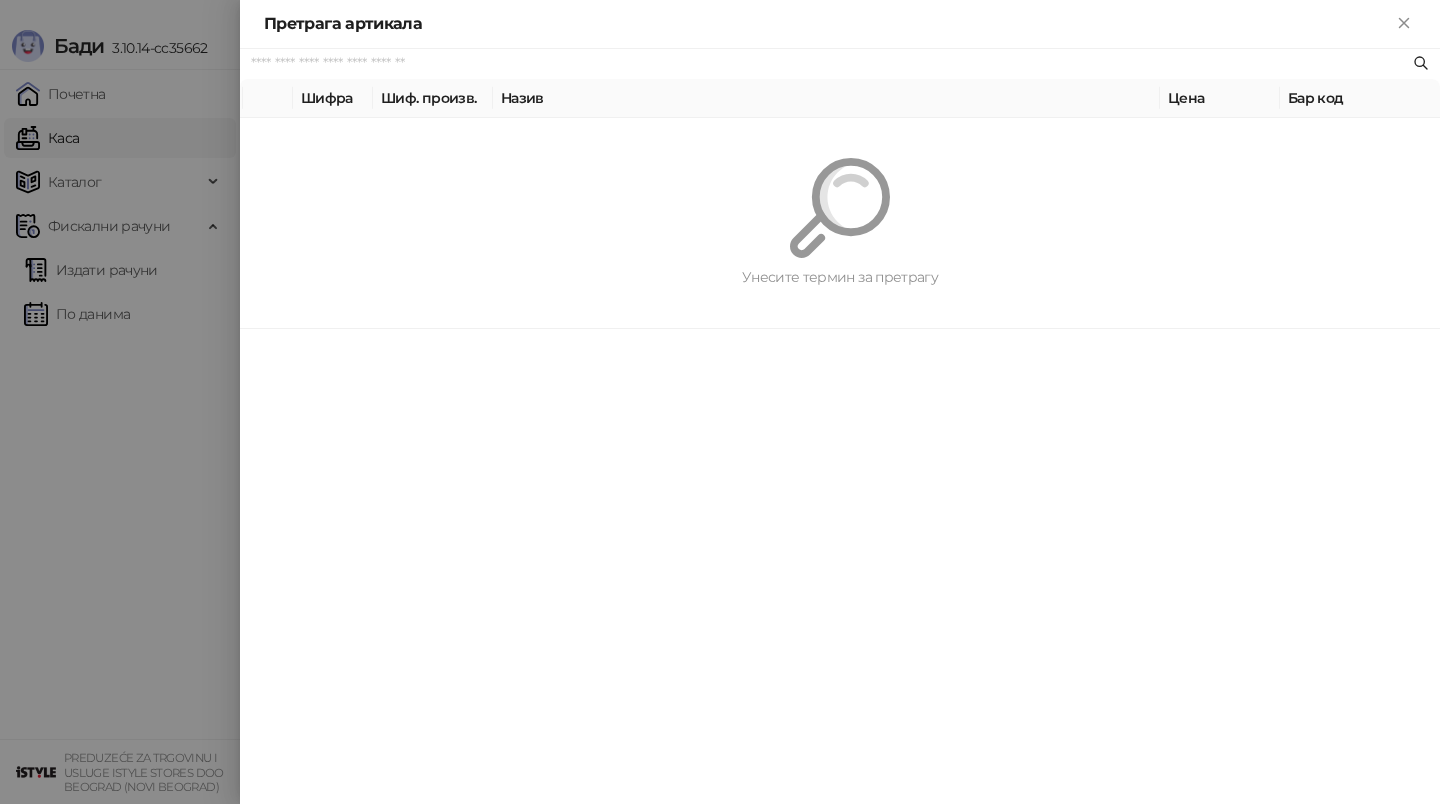 paste on "***" 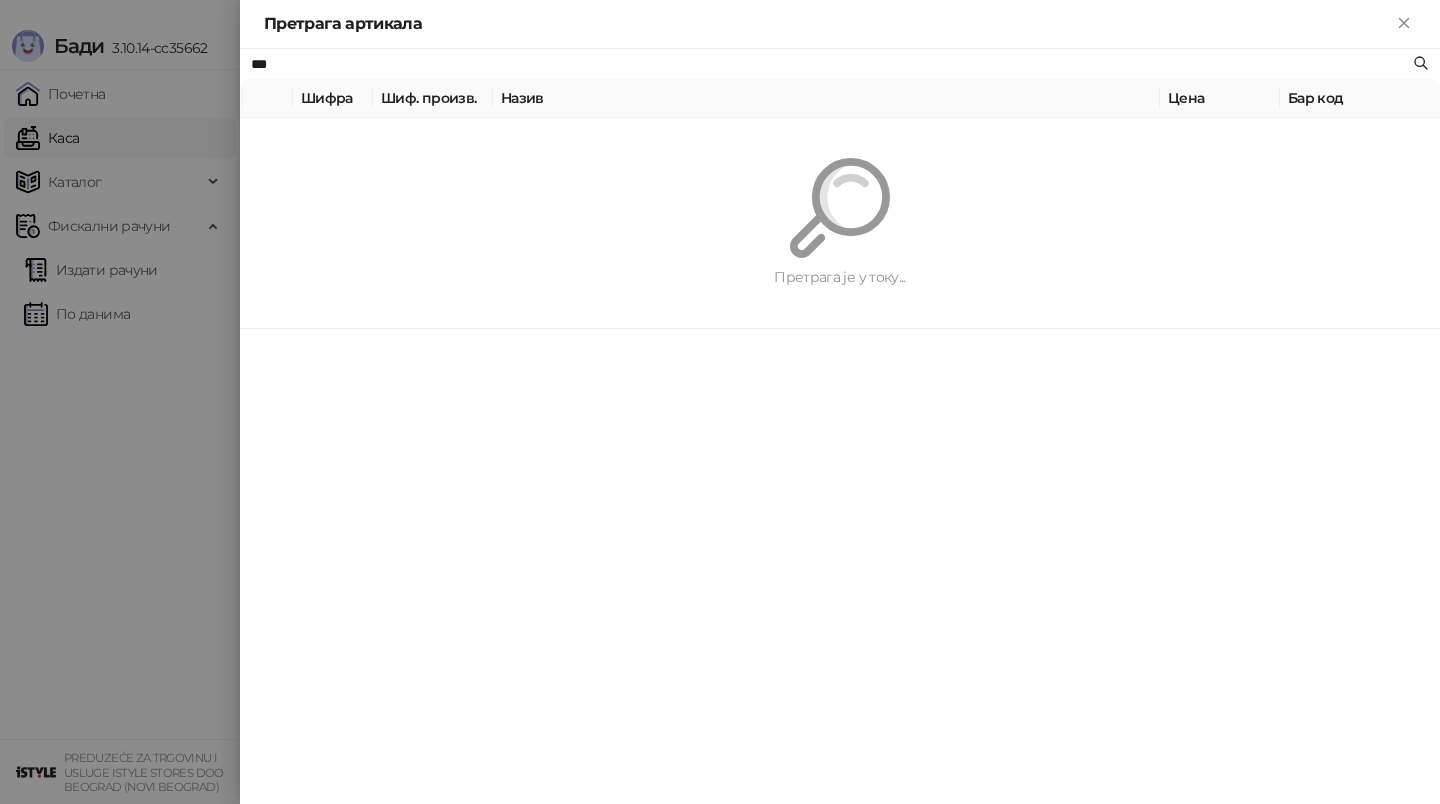type on "***" 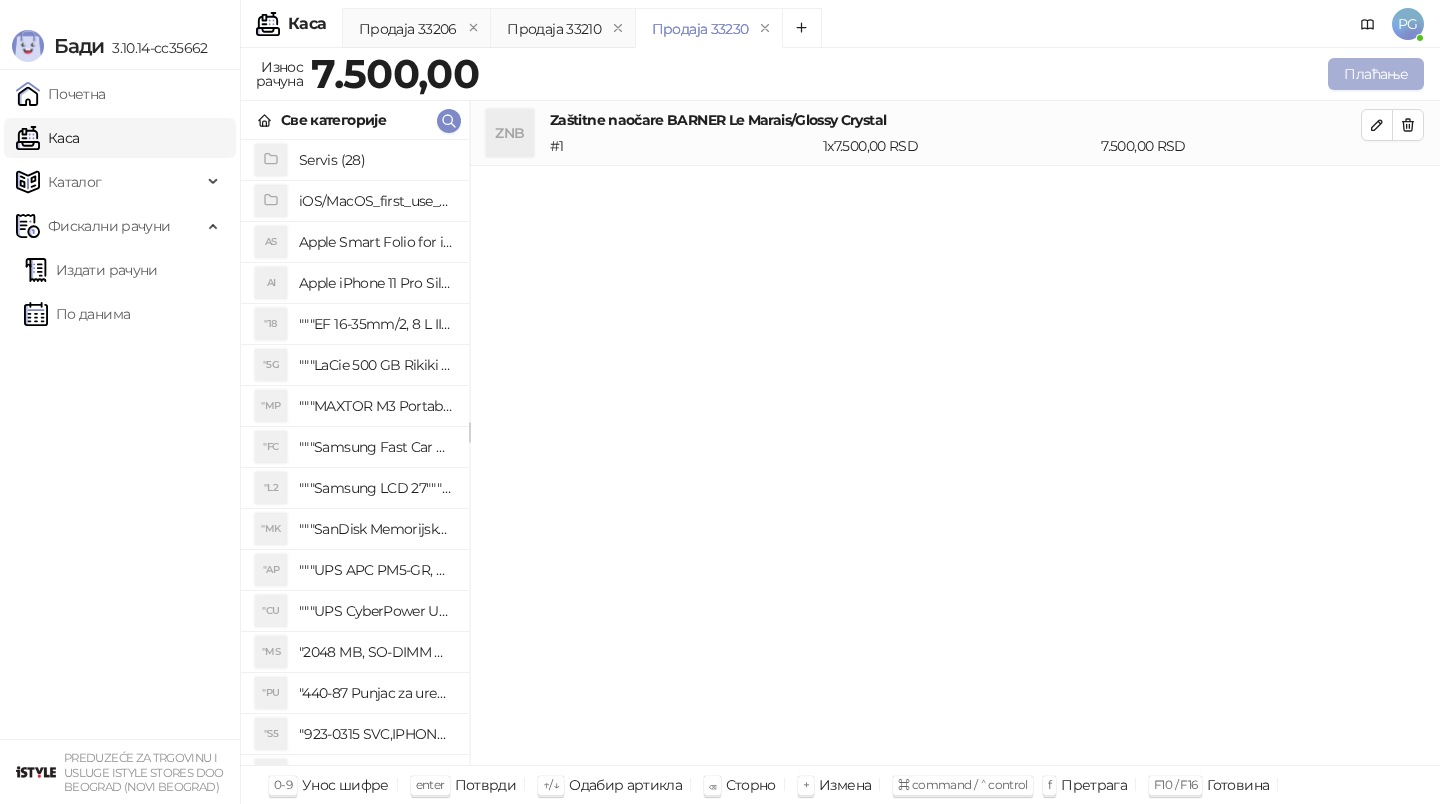 click on "Плаћање" at bounding box center (1376, 74) 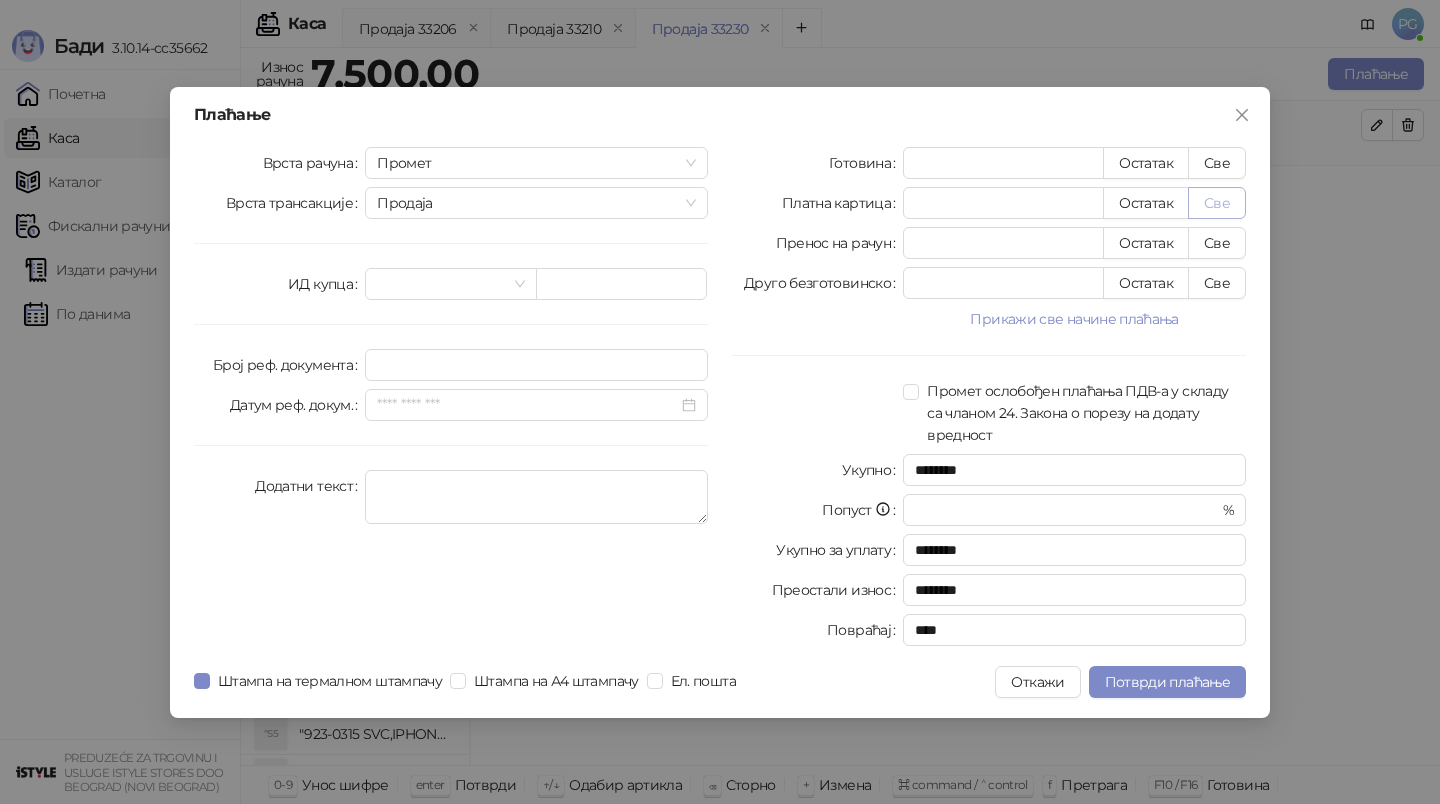 click on "Све" at bounding box center [1217, 203] 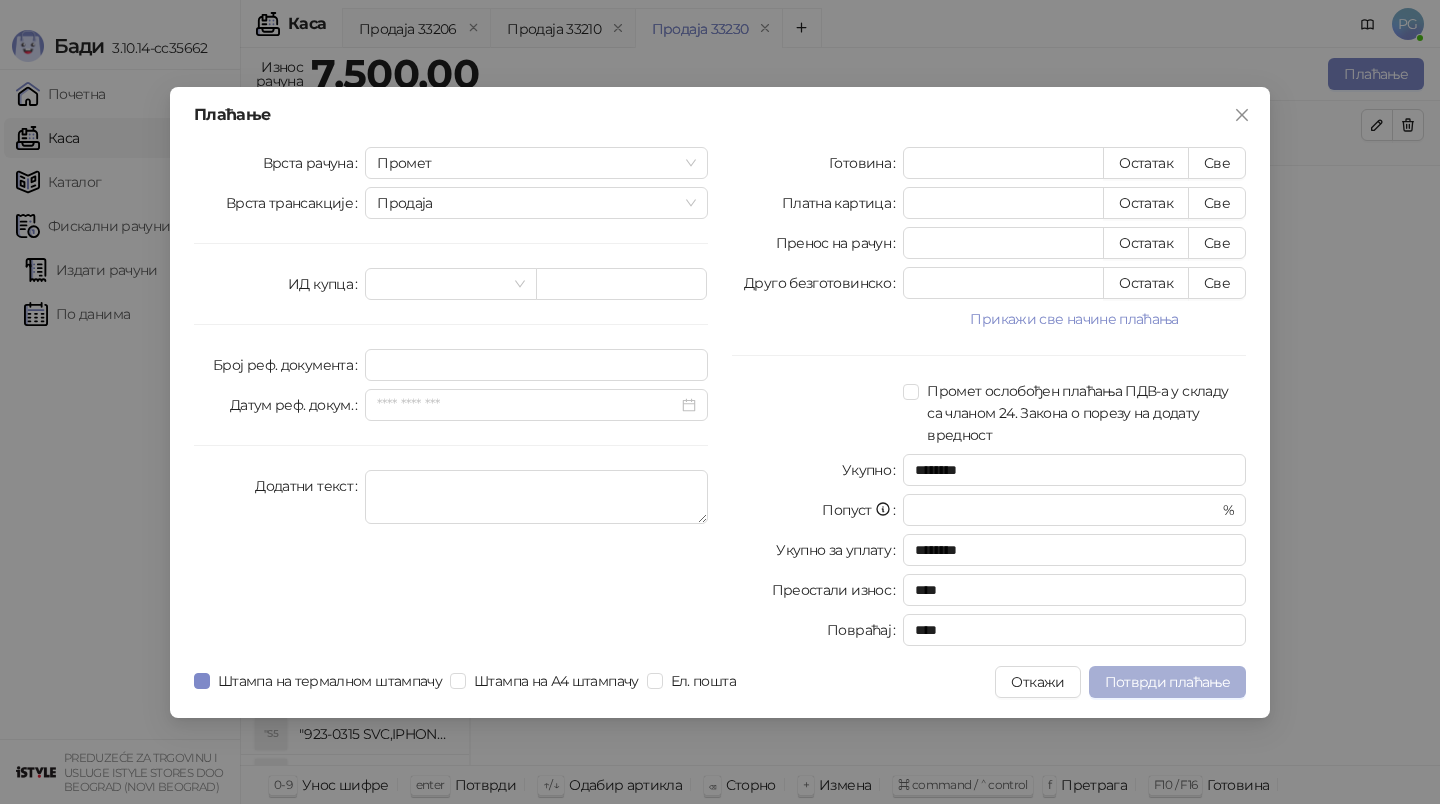 click on "Потврди плаћање" at bounding box center (1167, 682) 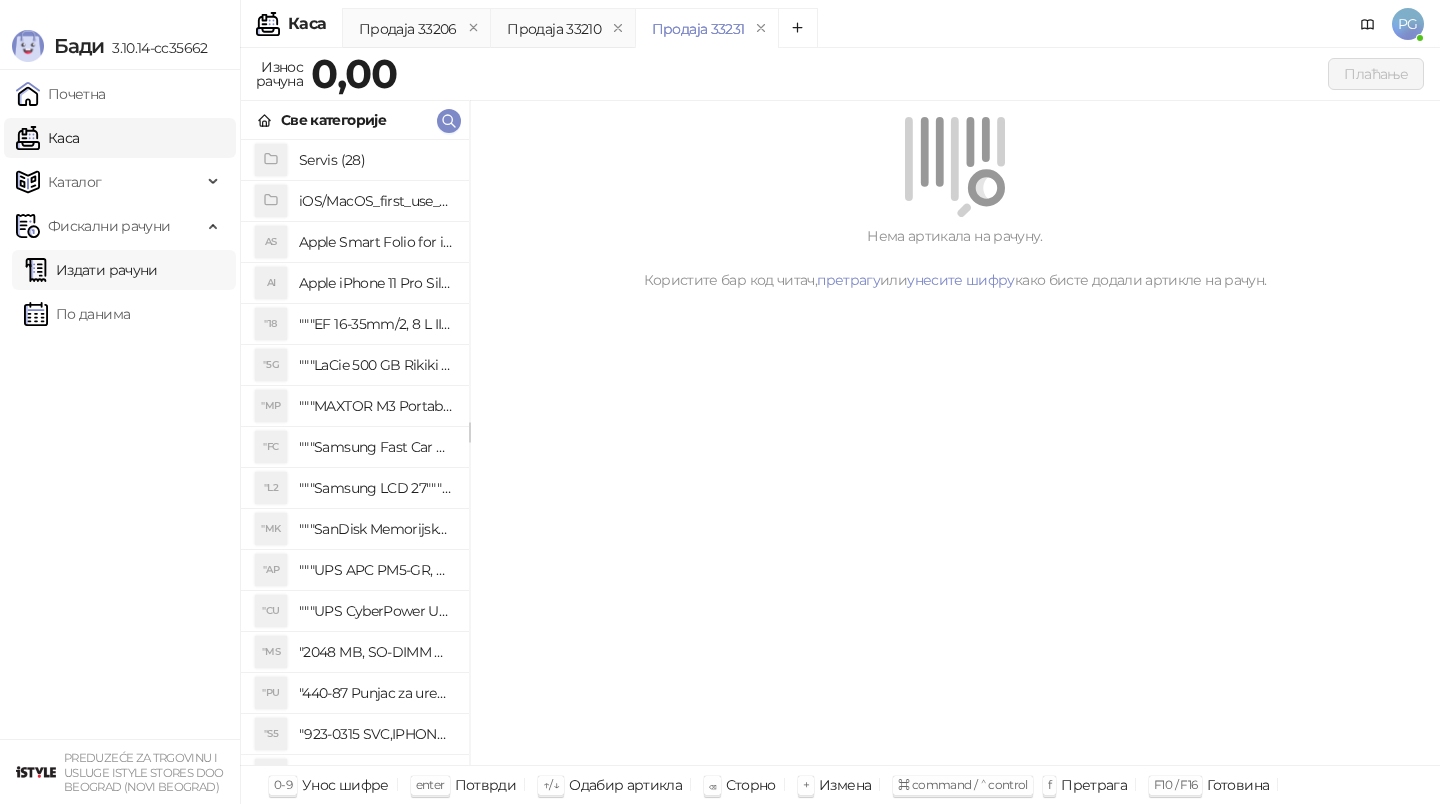 click on "Издати рачуни" at bounding box center (91, 270) 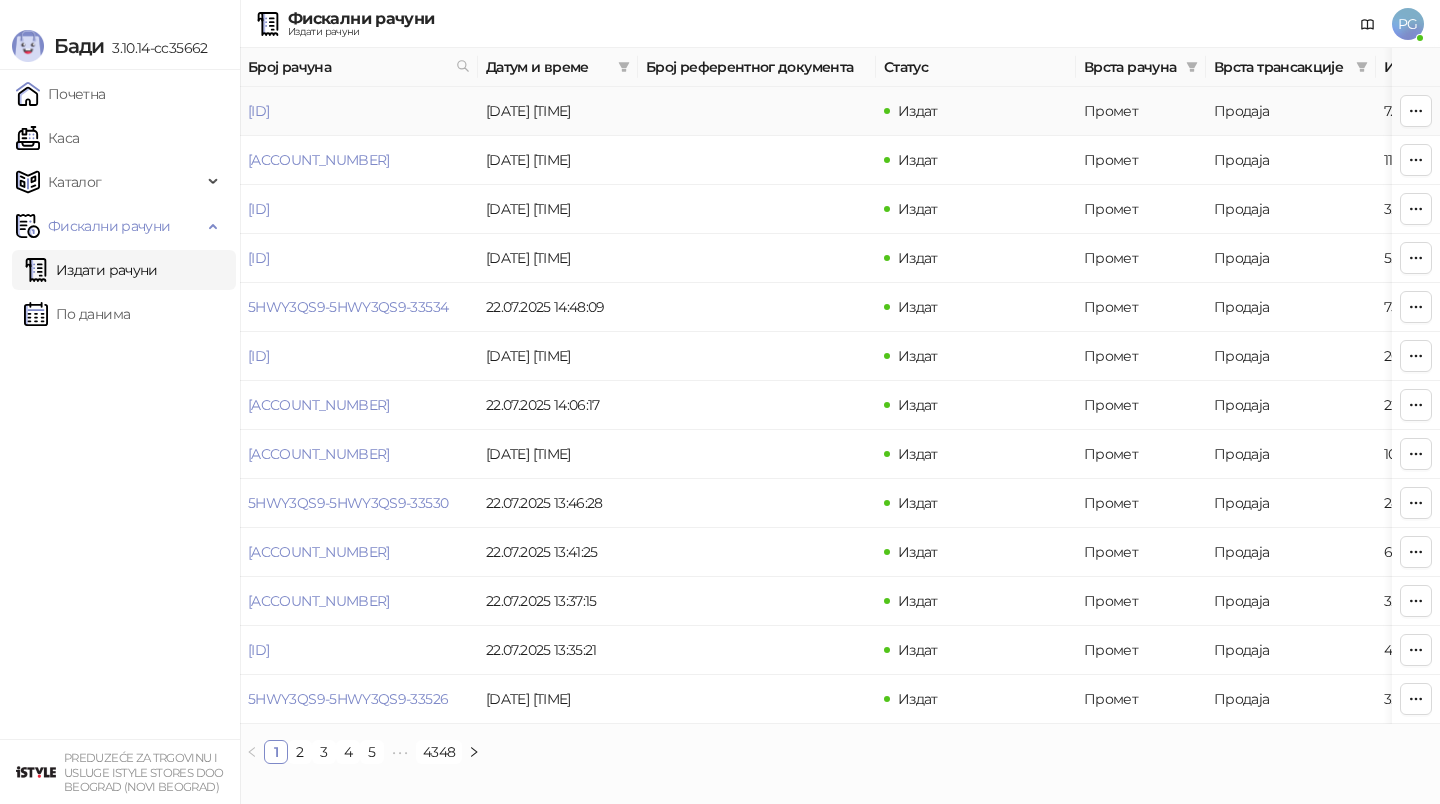 click on "[ID]" at bounding box center (258, 111) 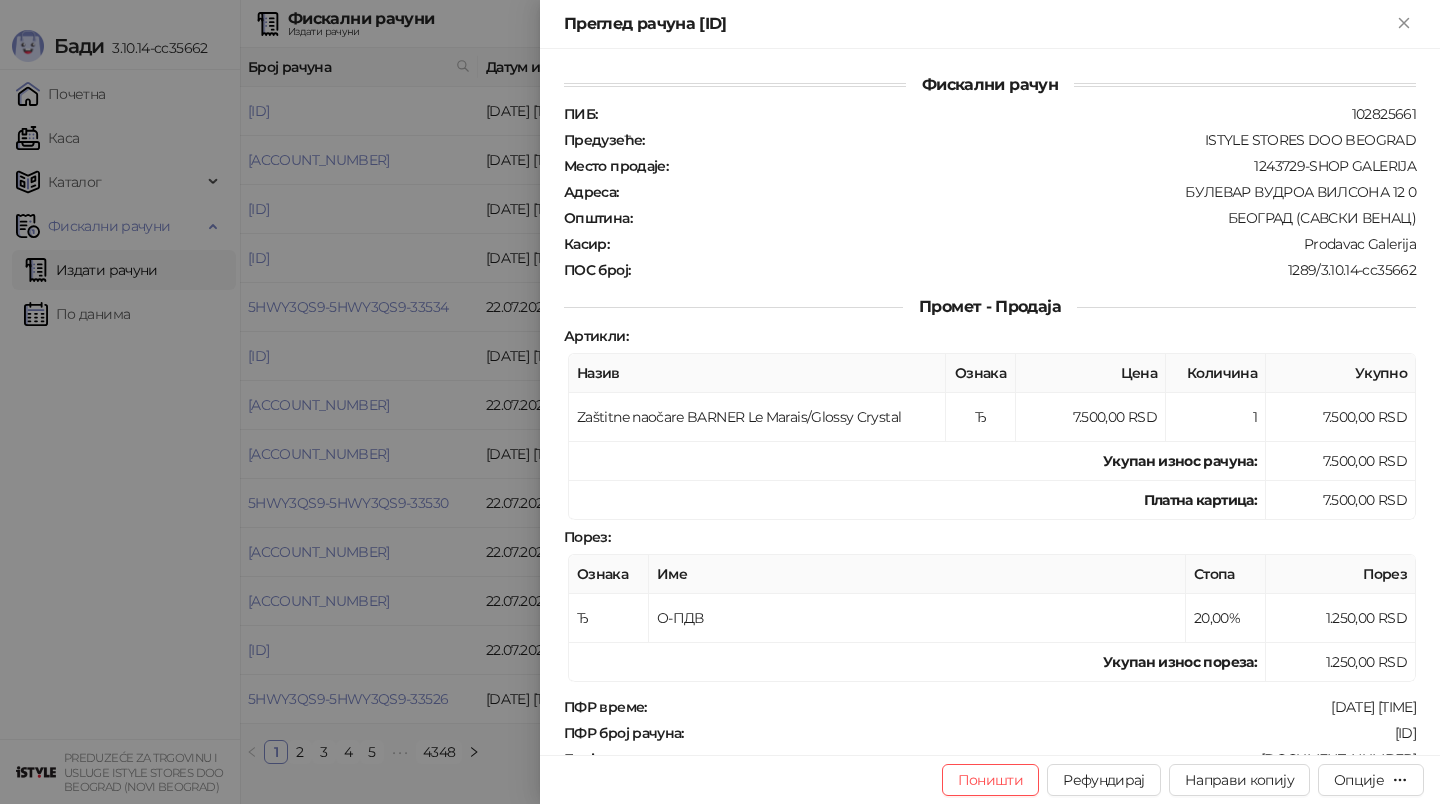 click at bounding box center [720, 402] 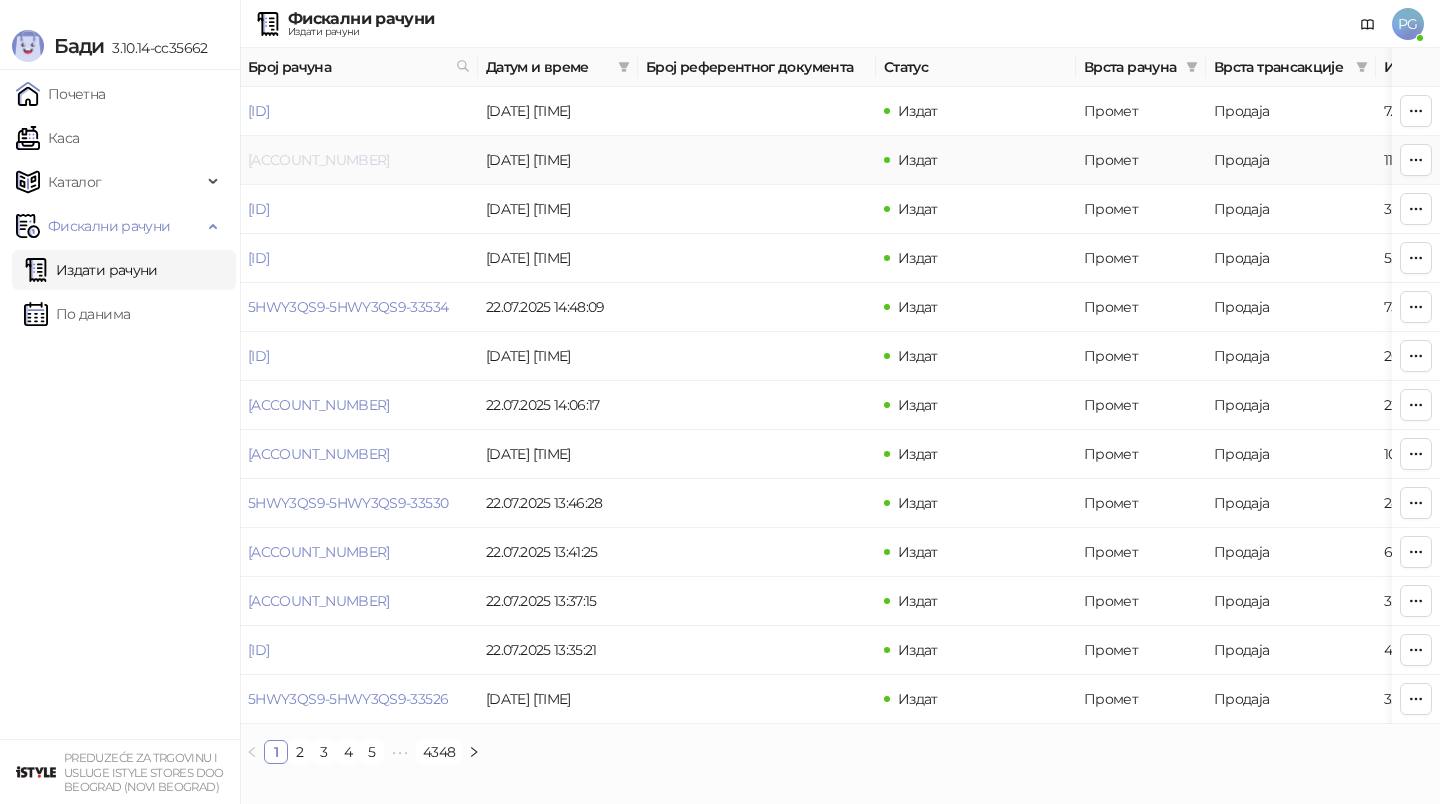 click on "[ACCOUNT_NUMBER]" at bounding box center [319, 160] 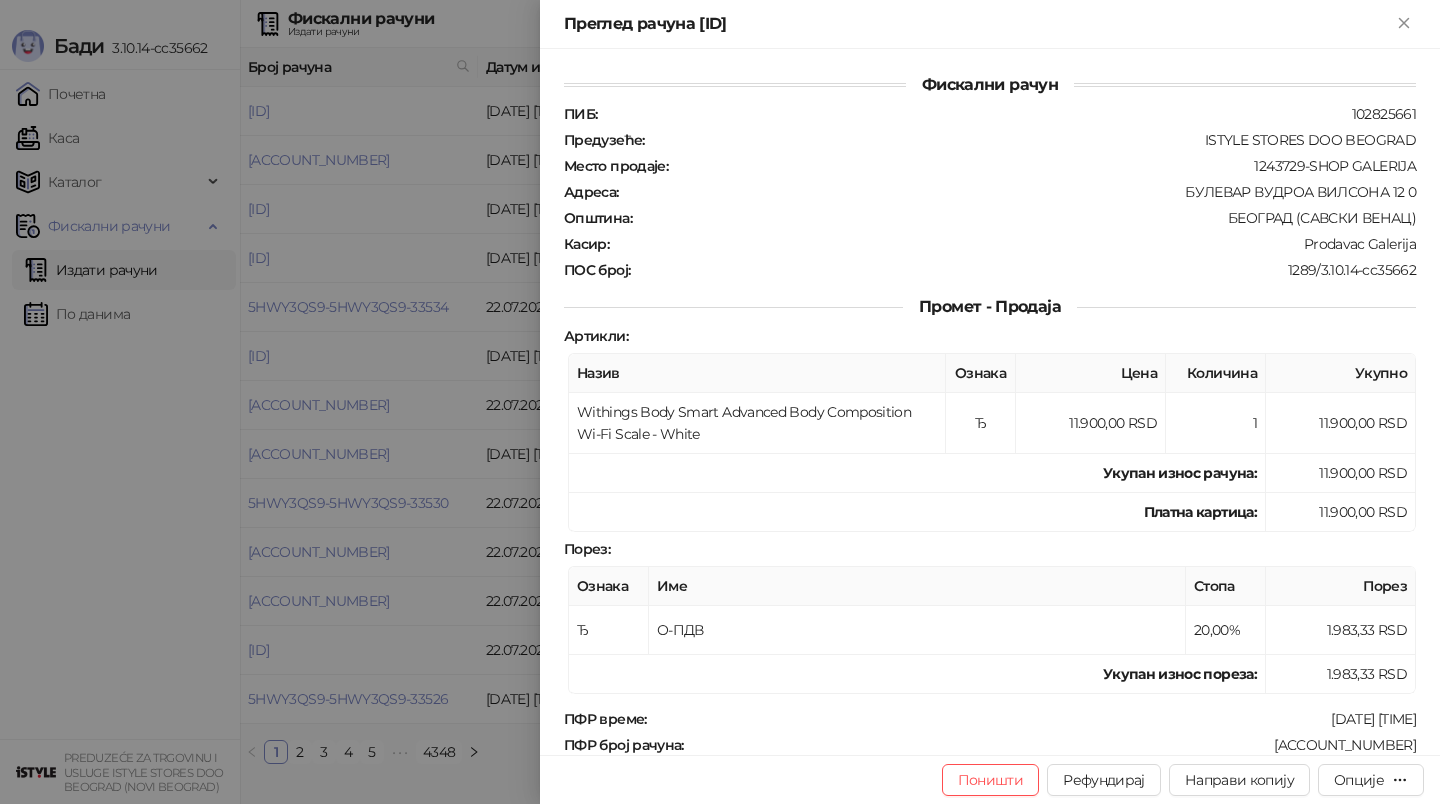 click at bounding box center [720, 402] 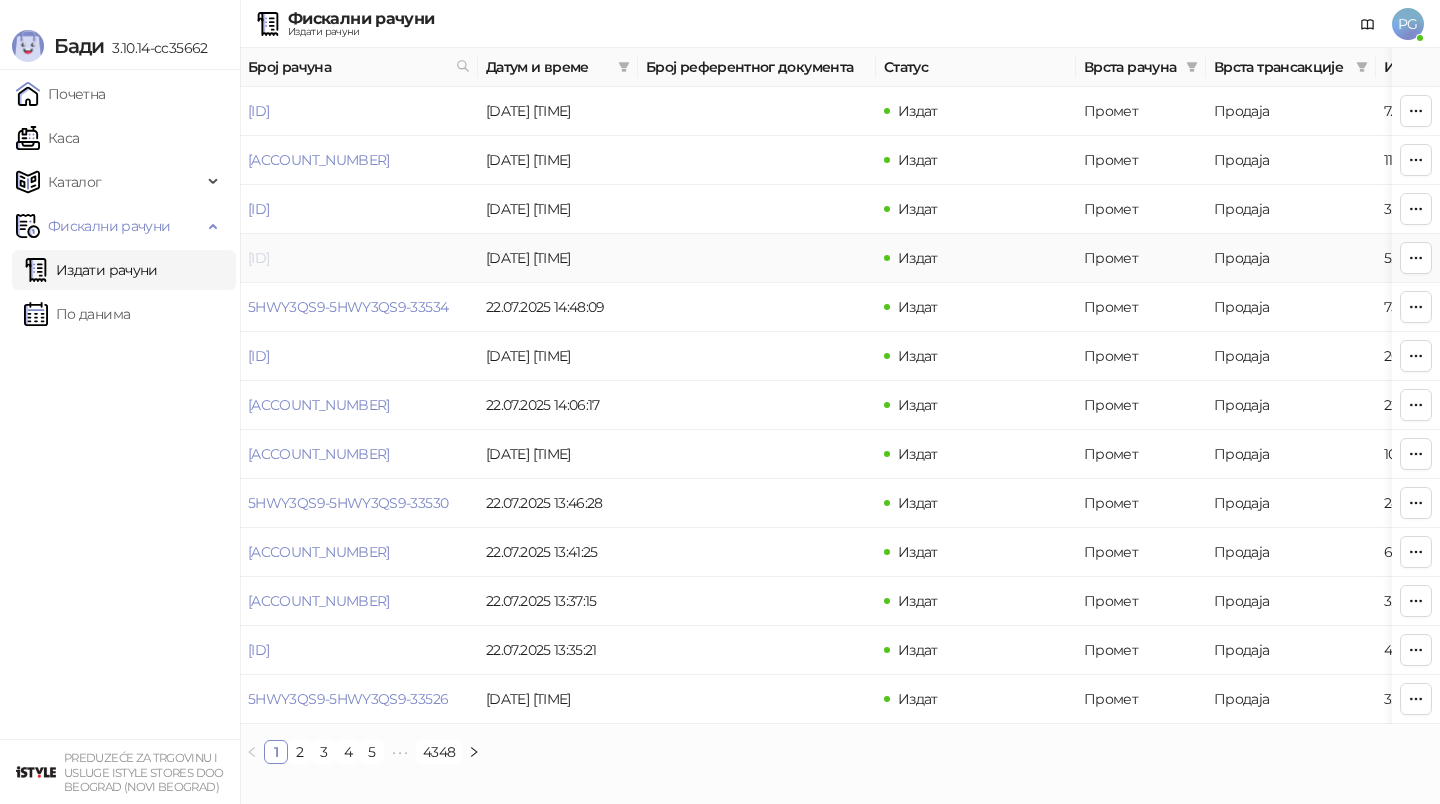click on "[ID]" at bounding box center (258, 258) 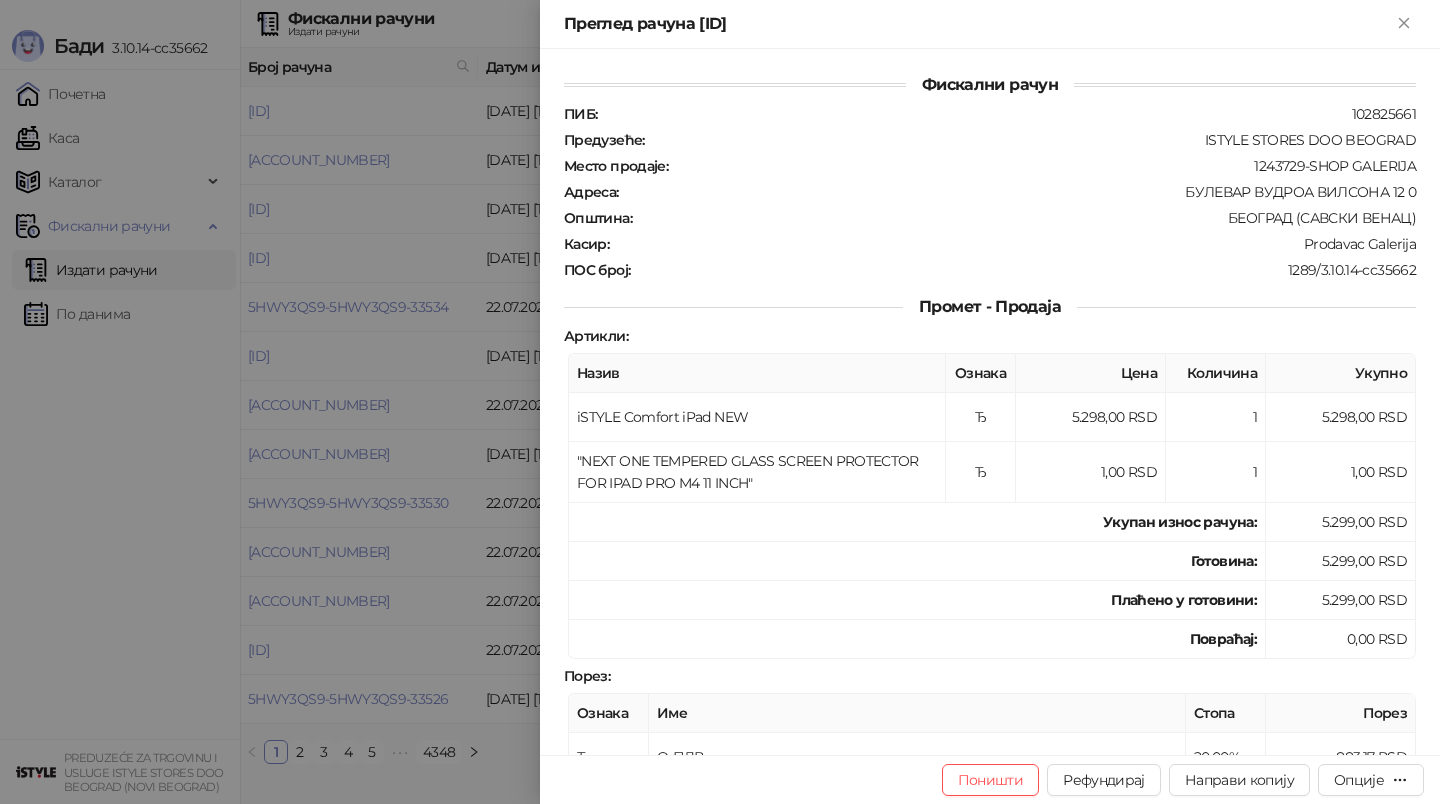 click at bounding box center [720, 402] 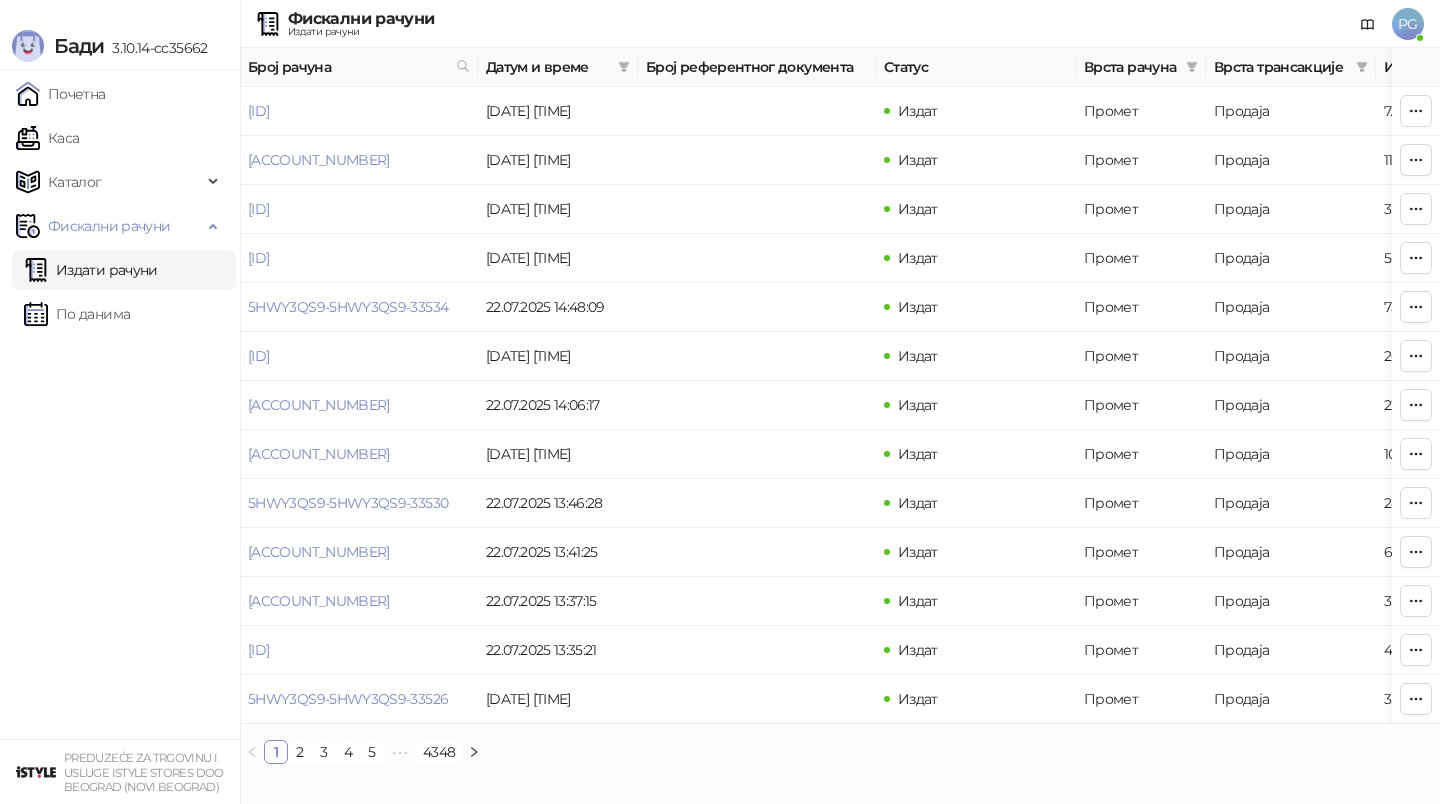 click on "Каса" at bounding box center (47, 138) 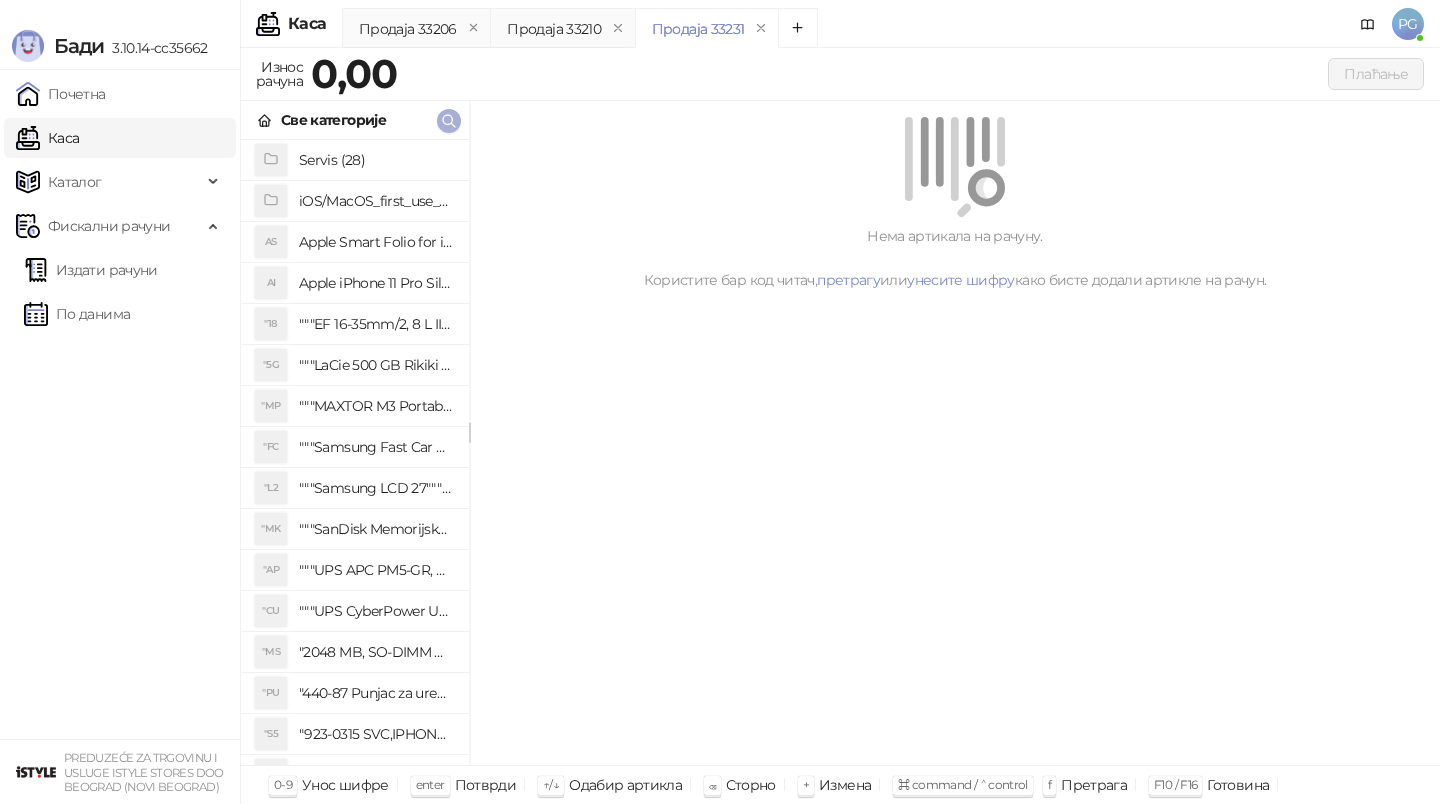 click 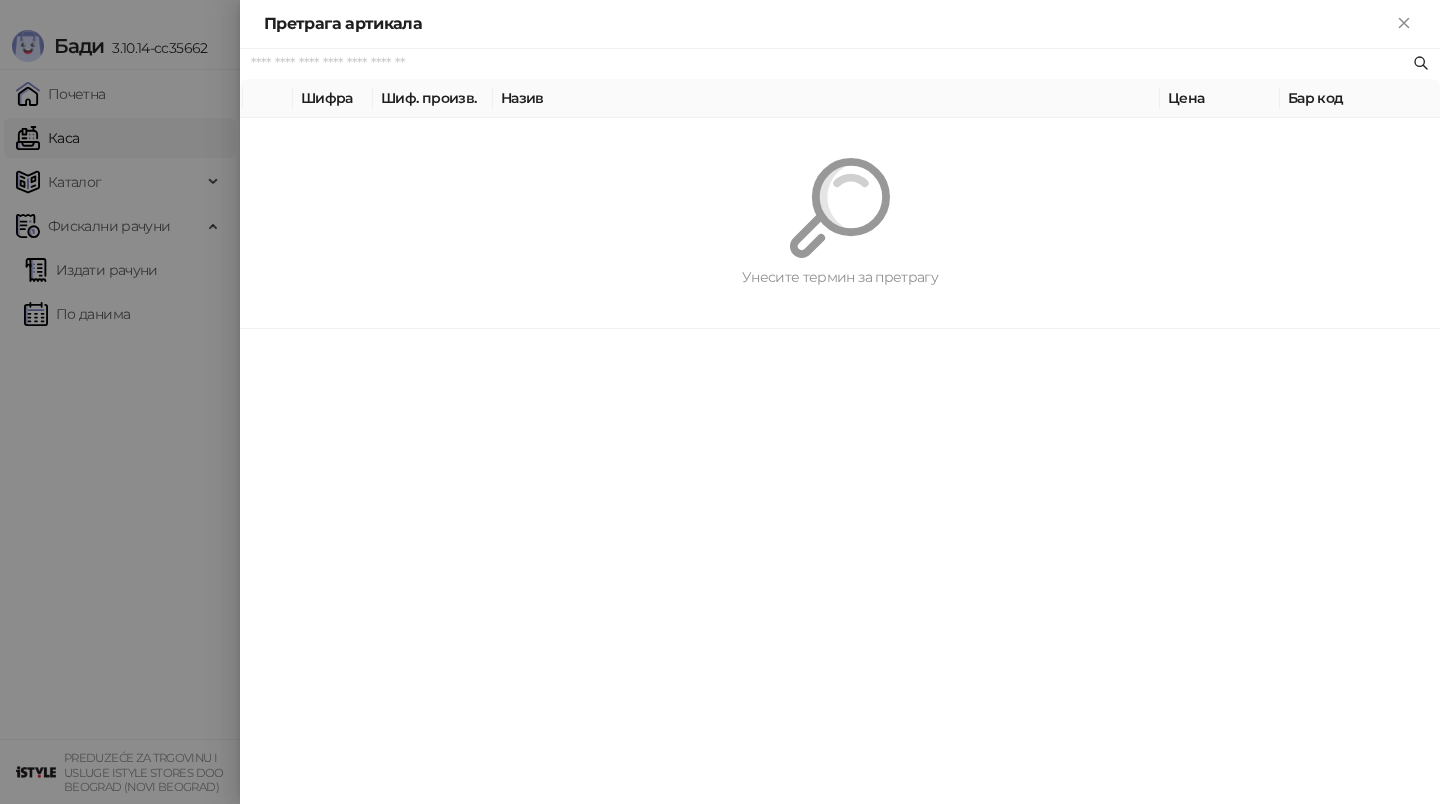 paste on "**********" 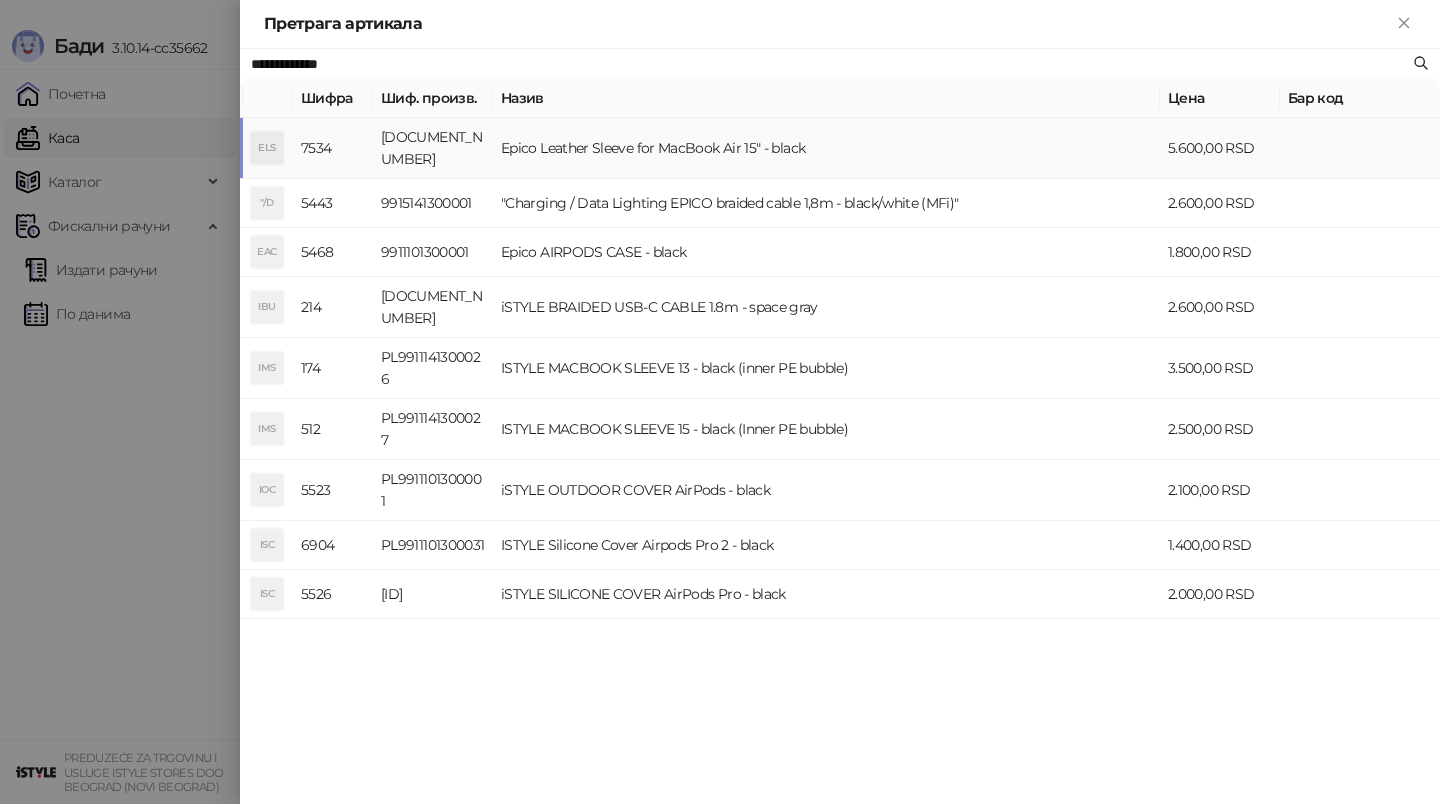 click on "[DOCUMENT_NUMBER]" at bounding box center [433, 148] 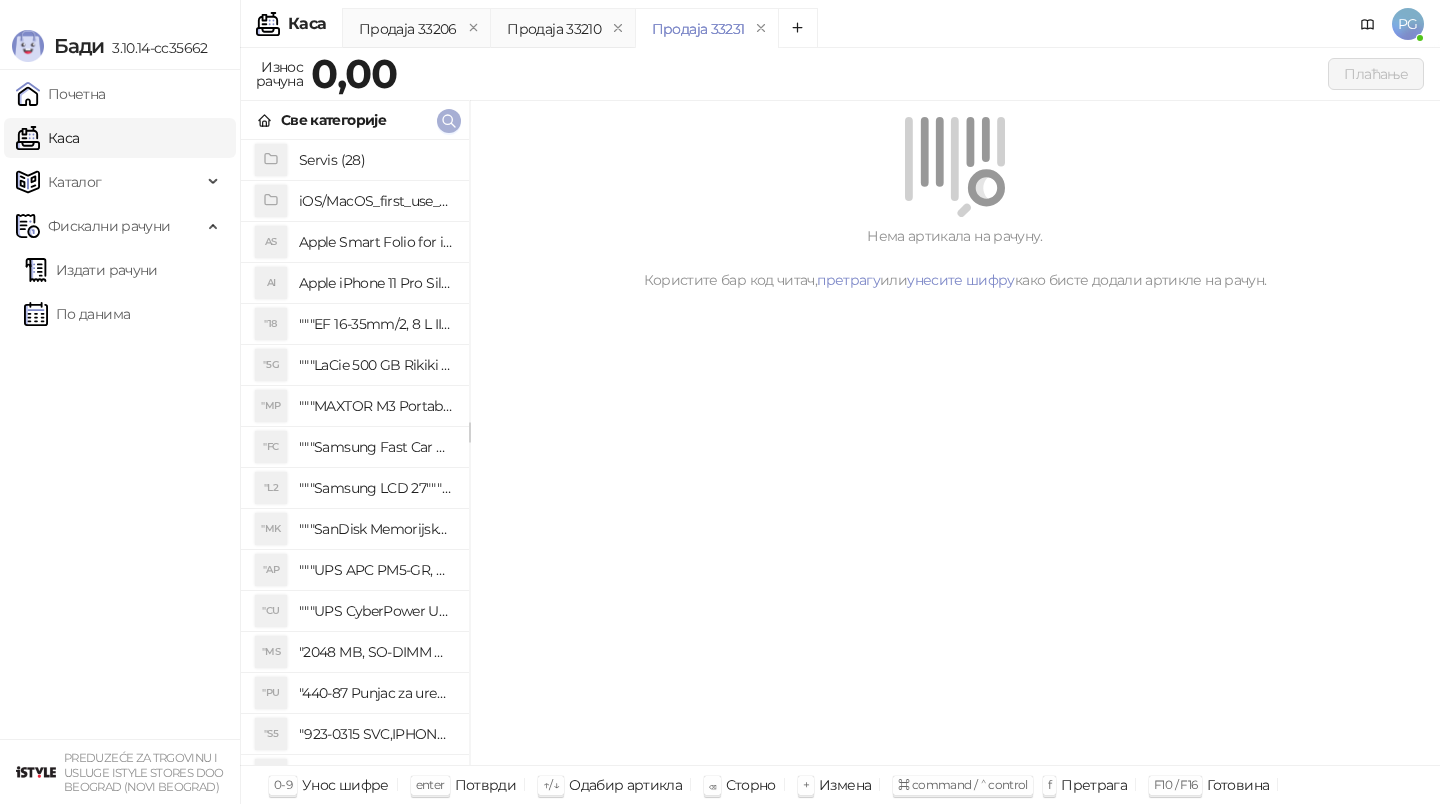 click 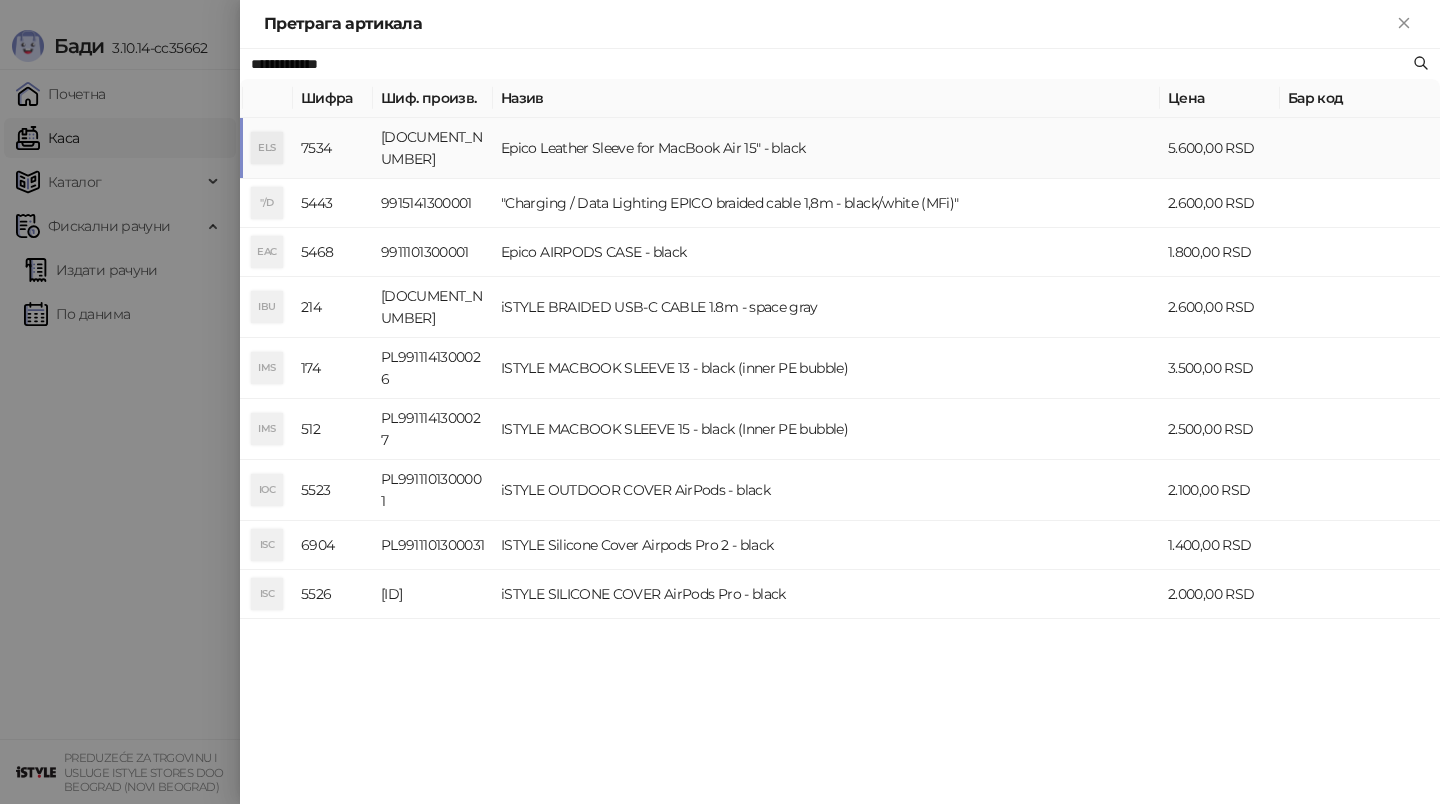 click on "[DOCUMENT_NUMBER]" at bounding box center (433, 148) 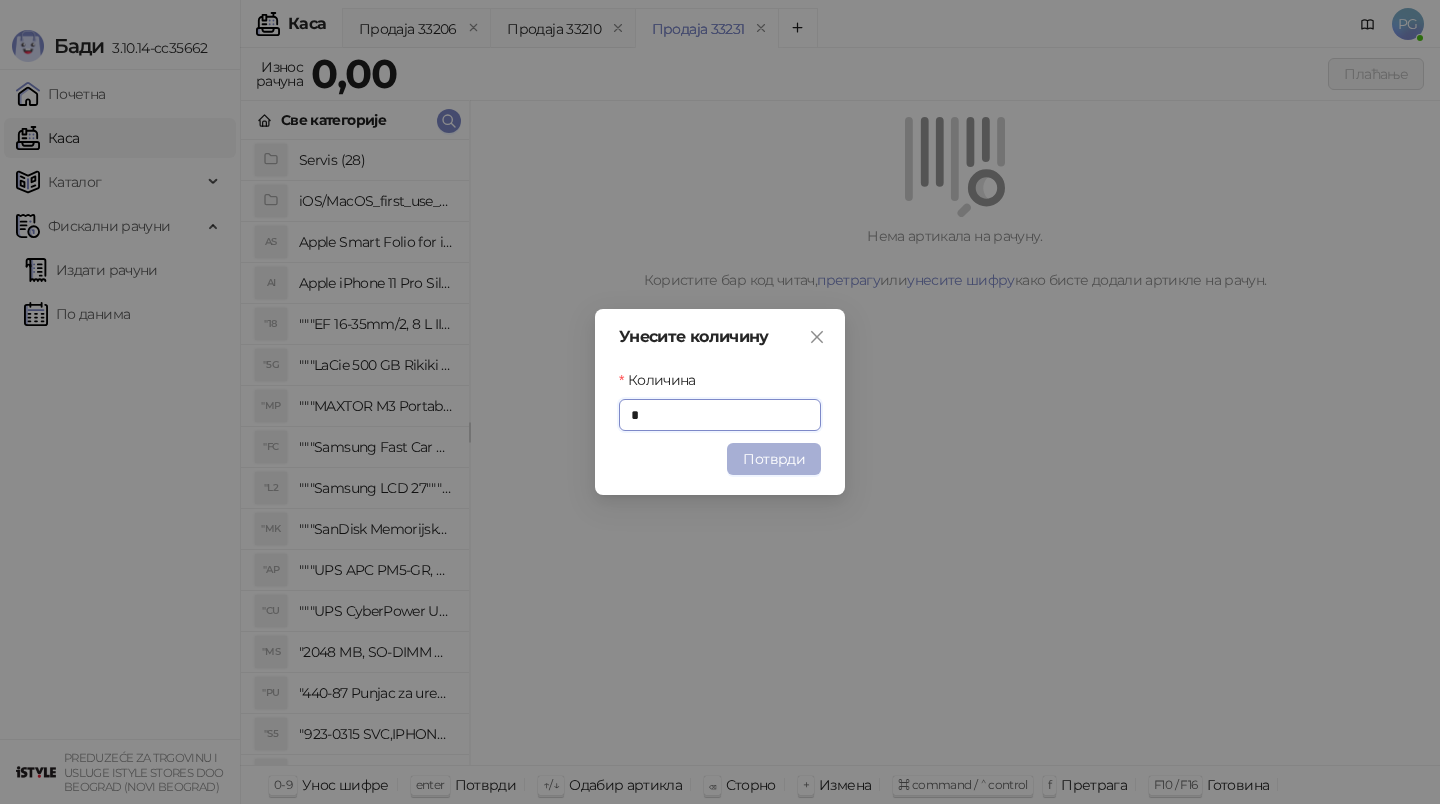 click on "Потврди" at bounding box center [774, 459] 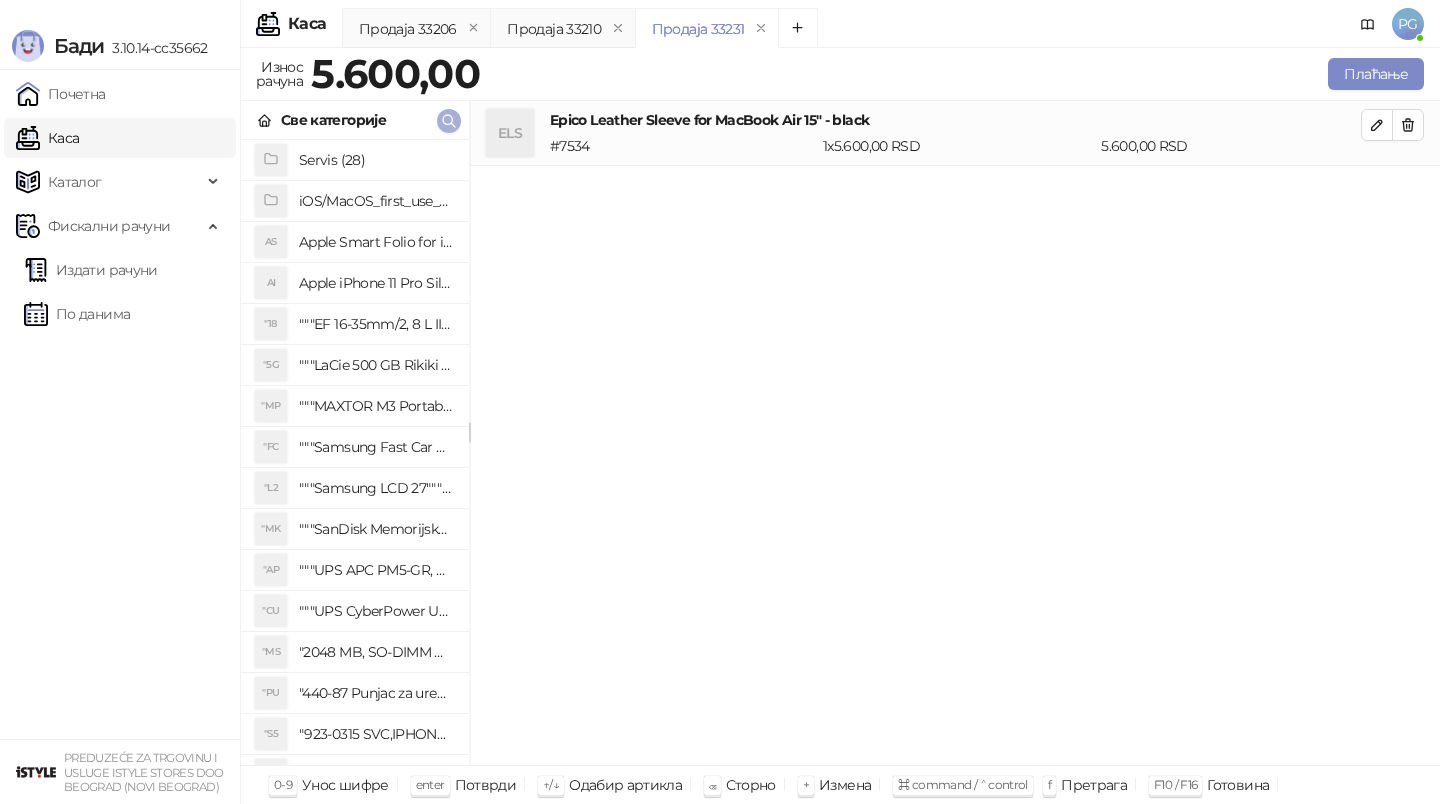 click 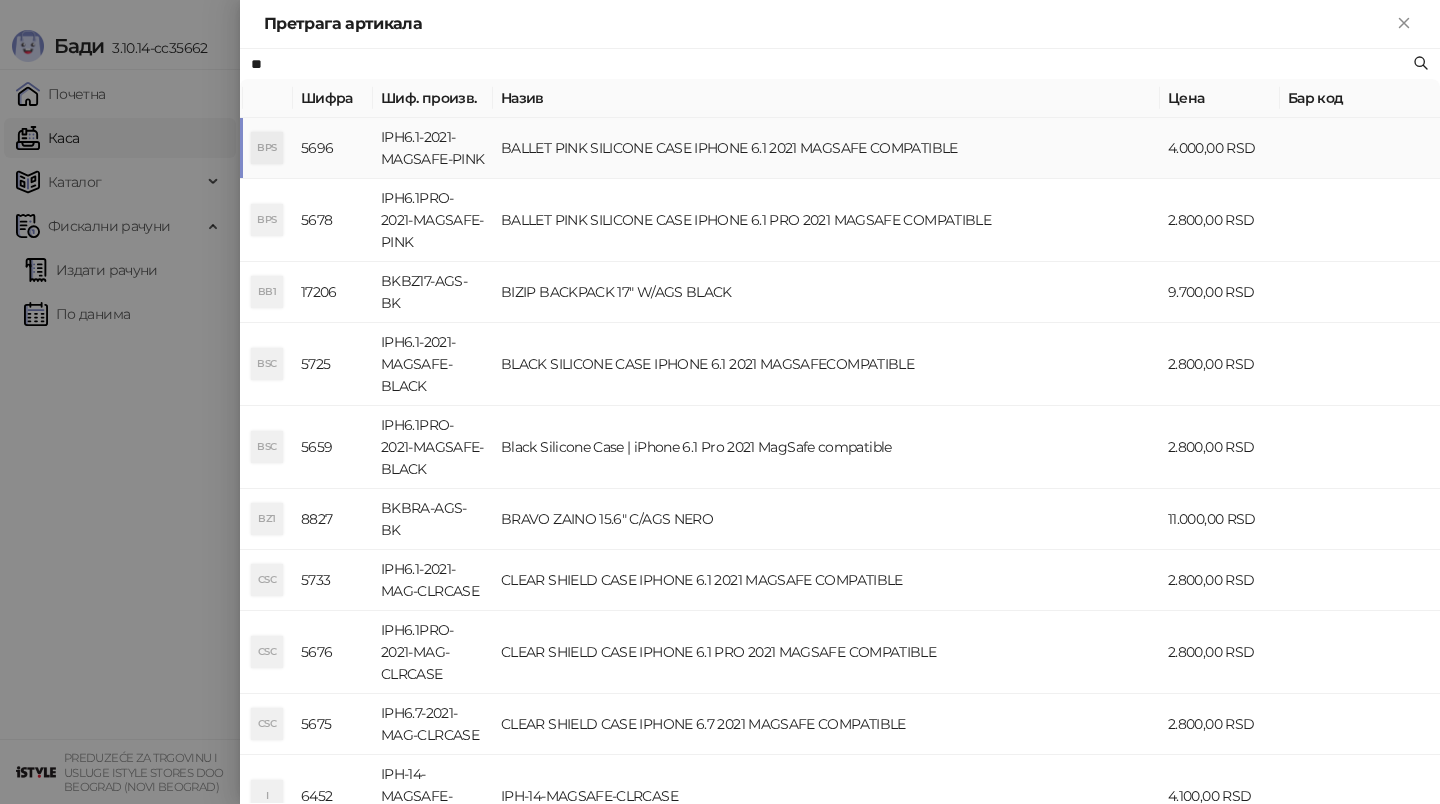 type on "*" 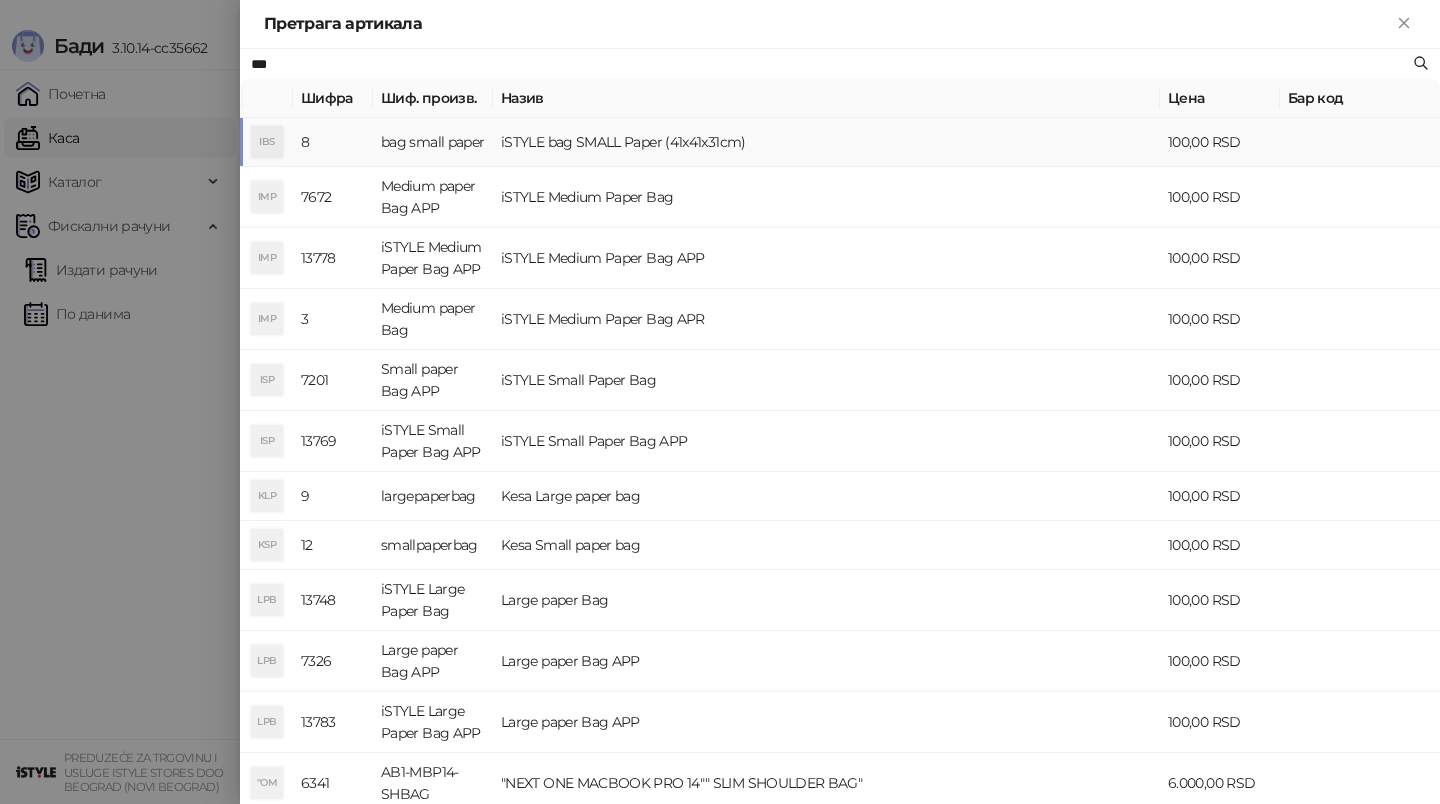 type on "***" 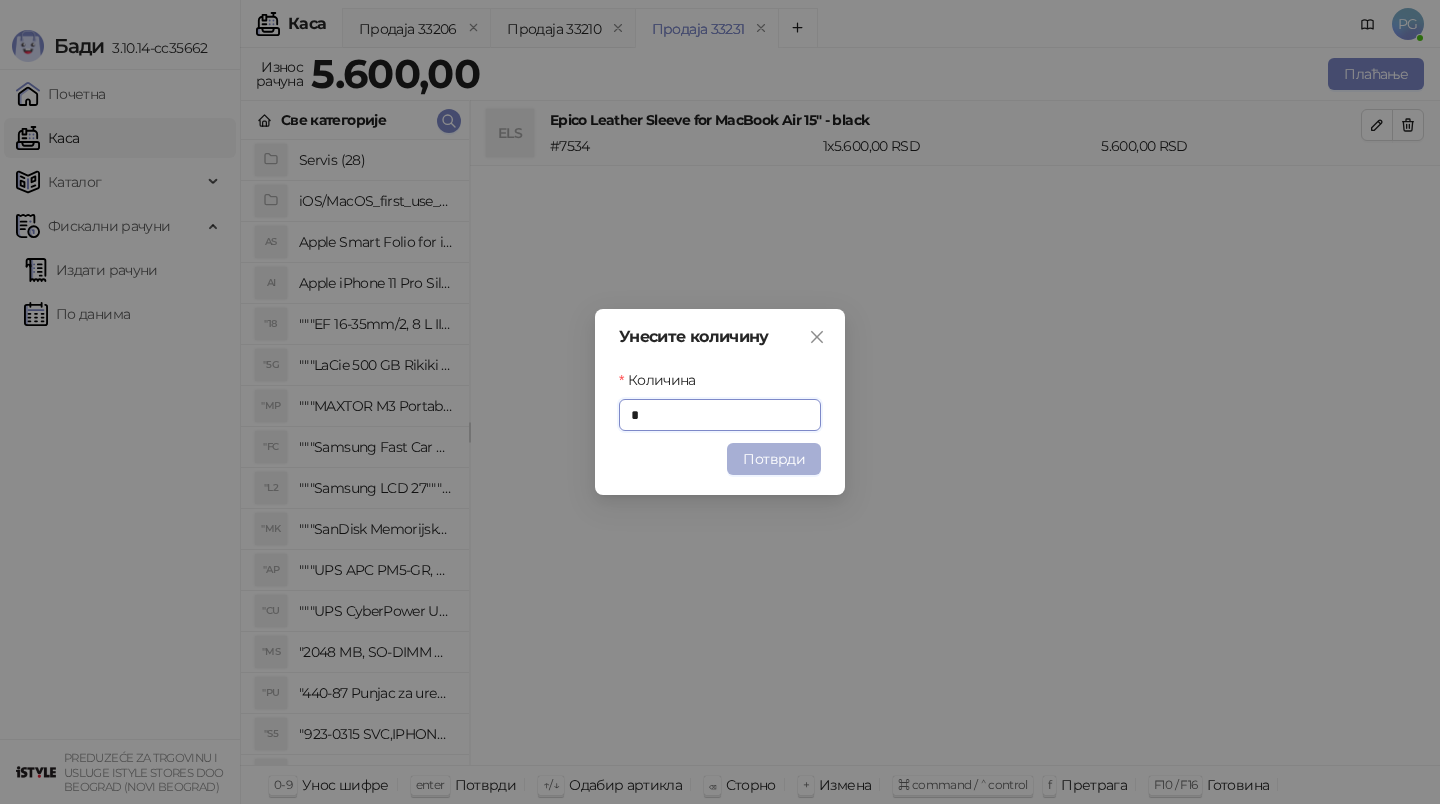 click on "Потврди" at bounding box center [774, 459] 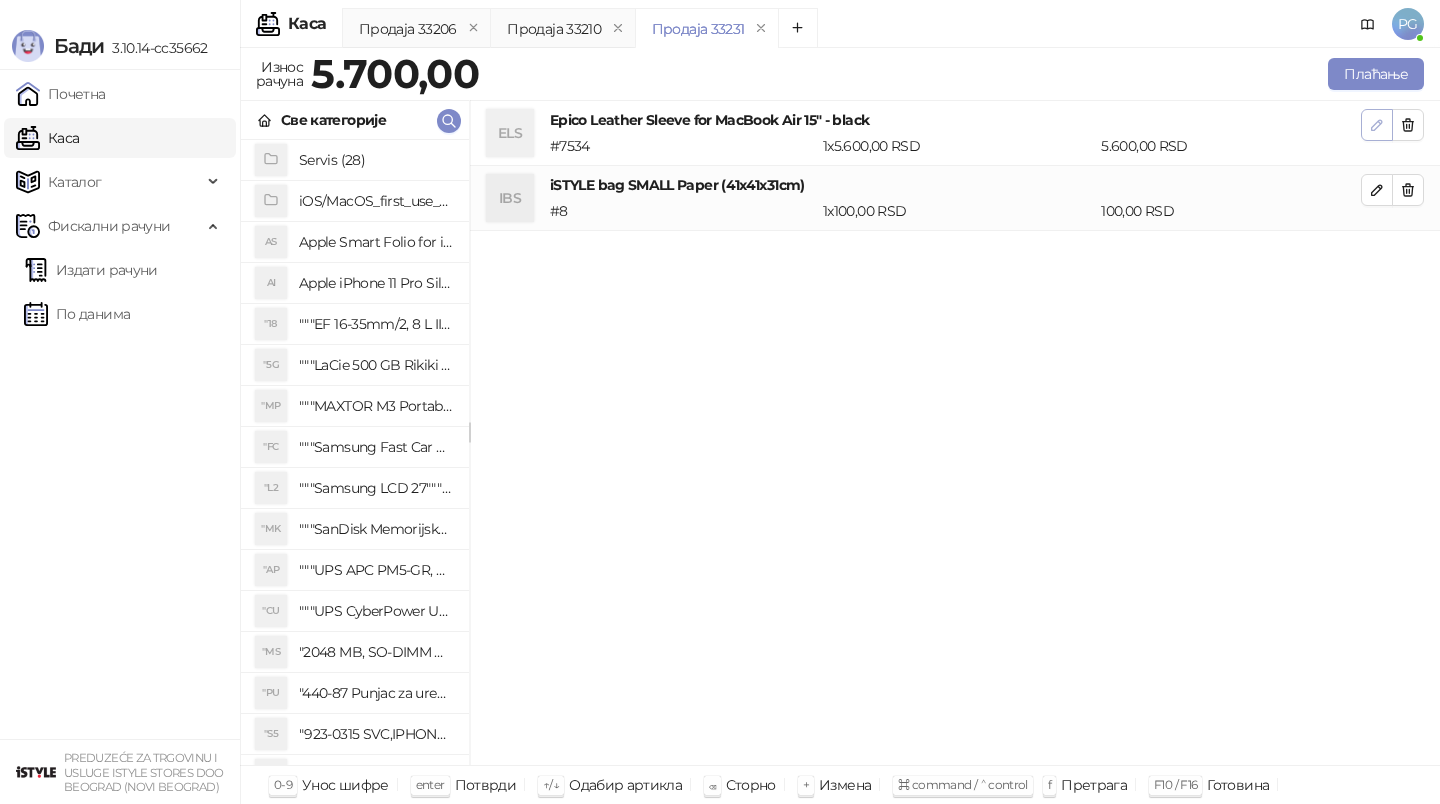 click at bounding box center [1377, 125] 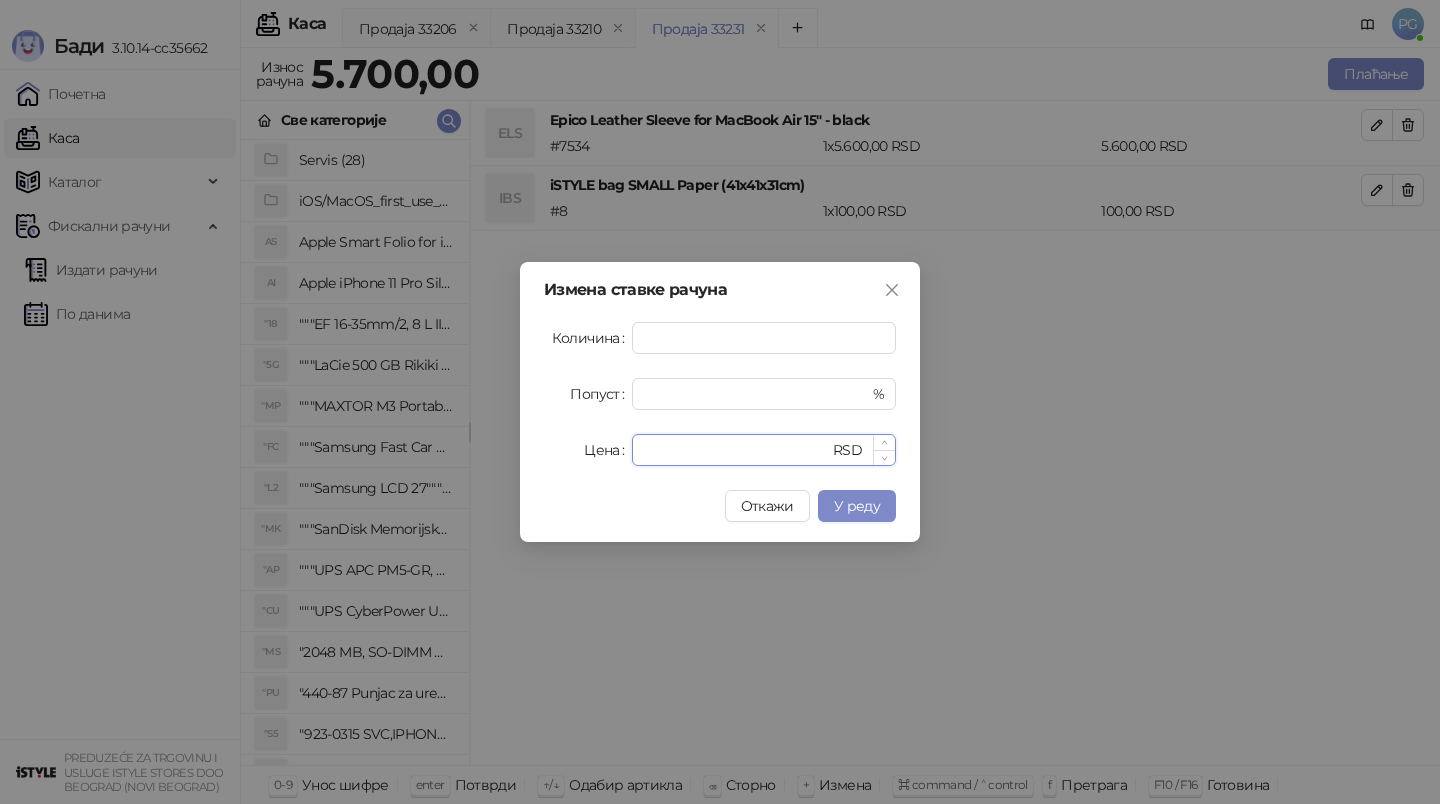 click on "****" at bounding box center (736, 450) 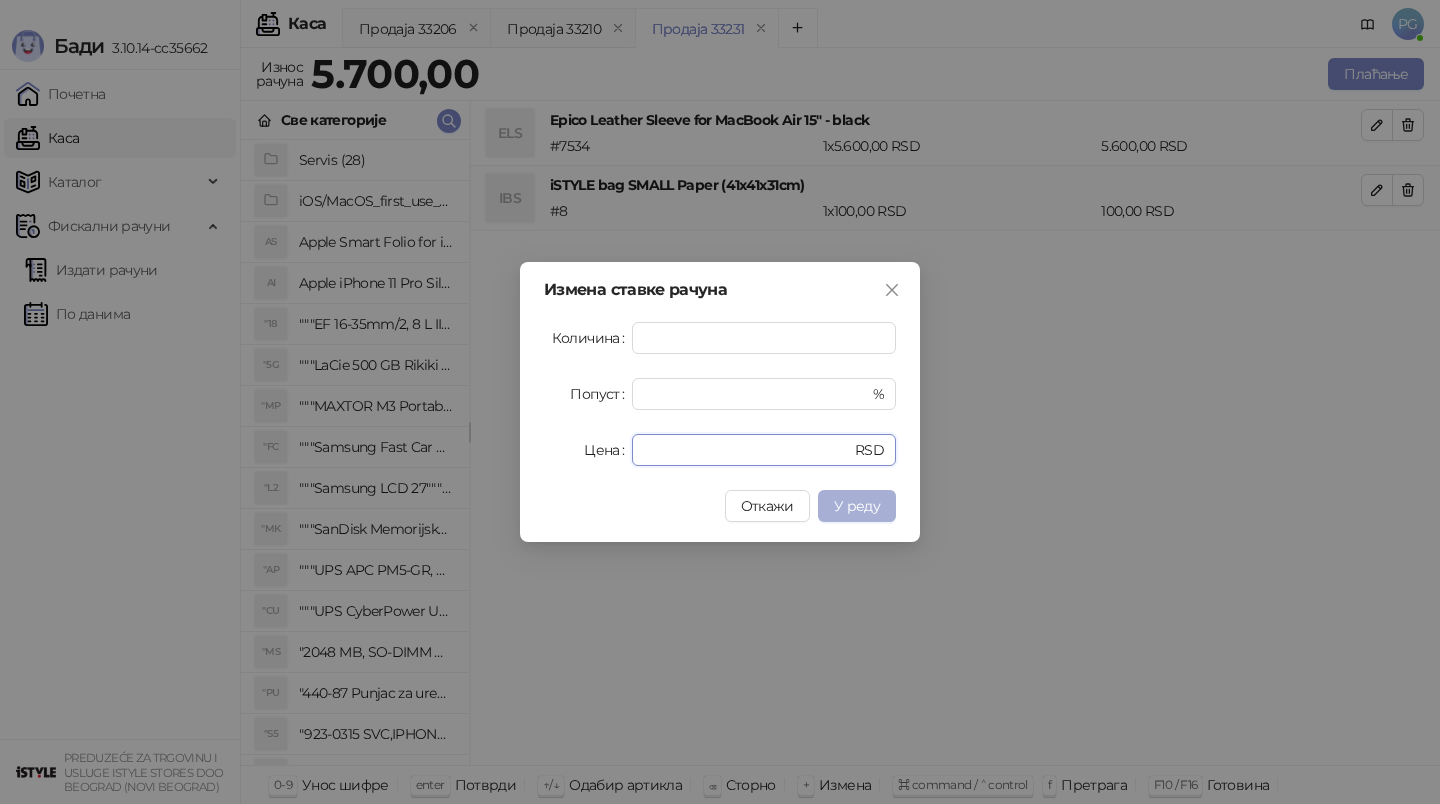 type on "****" 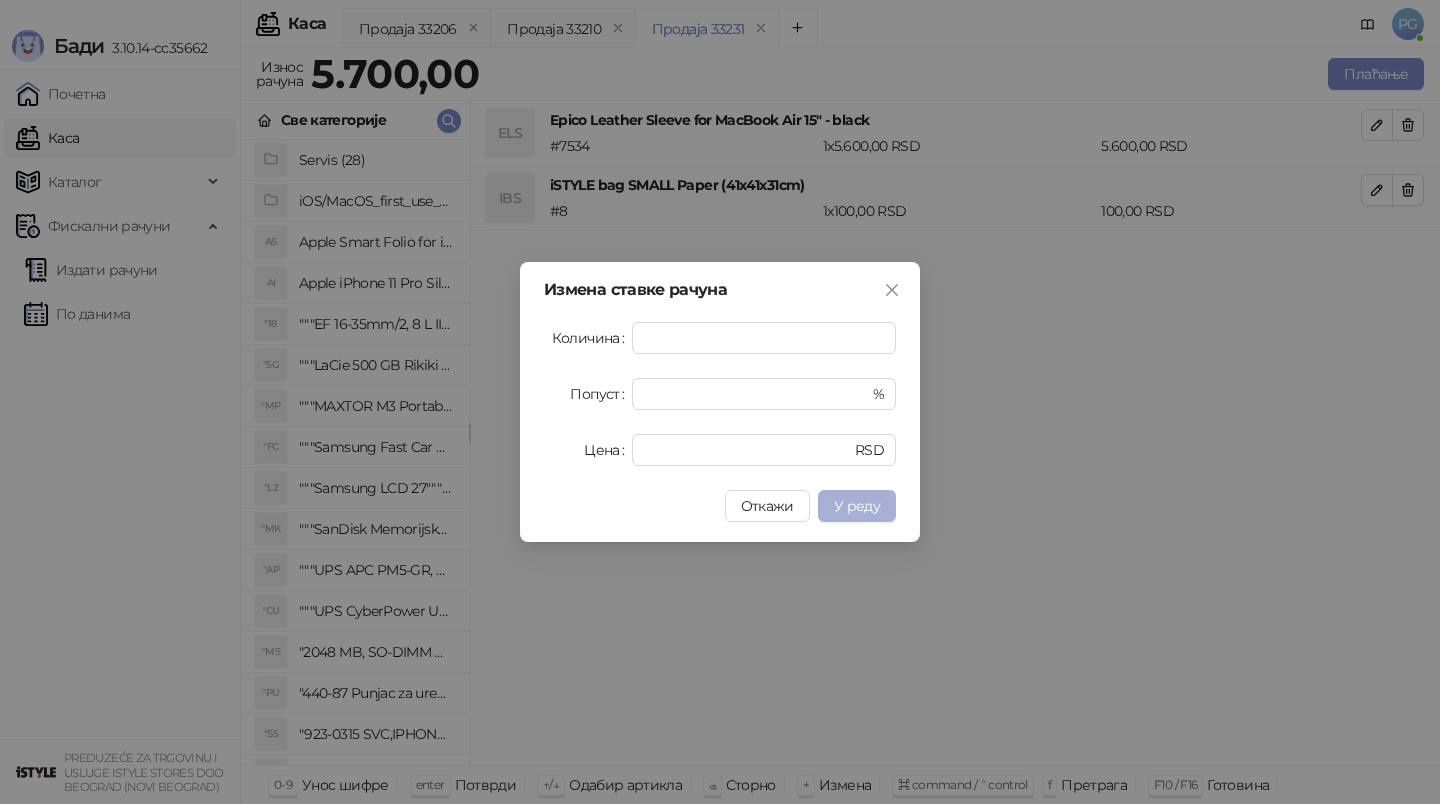 click on "У реду" at bounding box center [857, 506] 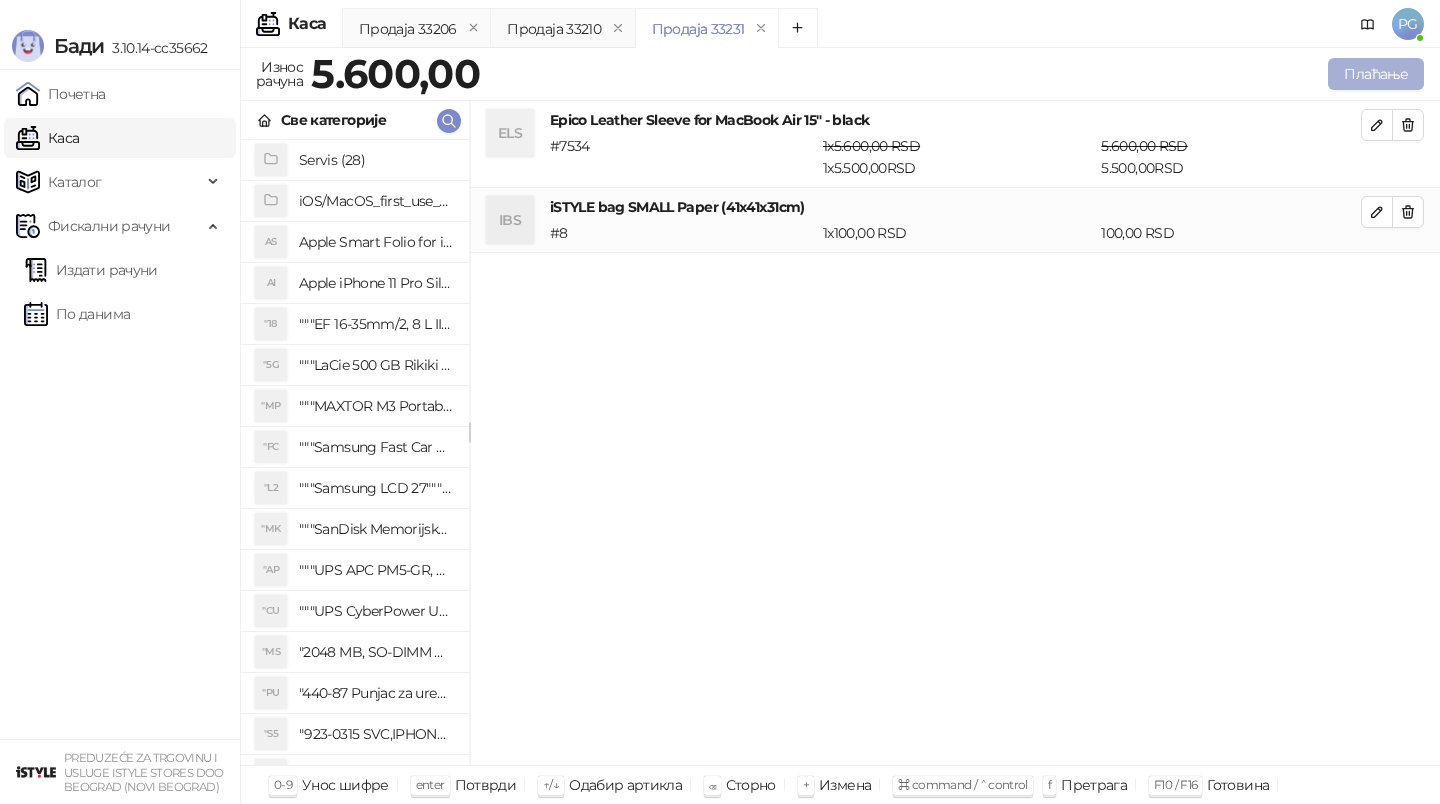click on "Плаћање" at bounding box center [1376, 74] 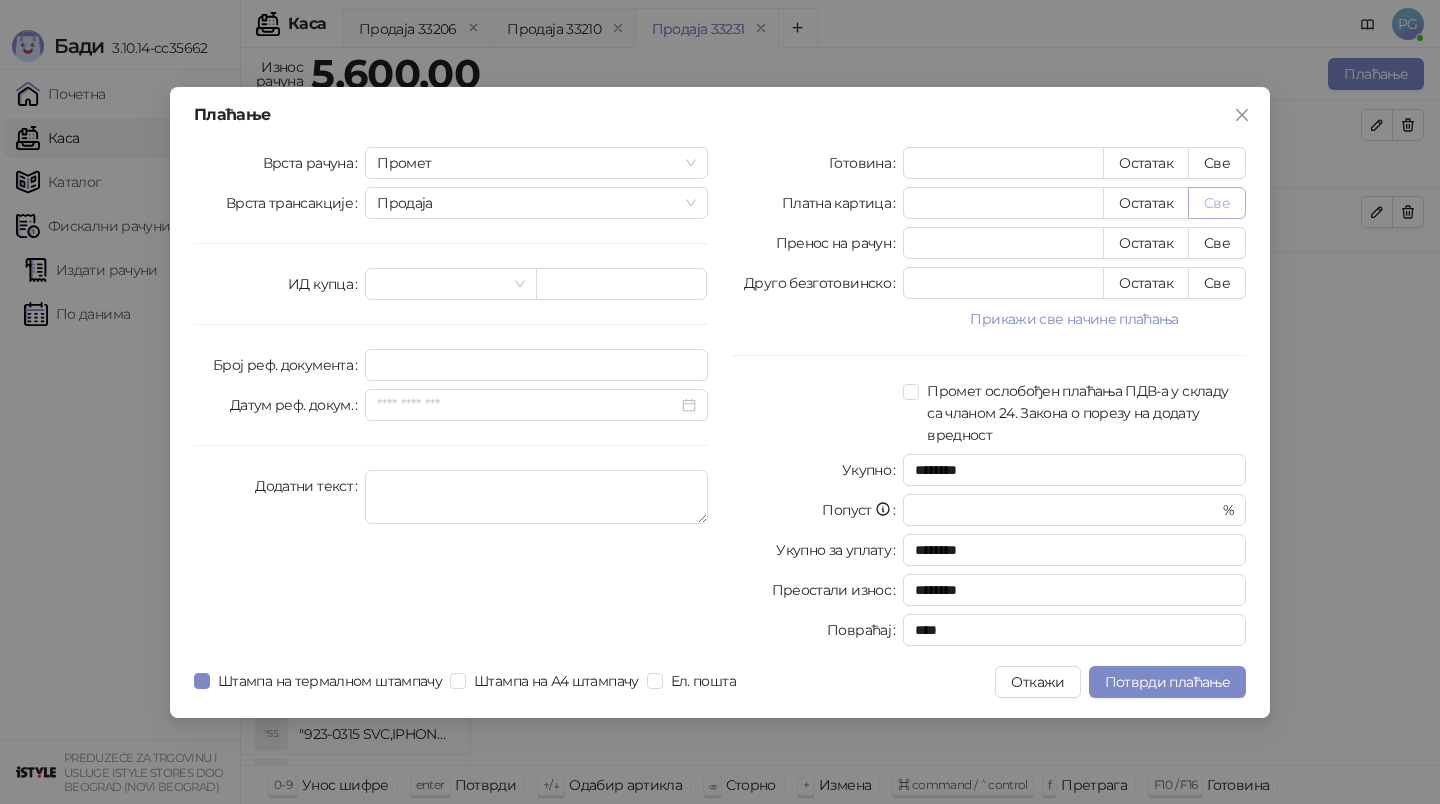 click on "Све" at bounding box center [1217, 203] 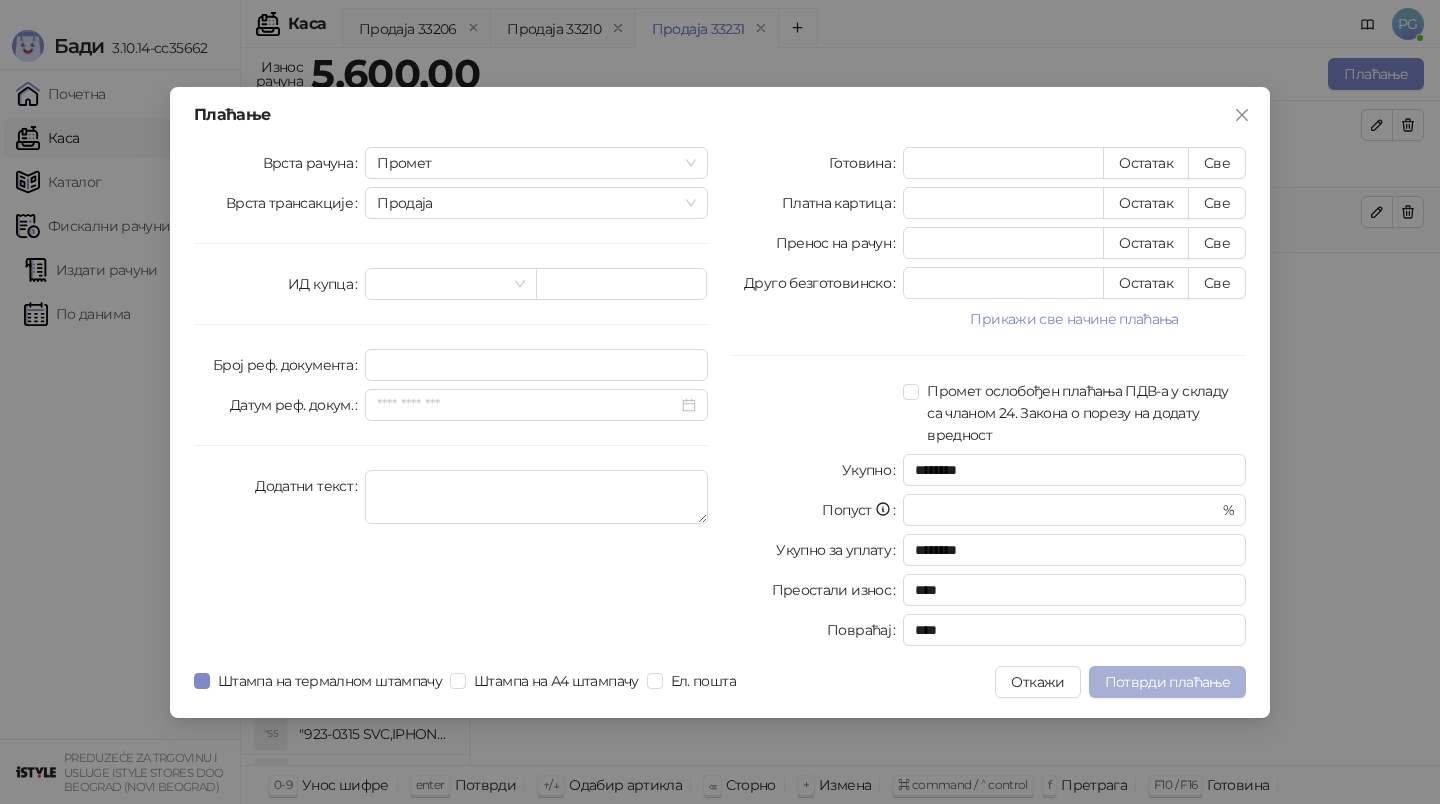 click on "Потврди плаћање" at bounding box center [1167, 682] 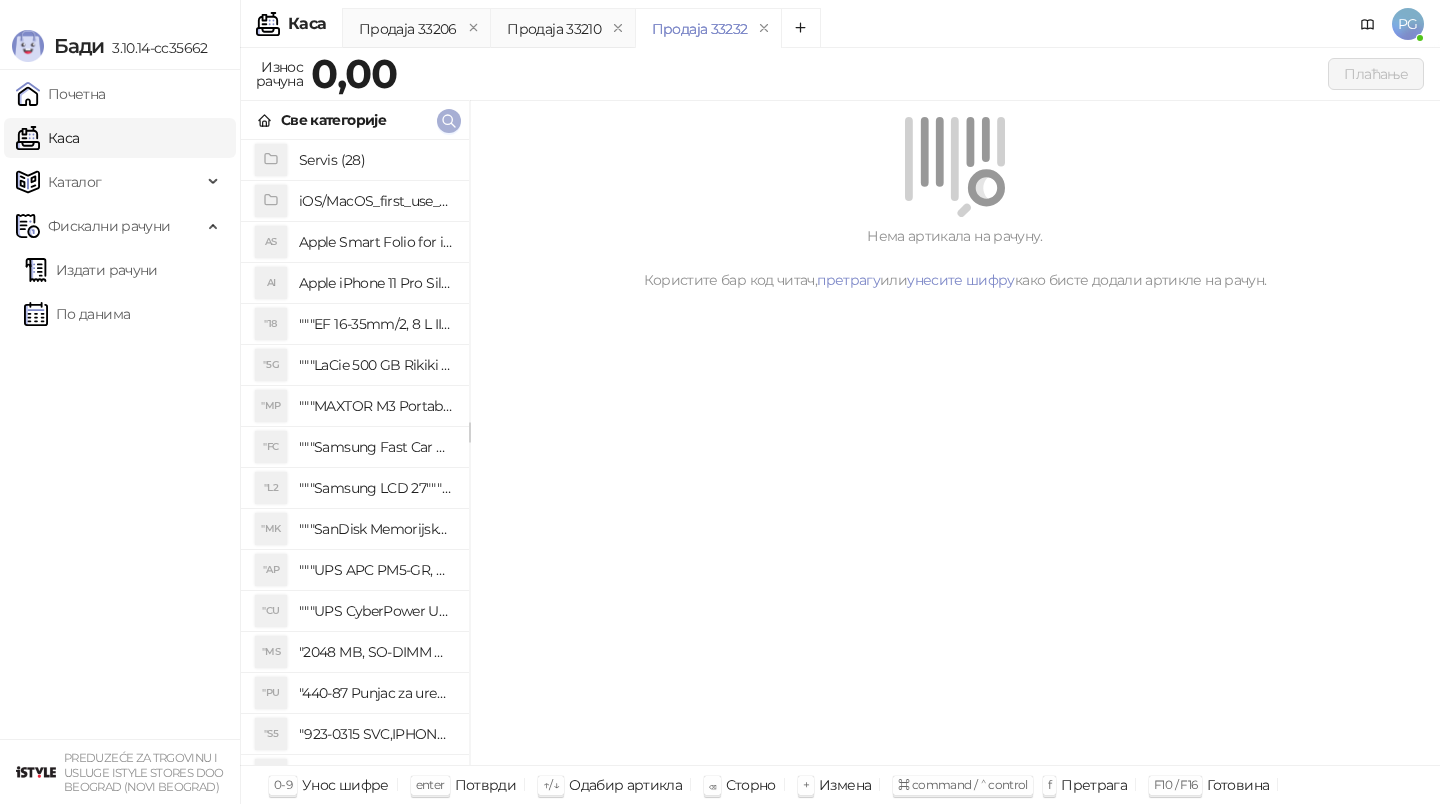 click 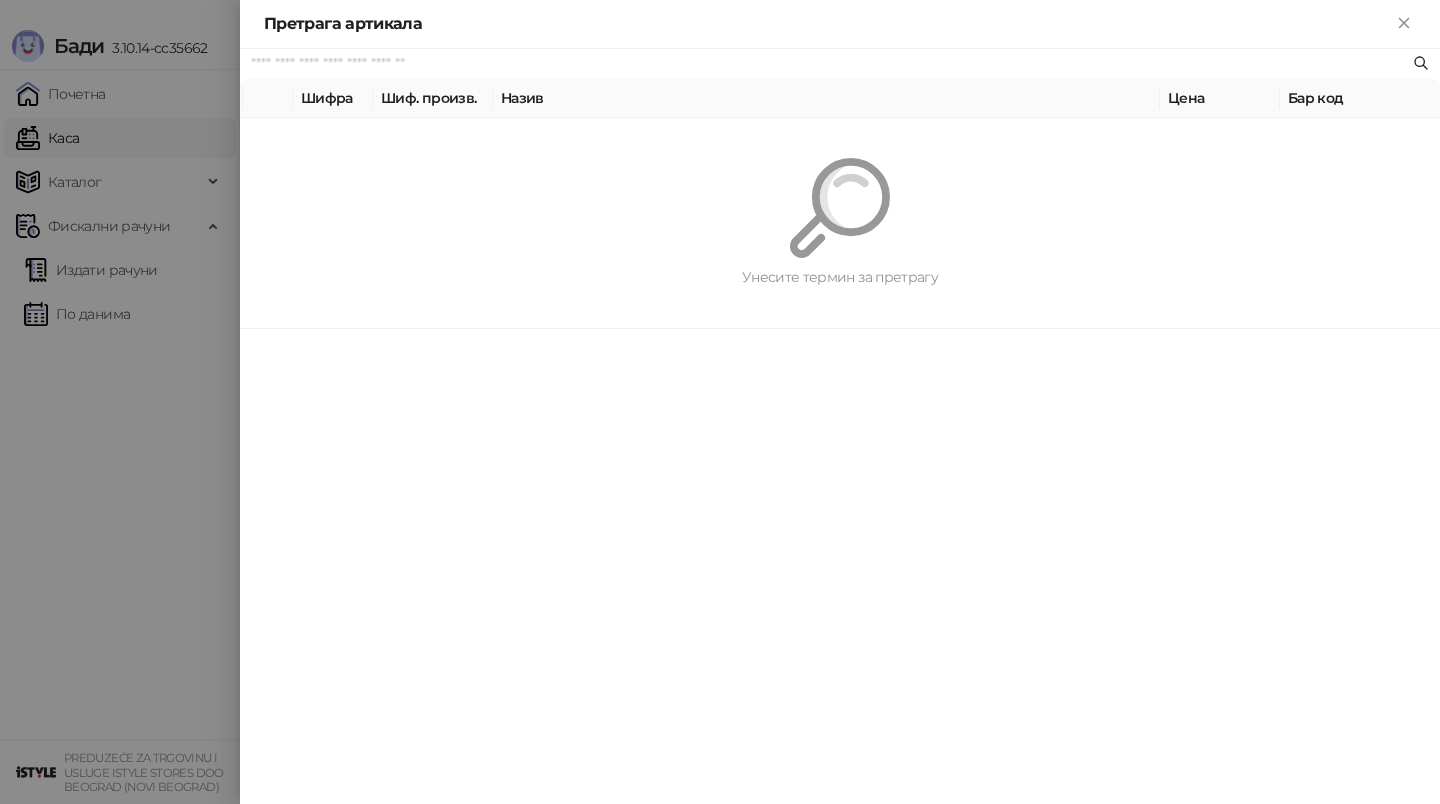 paste on "*********" 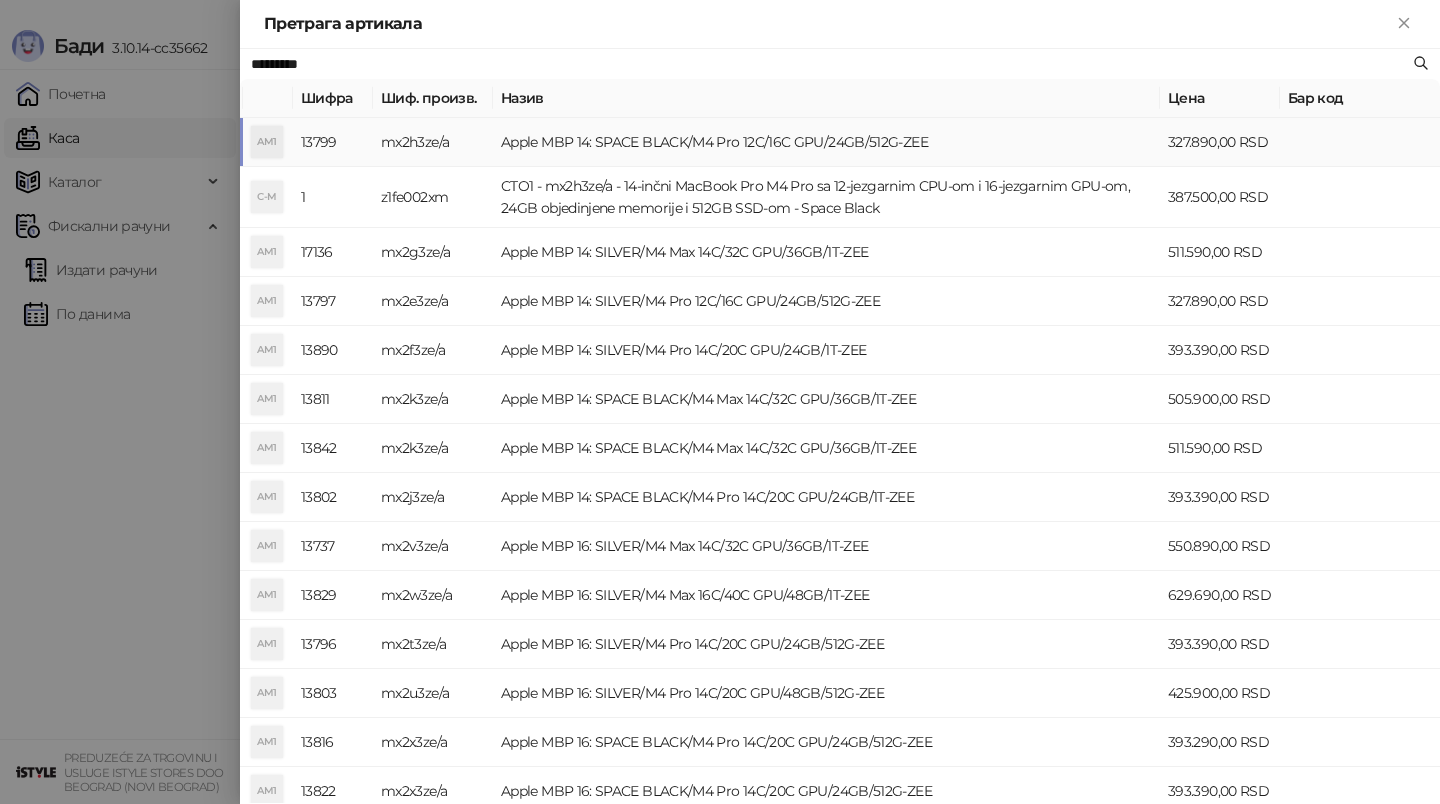 type on "*********" 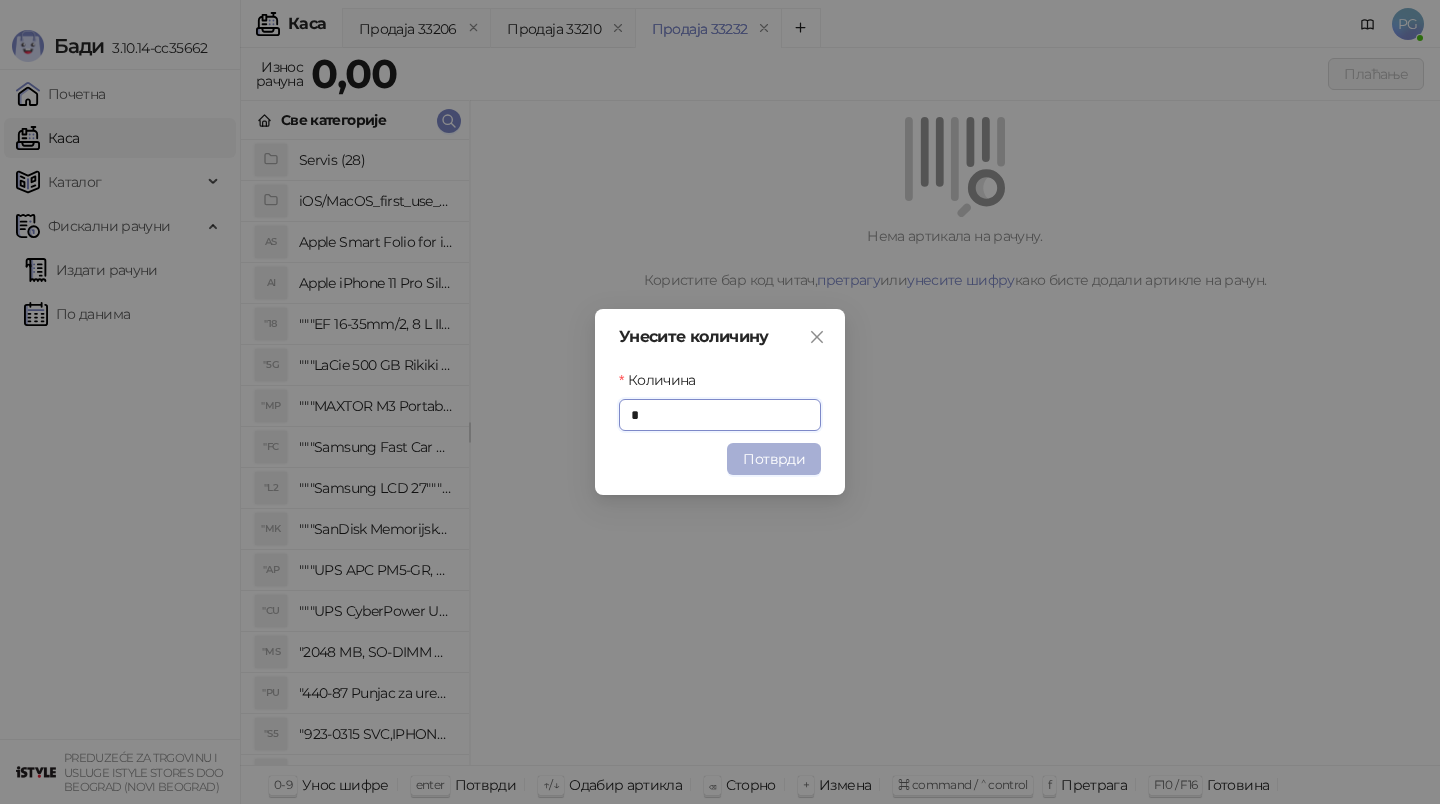 click on "Потврди" at bounding box center [774, 459] 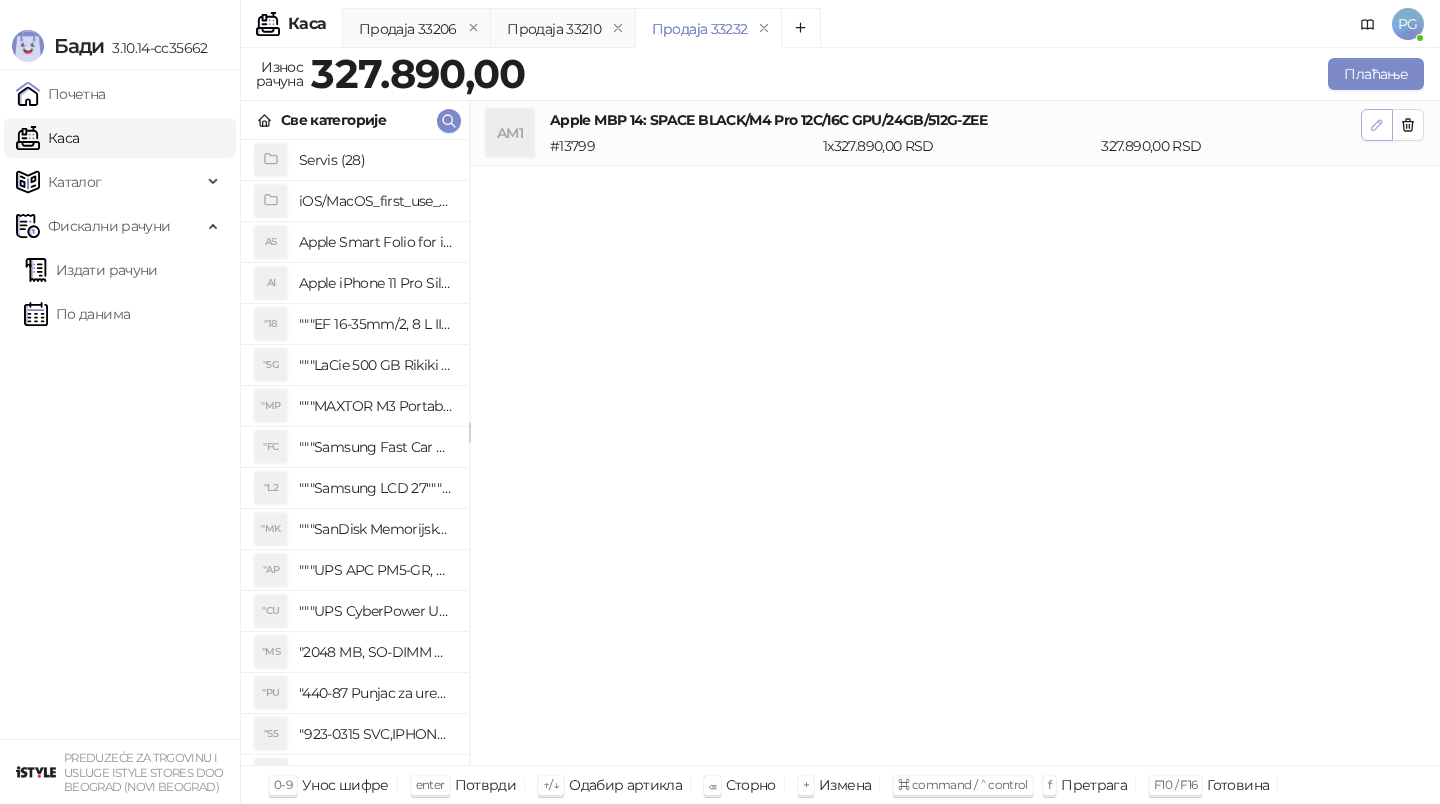 click at bounding box center [1377, 125] 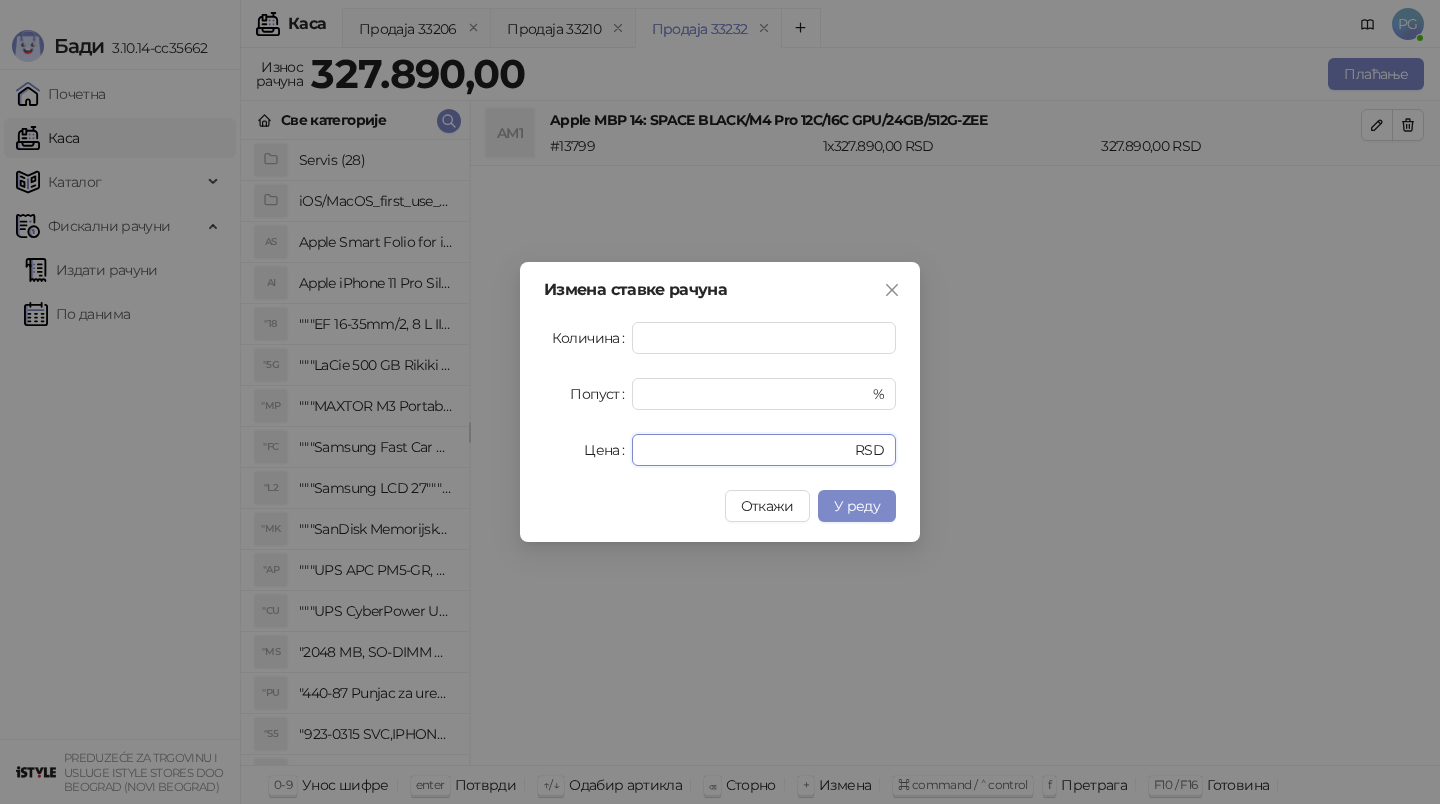 drag, startPoint x: 704, startPoint y: 447, endPoint x: 447, endPoint y: 448, distance: 257.00195 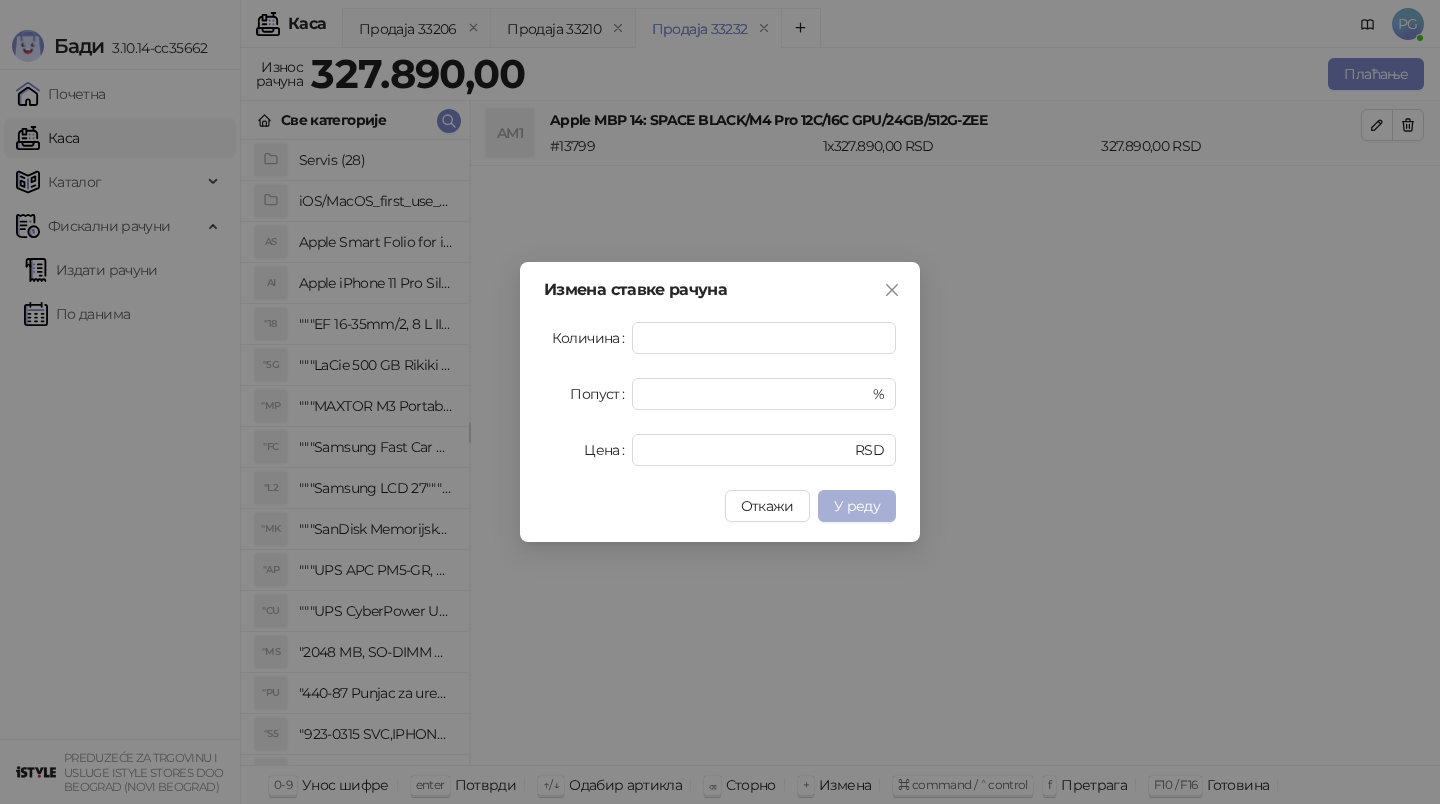 type on "******" 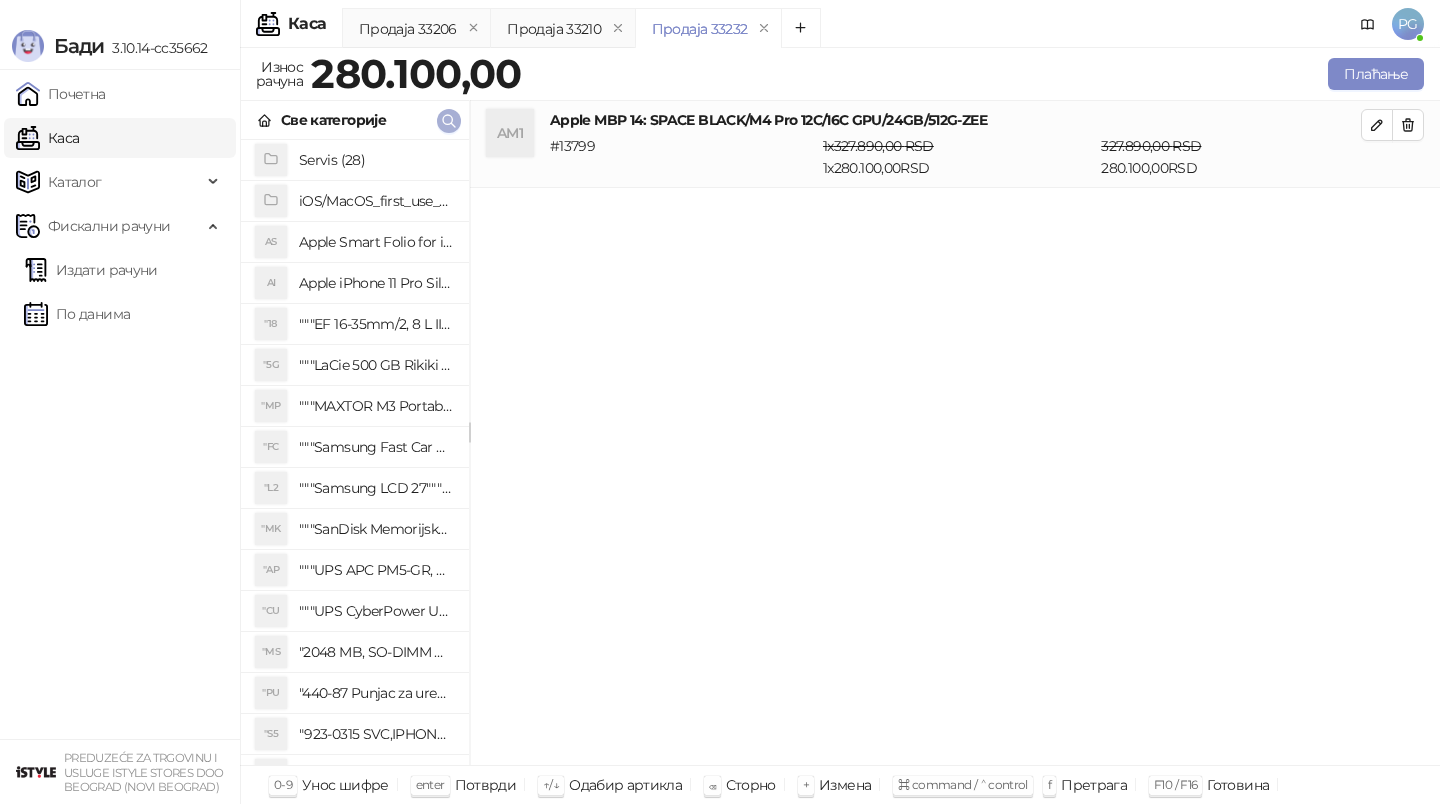 click 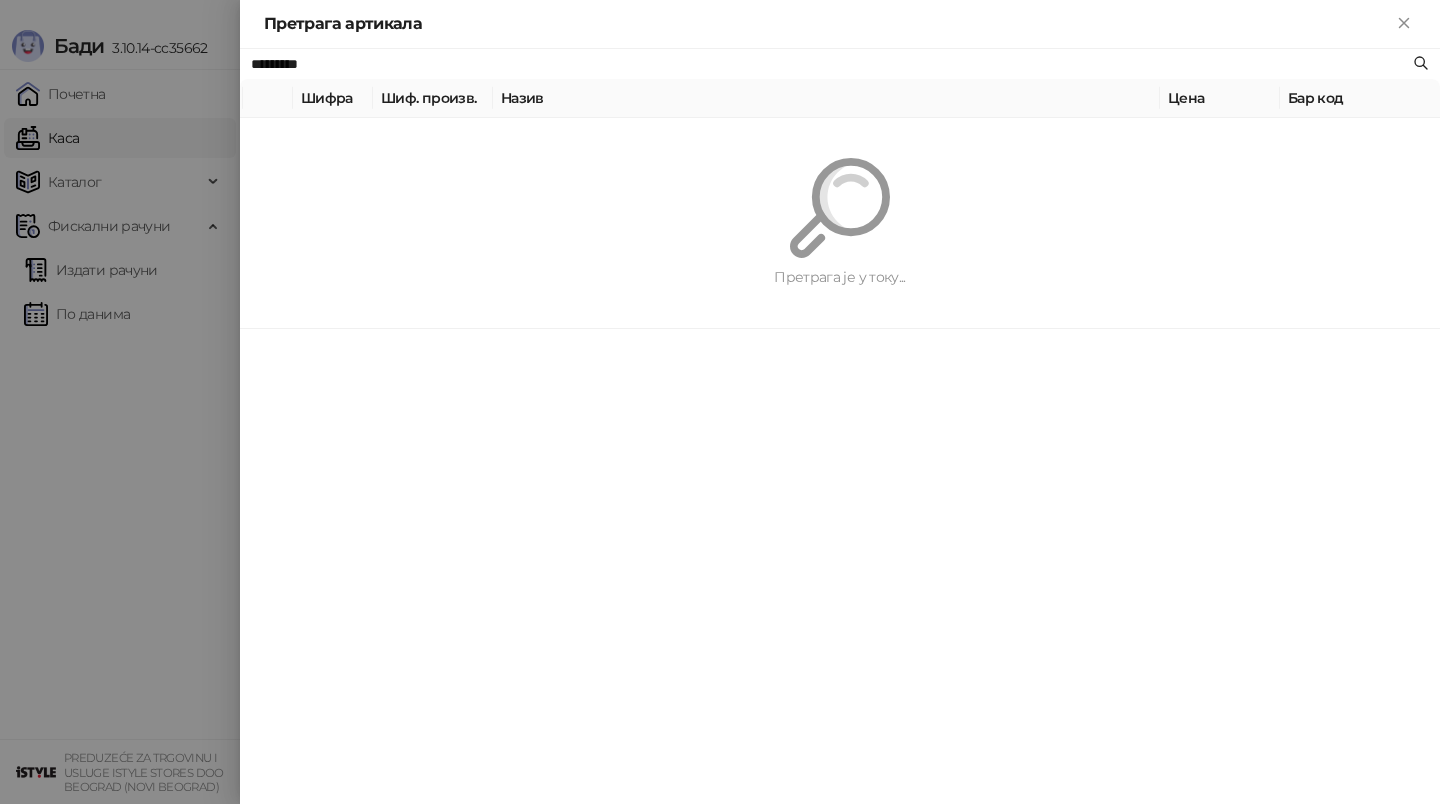 paste on "*********" 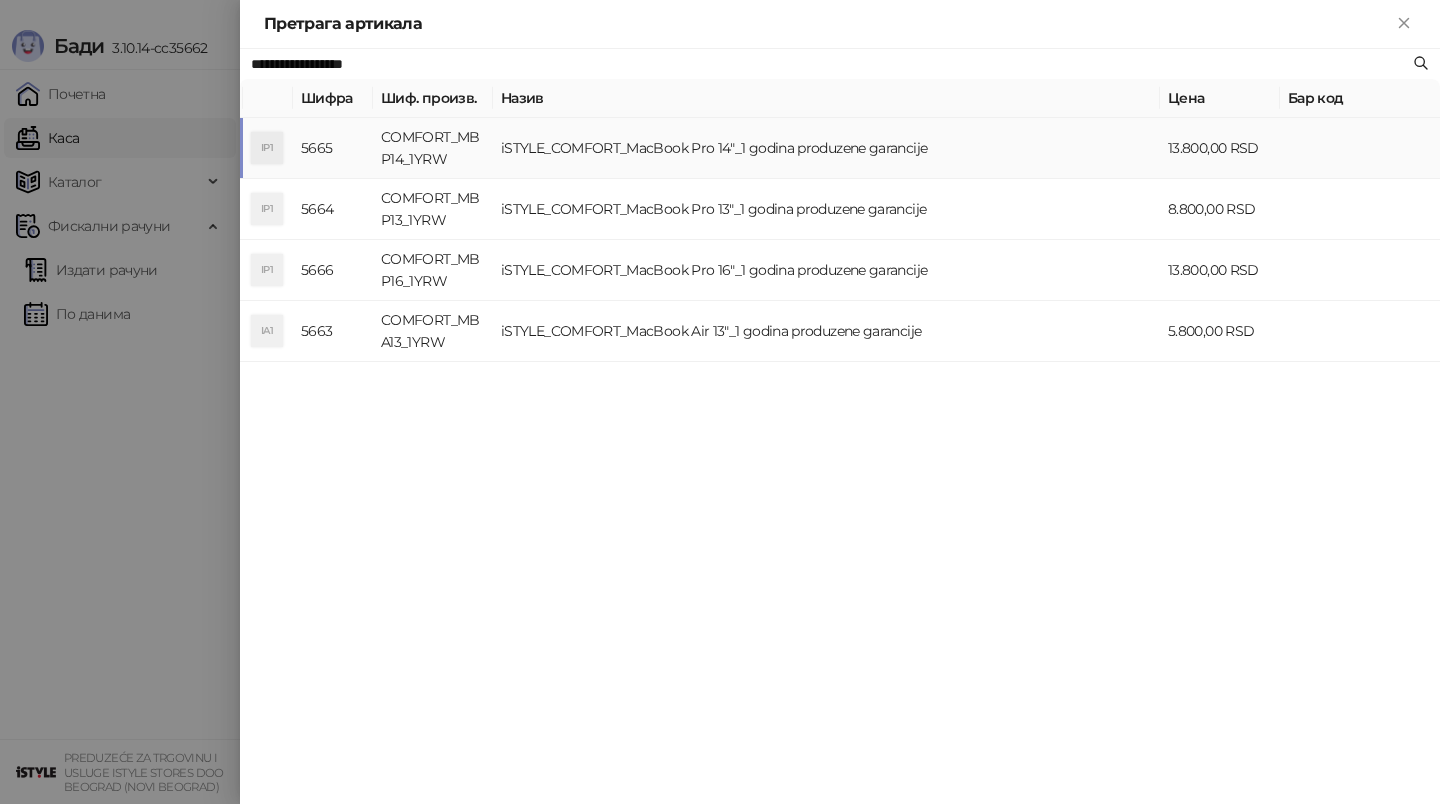 click on "COMFORT_MBP14_1YRW" at bounding box center [433, 148] 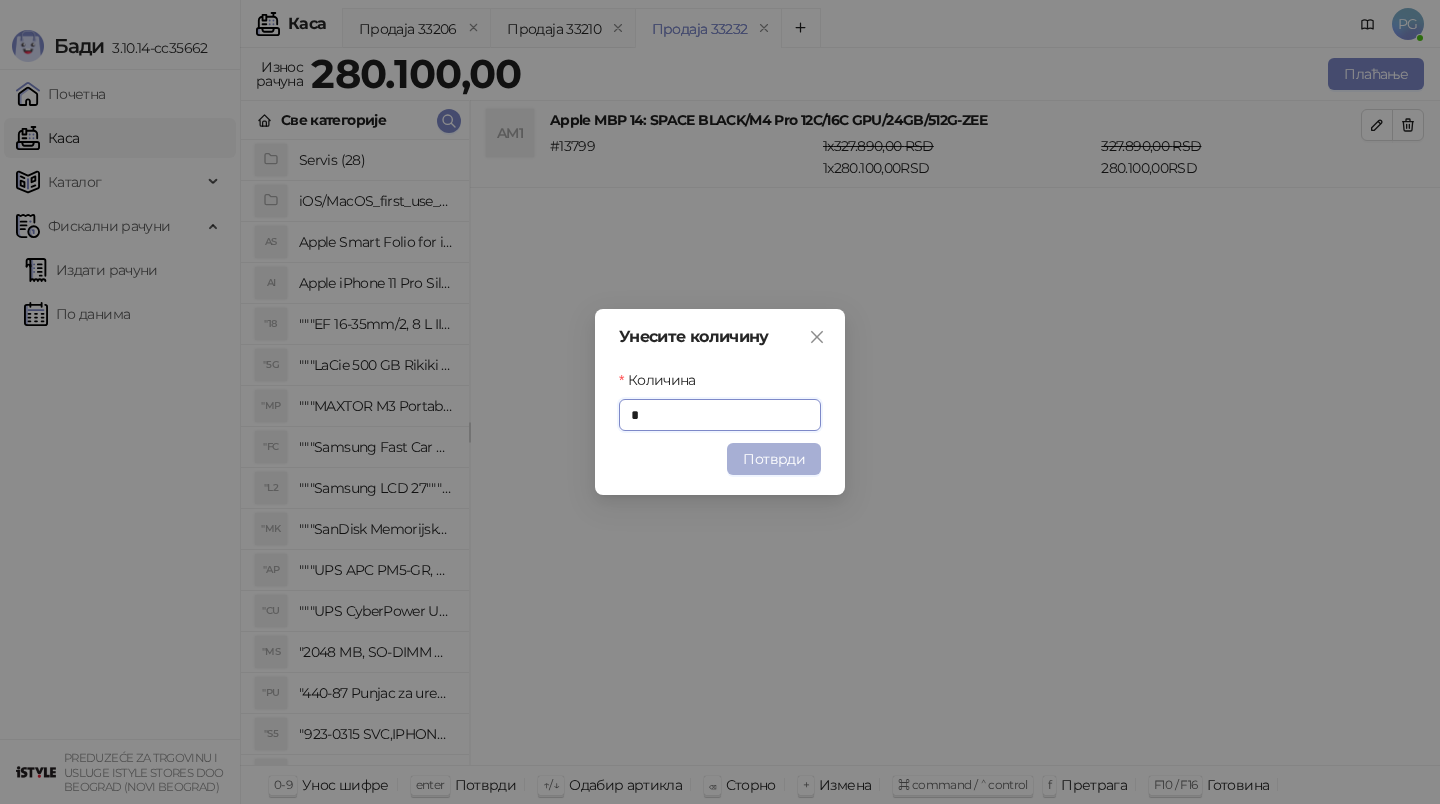 click on "Потврди" at bounding box center [774, 459] 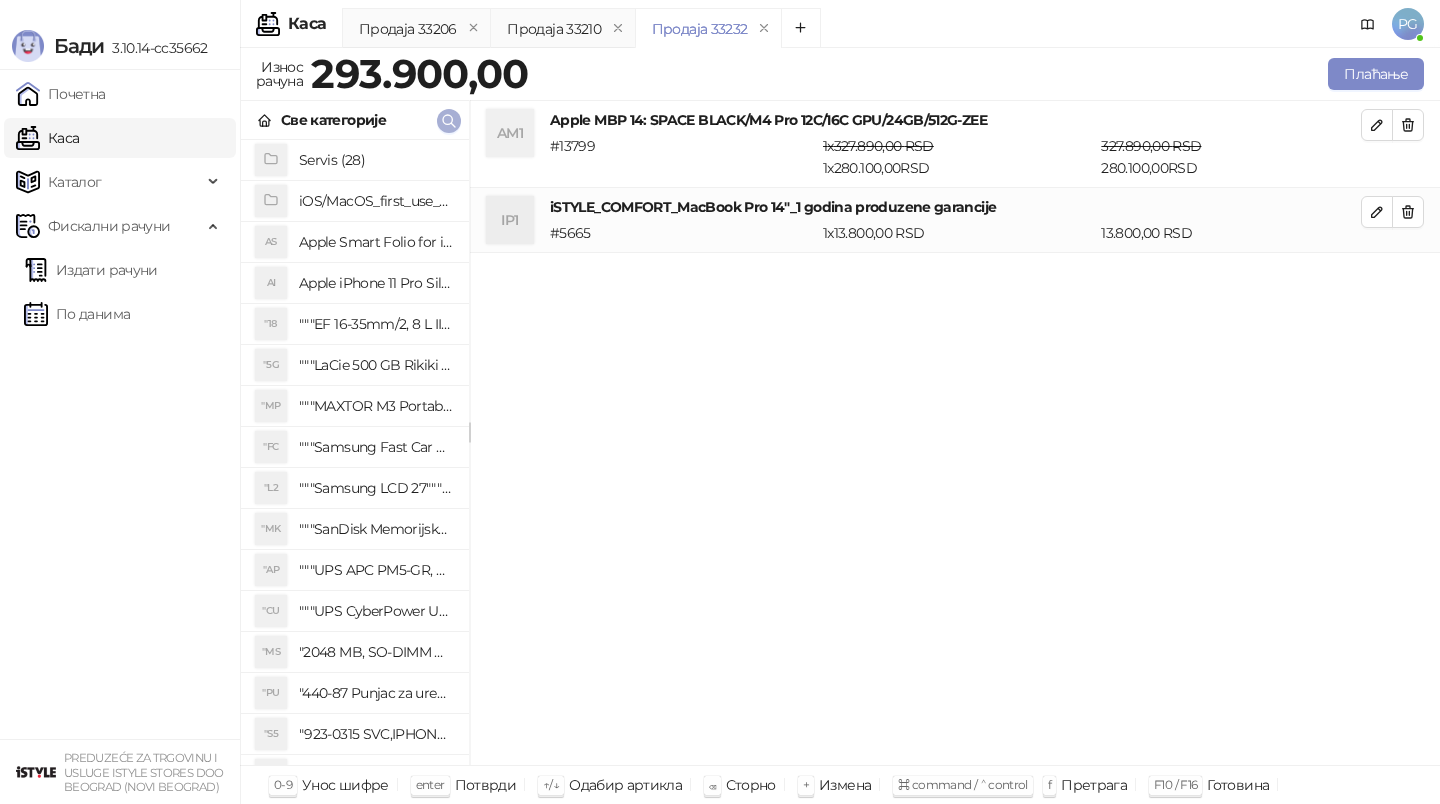click 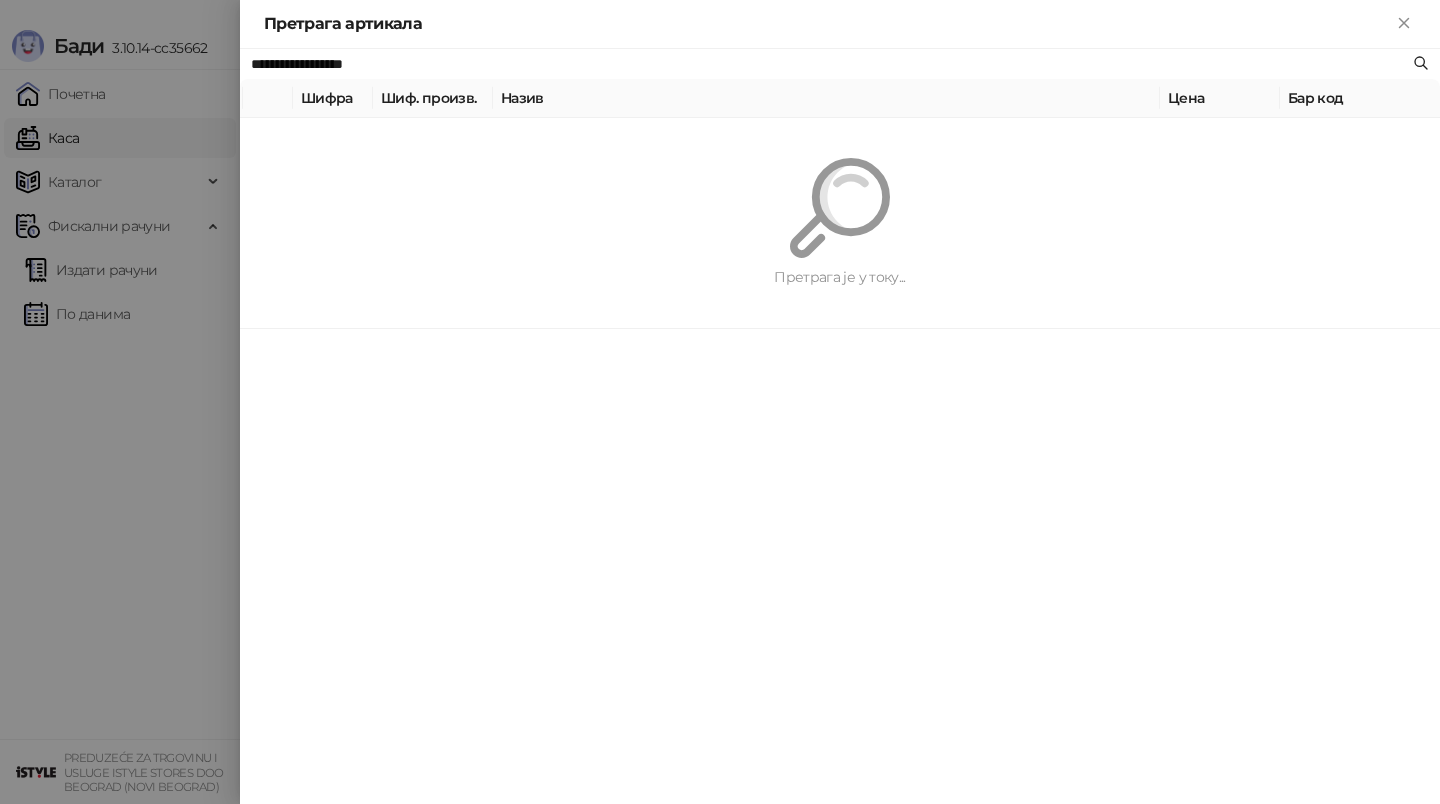 paste on "****" 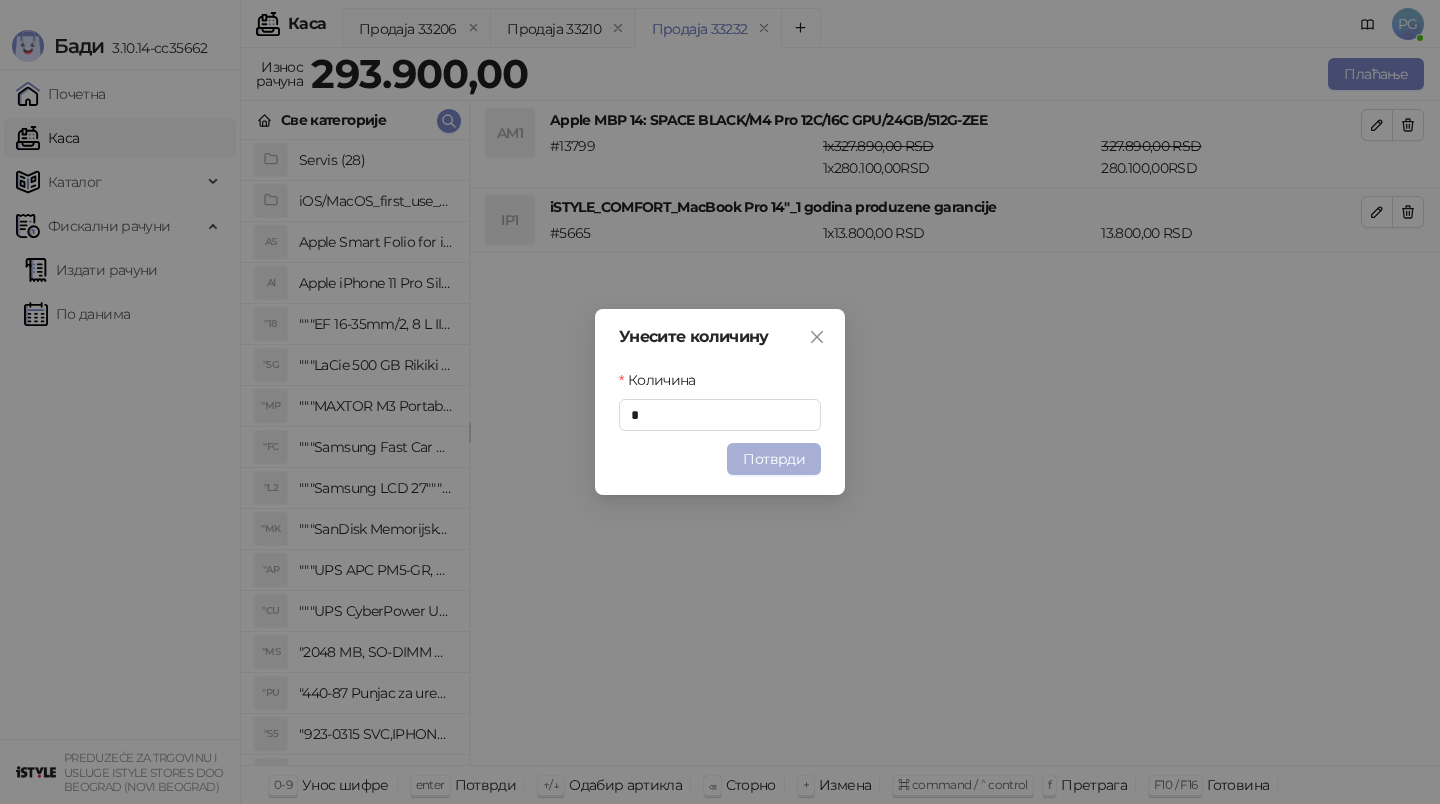 click on "Потврди" at bounding box center (774, 459) 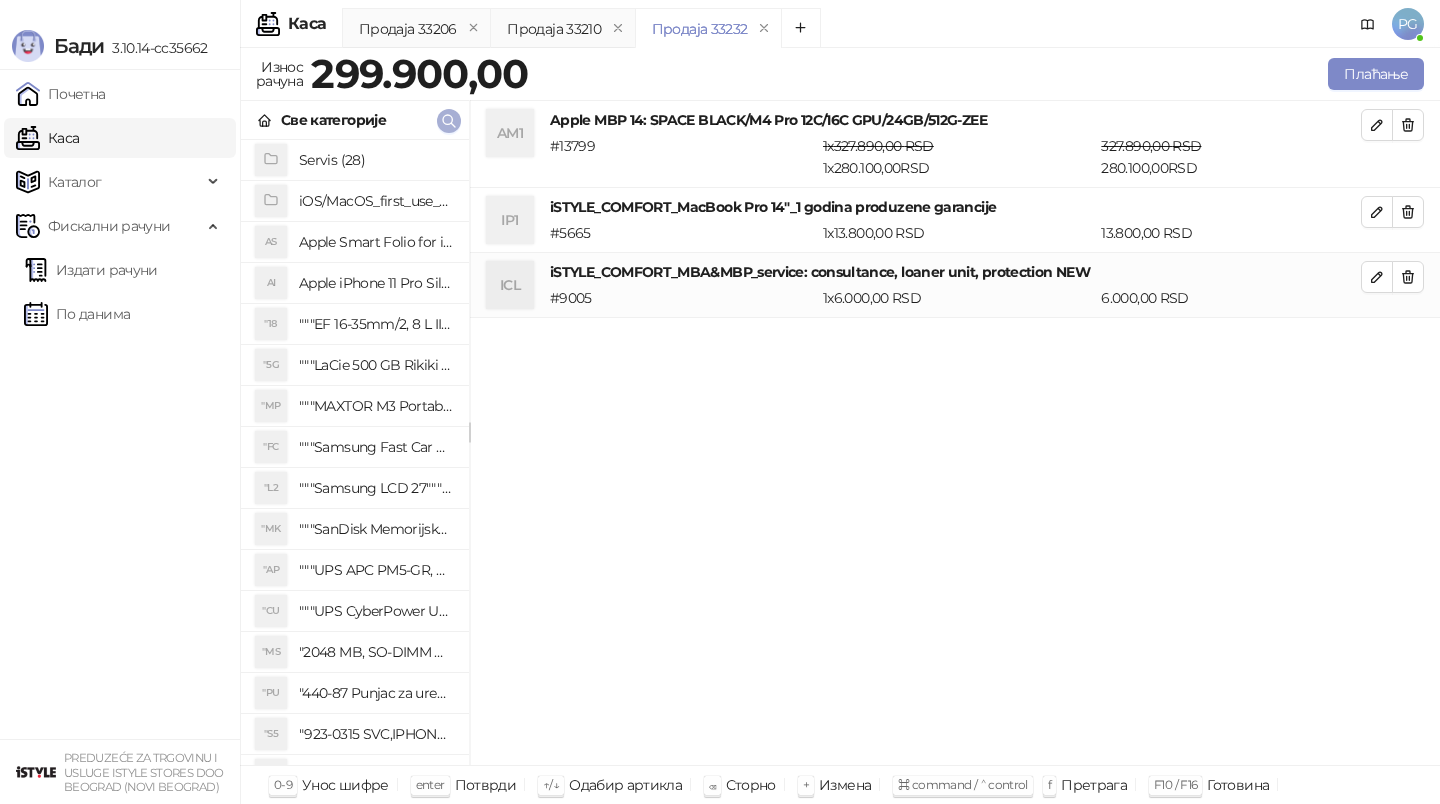 click 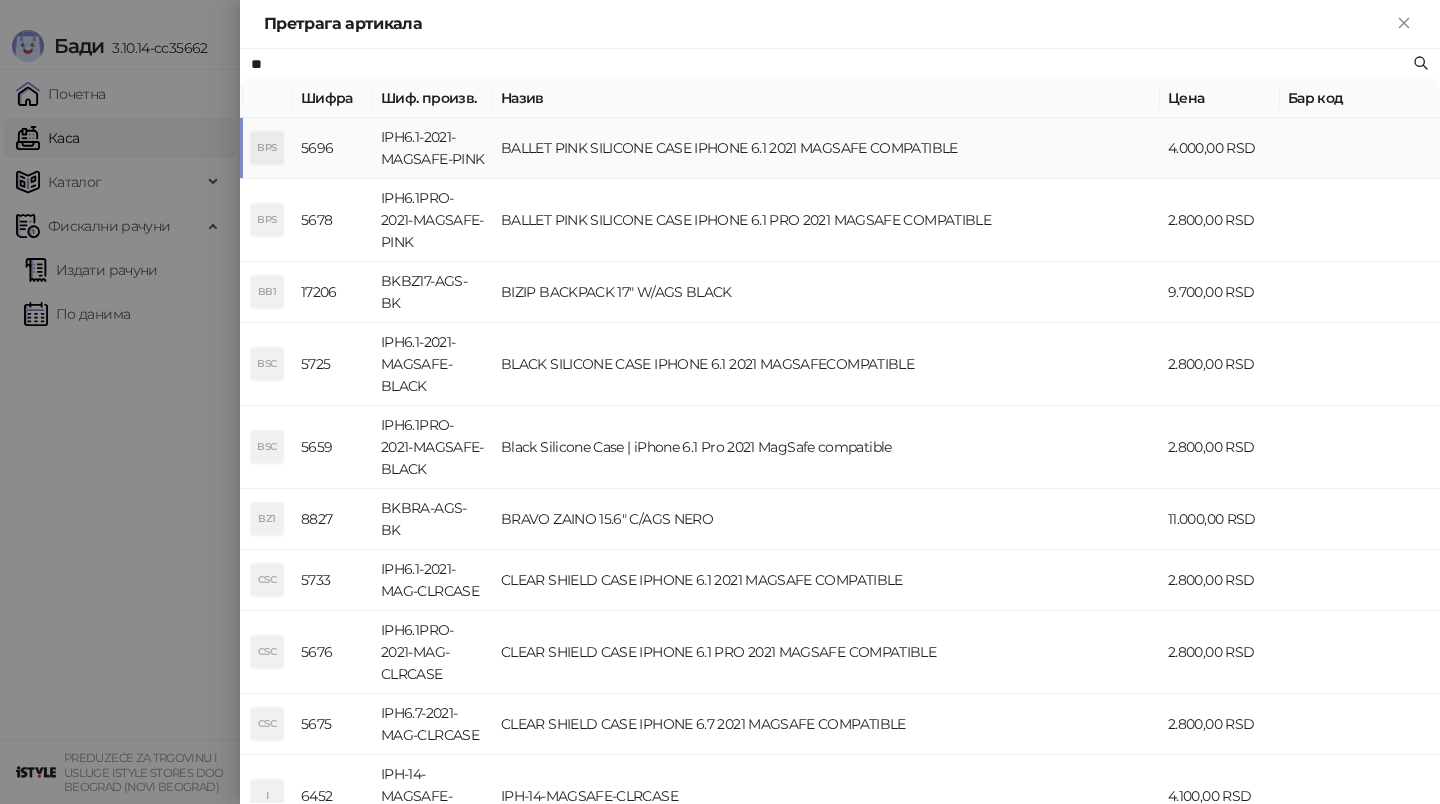 type on "*" 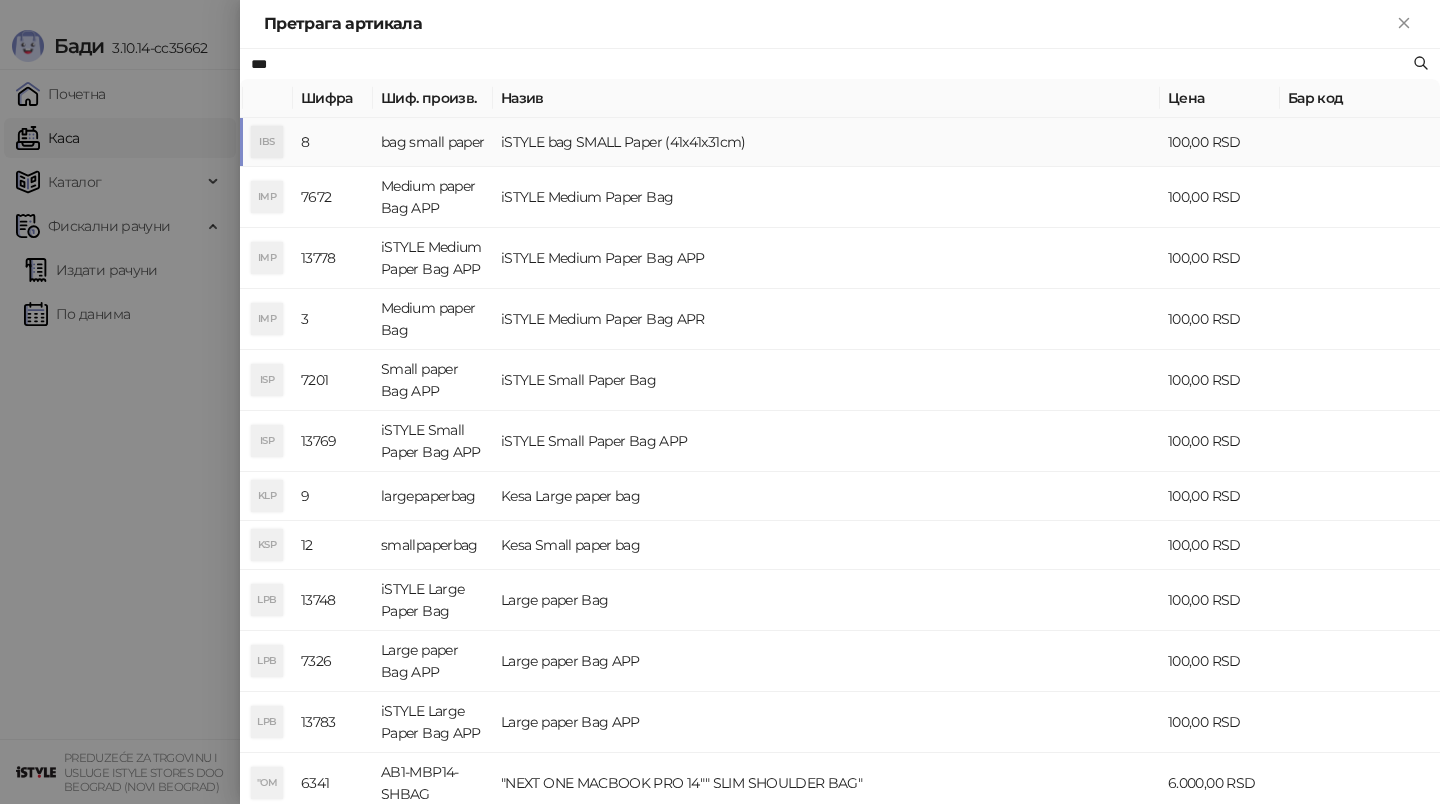 type on "***" 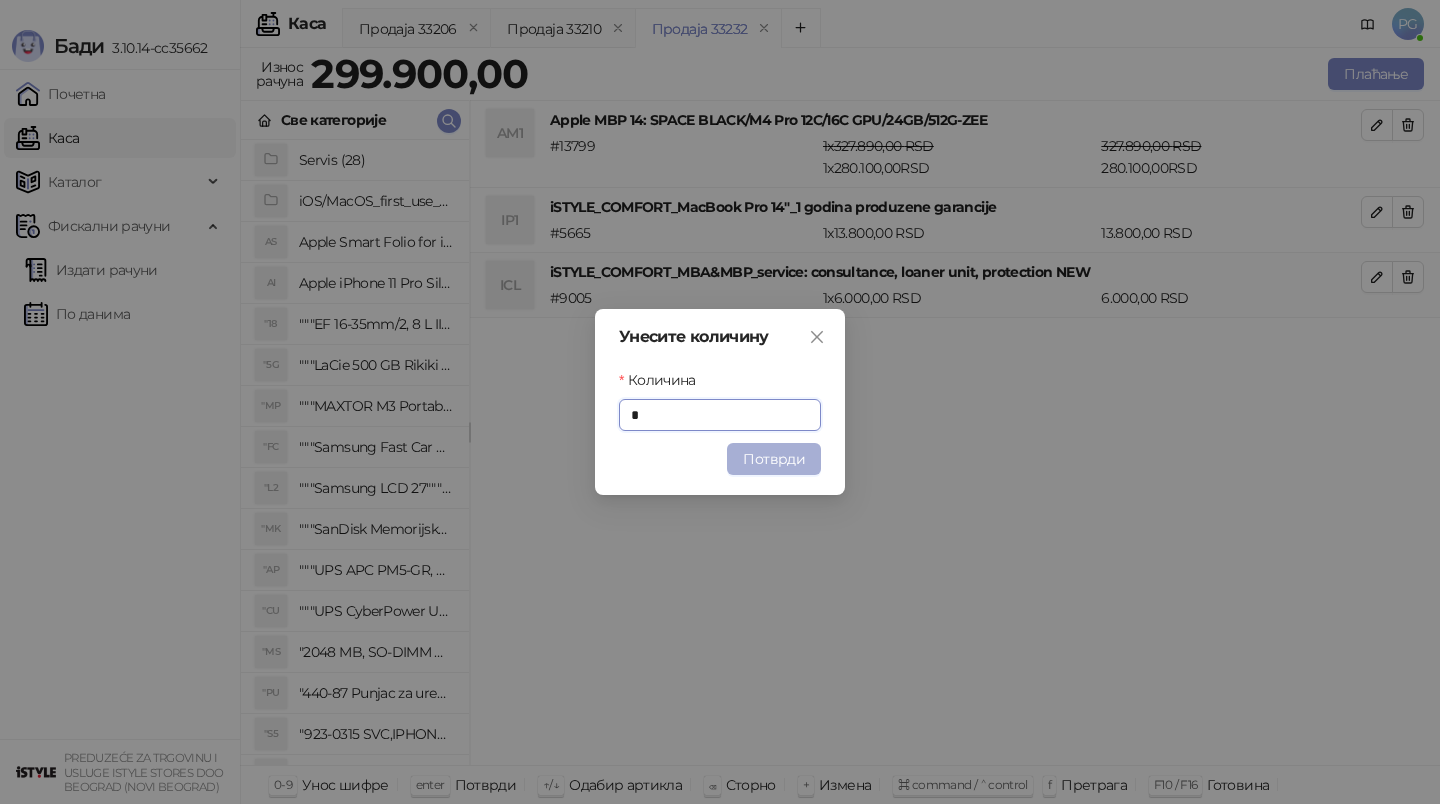 click on "Потврди" at bounding box center [774, 459] 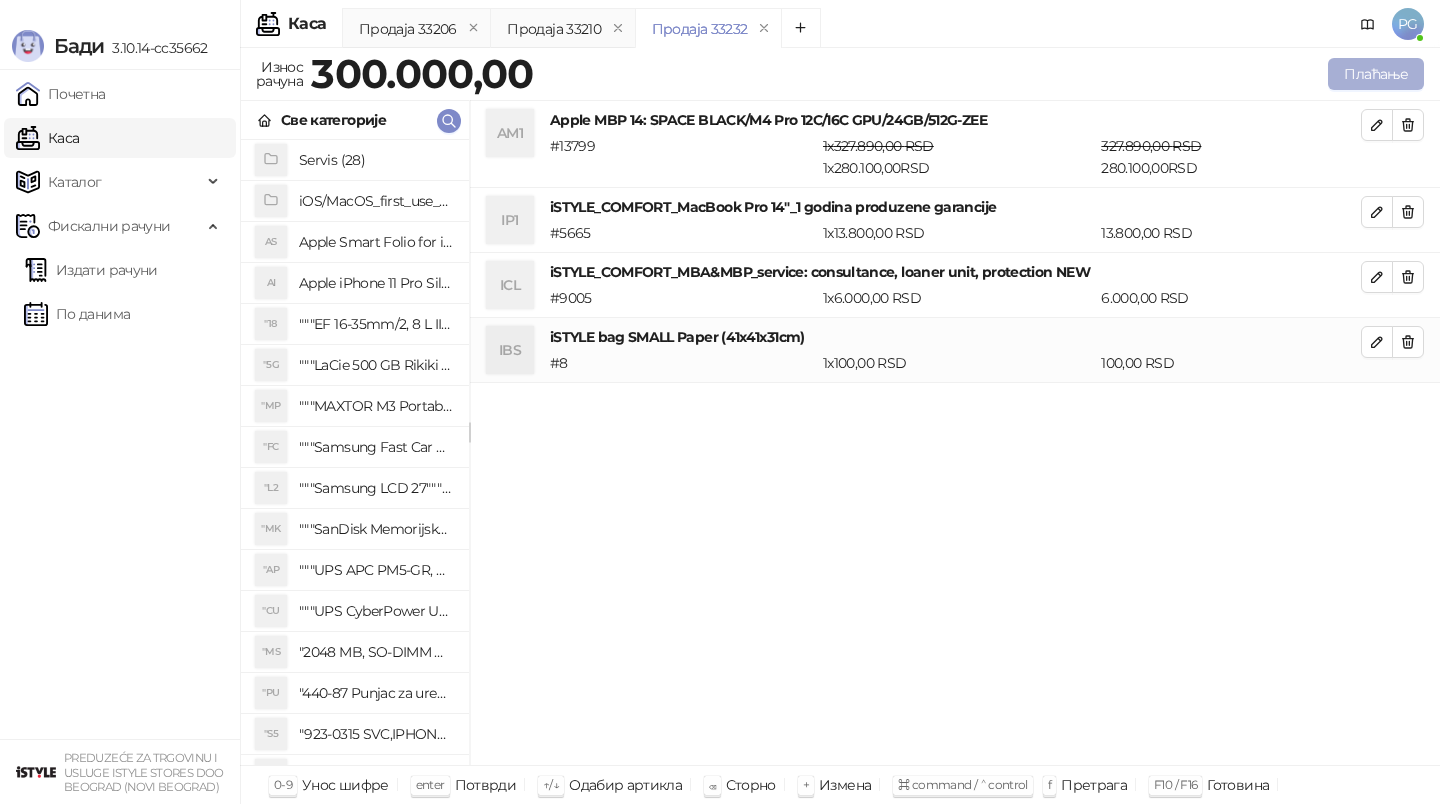 click on "Плаћање" at bounding box center [1376, 74] 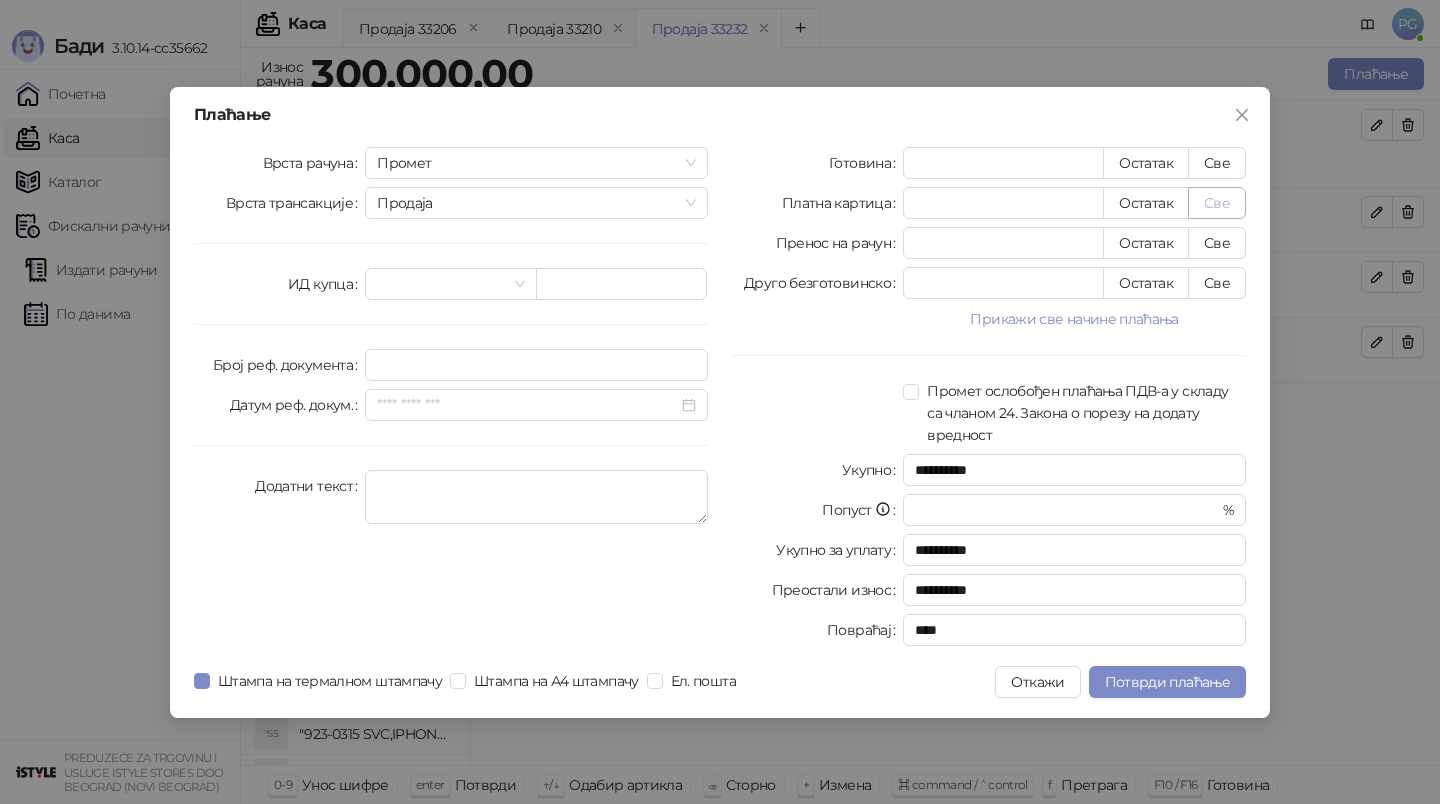 click on "Све" at bounding box center (1217, 203) 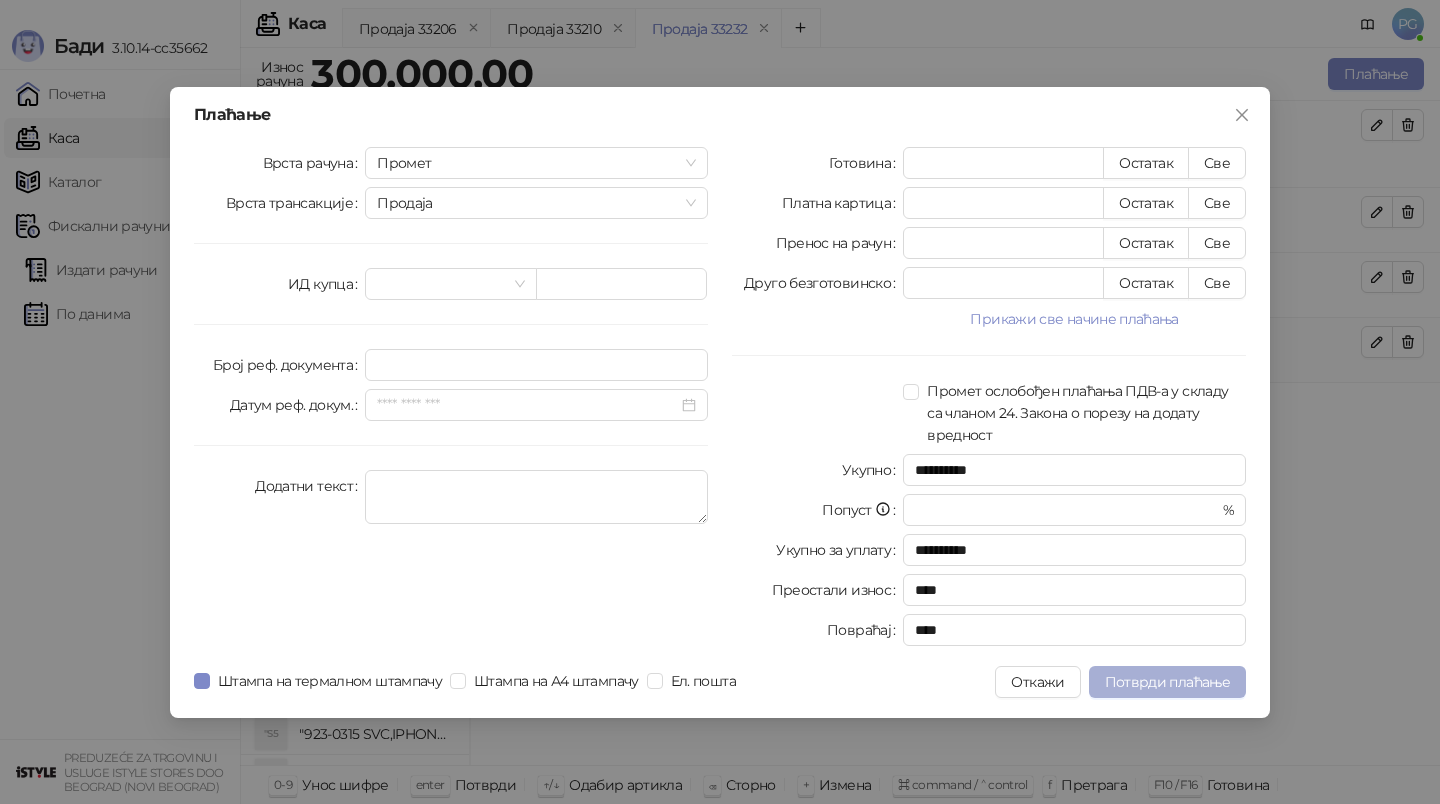 click on "Потврди плаћање" at bounding box center (1167, 682) 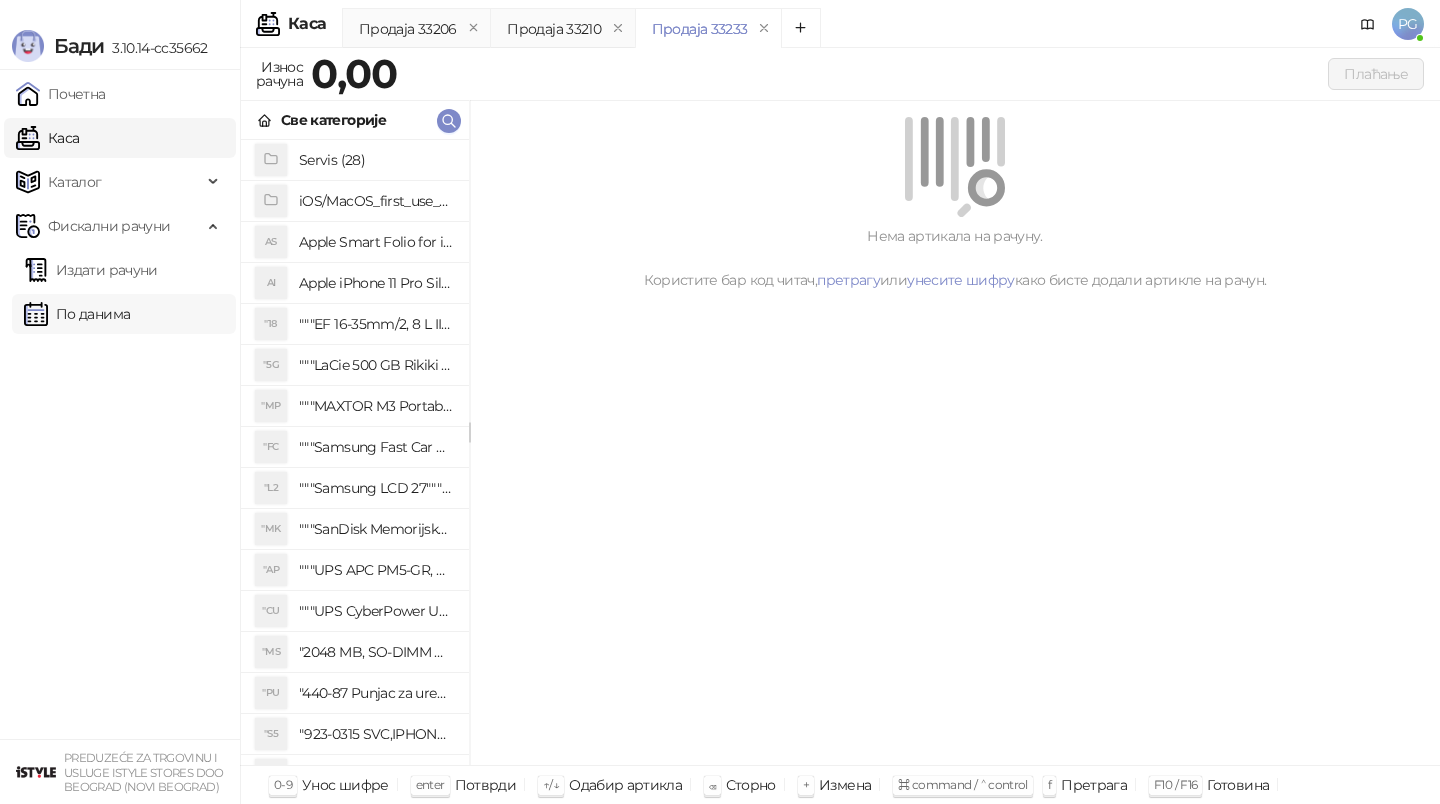 click on "По данима" at bounding box center (77, 314) 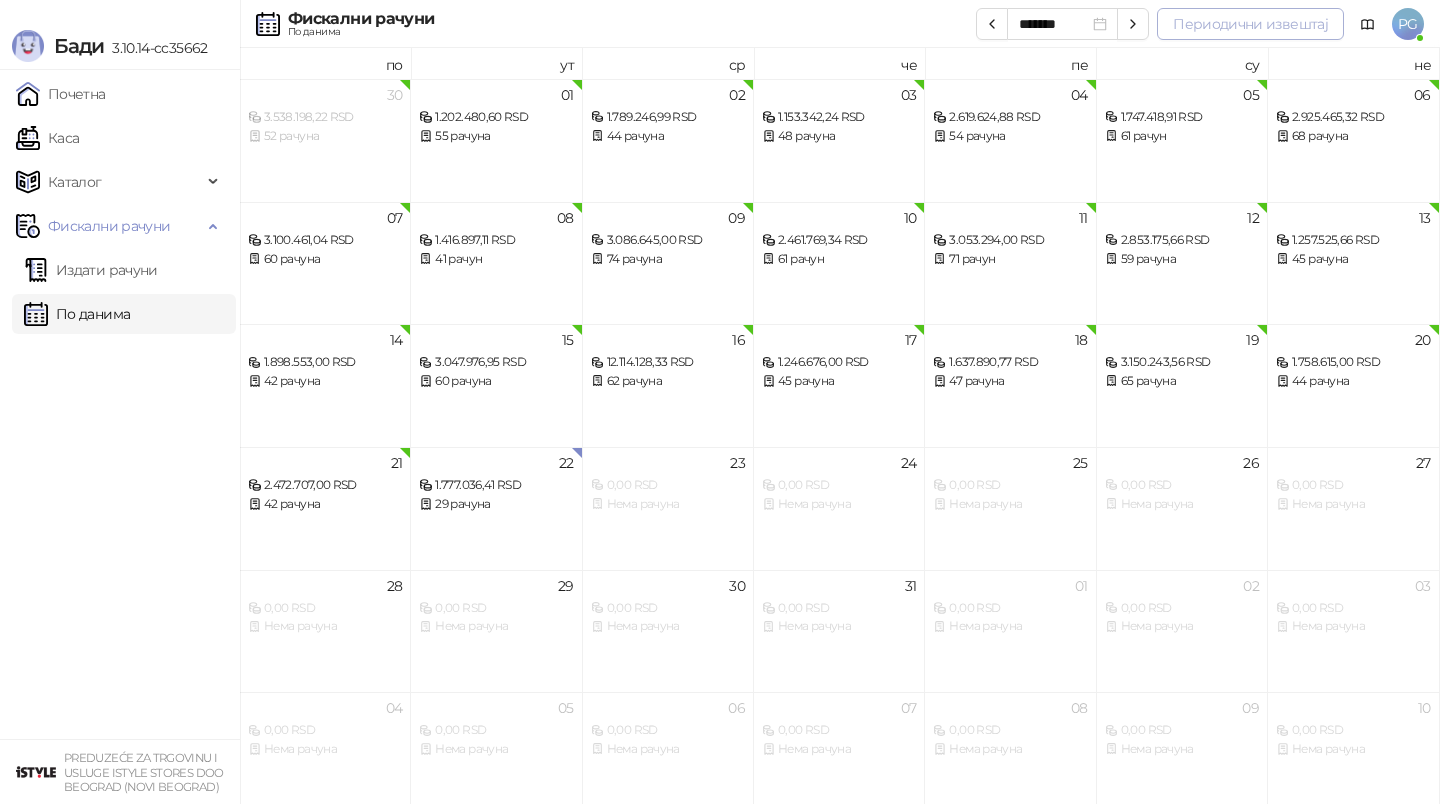 click on "Периодични извештај" at bounding box center [1250, 24] 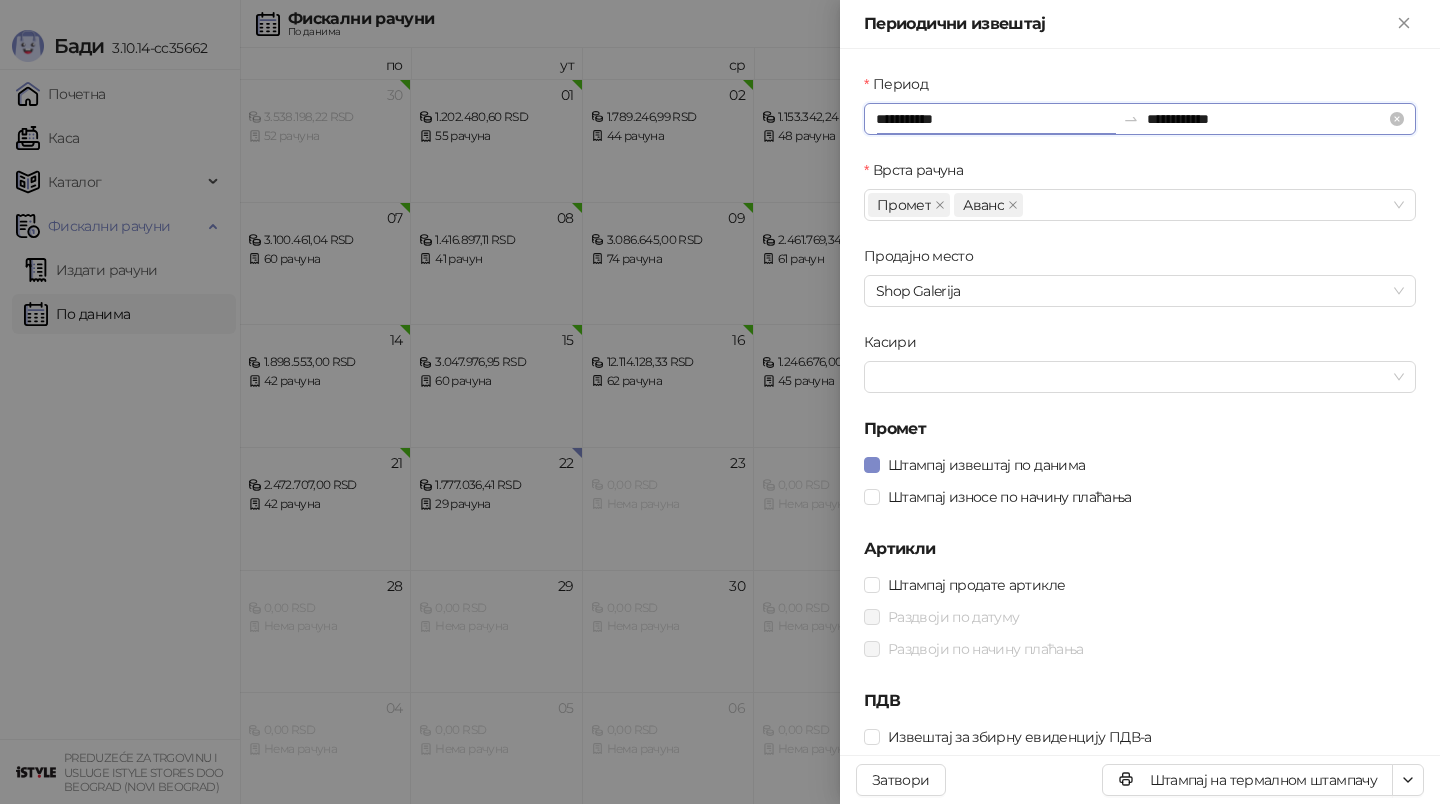 click on "**********" at bounding box center (995, 119) 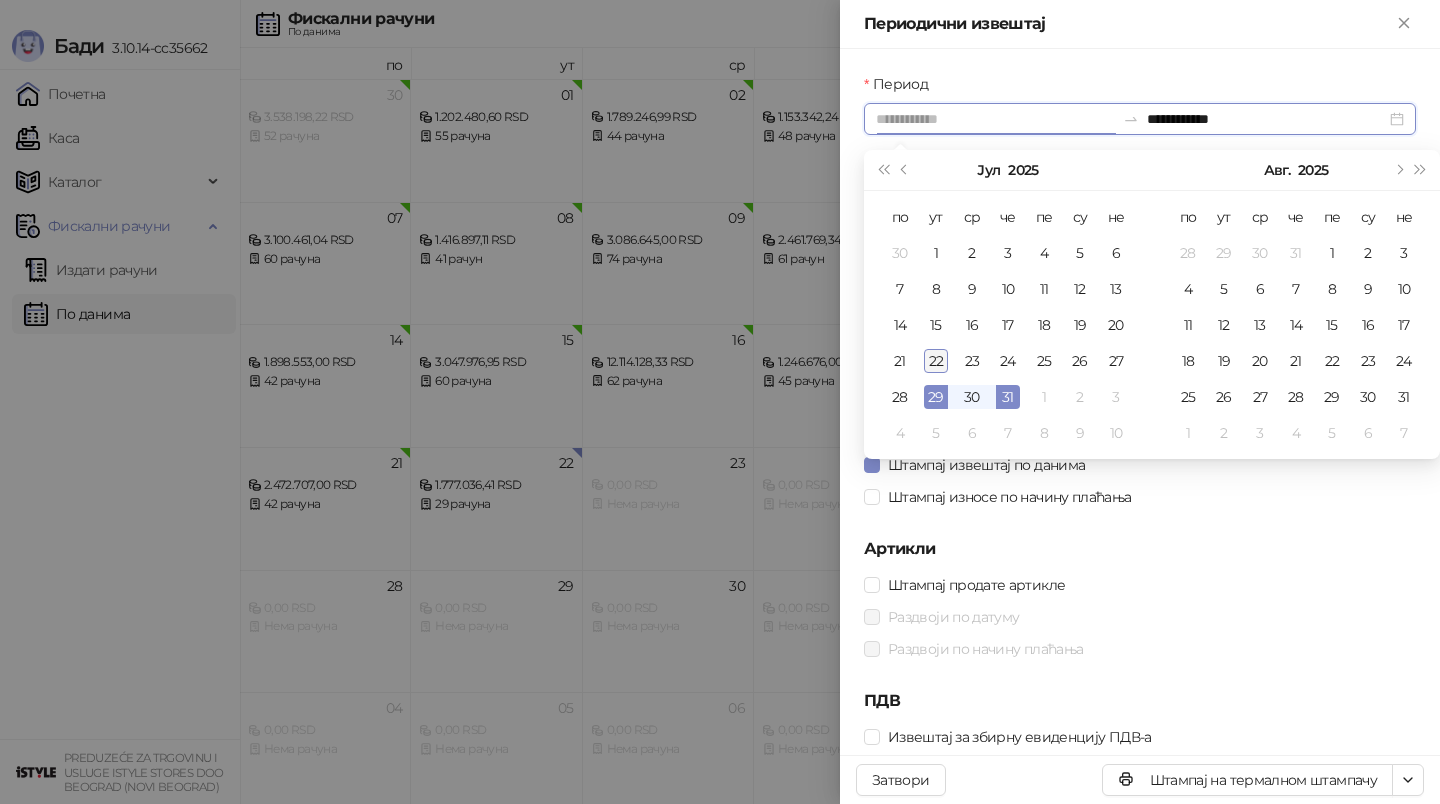 type on "**********" 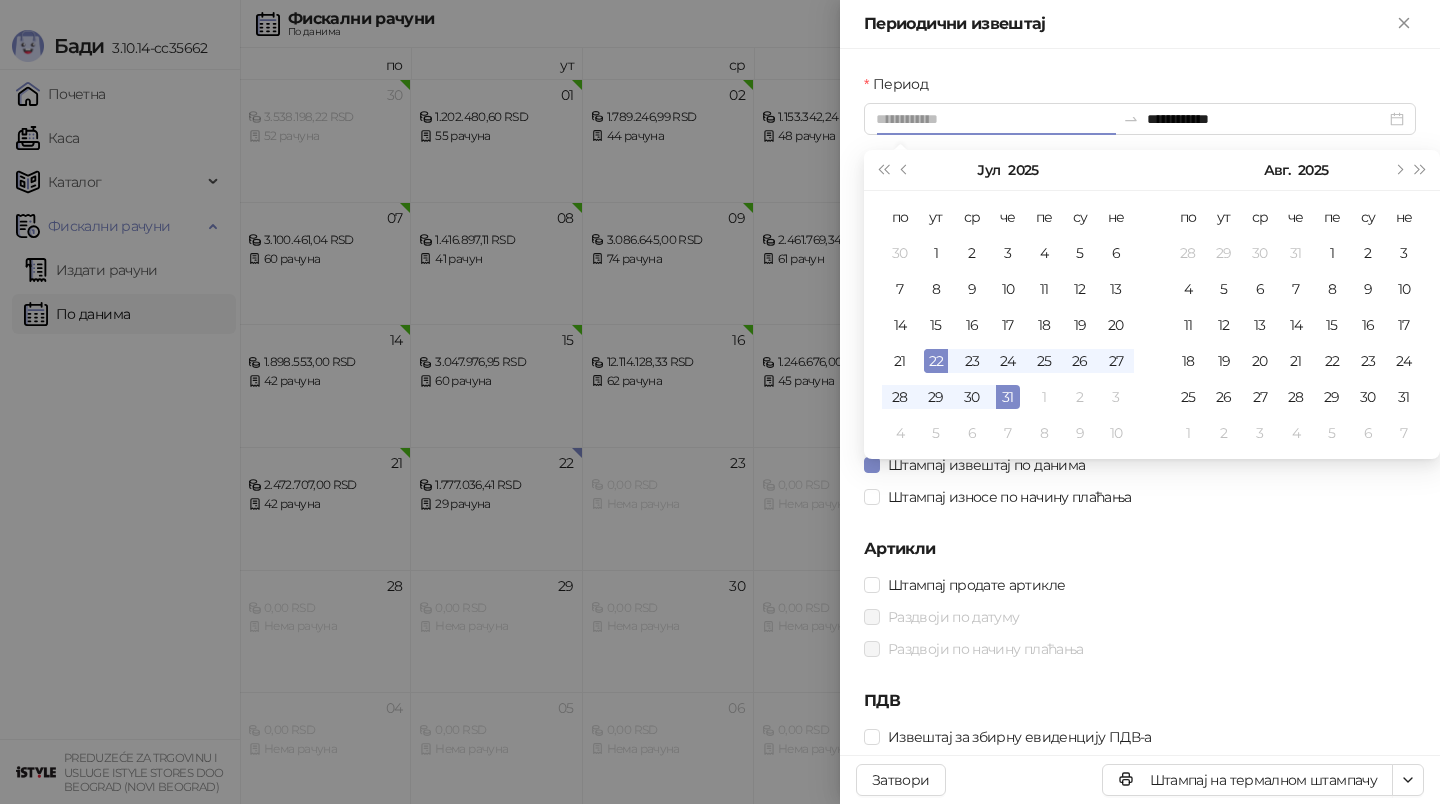 click on "22" at bounding box center (936, 361) 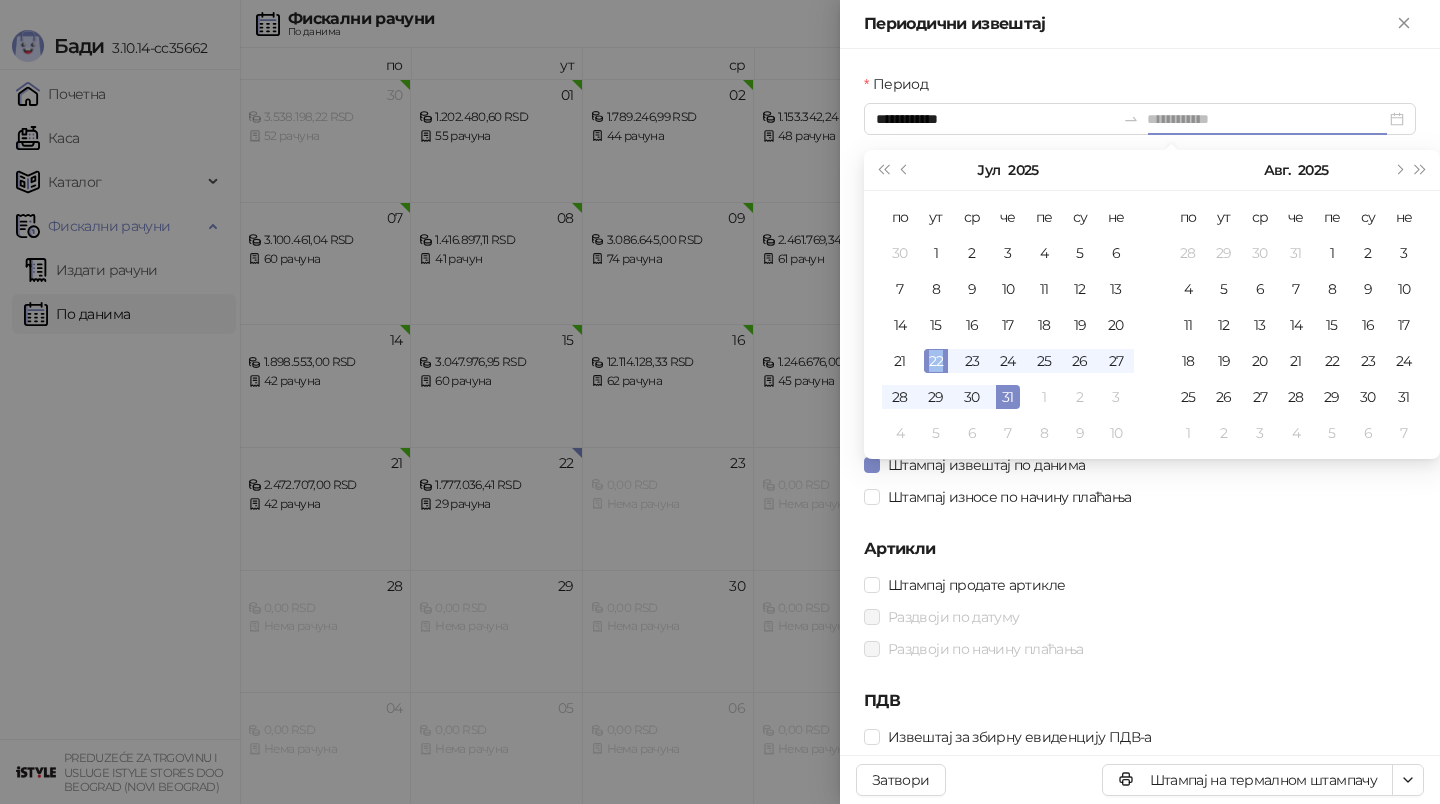 click on "22" at bounding box center (936, 361) 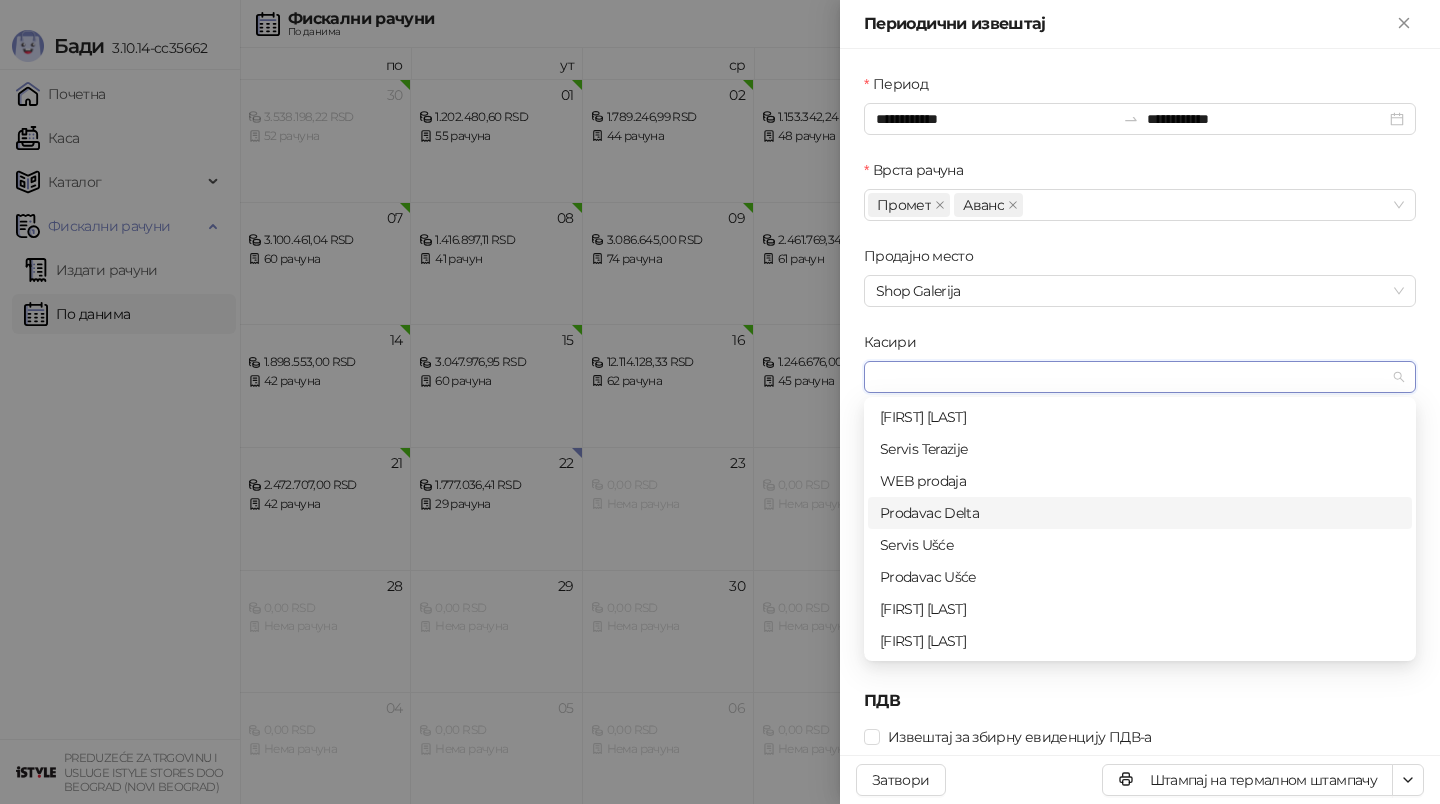 click at bounding box center (720, 402) 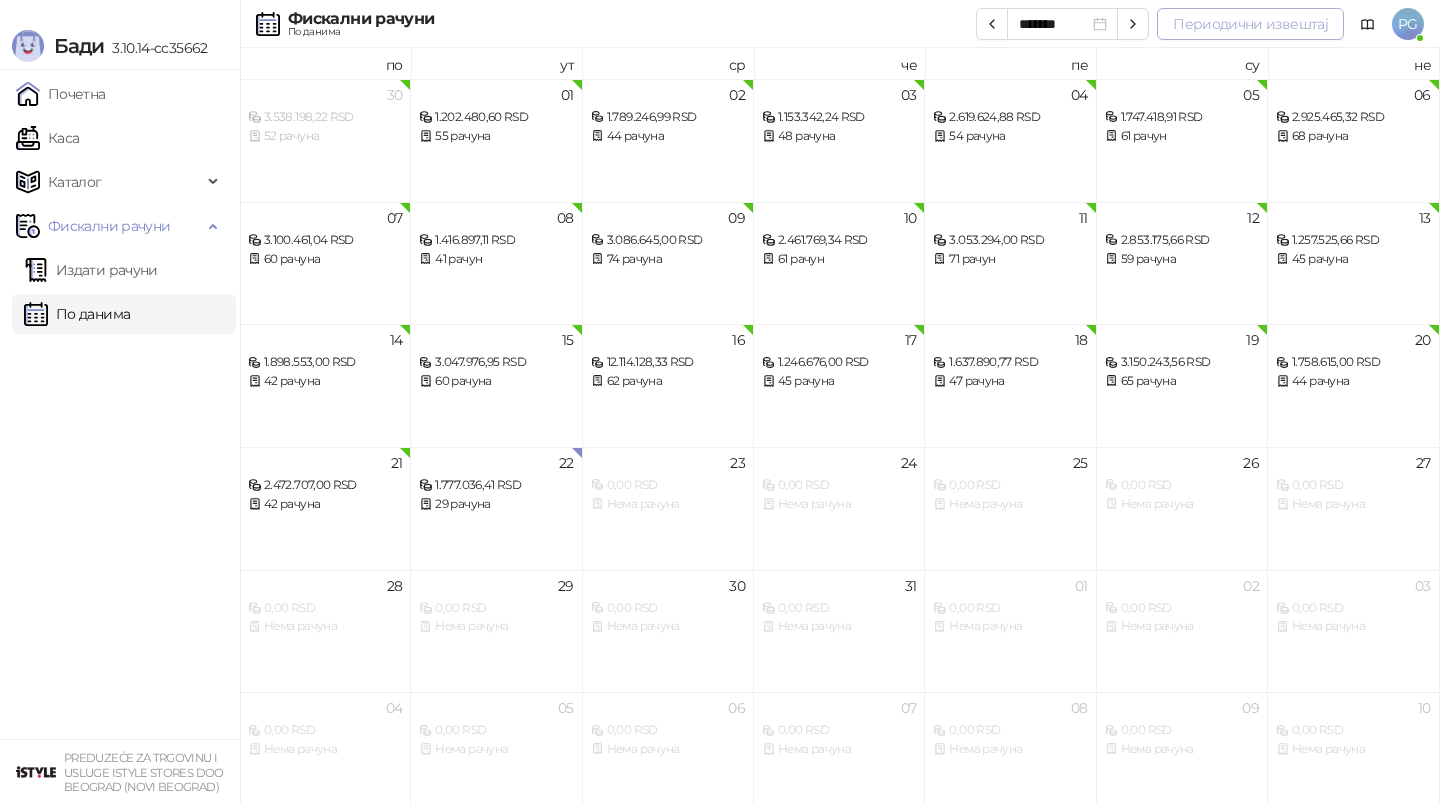 click on "Периодични извештај" at bounding box center [1250, 24] 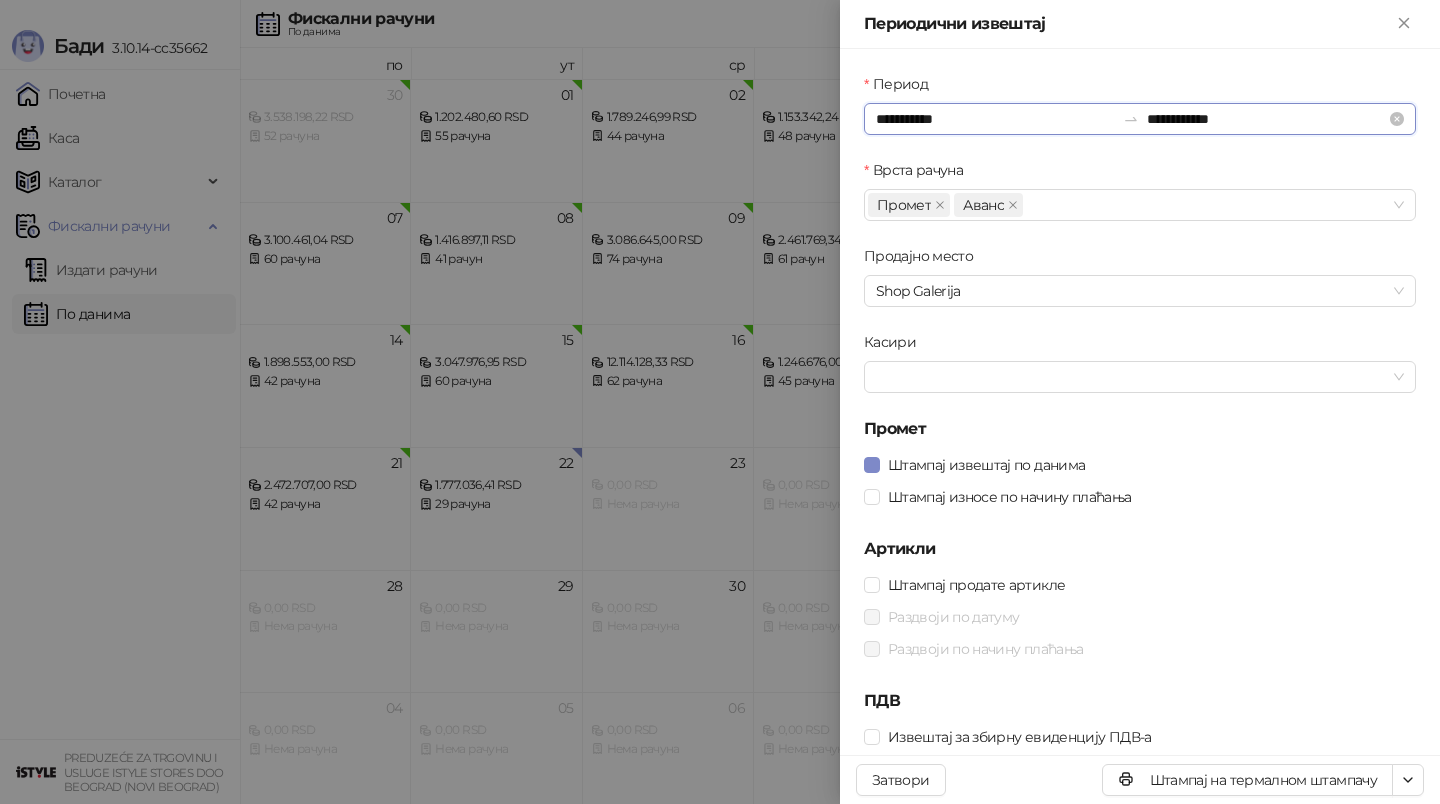 click on "**********" at bounding box center [995, 119] 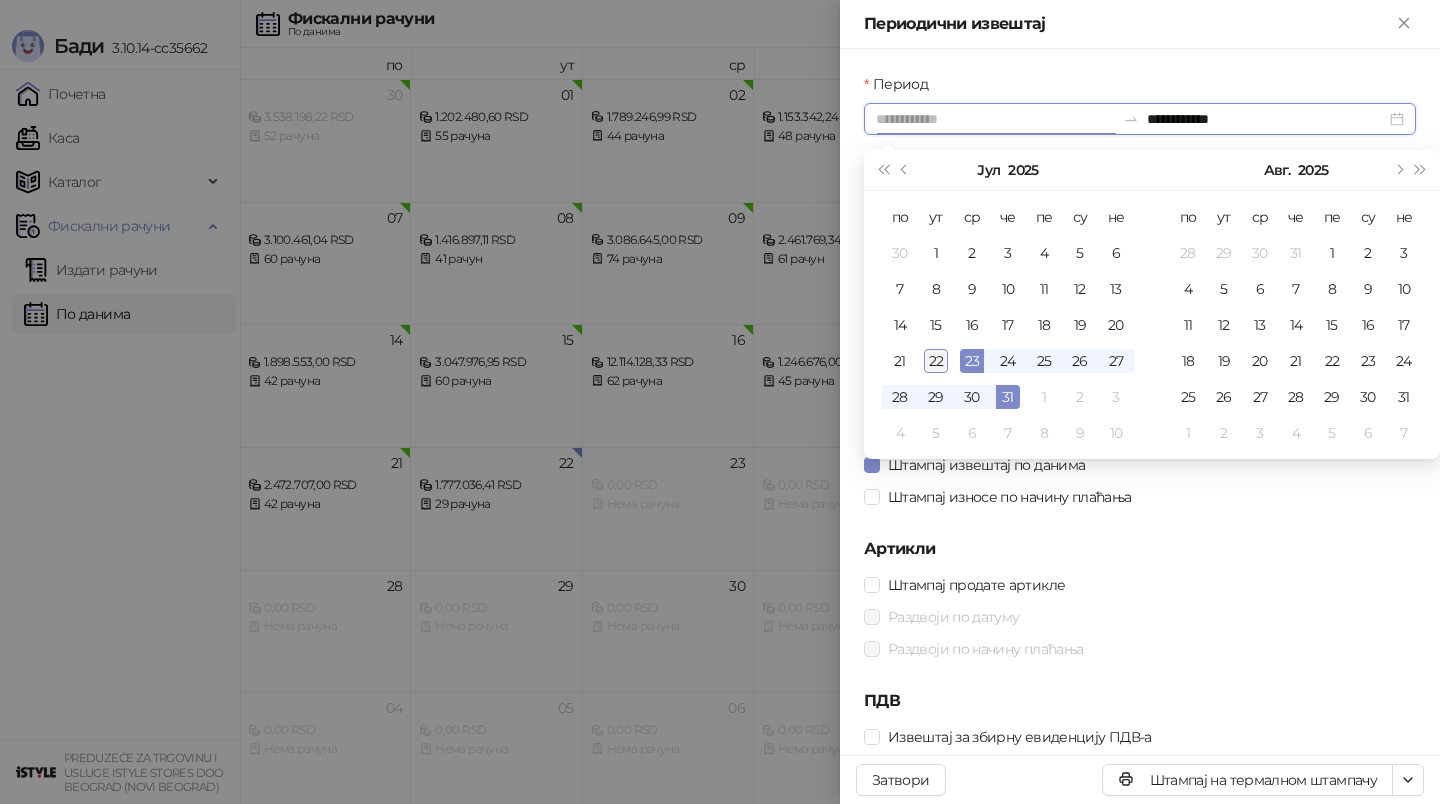 type on "**********" 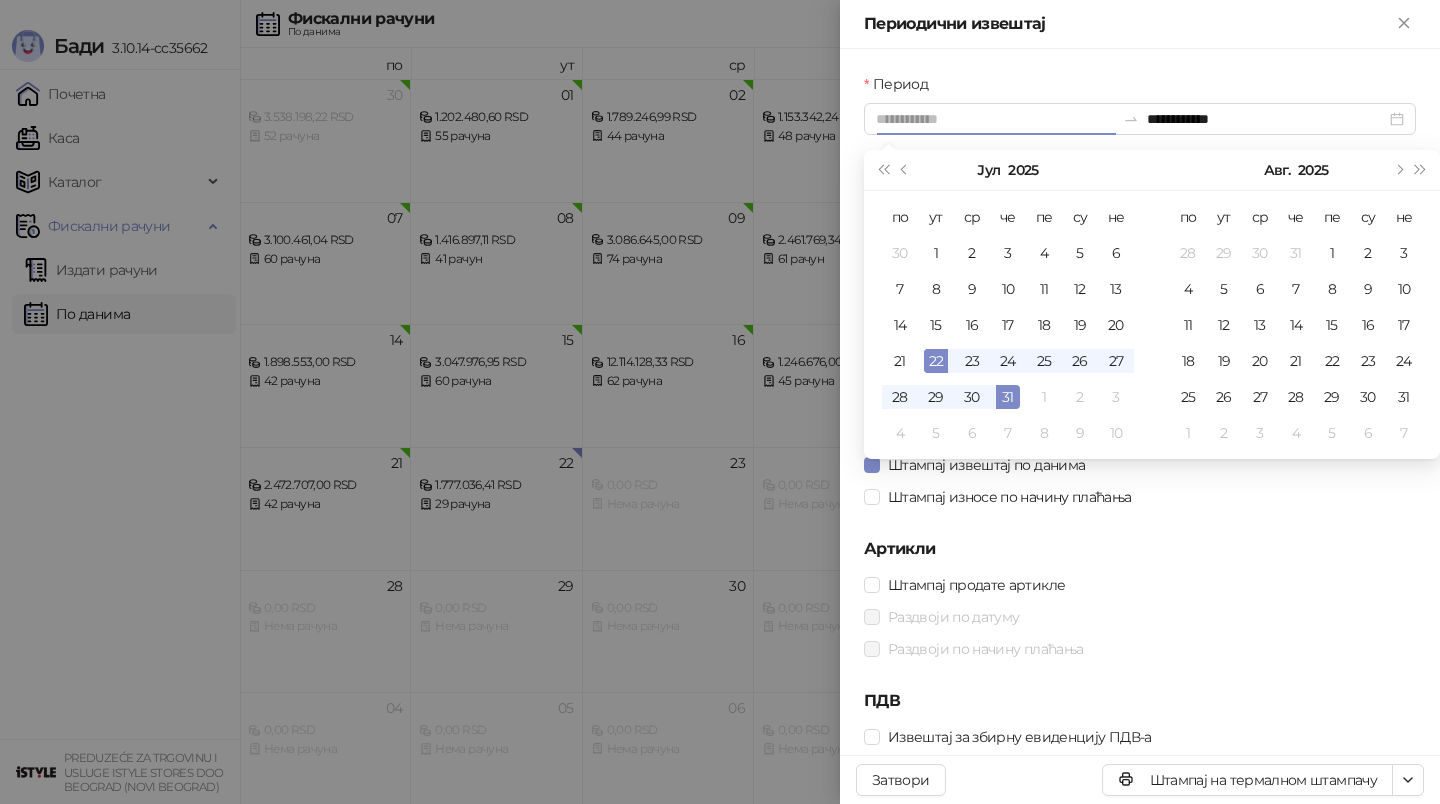 click on "22" at bounding box center [936, 361] 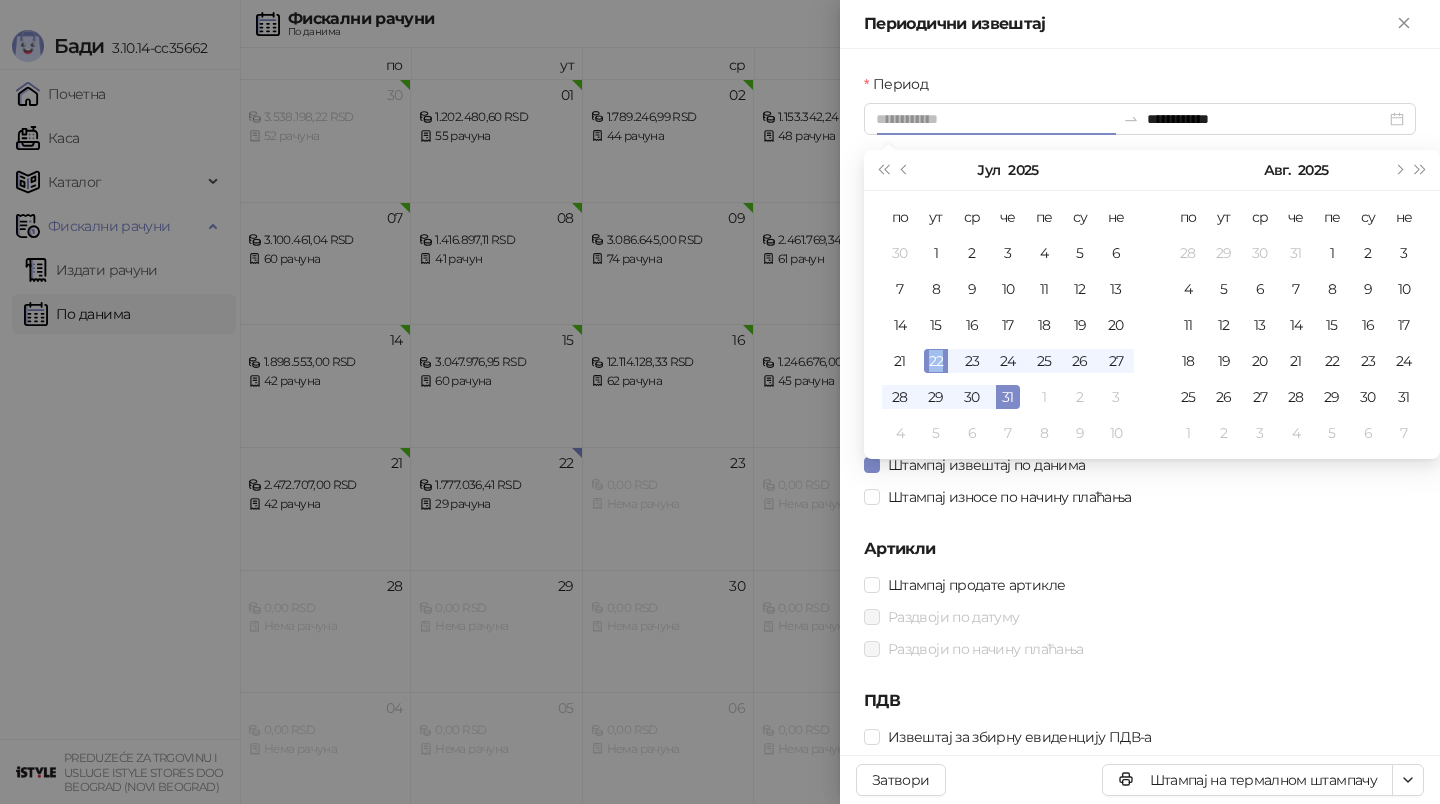 click on "22" at bounding box center (936, 361) 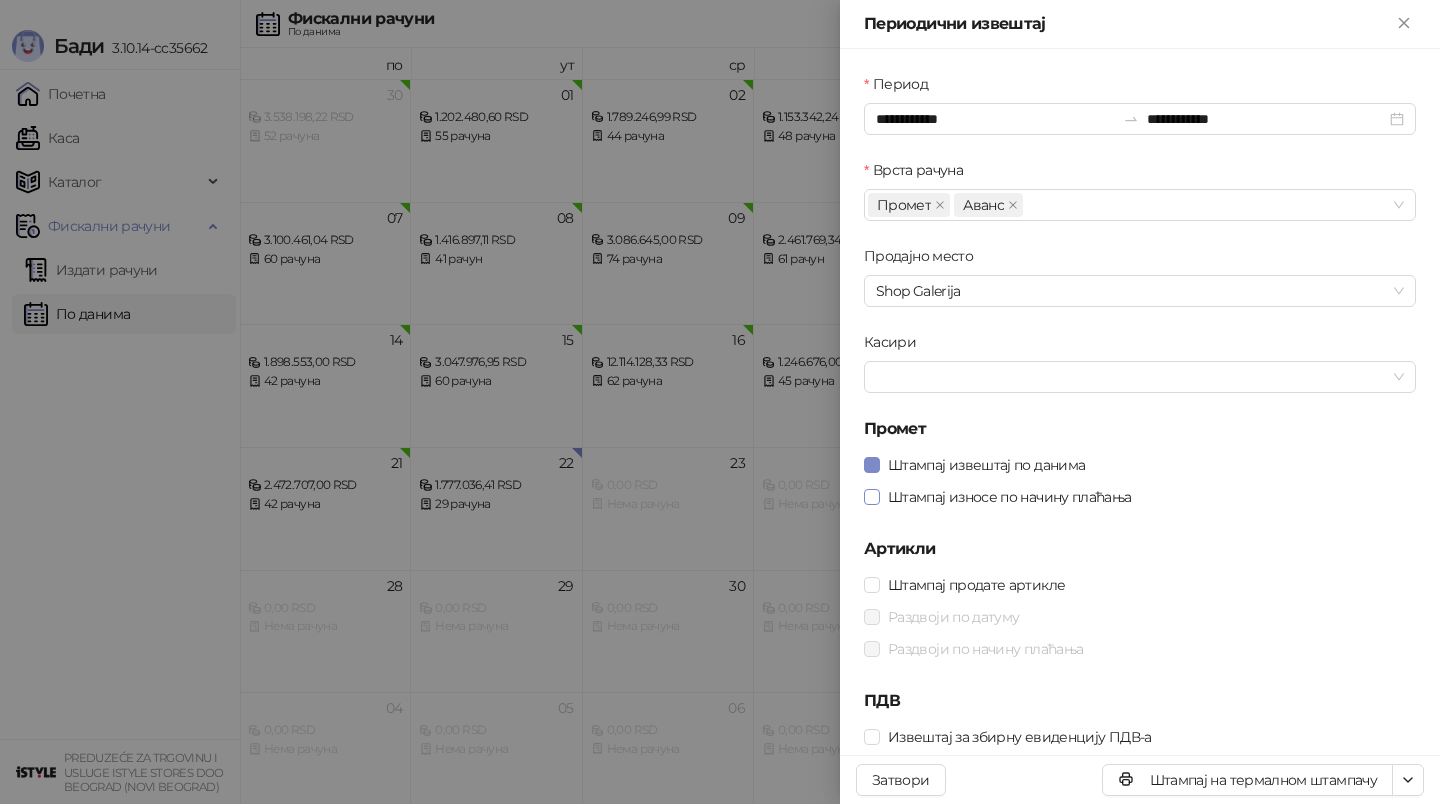 click on "Штампај износе по начину плаћања" at bounding box center [1010, 497] 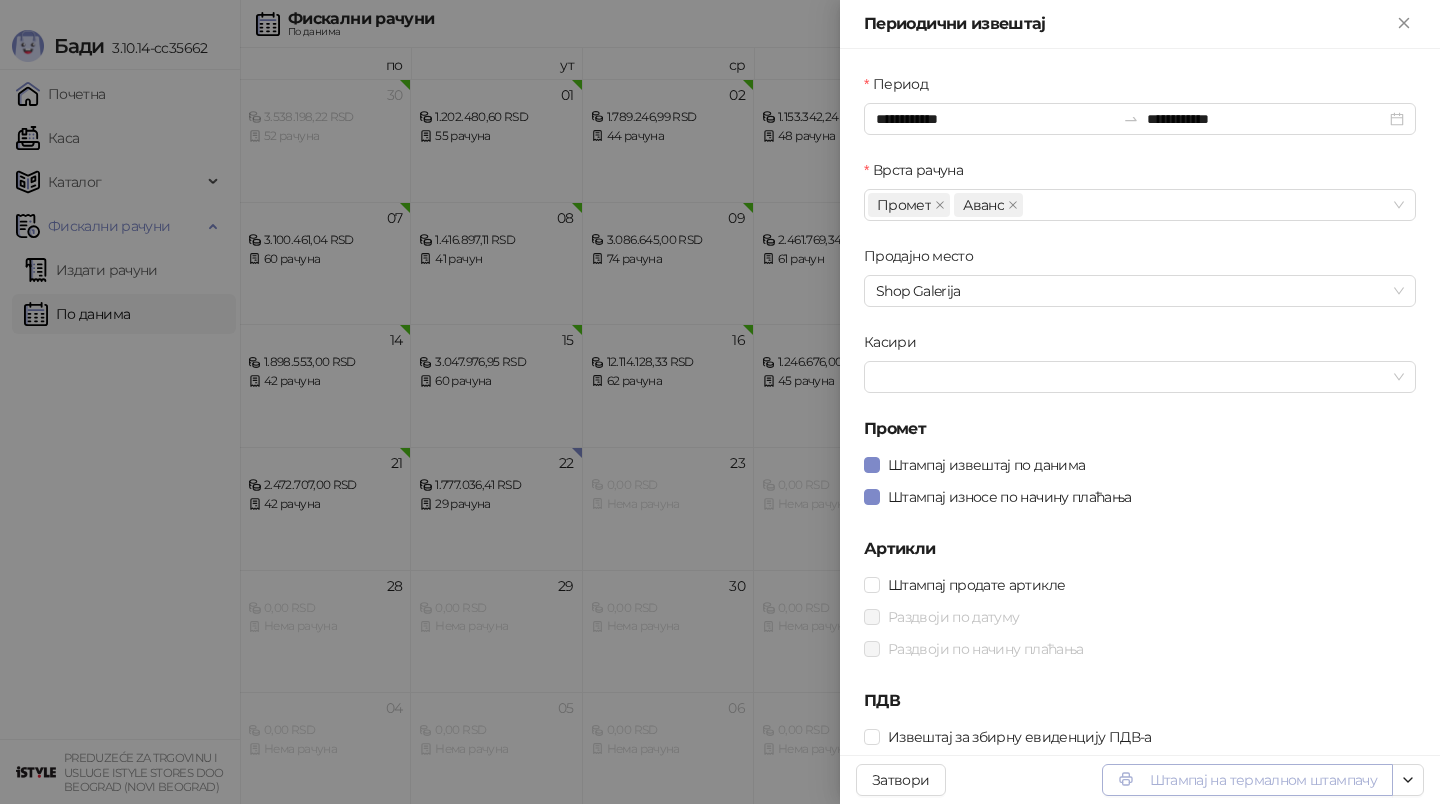 click on "Штампај на термалном штампачу" at bounding box center [1247, 780] 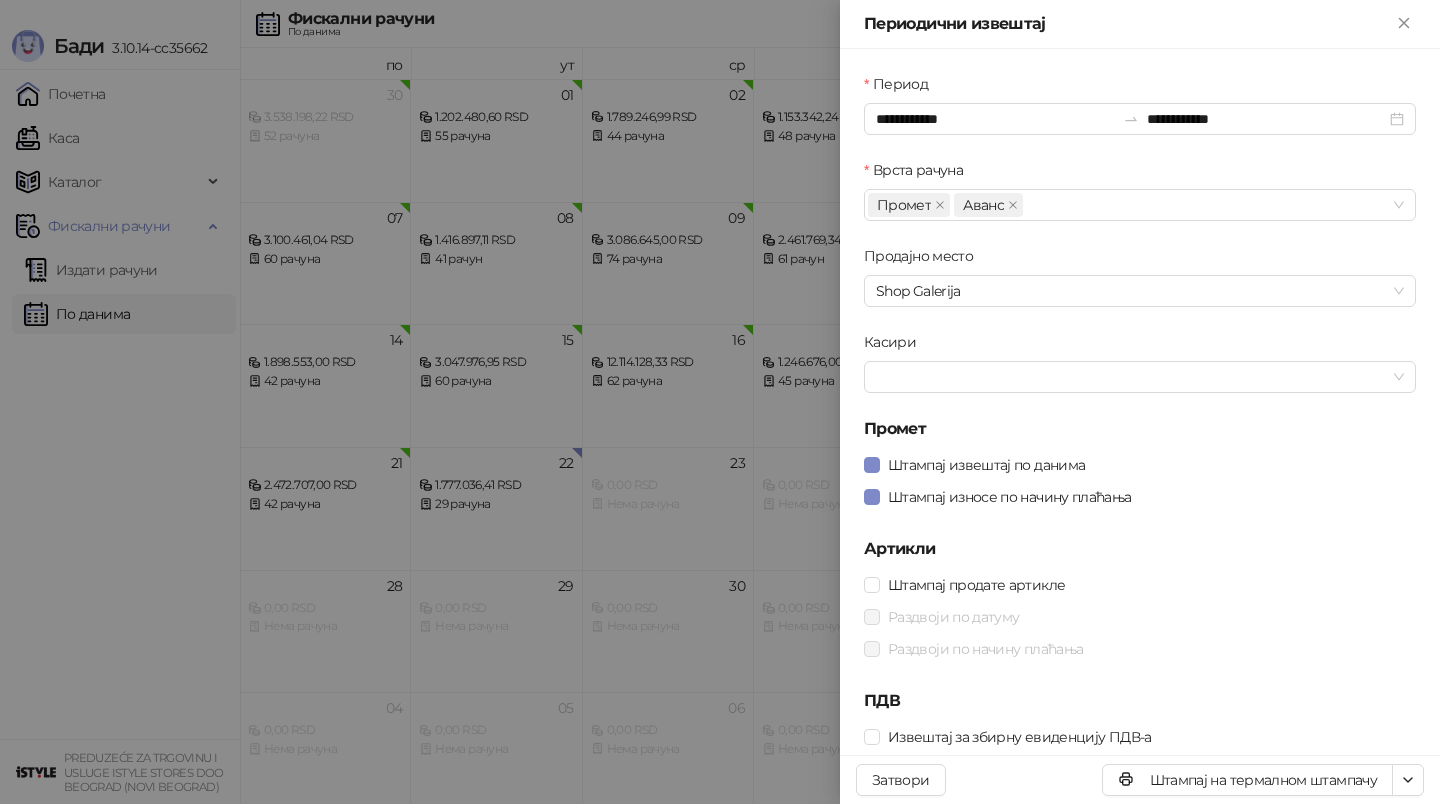 click at bounding box center (720, 402) 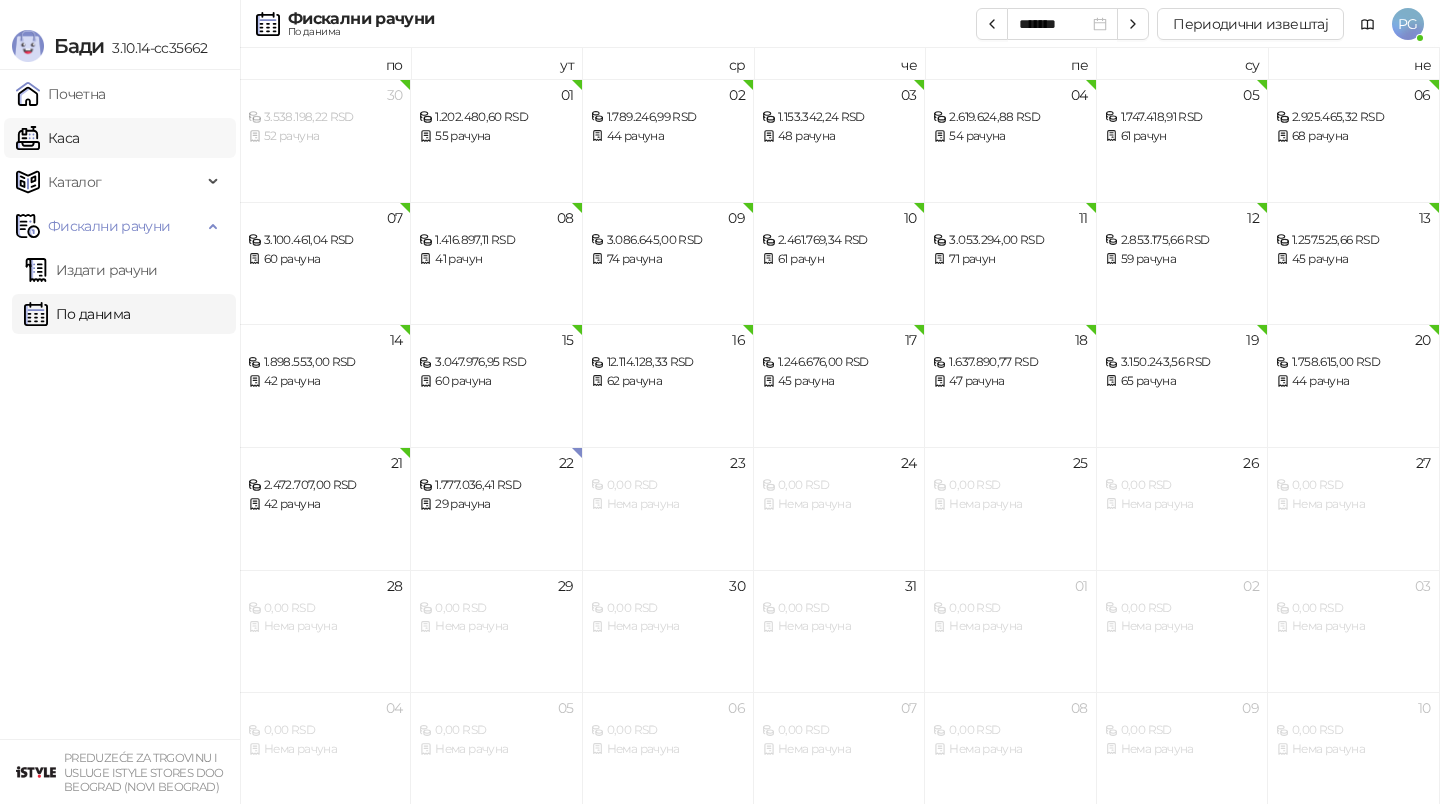 click on "Каса" at bounding box center (47, 138) 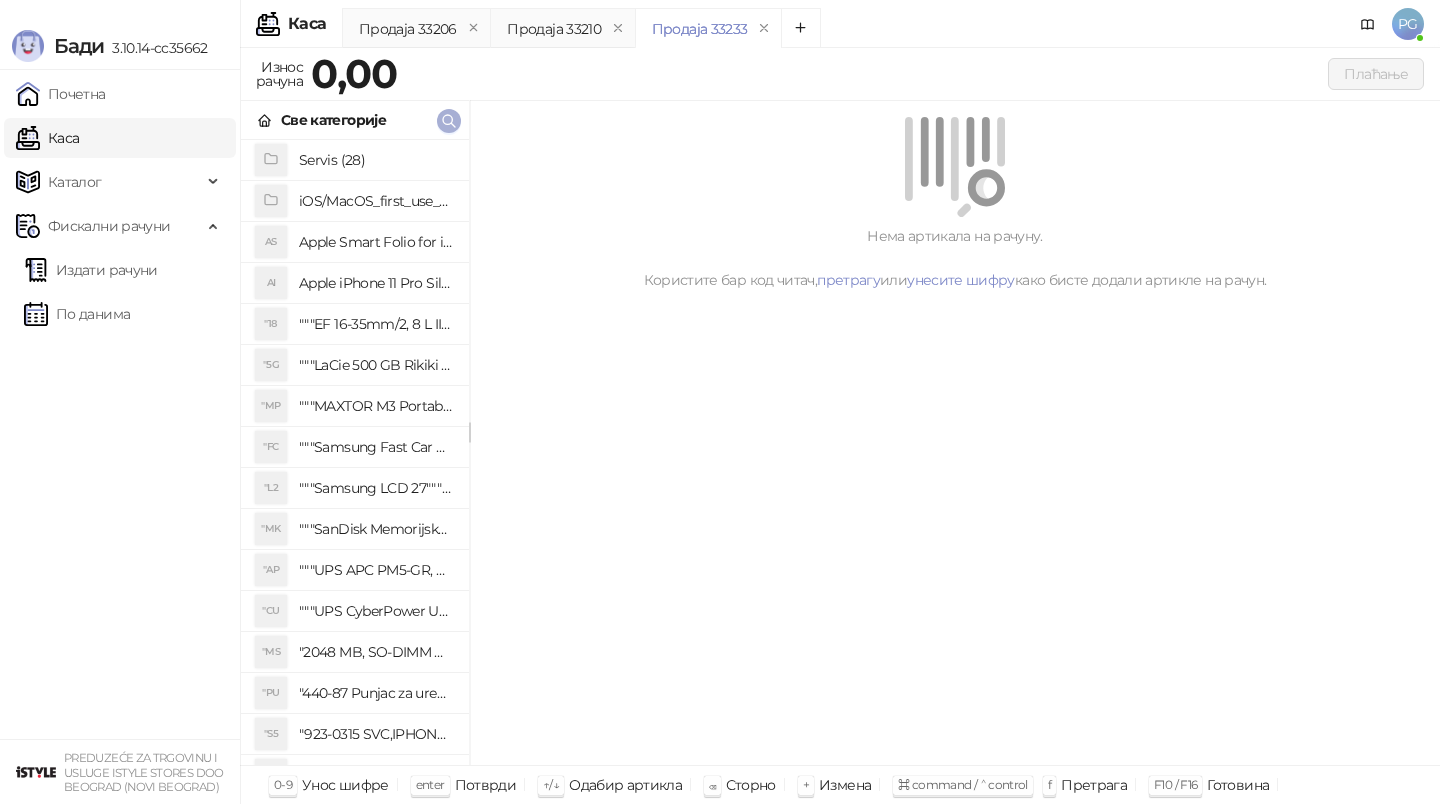 click 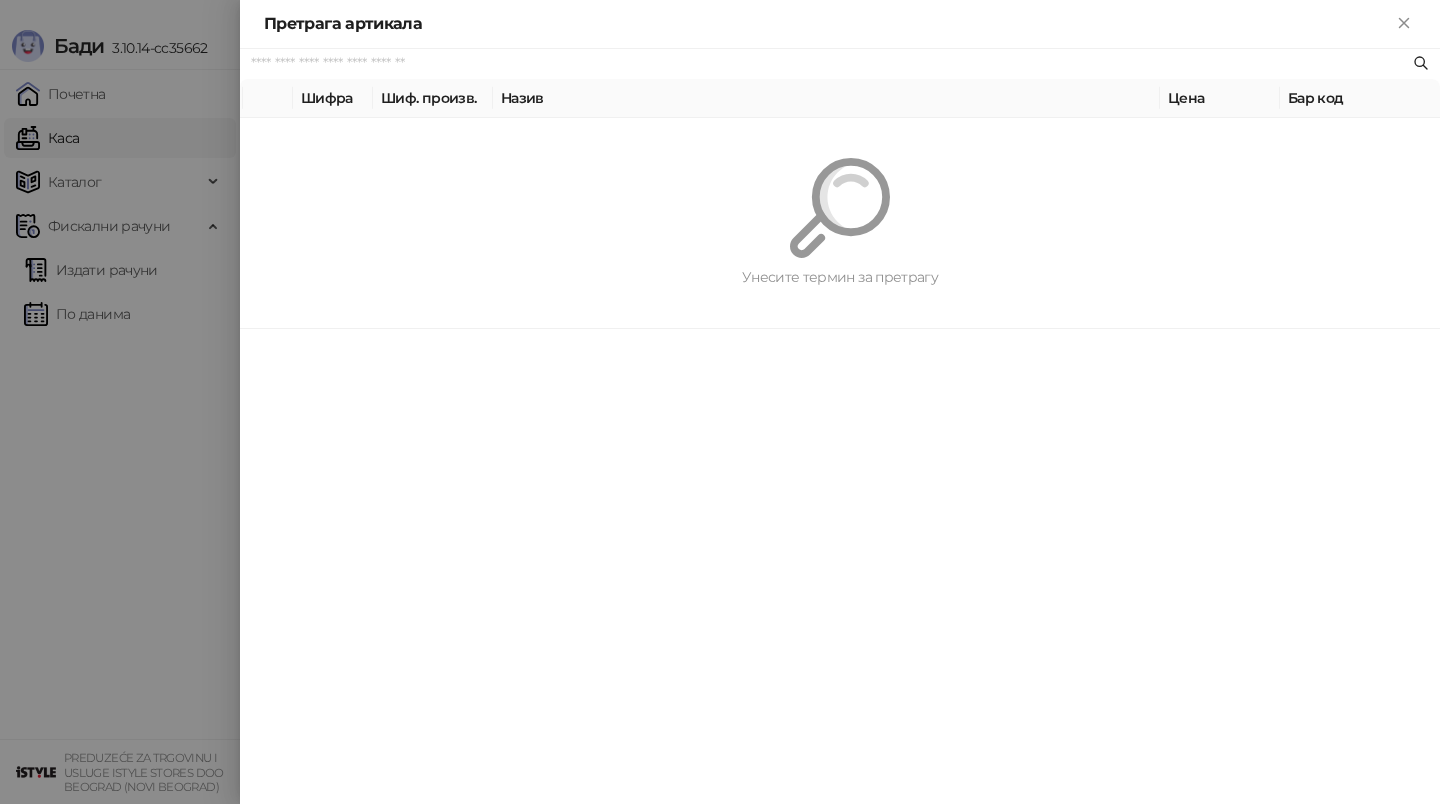paste on "**********" 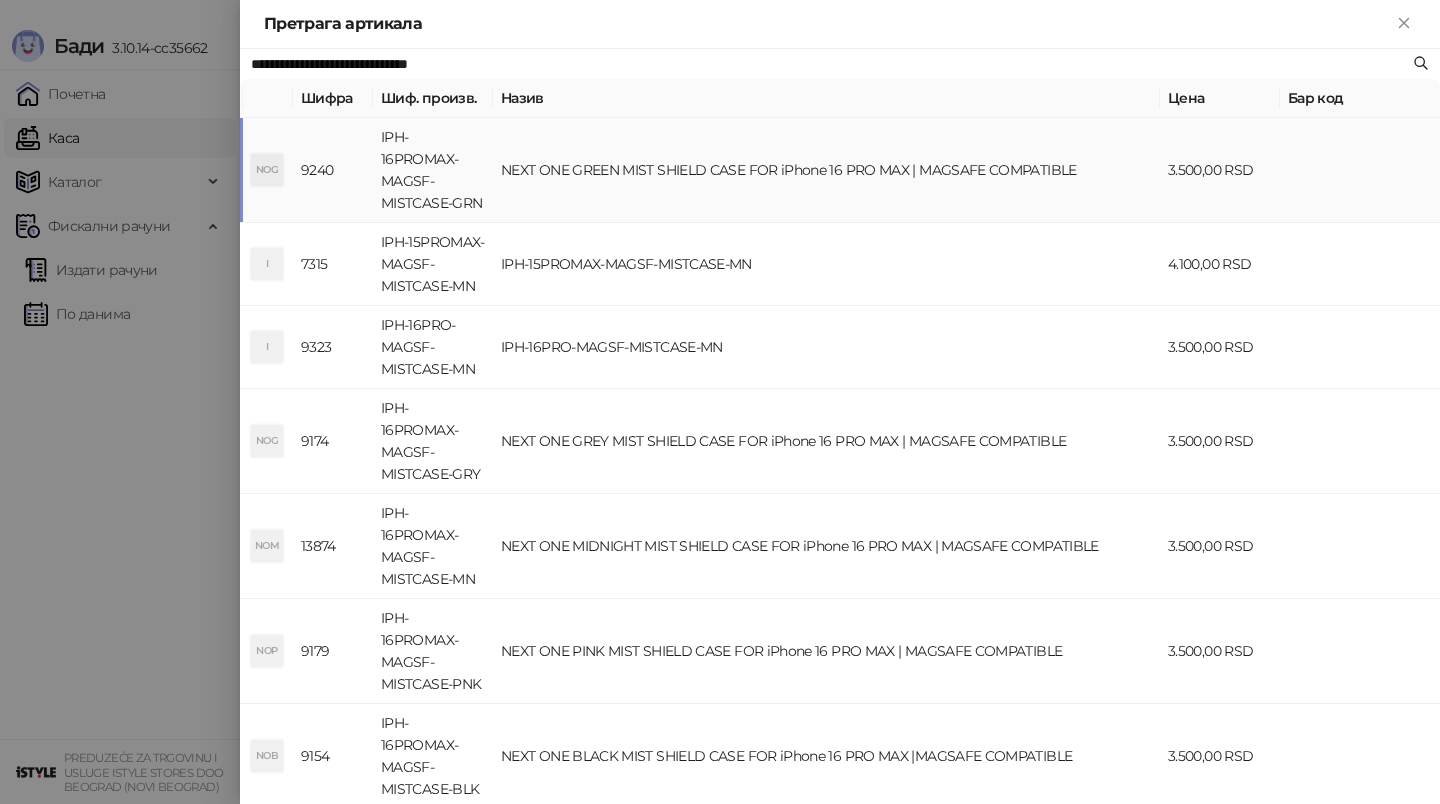 click on "IPH-16PROMAX-MAGSF-MISTCASE-GRN" at bounding box center (433, 170) 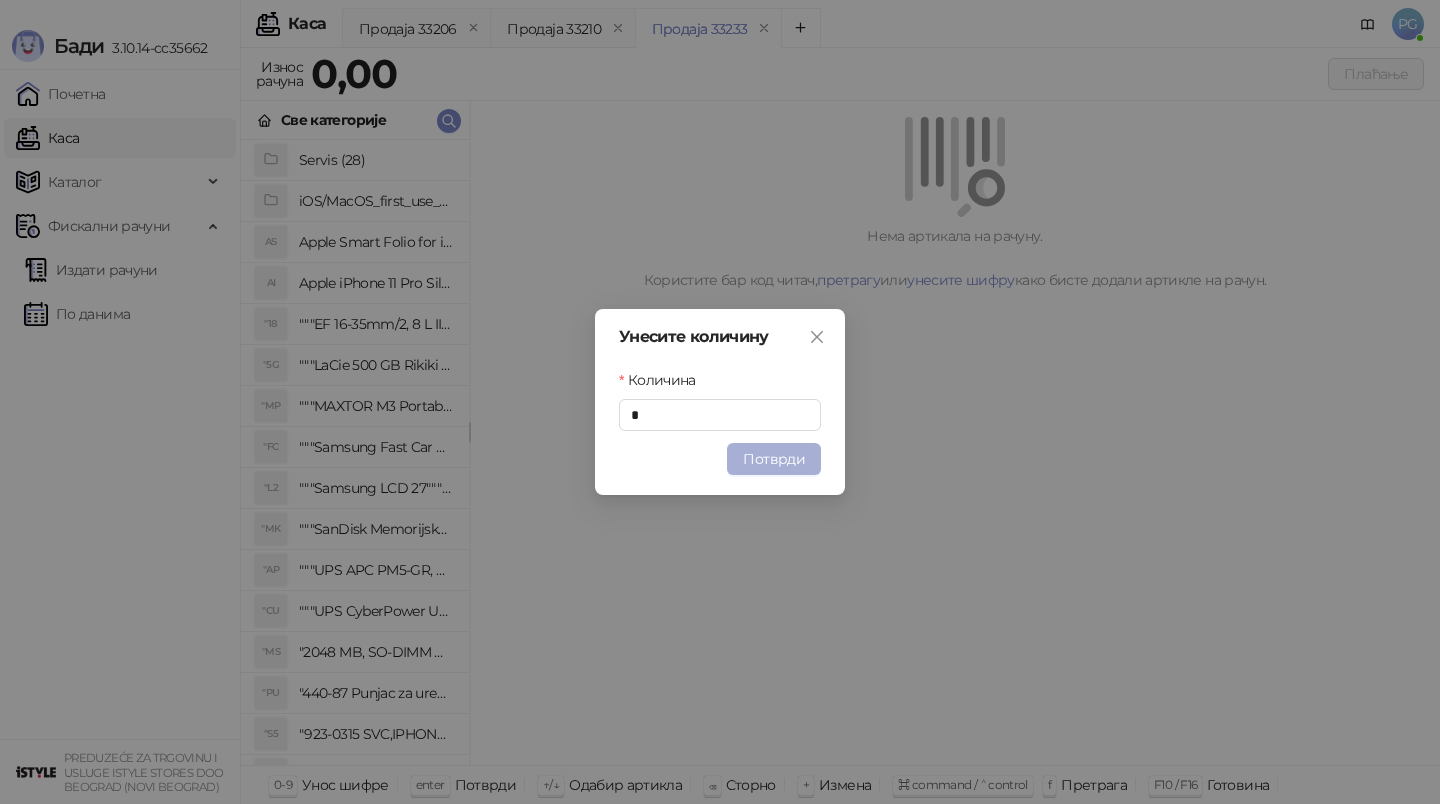 click on "Потврди" at bounding box center [774, 459] 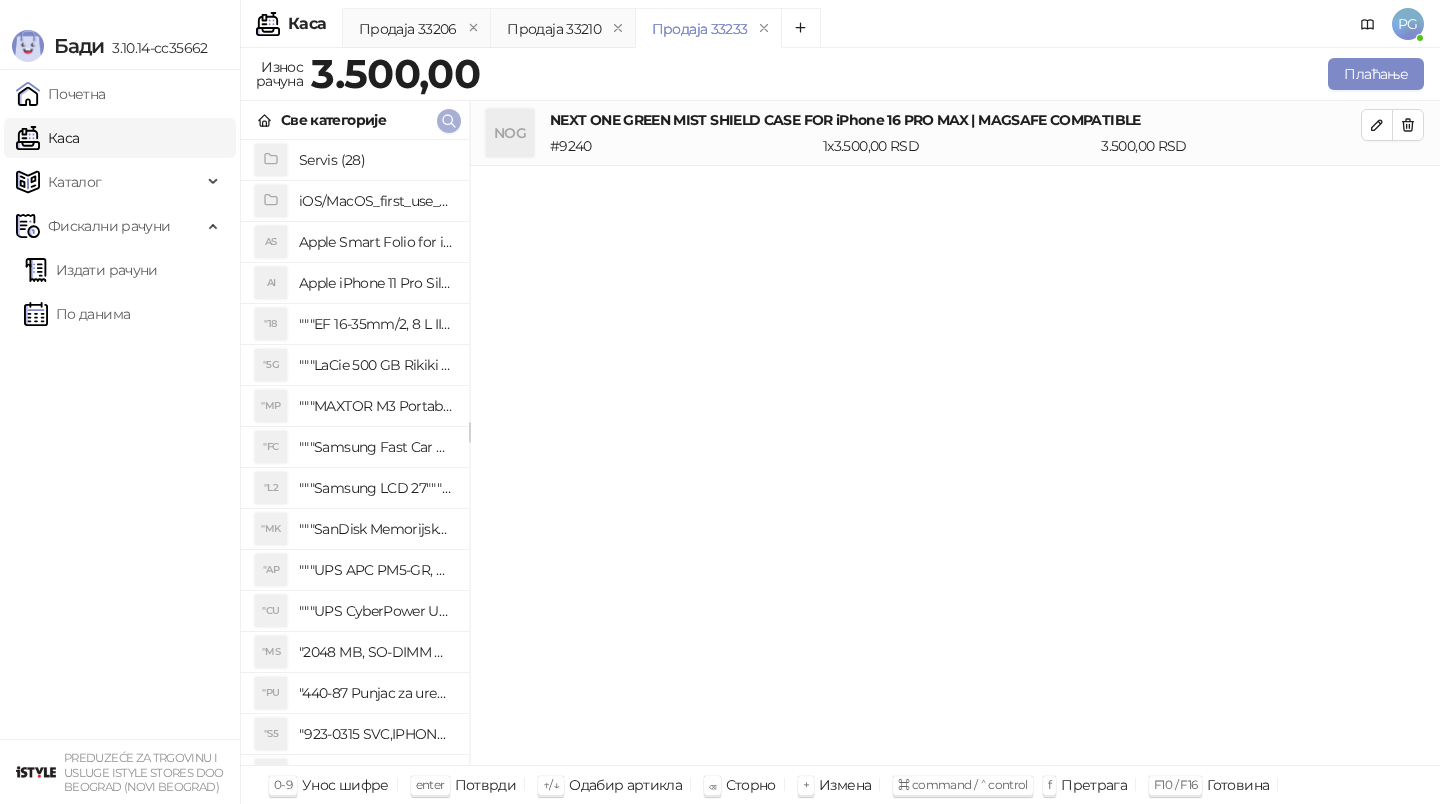click 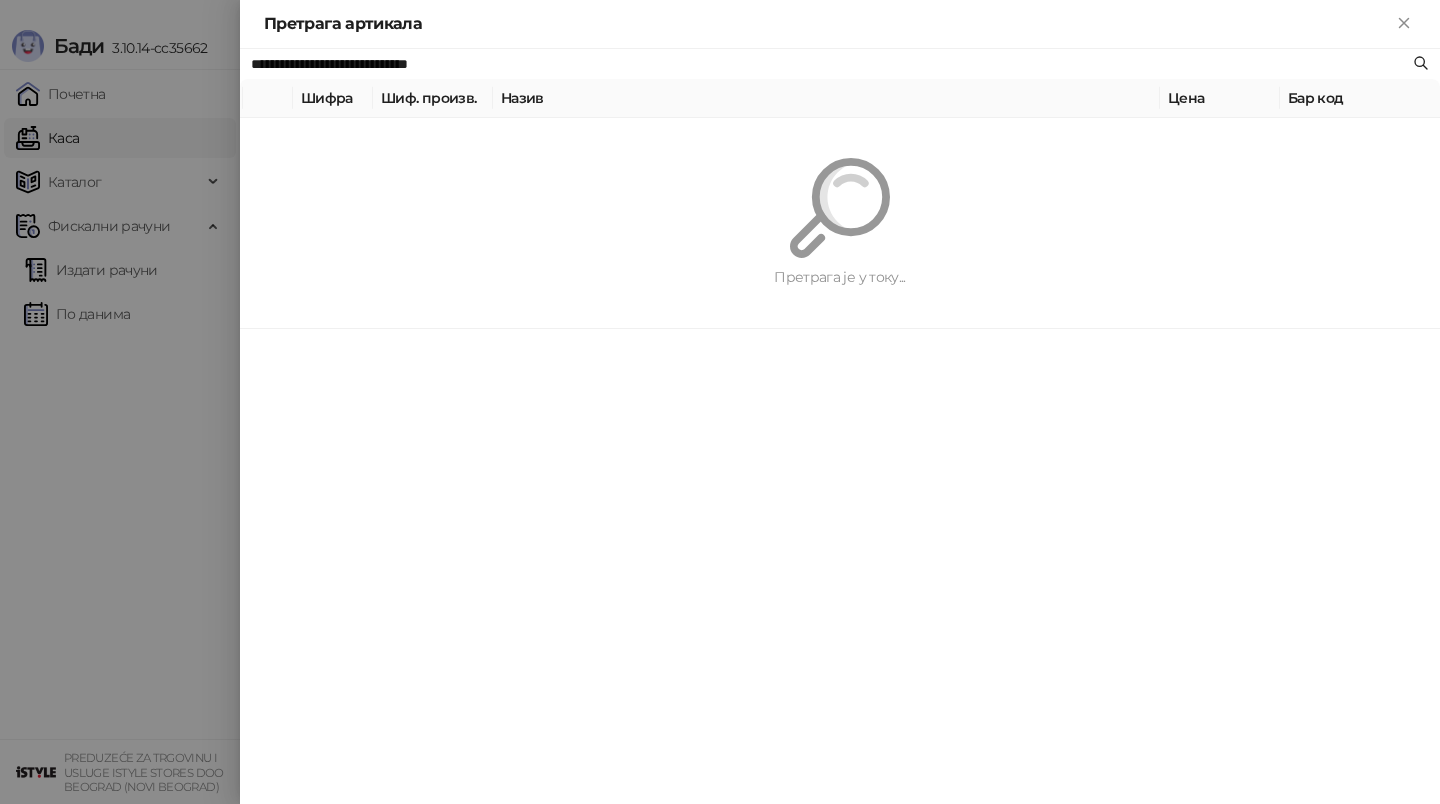 paste 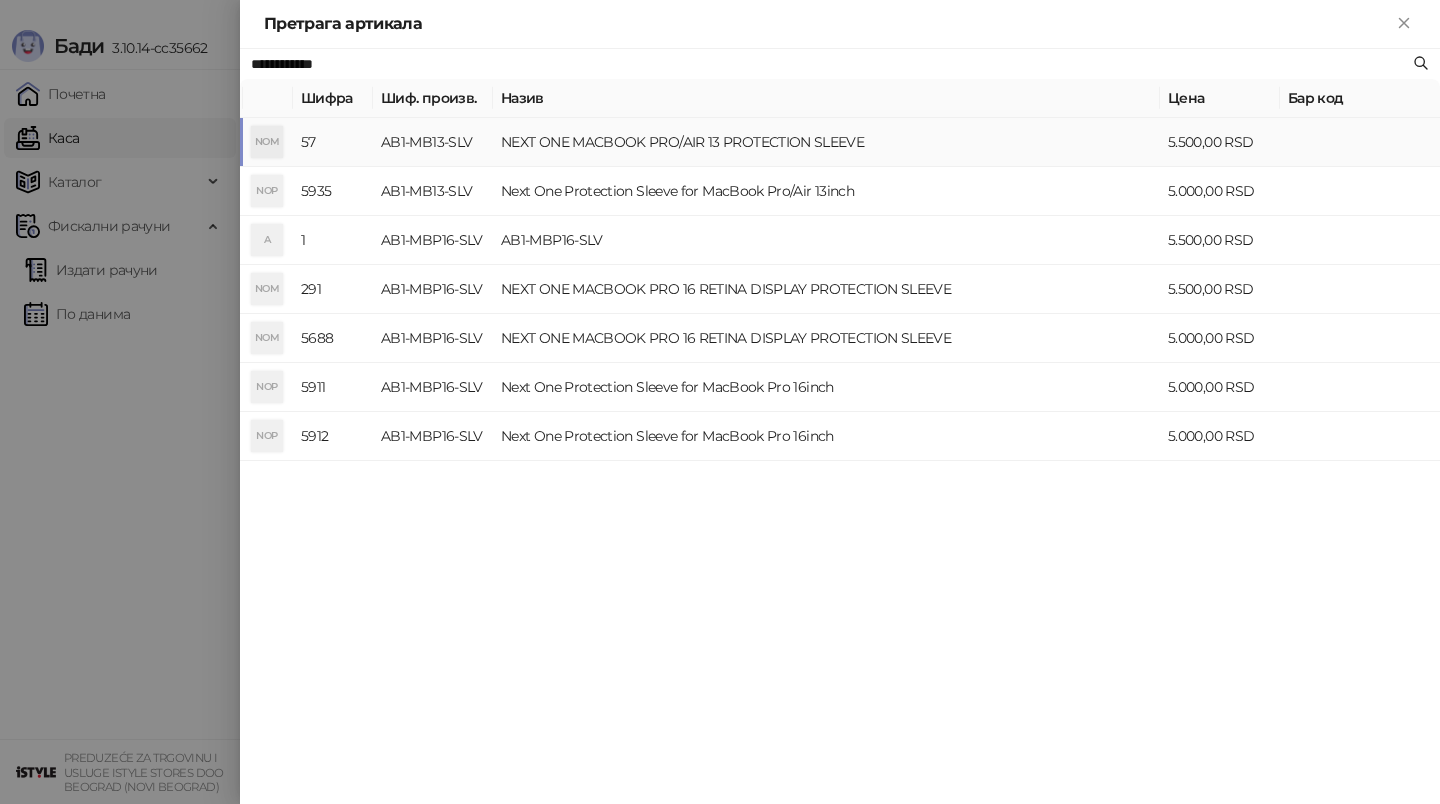 type on "**********" 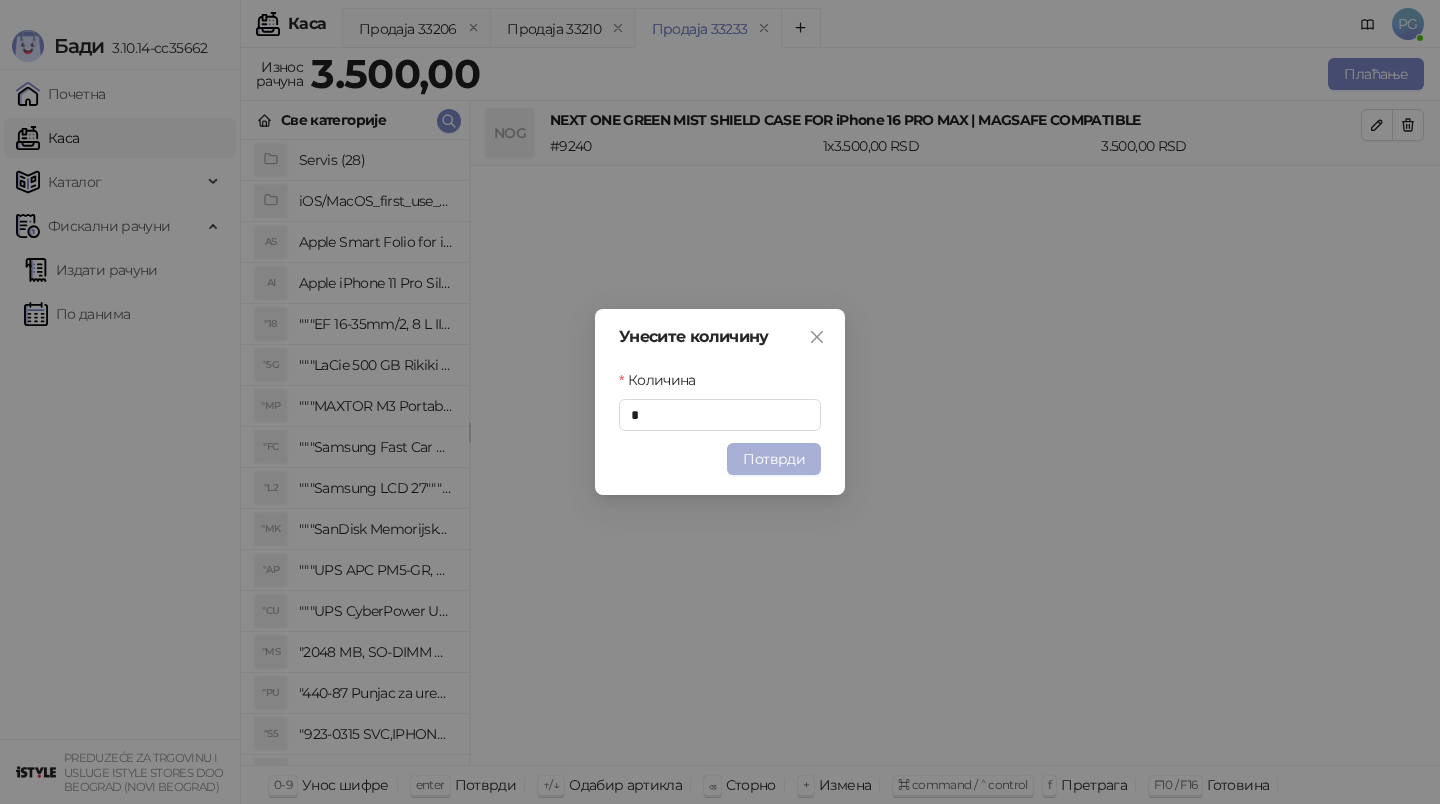 click on "Потврди" at bounding box center [774, 459] 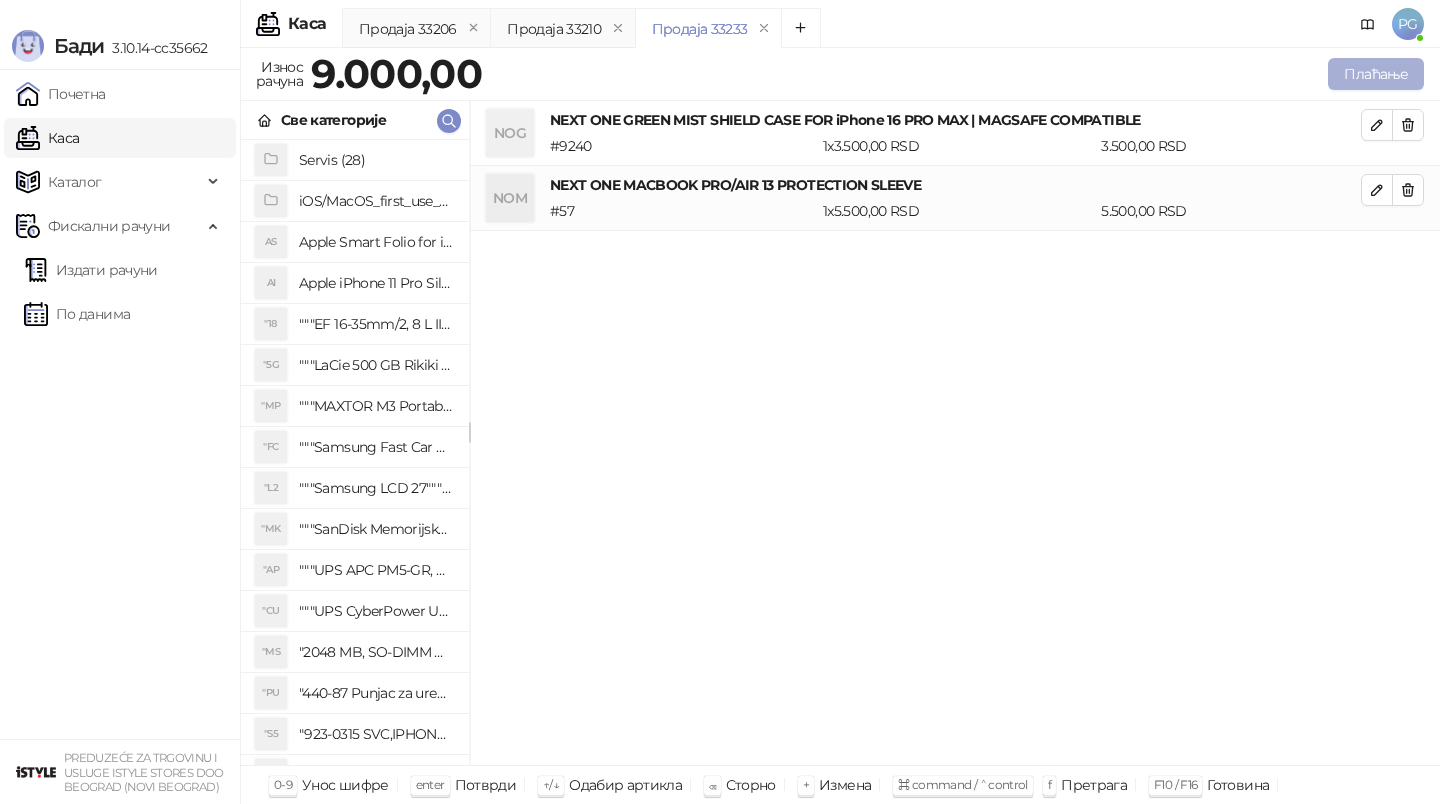 click on "Плаћање" at bounding box center (1376, 74) 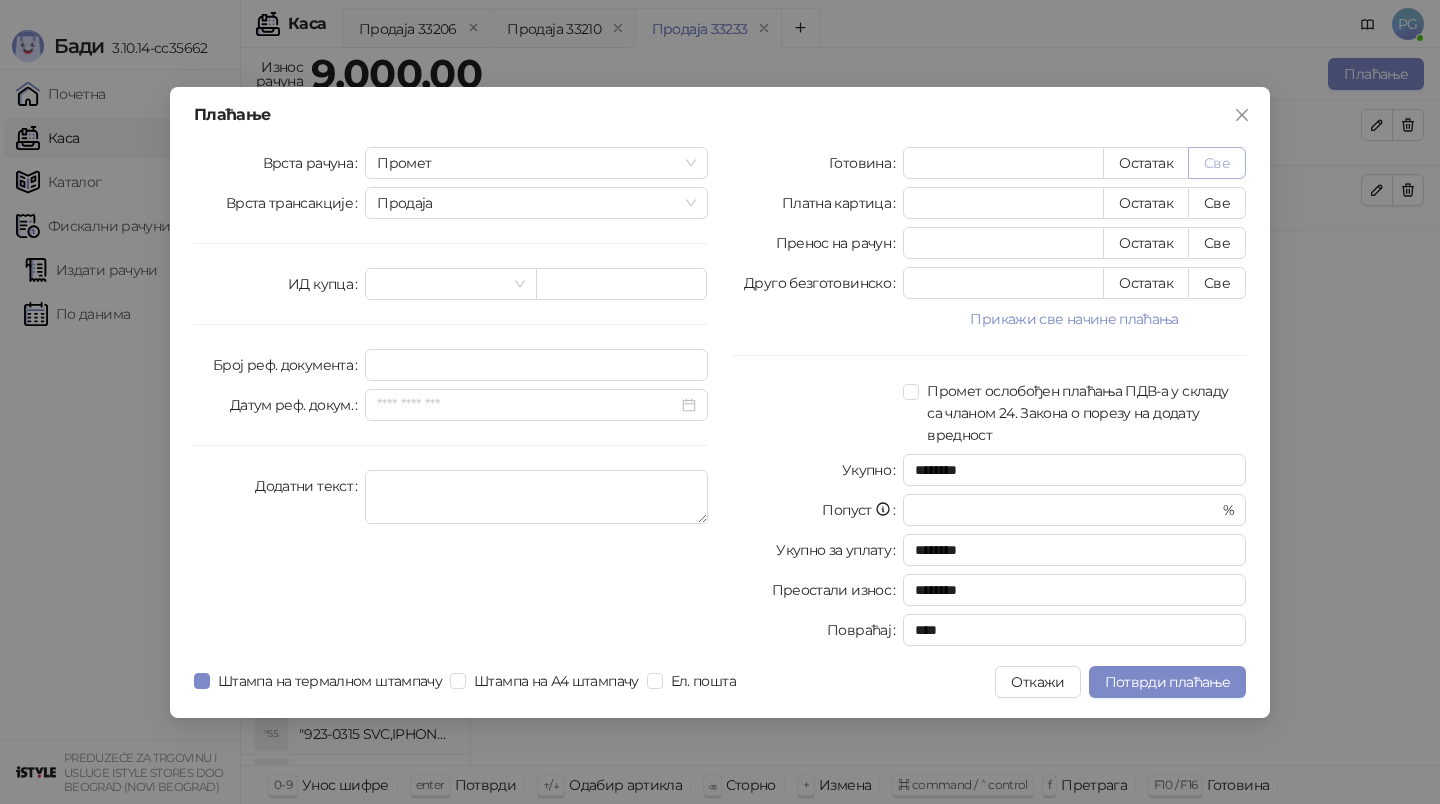 click on "Све" at bounding box center (1217, 163) 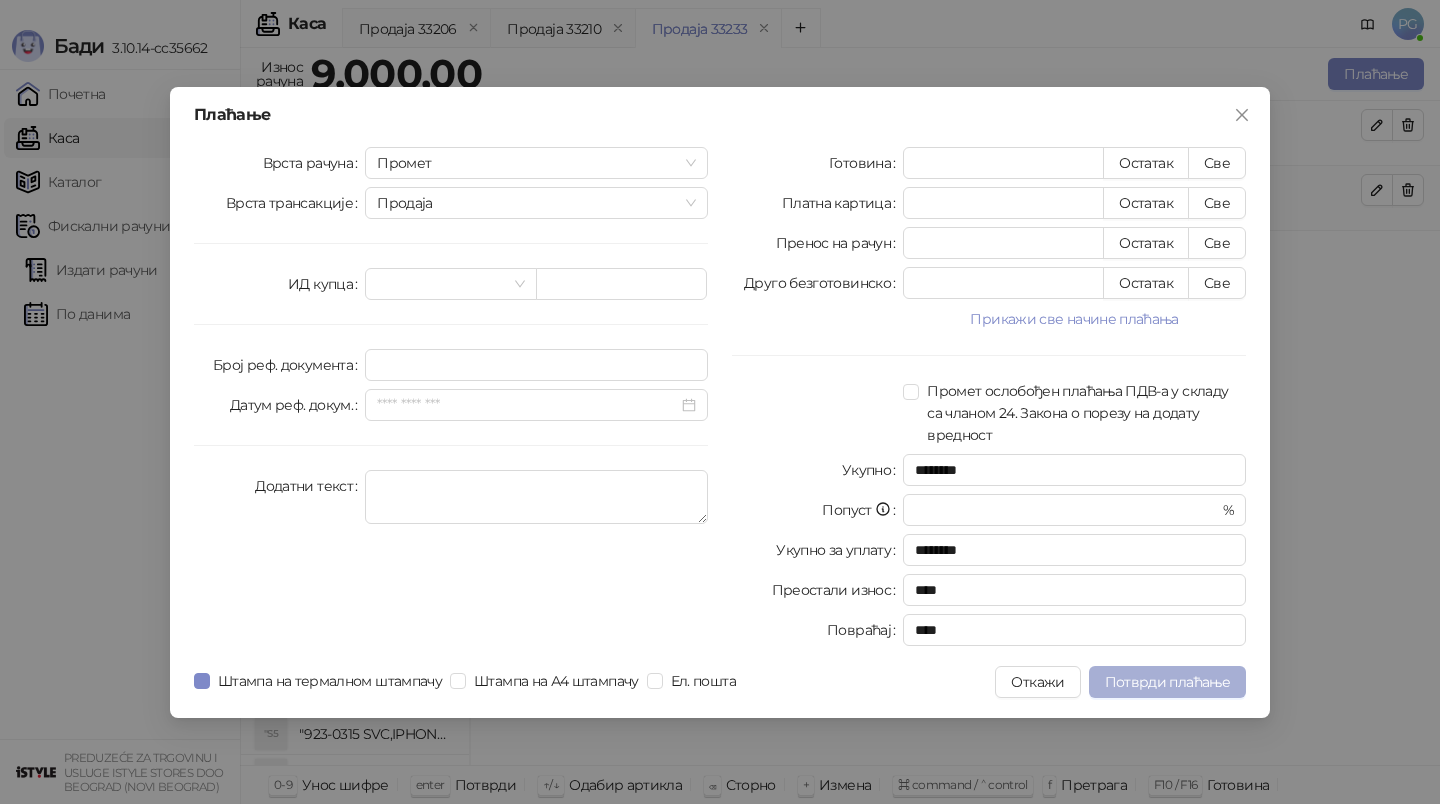 click on "Потврди плаћање" at bounding box center [1167, 682] 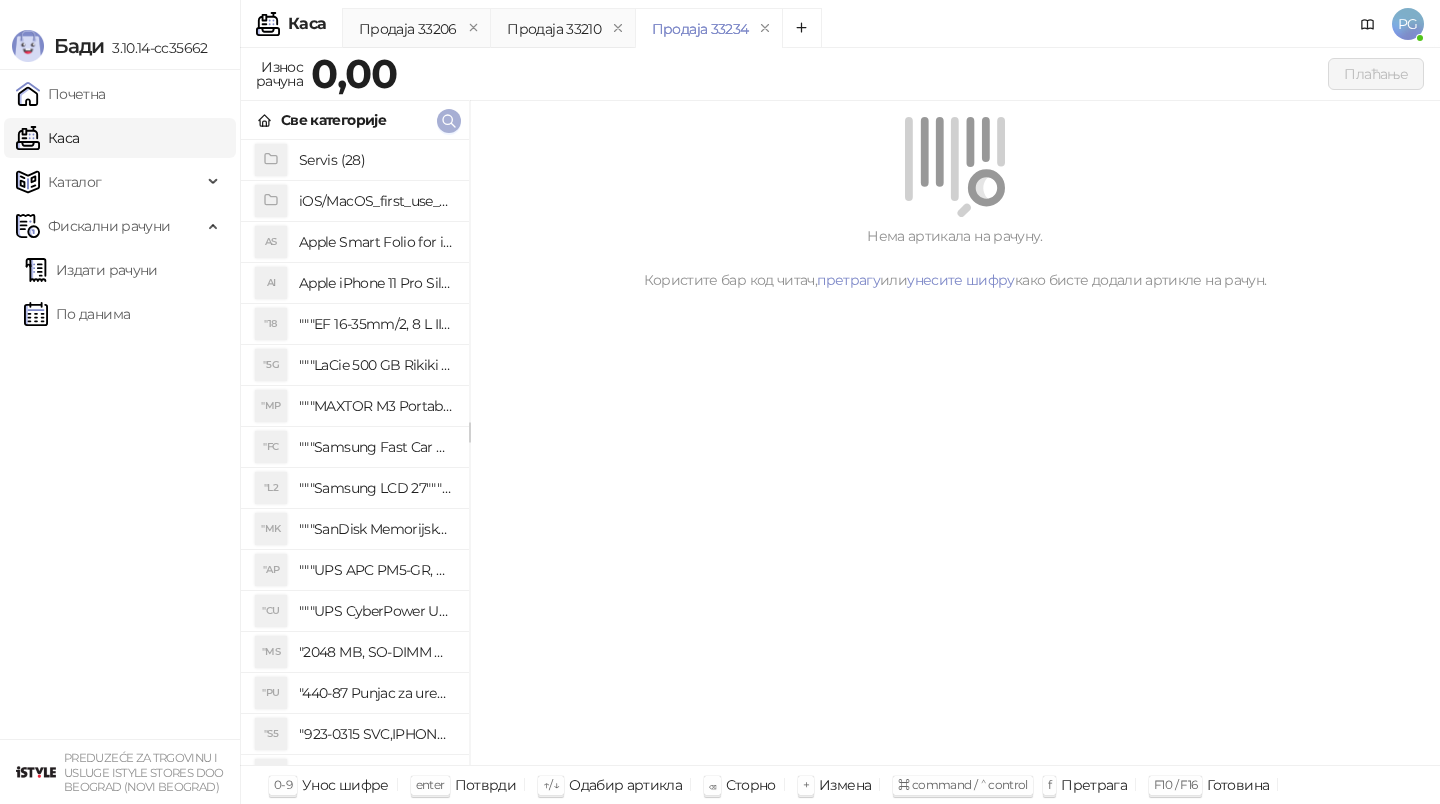 click 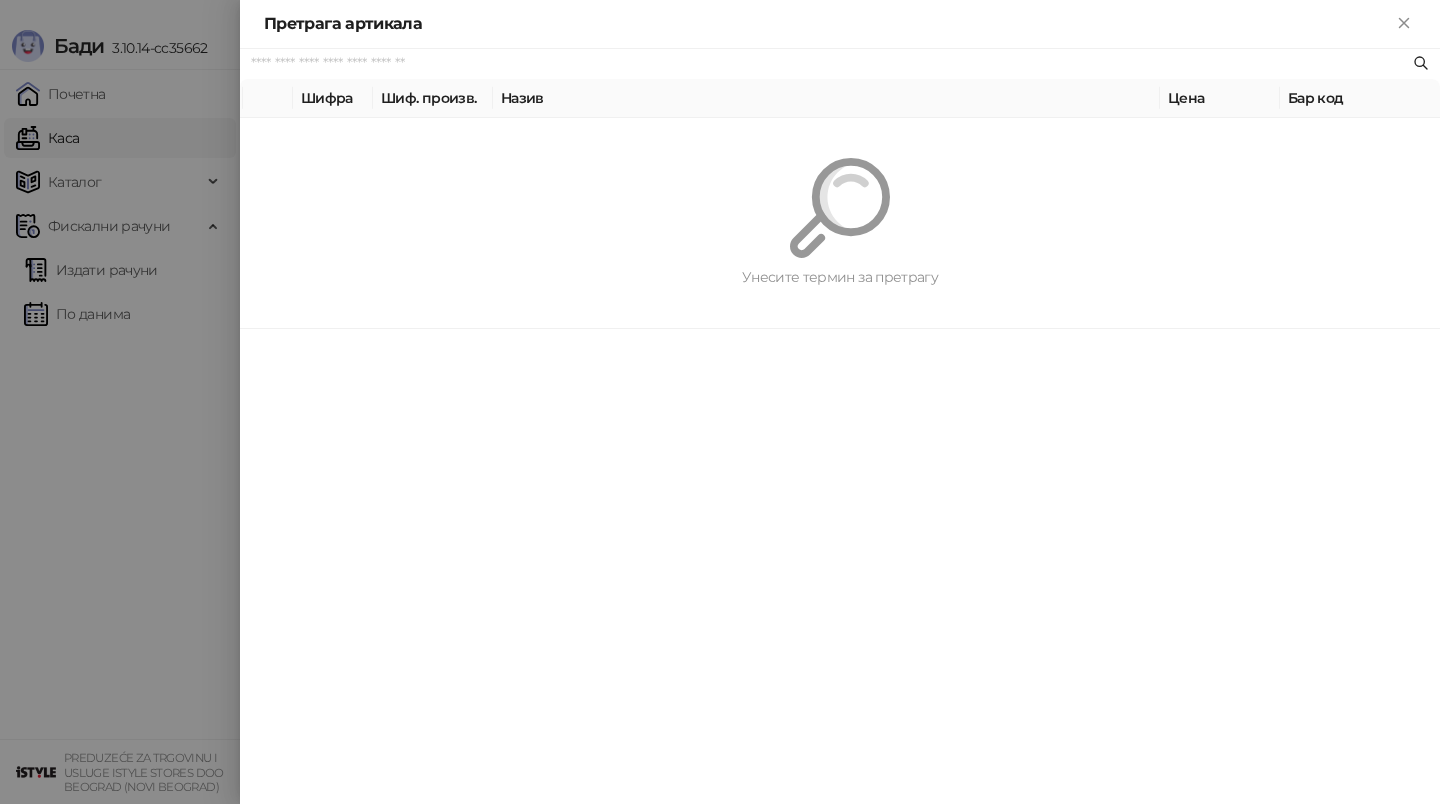 paste on "**********" 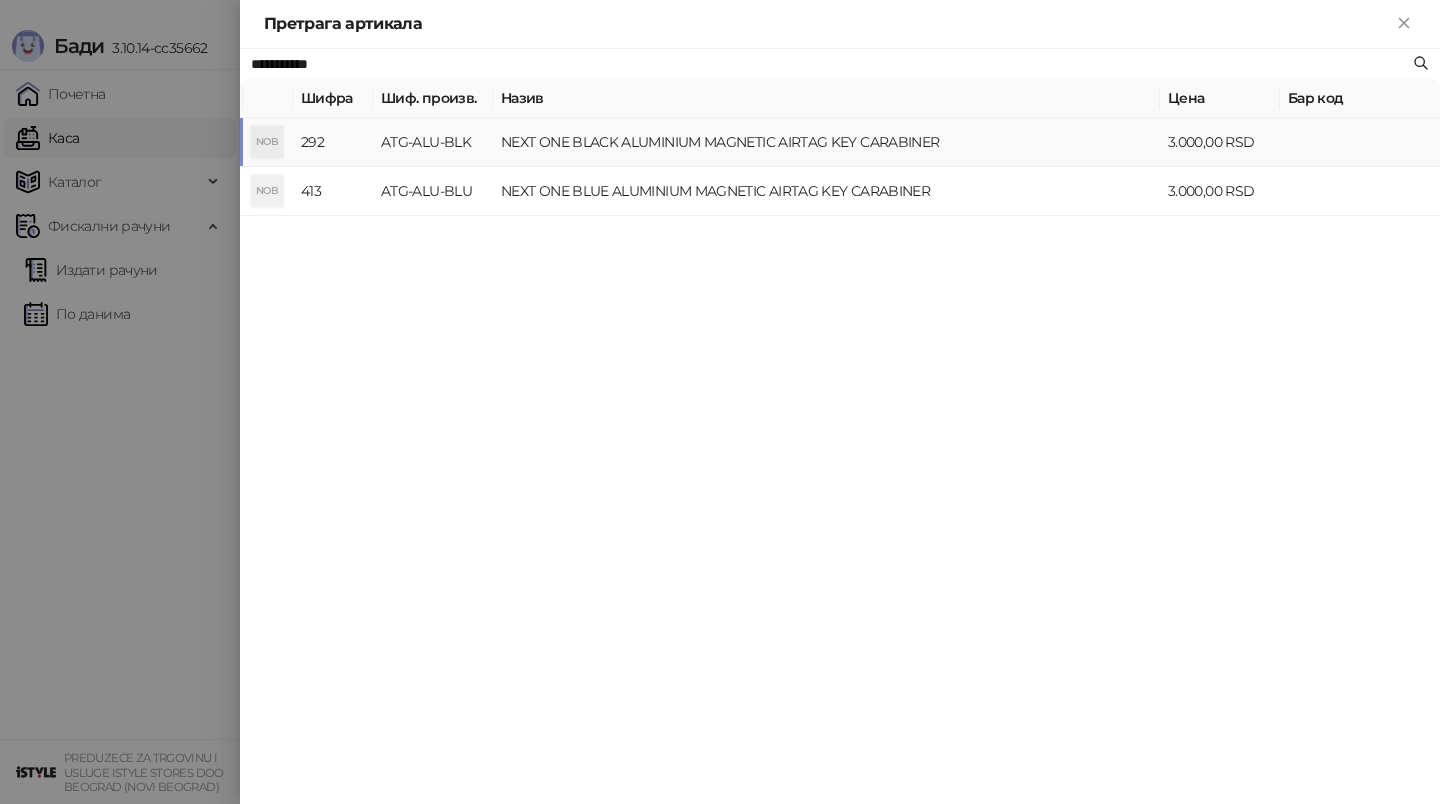 type on "**********" 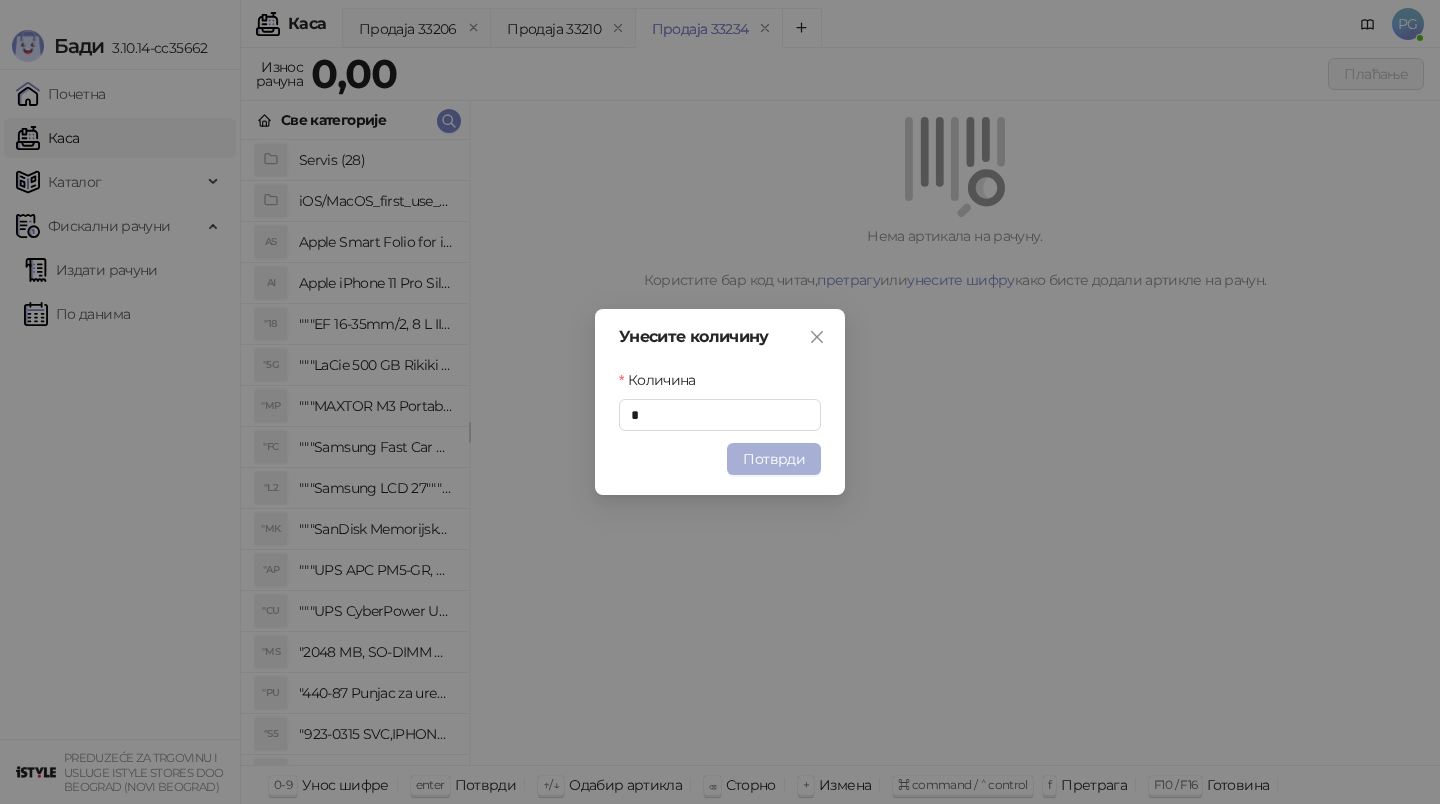 click on "Потврди" at bounding box center [774, 459] 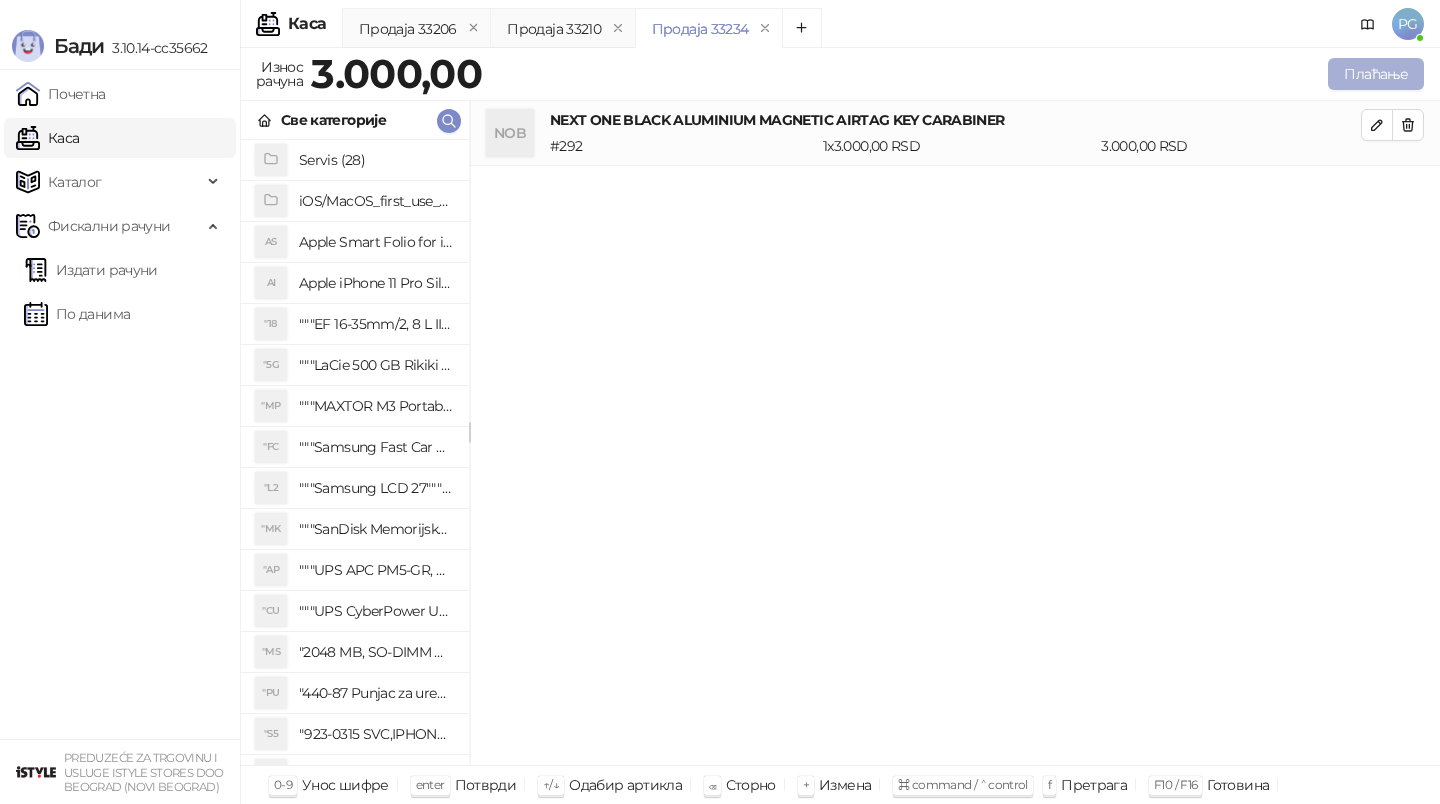 click on "Плаћање" at bounding box center (1376, 74) 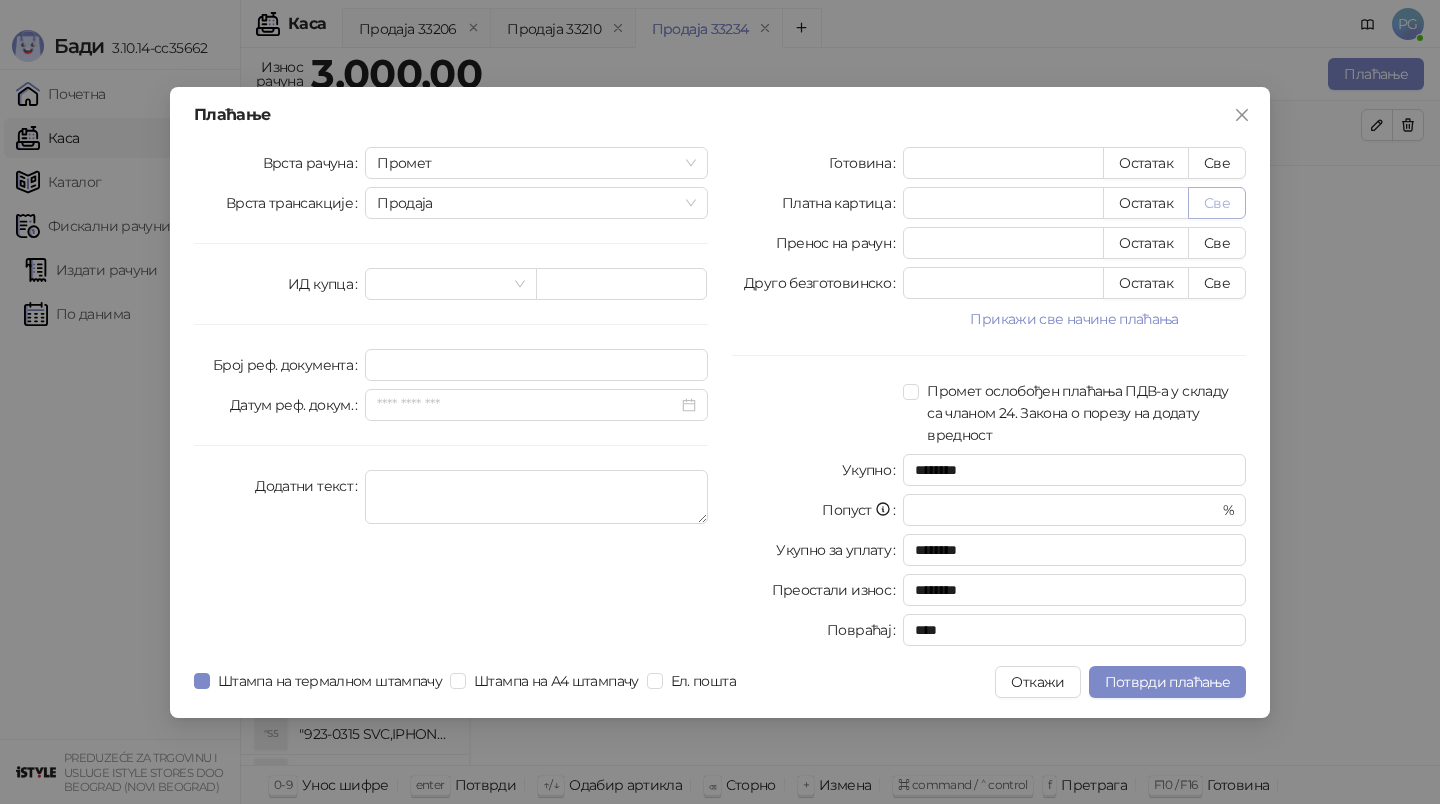 click on "Све" at bounding box center (1217, 203) 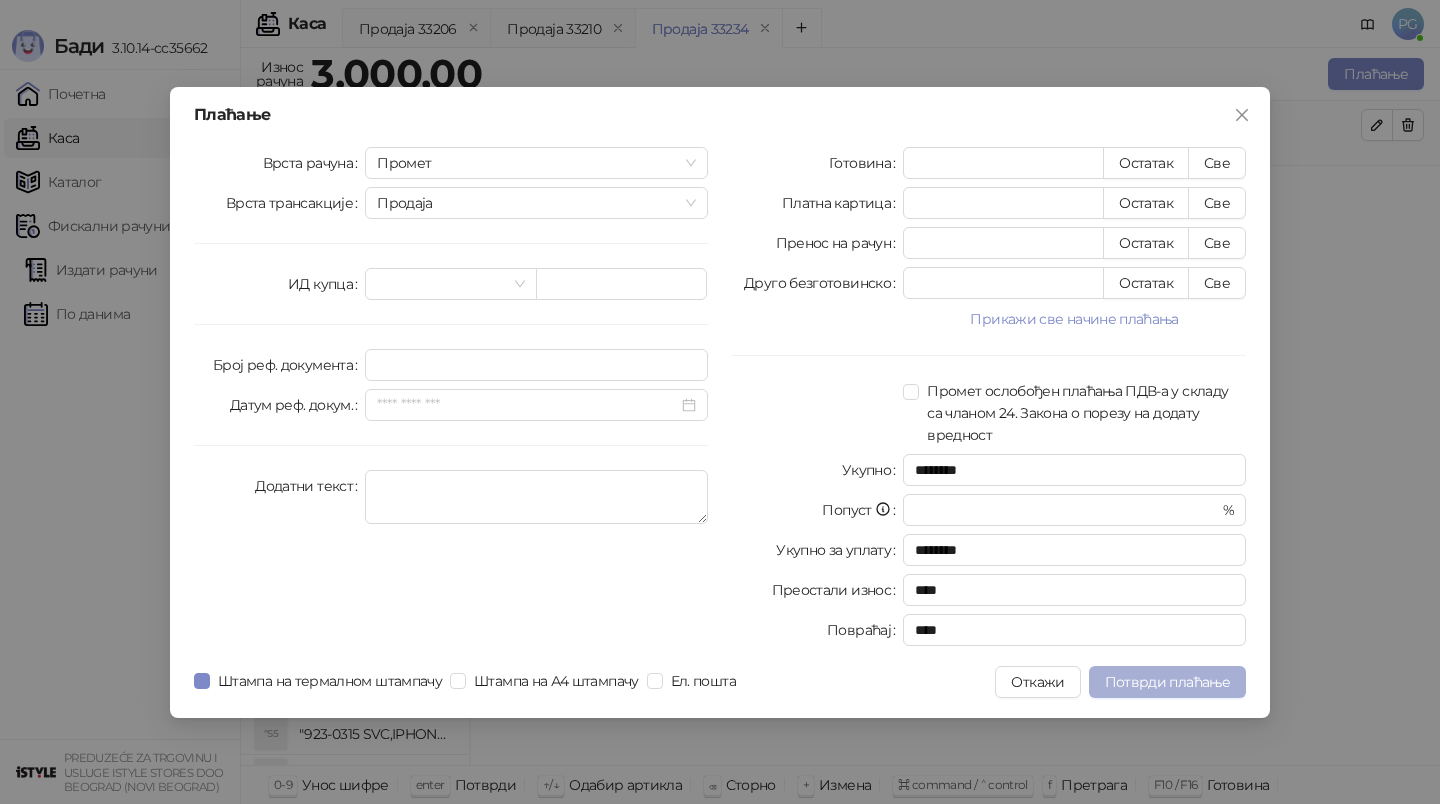 click on "Потврди плаћање" at bounding box center (1167, 682) 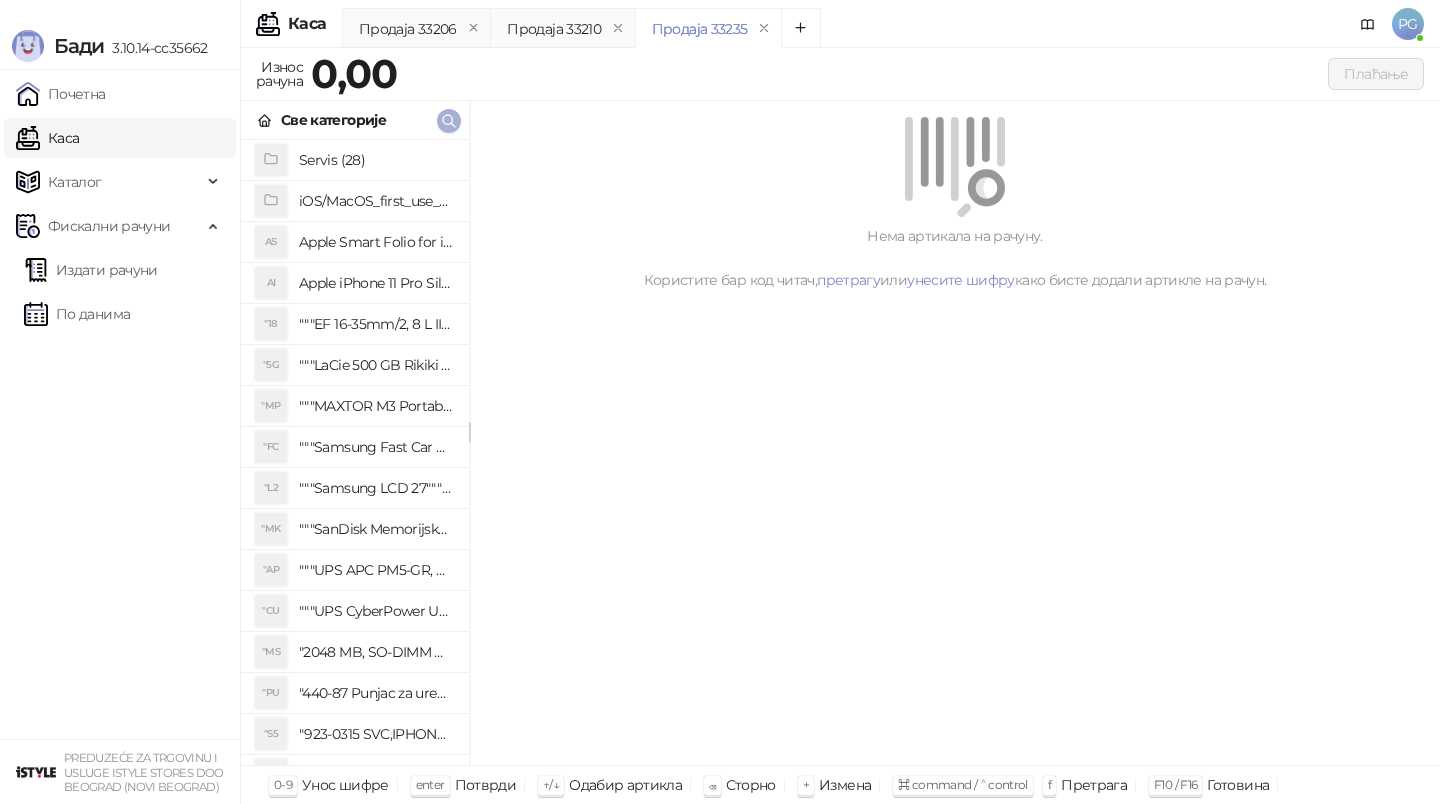 click 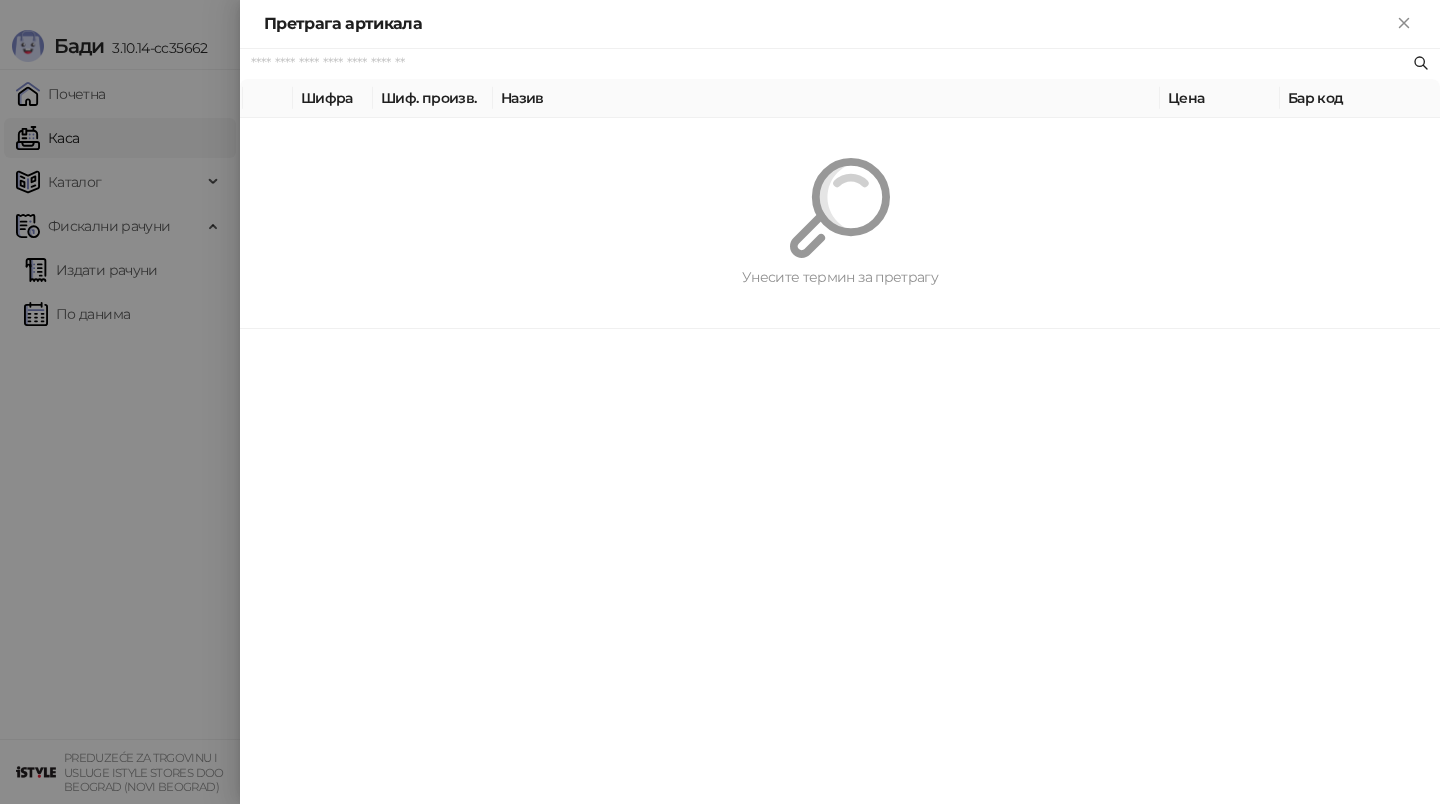 paste on "*********" 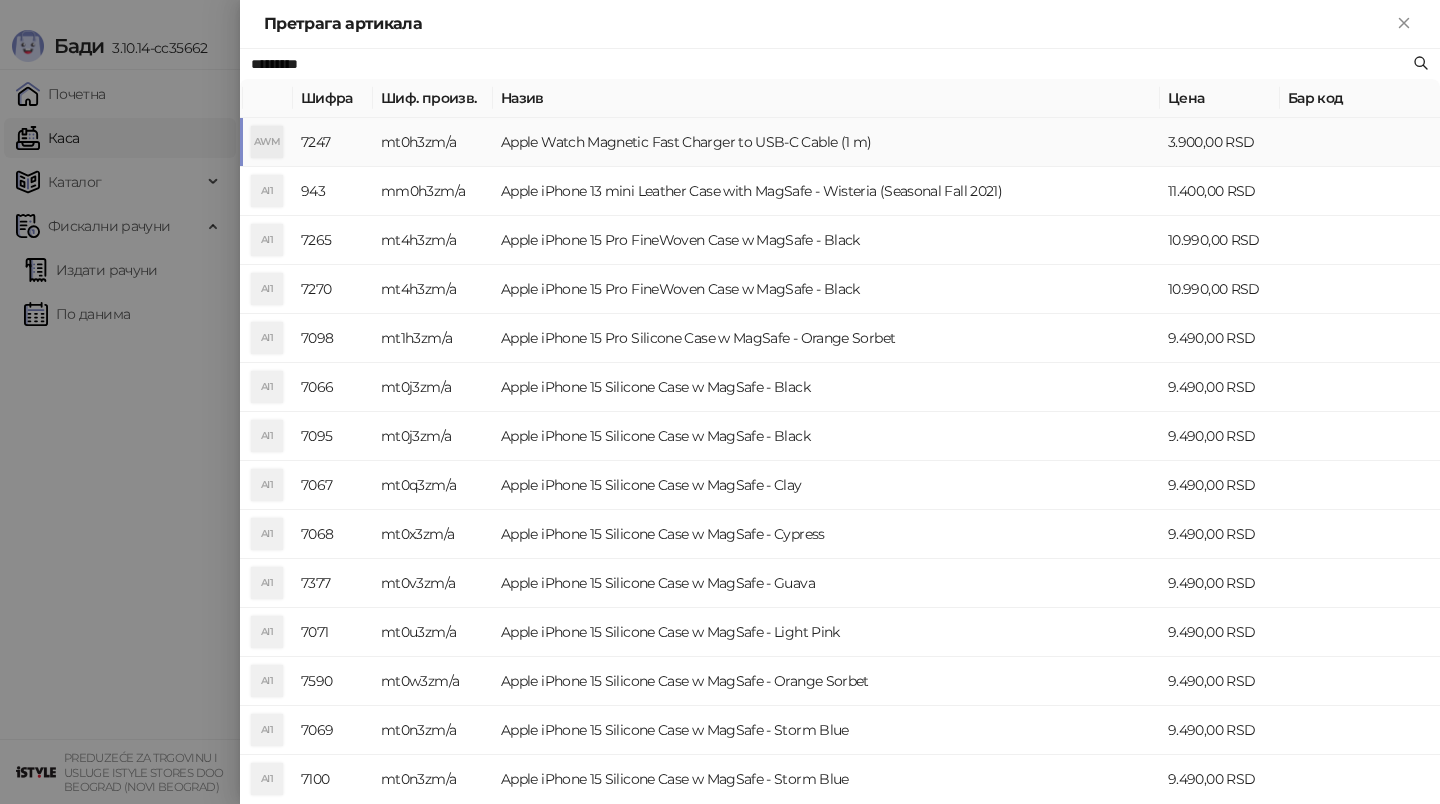 click on "mt0h3zm/a" at bounding box center [433, 142] 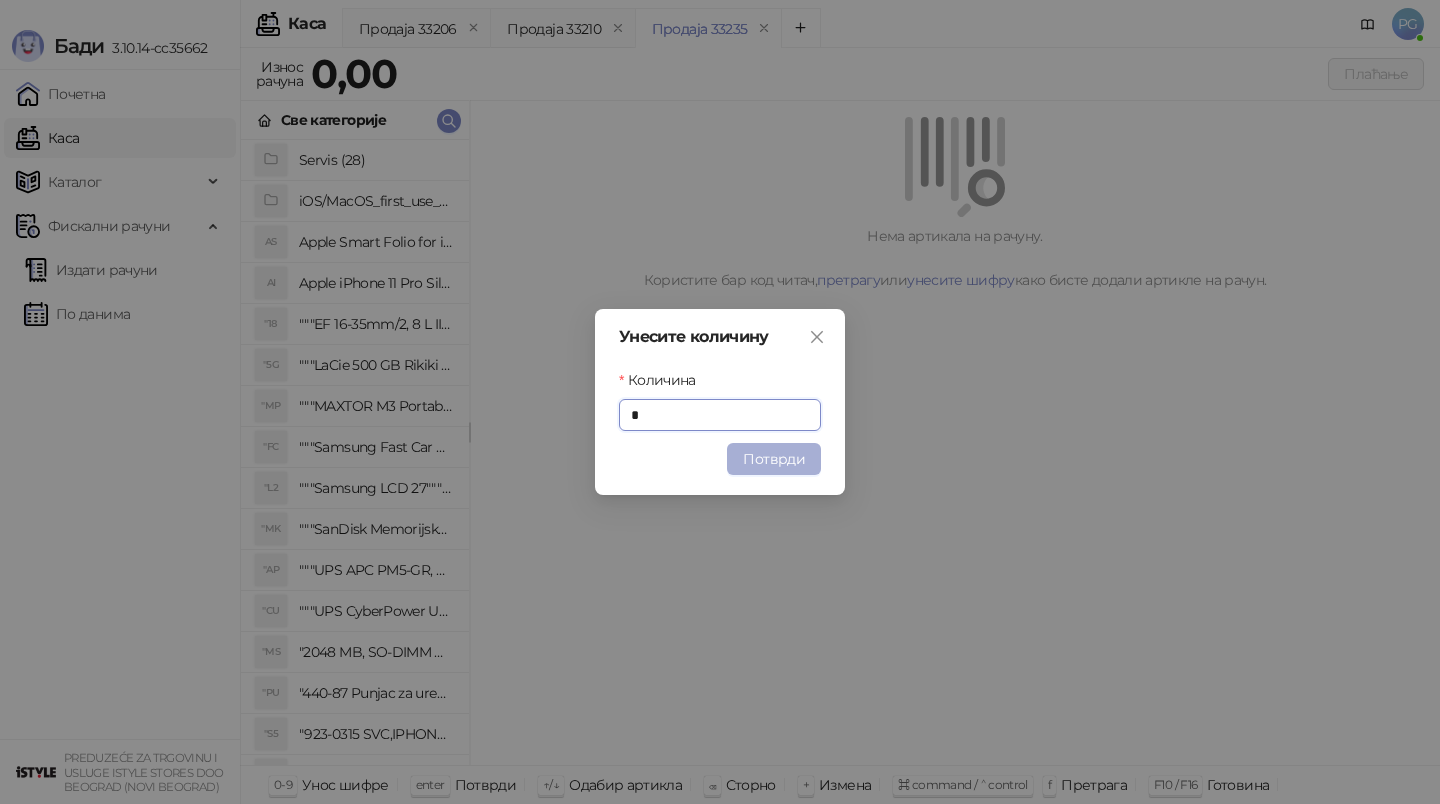 click on "Потврди" at bounding box center (774, 459) 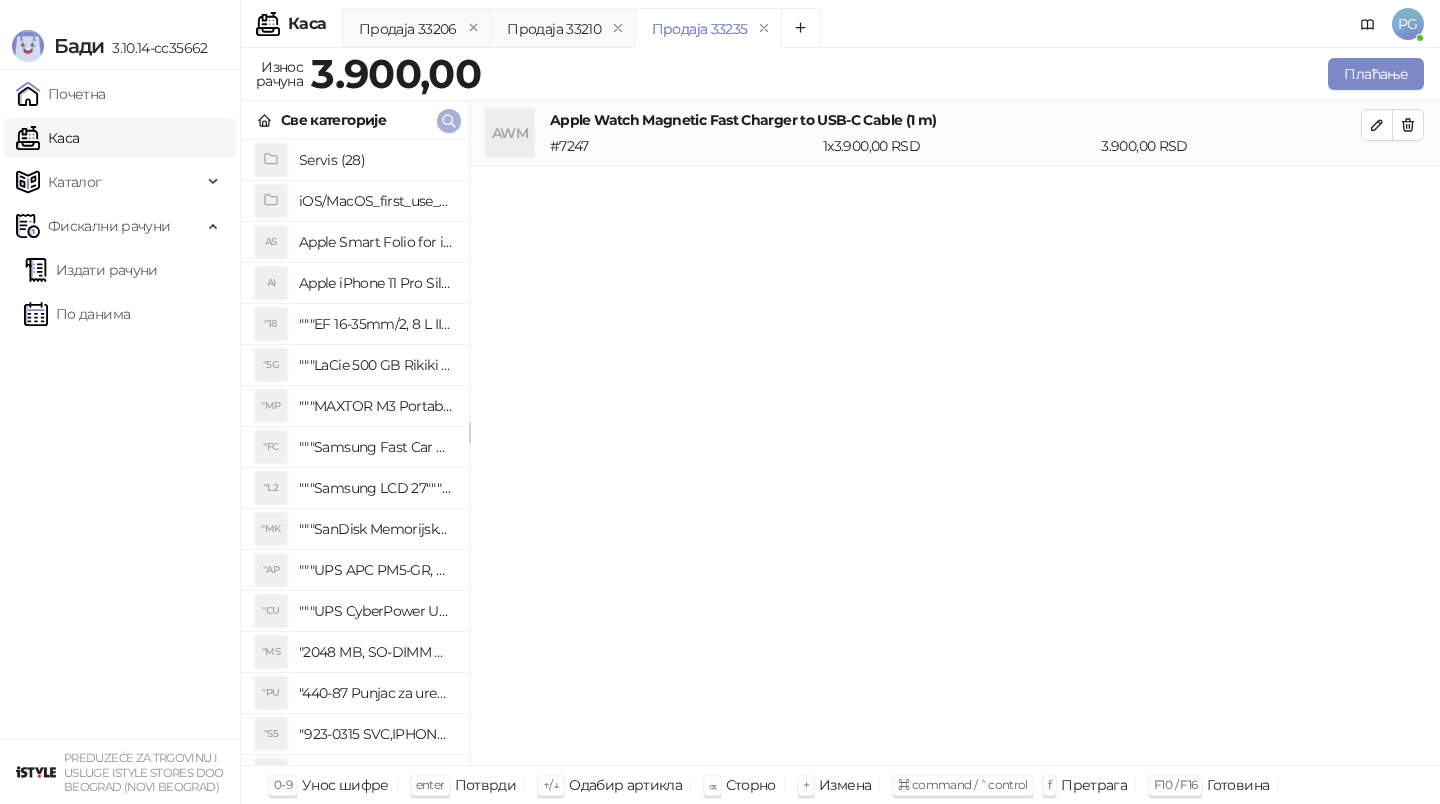 click 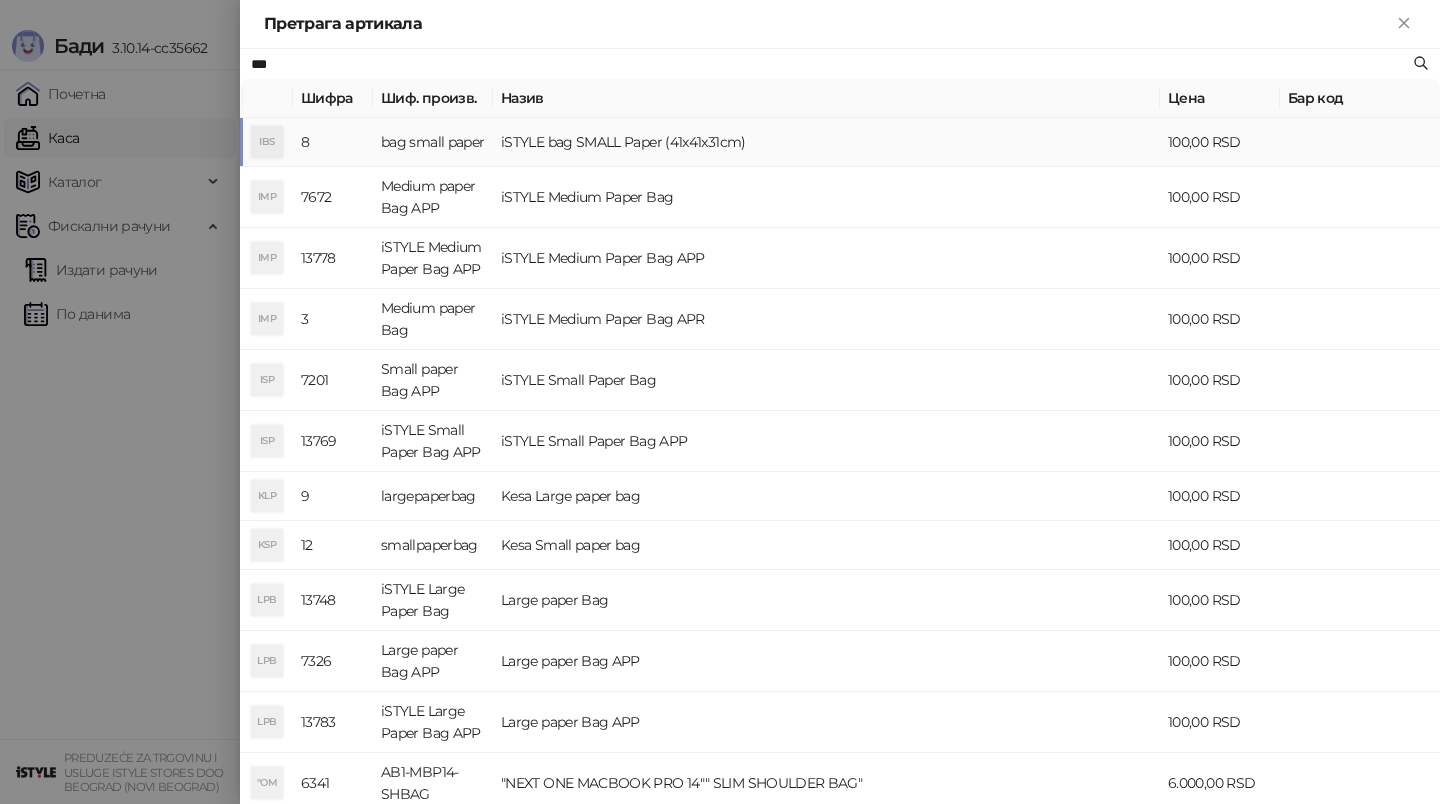 type on "***" 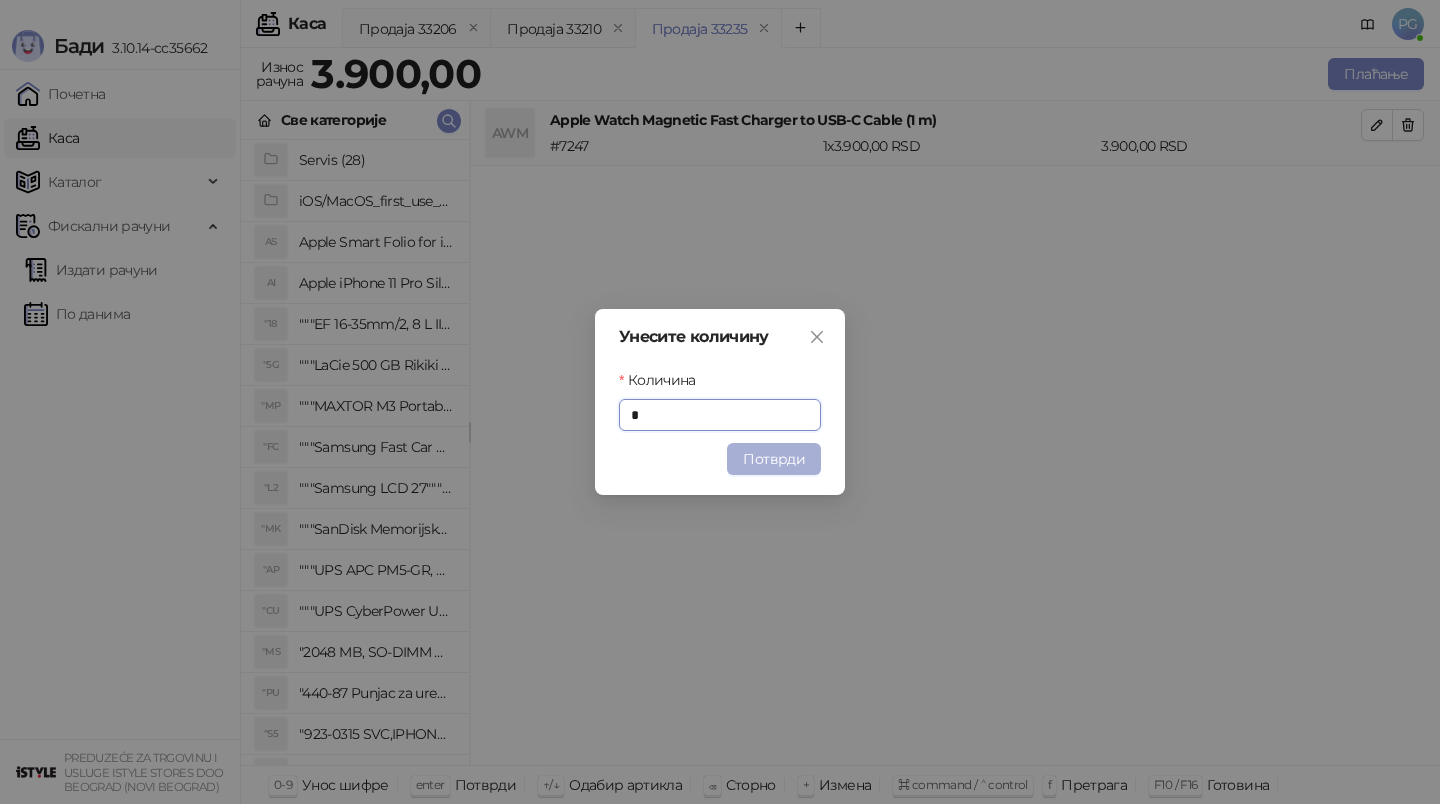click on "Потврди" at bounding box center [774, 459] 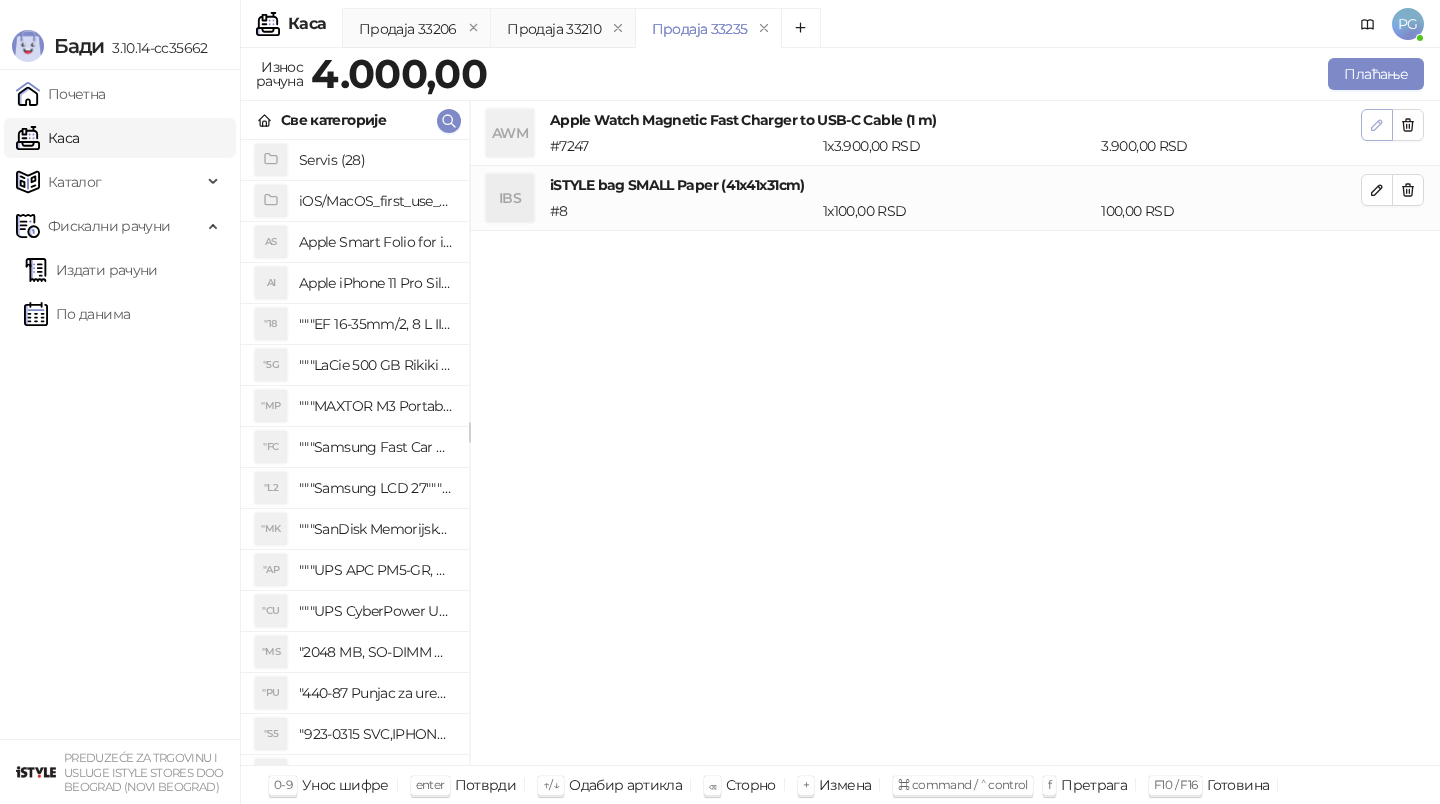 click 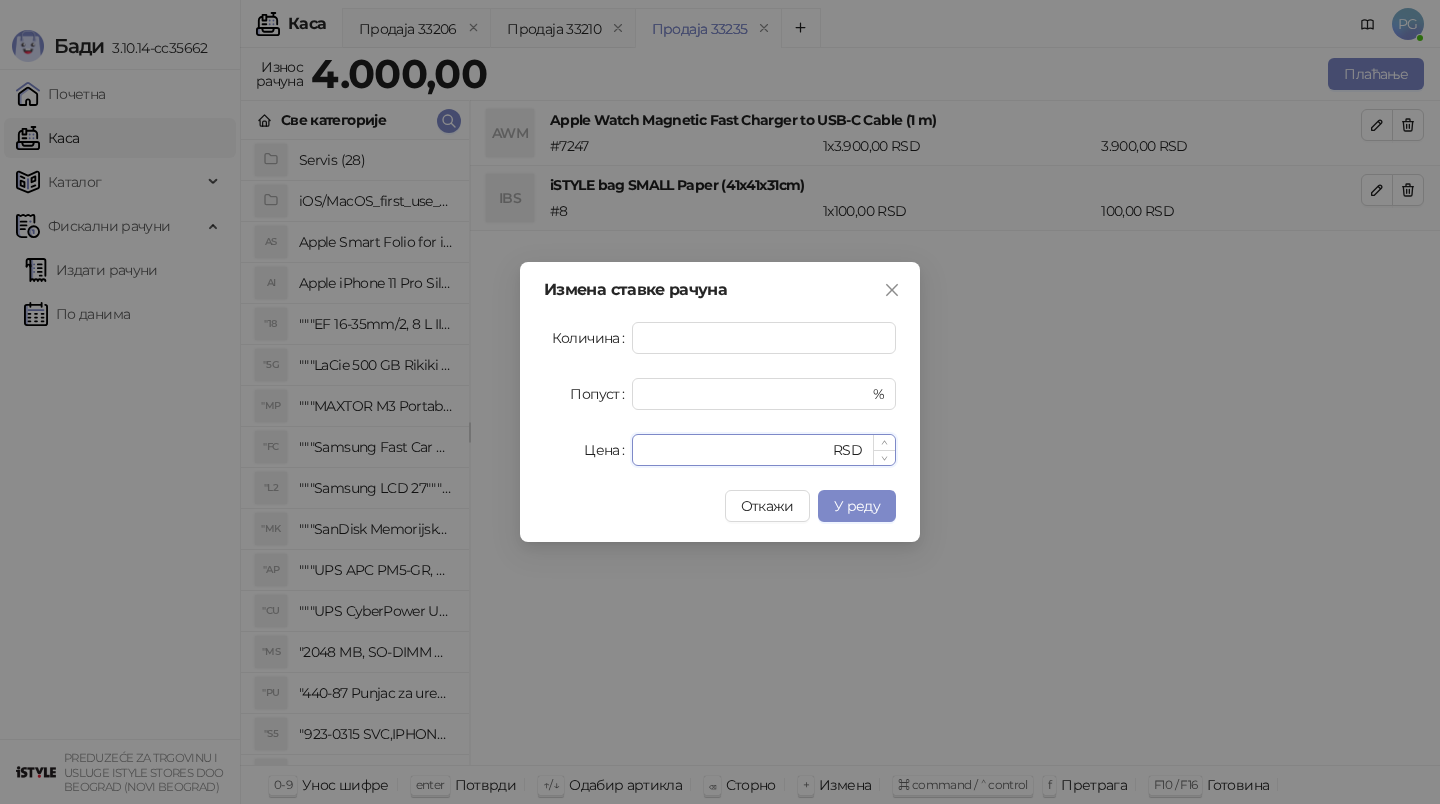 click on "****" at bounding box center (736, 450) 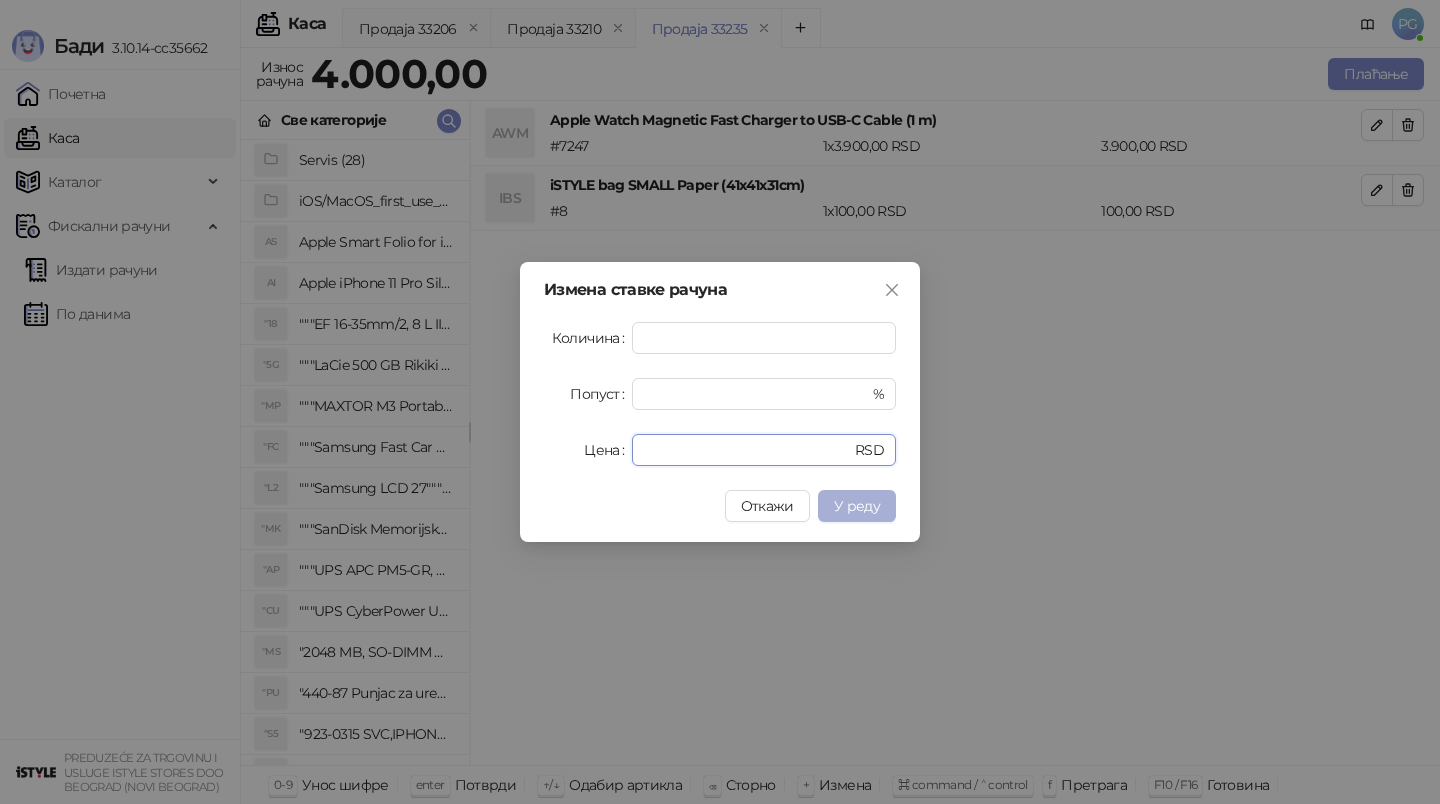 type on "****" 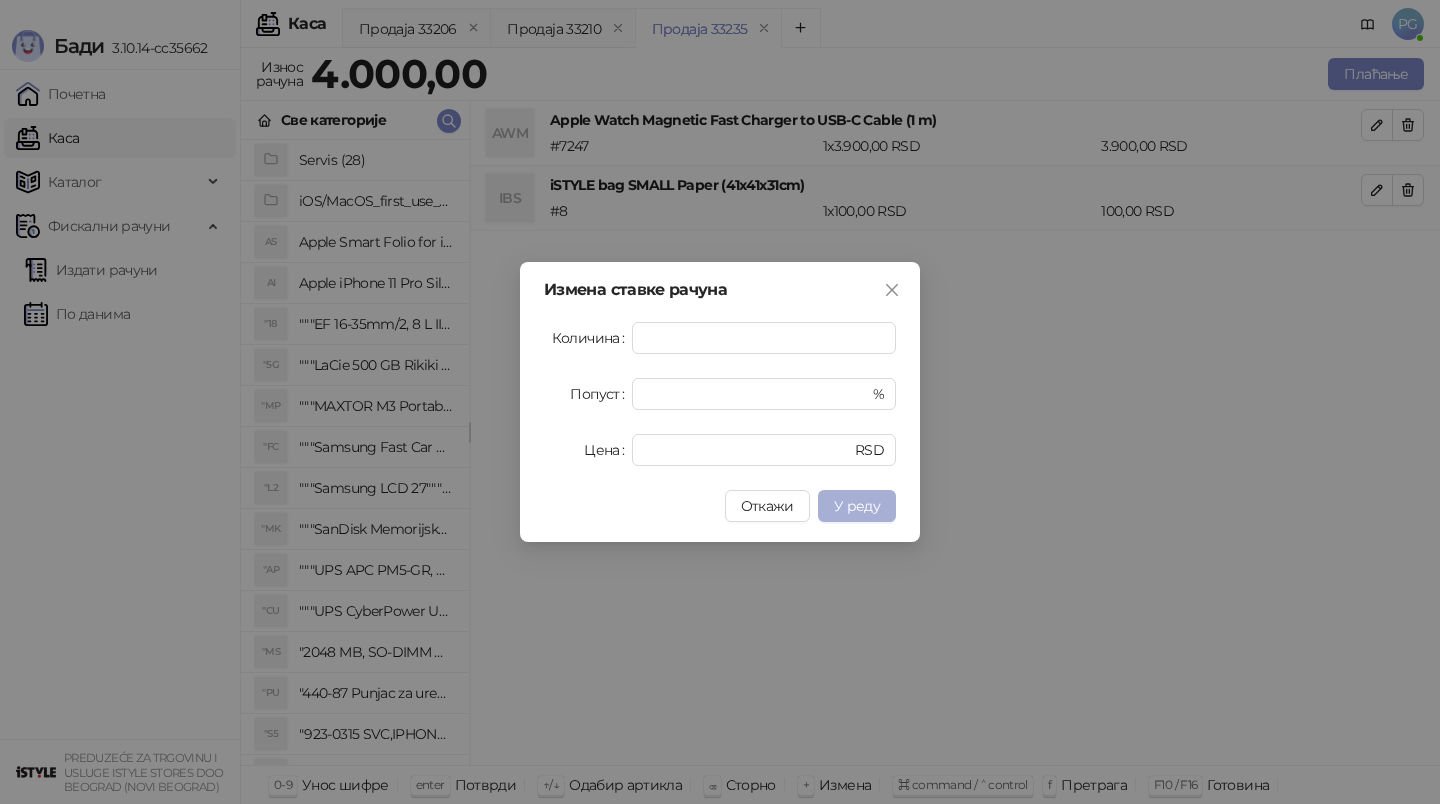 click on "У реду" at bounding box center [857, 506] 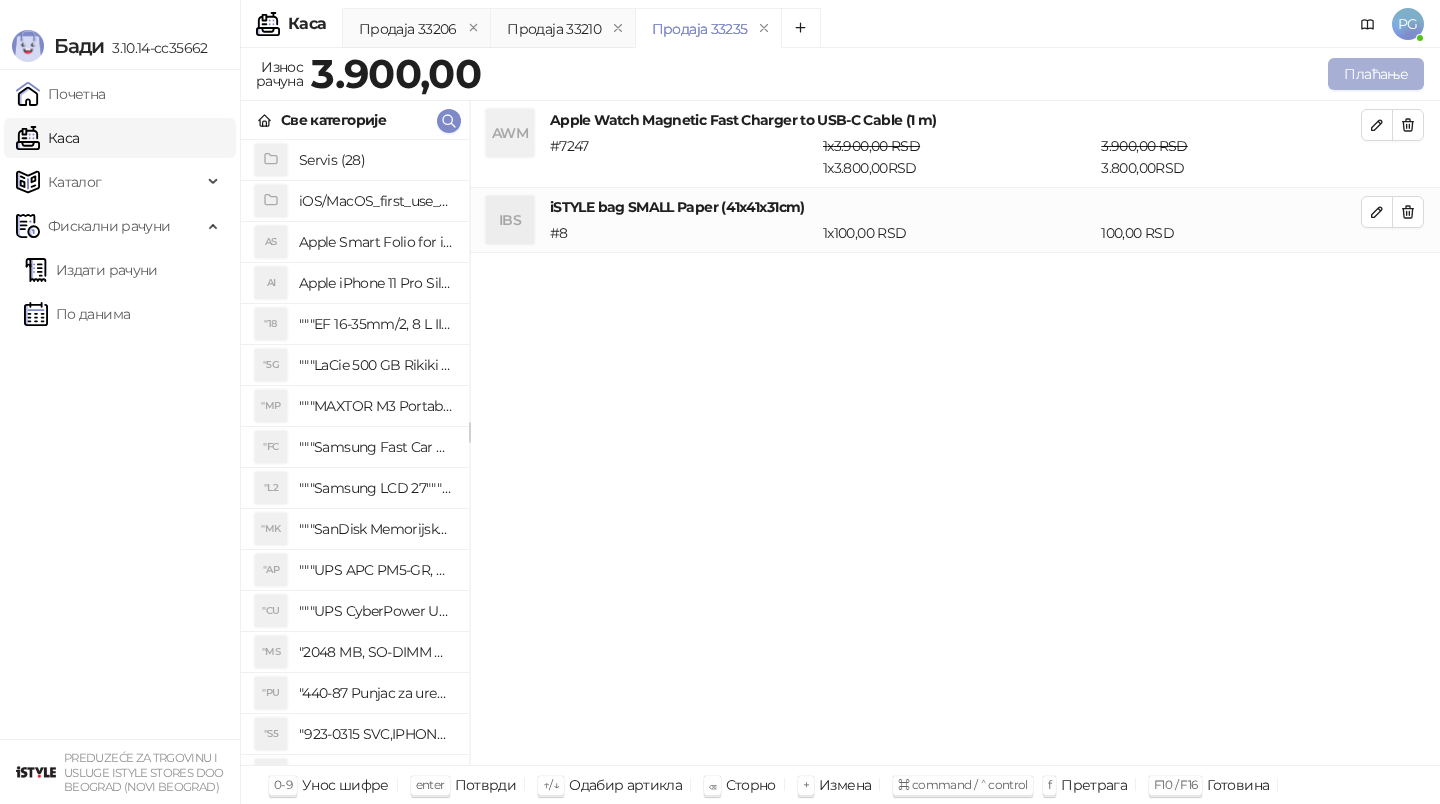 click on "Плаћање" at bounding box center [1376, 74] 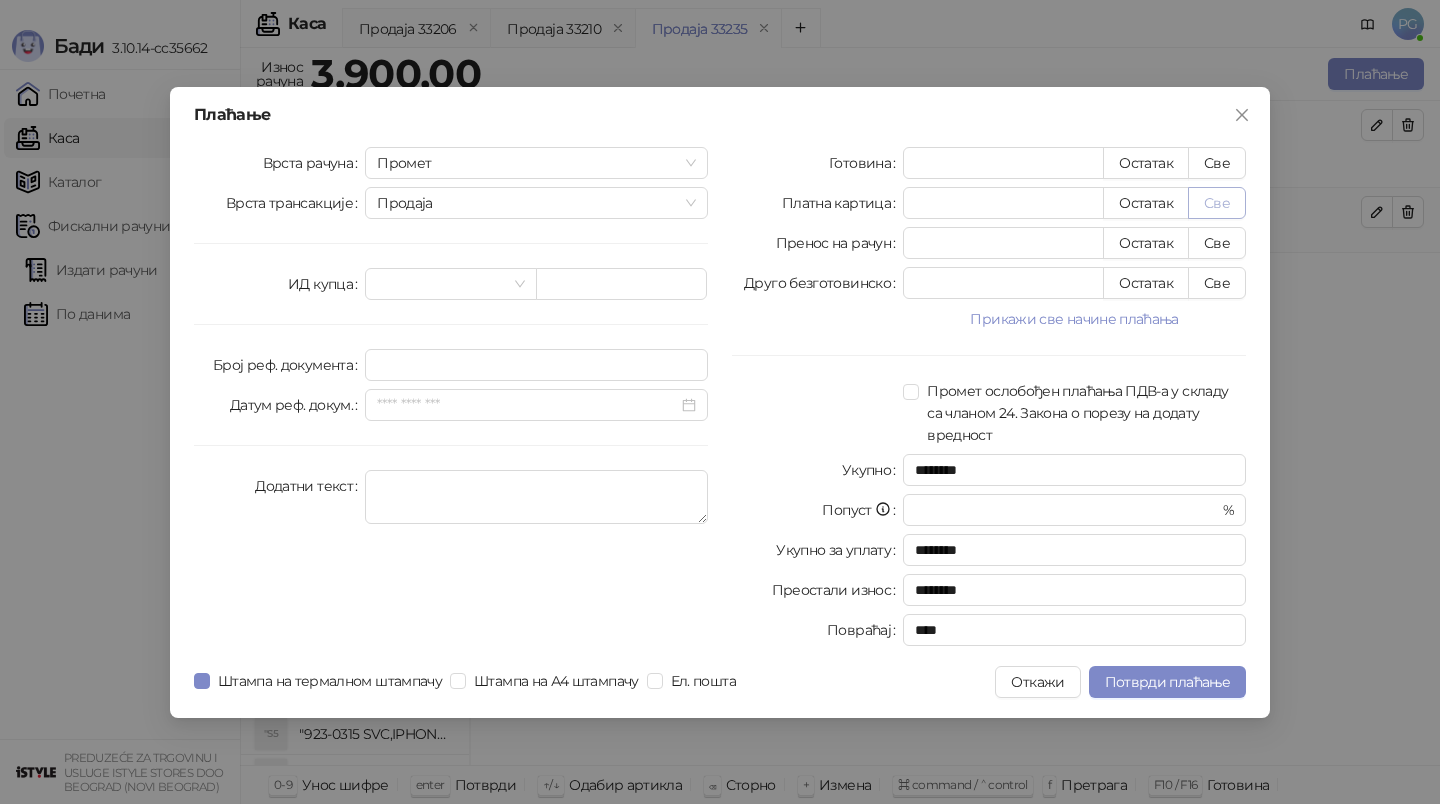 click on "Све" at bounding box center (1217, 203) 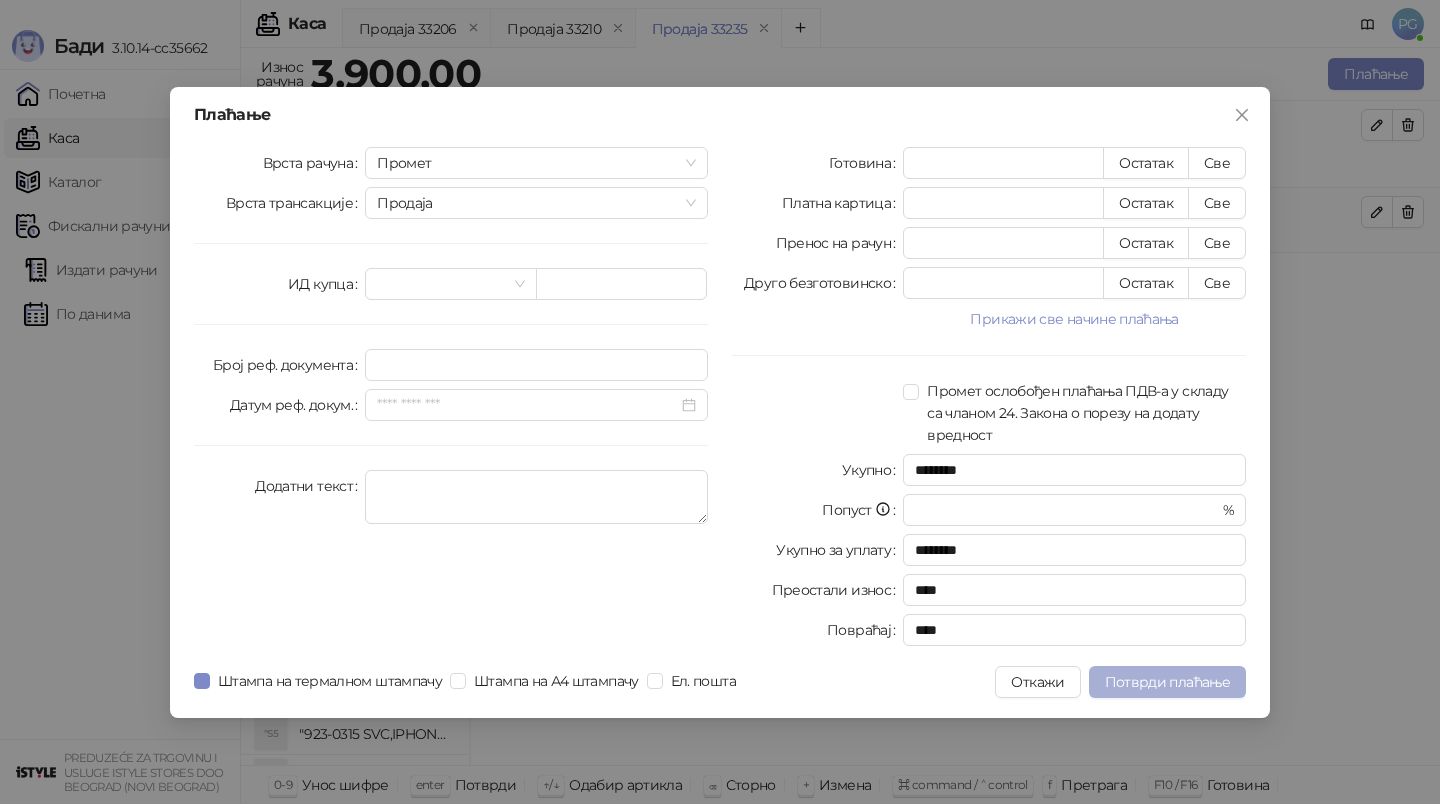 click on "Потврди плаћање" at bounding box center [1167, 682] 